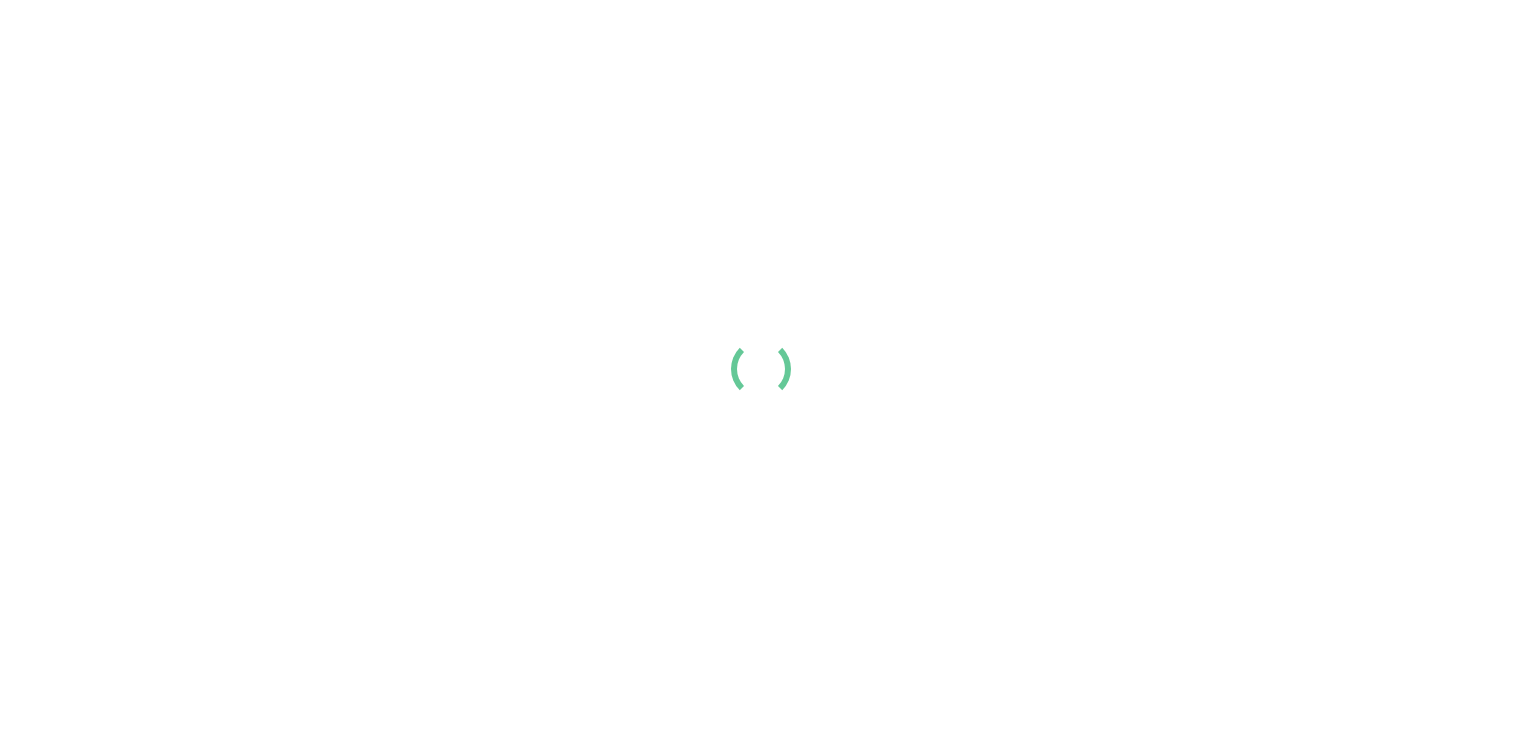 scroll, scrollTop: 0, scrollLeft: 0, axis: both 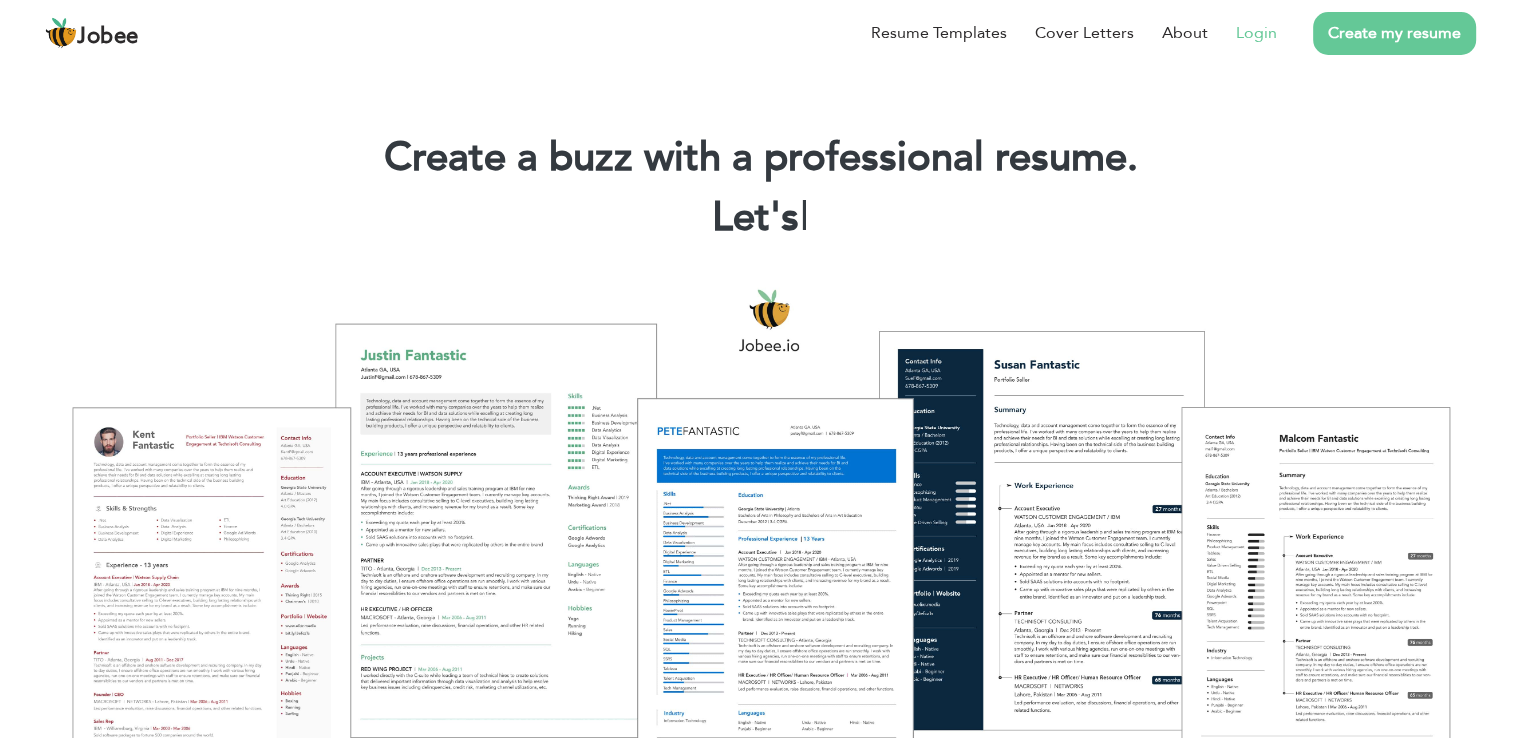 click on "Login" at bounding box center (1256, 33) 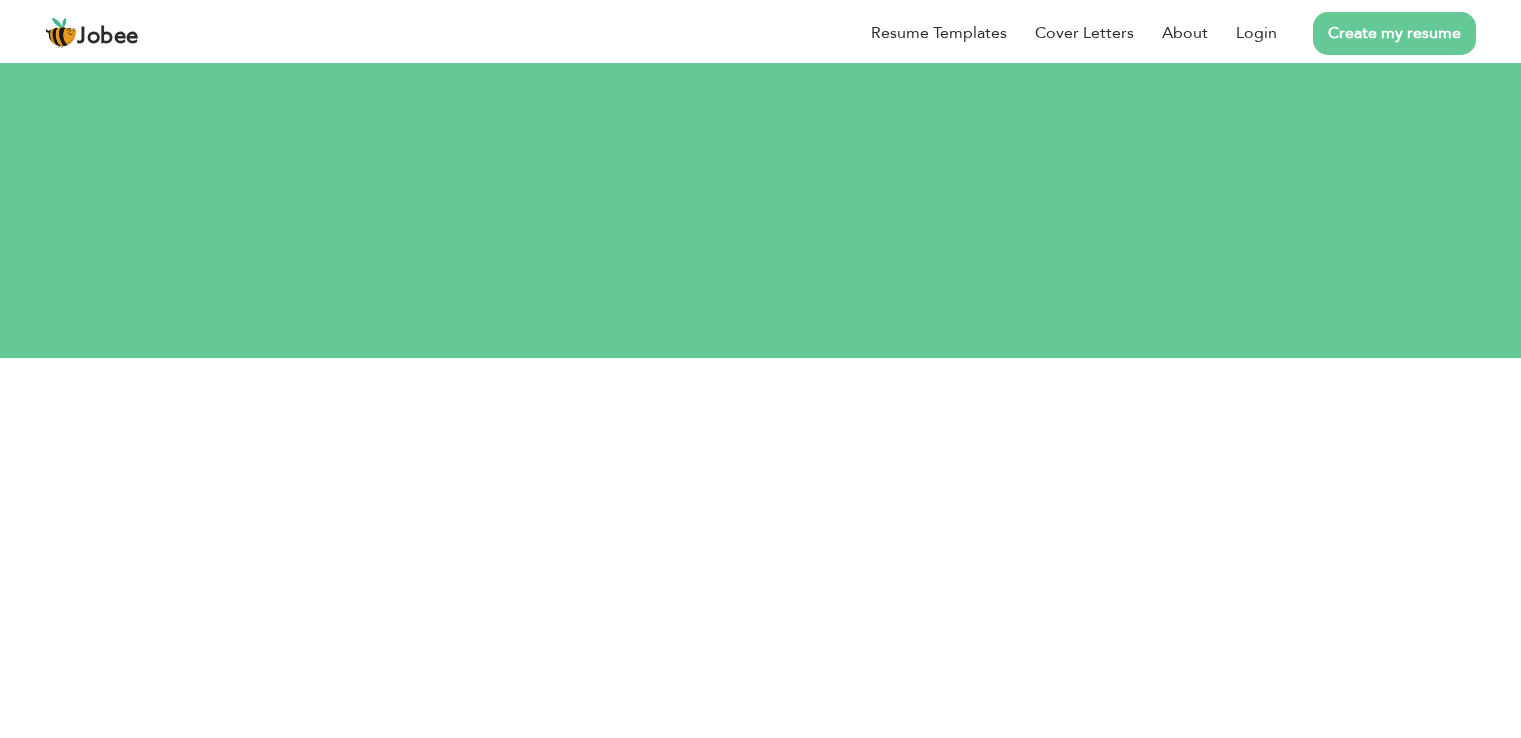 scroll, scrollTop: 0, scrollLeft: 0, axis: both 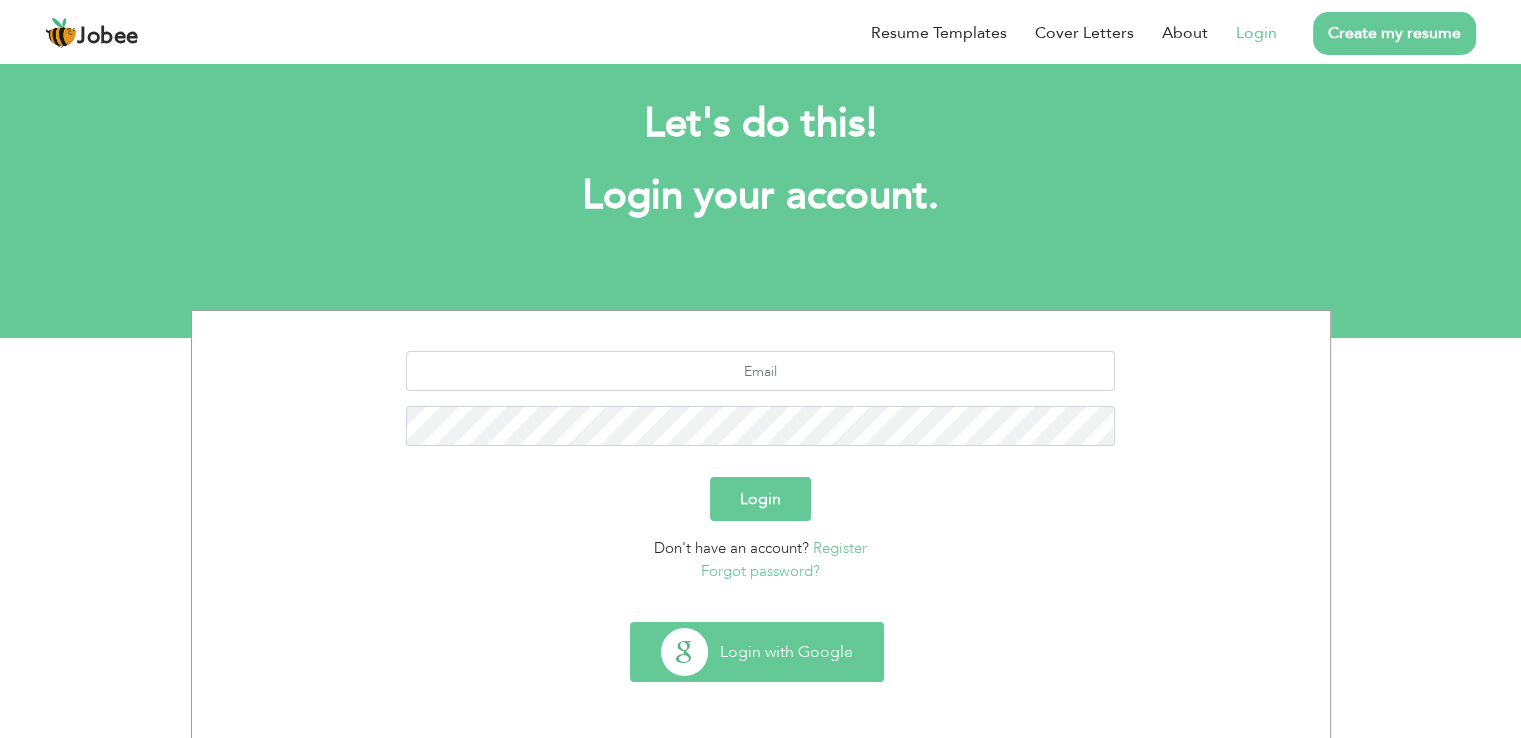 click on "Login with Google" at bounding box center (757, 652) 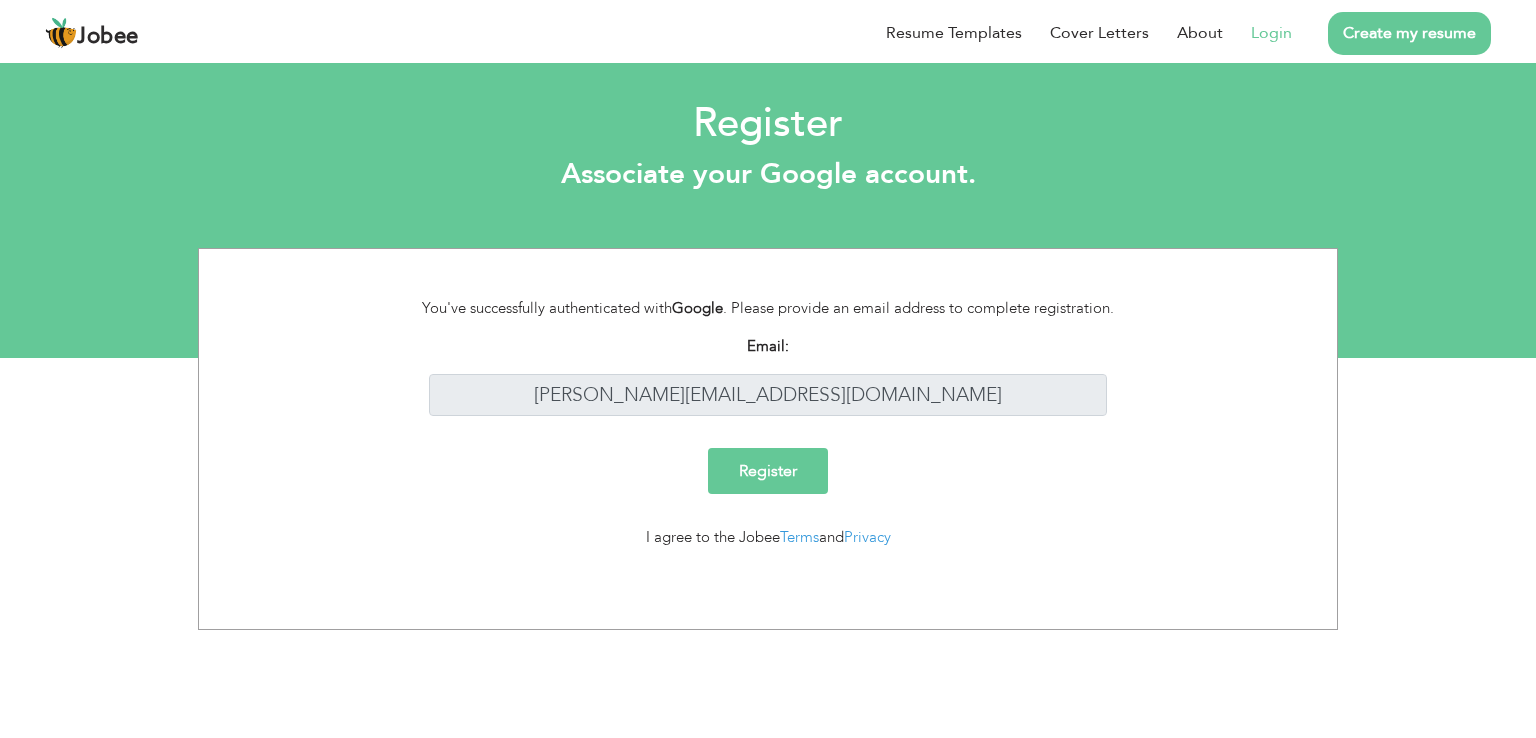 scroll, scrollTop: 0, scrollLeft: 0, axis: both 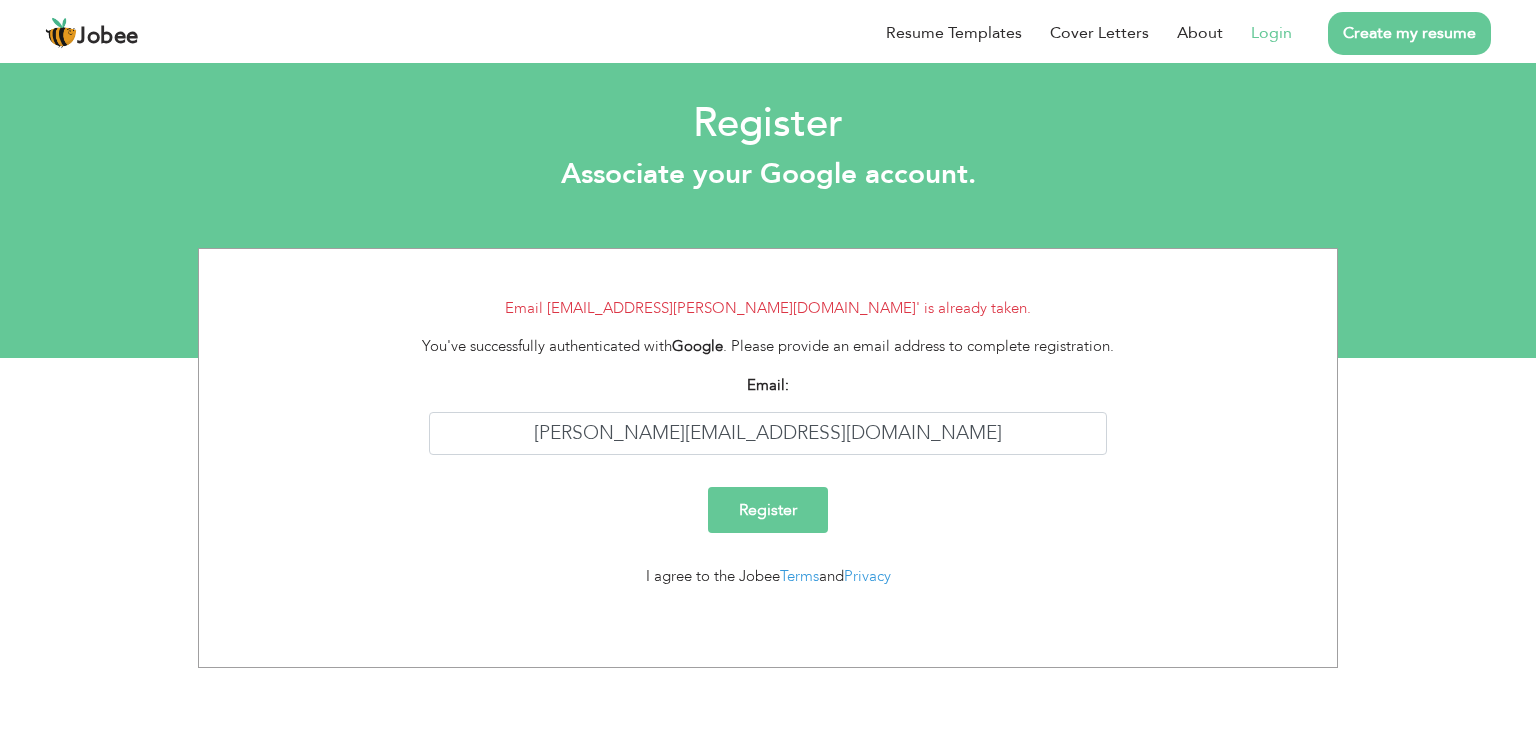 click on "Login" at bounding box center [1271, 33] 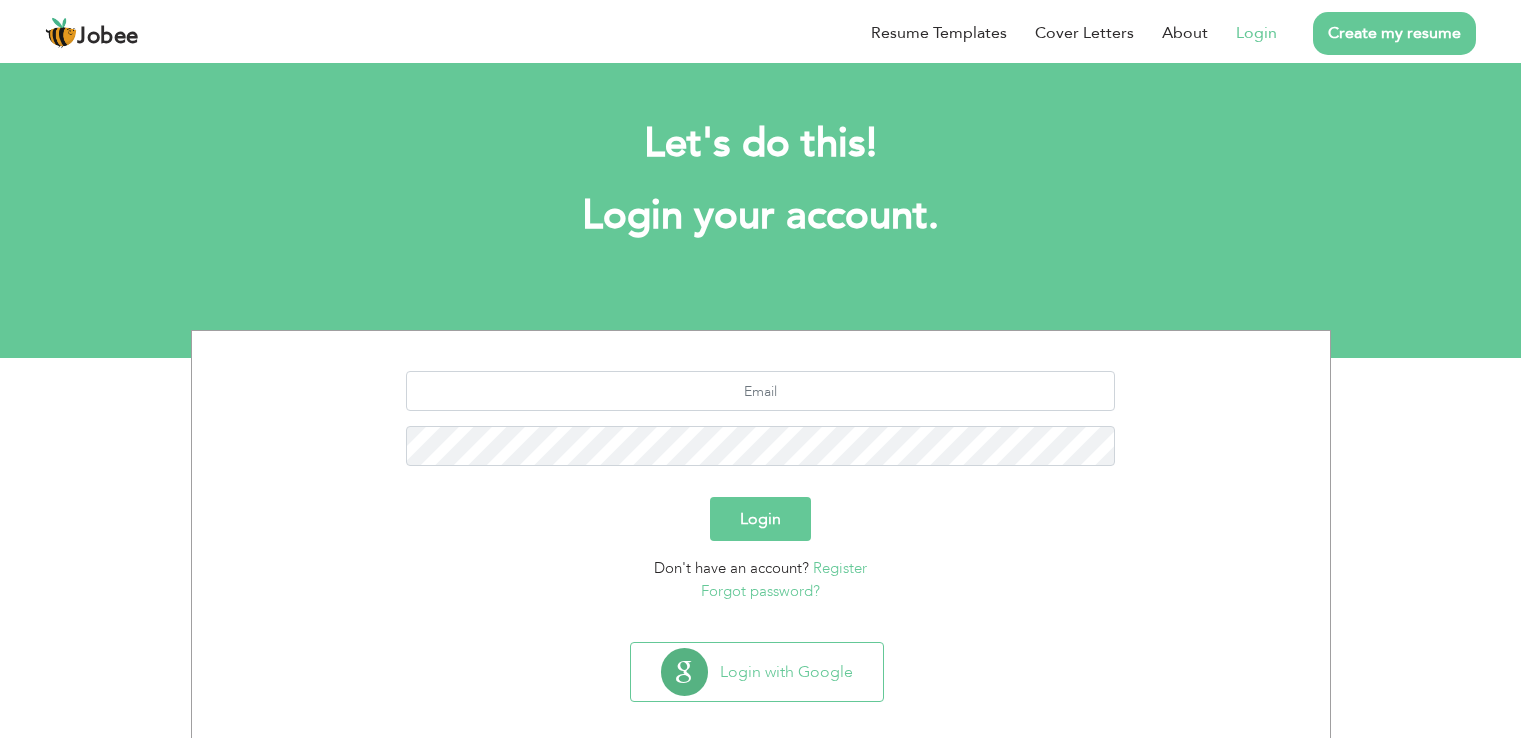 scroll, scrollTop: 0, scrollLeft: 0, axis: both 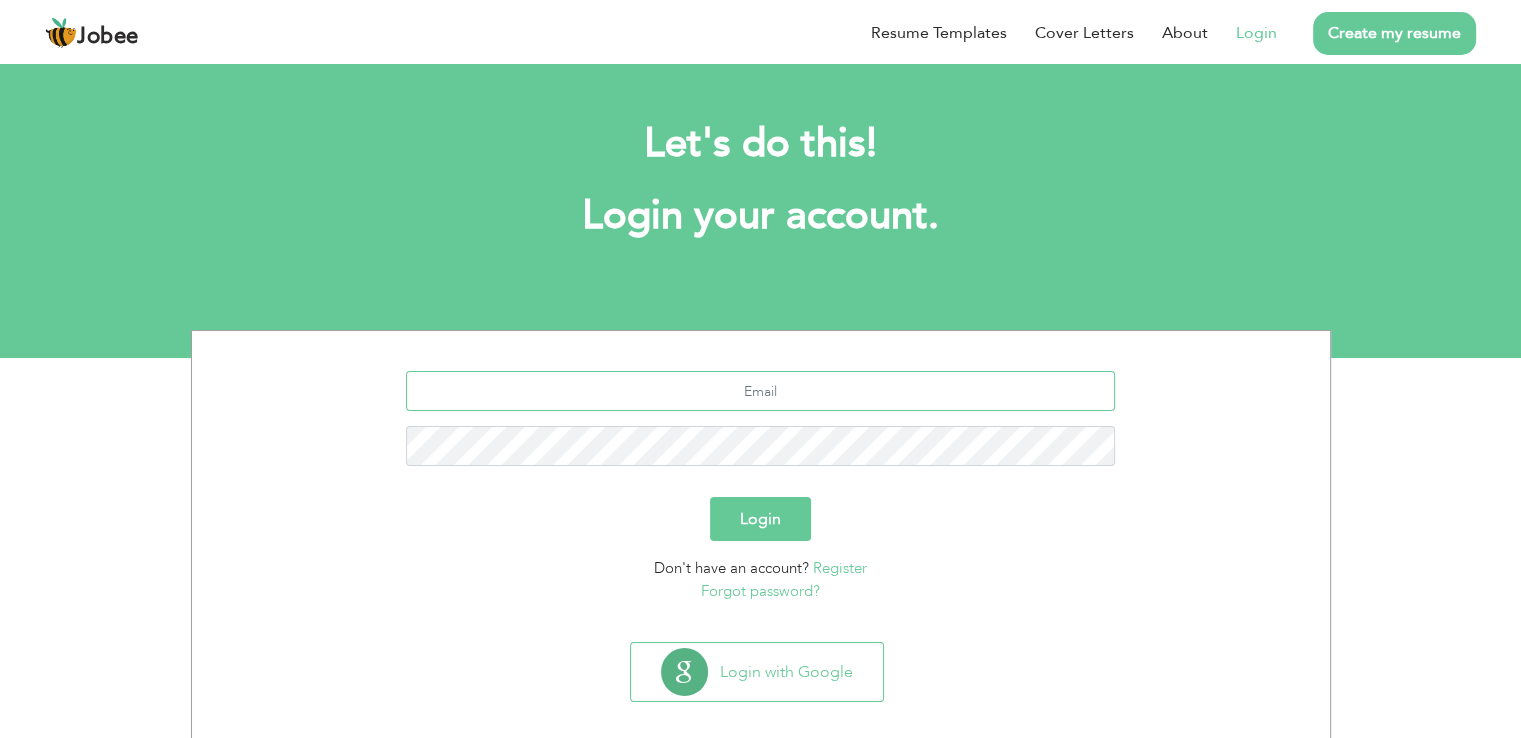 click at bounding box center (760, 391) 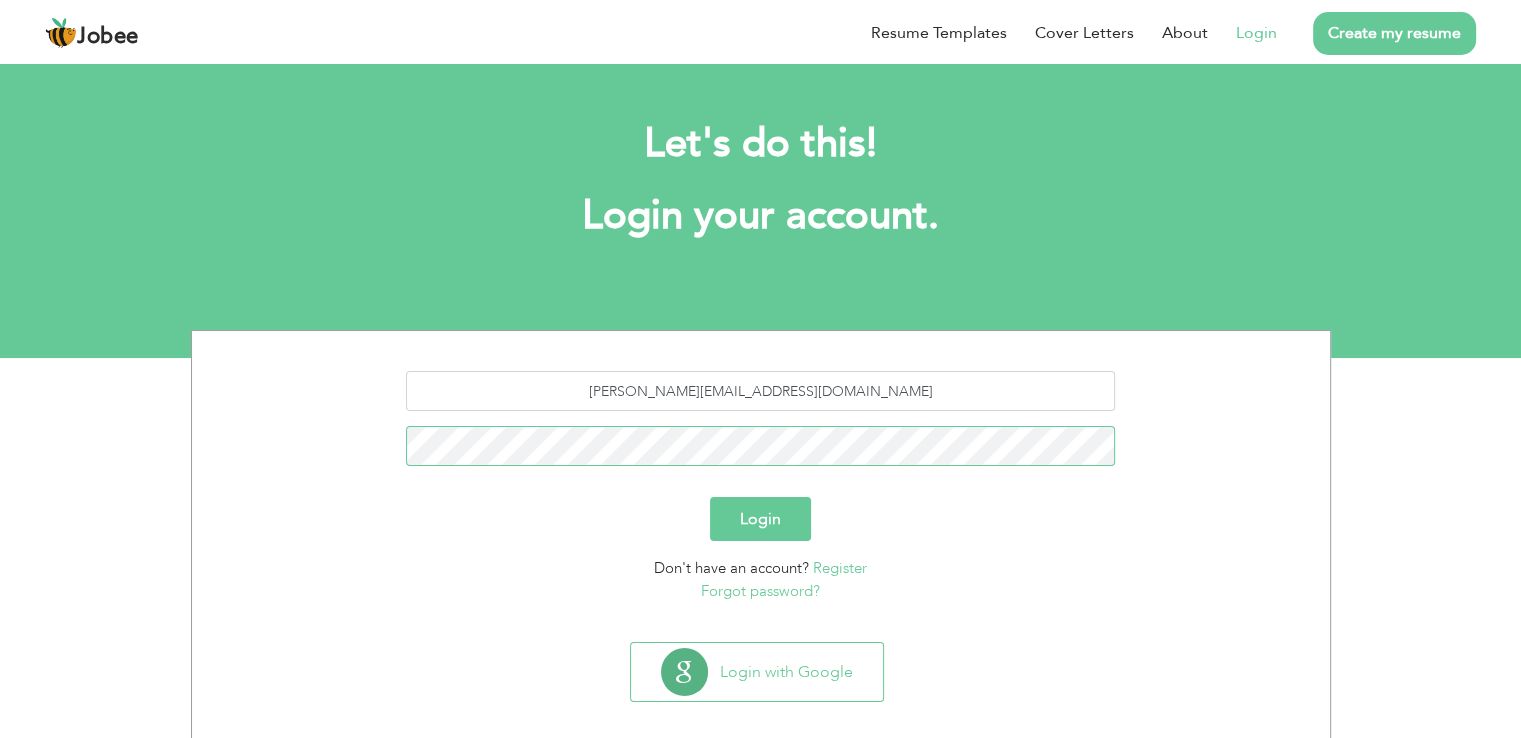 click on "Login" at bounding box center (760, 519) 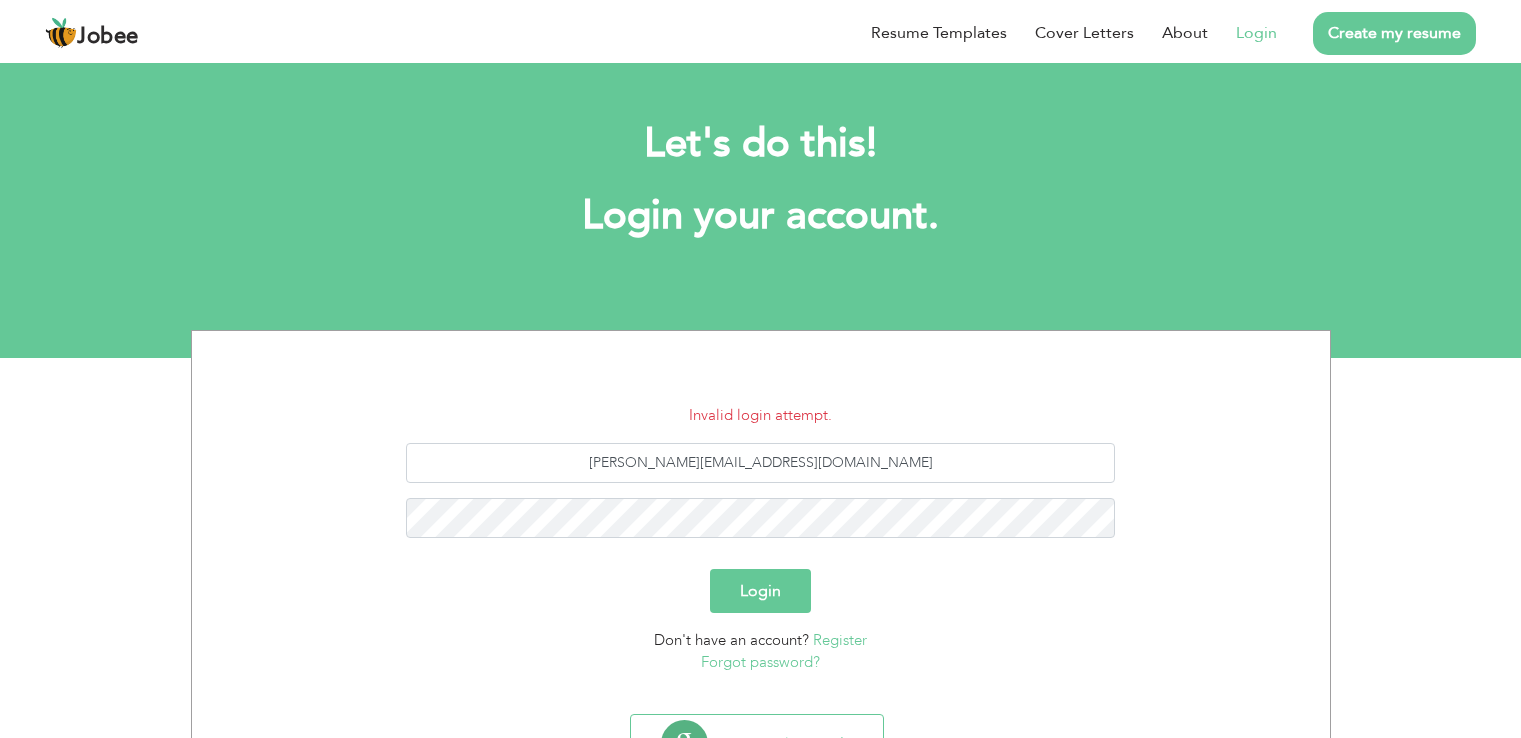 scroll, scrollTop: 0, scrollLeft: 0, axis: both 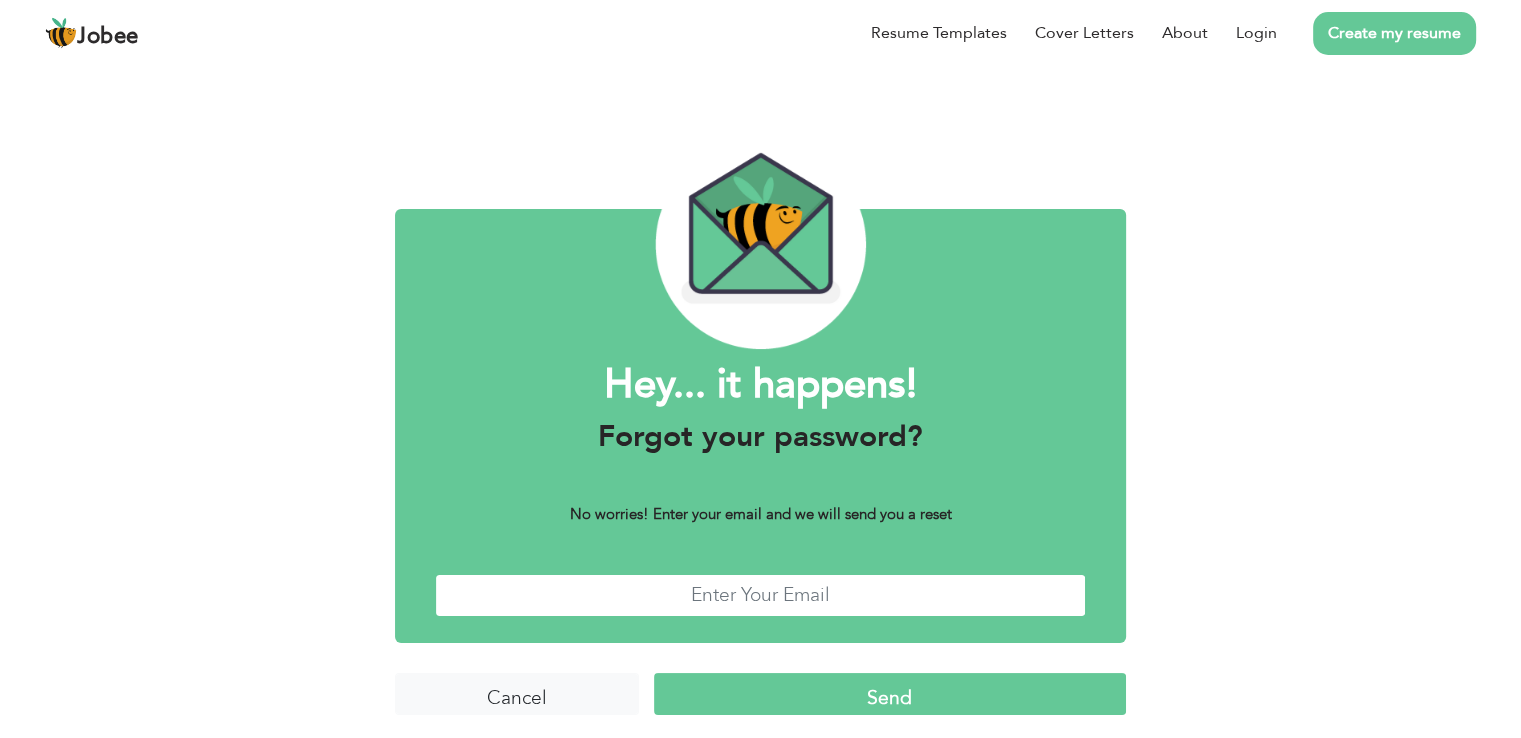 click at bounding box center [760, 595] 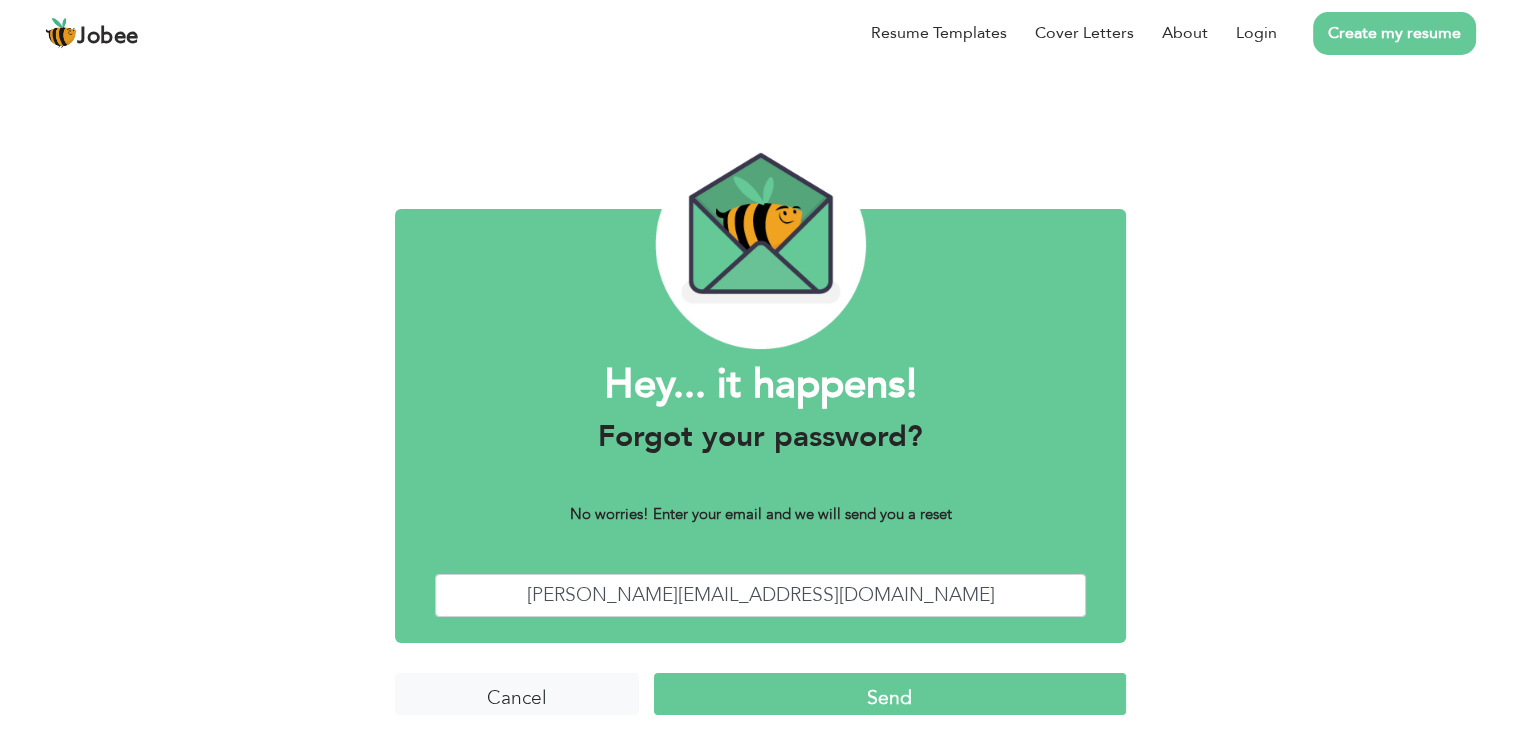 click on "Send" at bounding box center [890, 694] 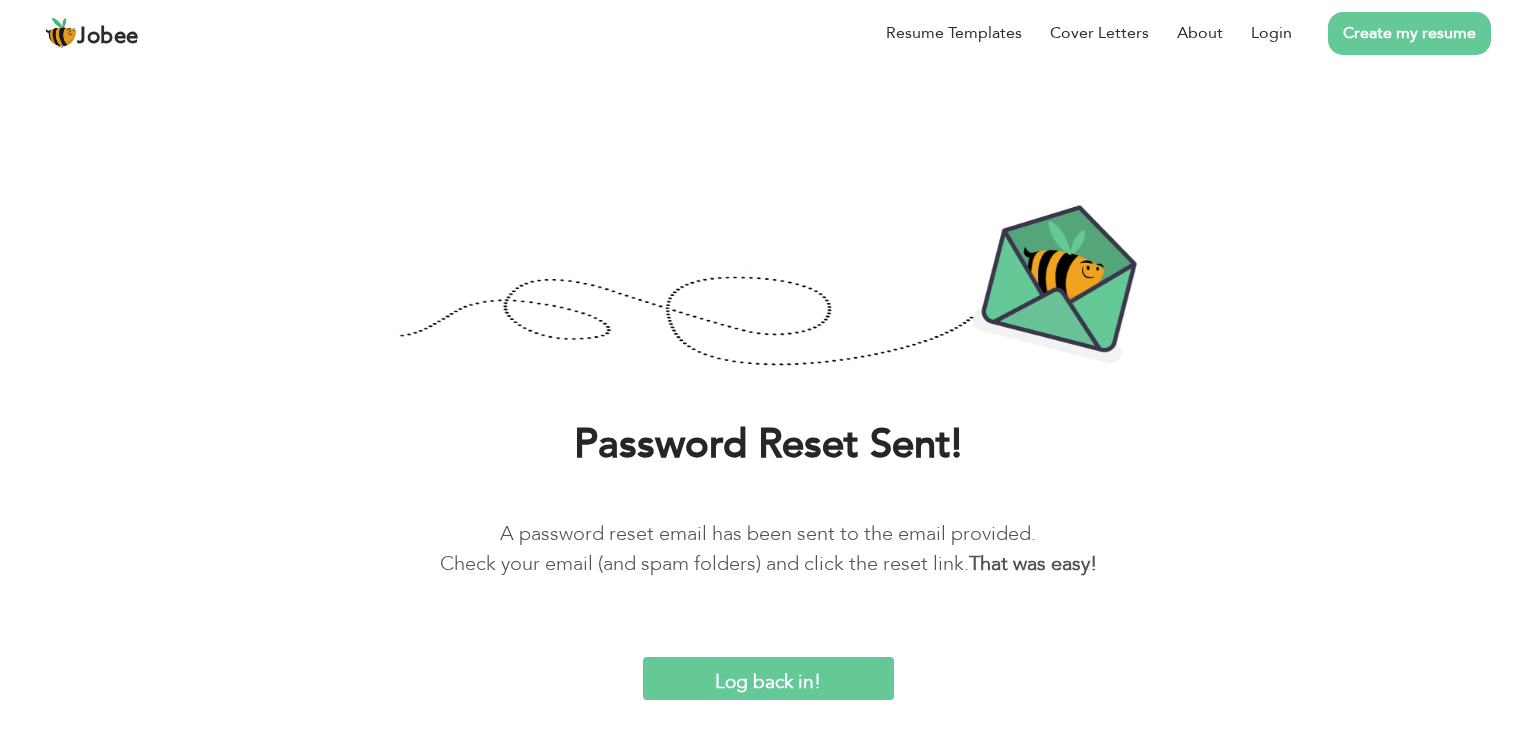 scroll, scrollTop: 0, scrollLeft: 0, axis: both 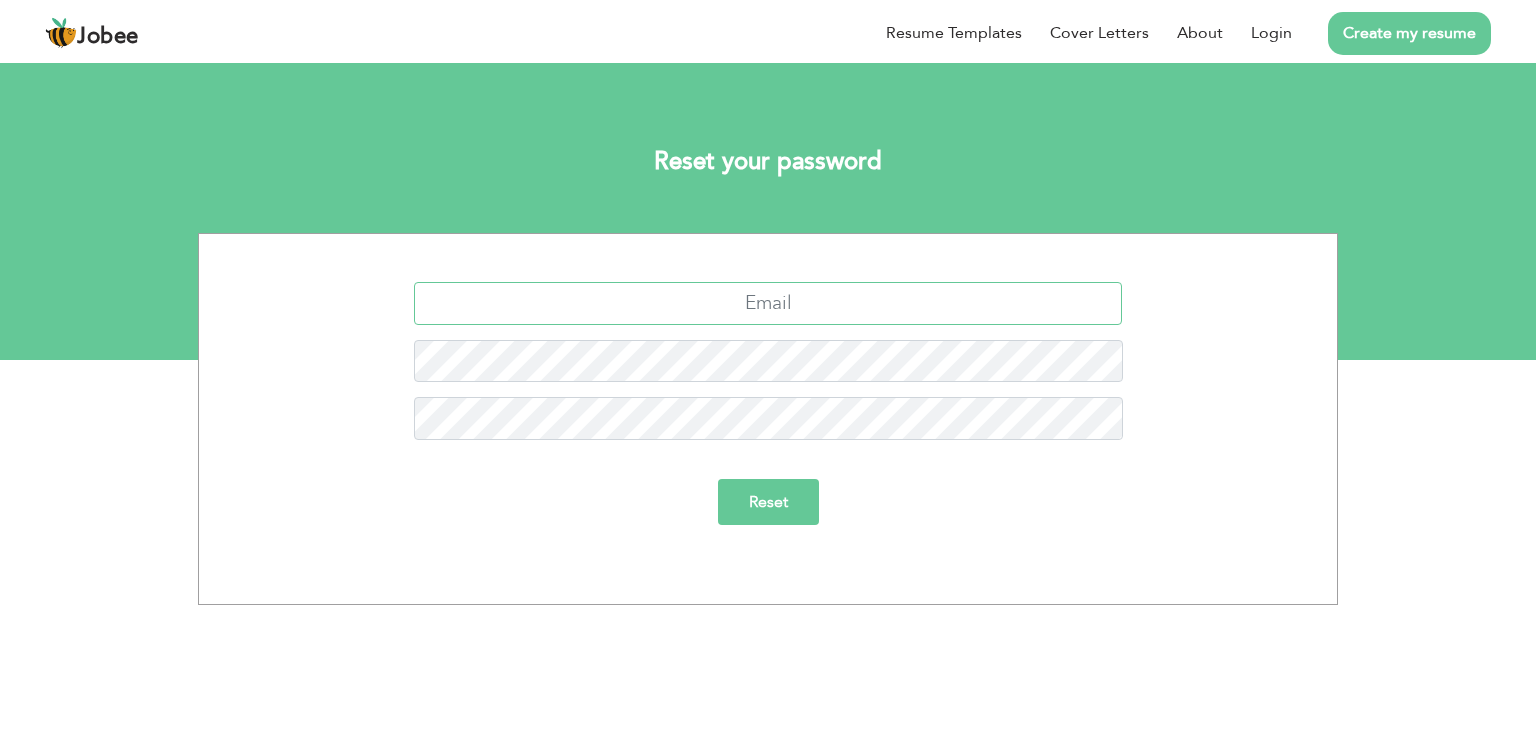 click at bounding box center [768, 303] 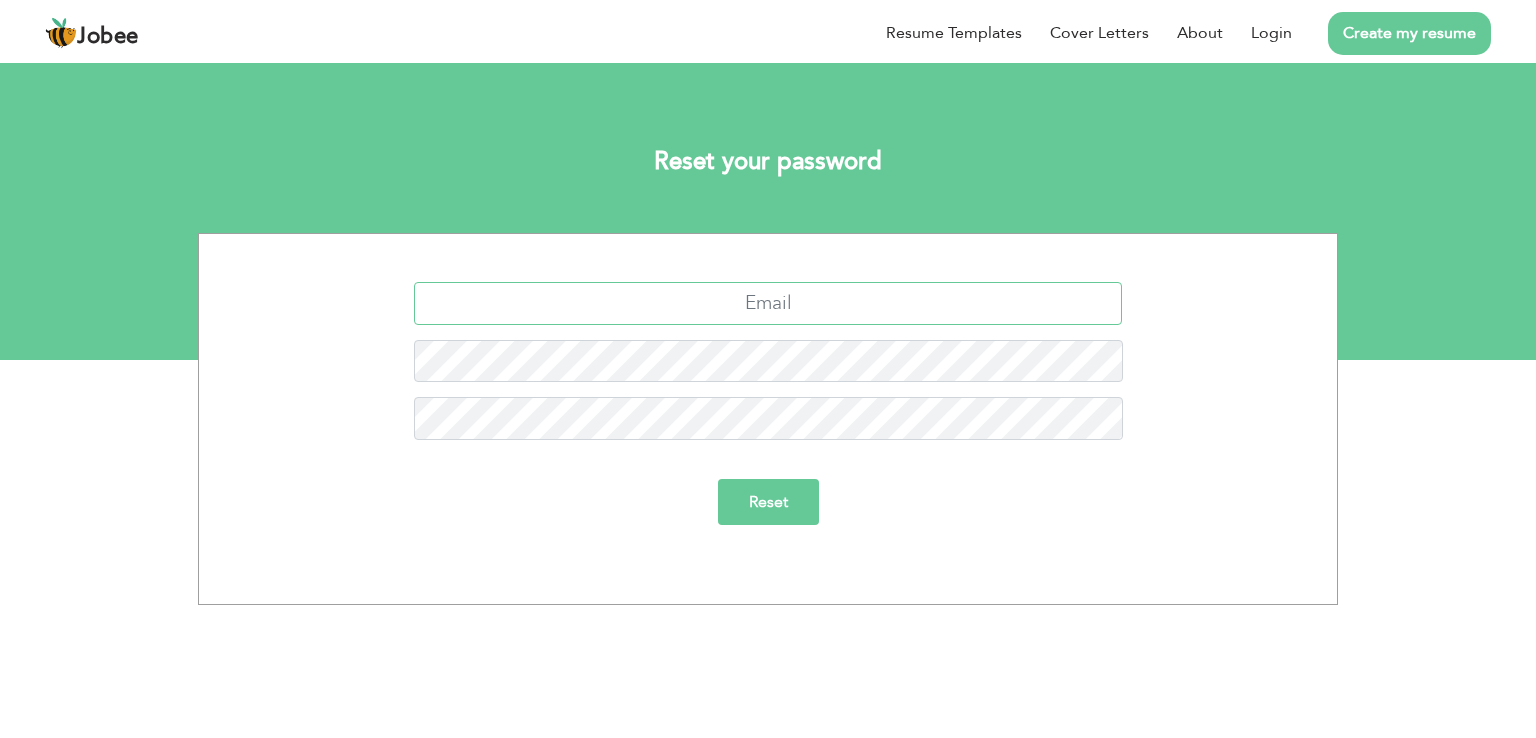 type on "[PERSON_NAME][EMAIL_ADDRESS][DOMAIN_NAME]" 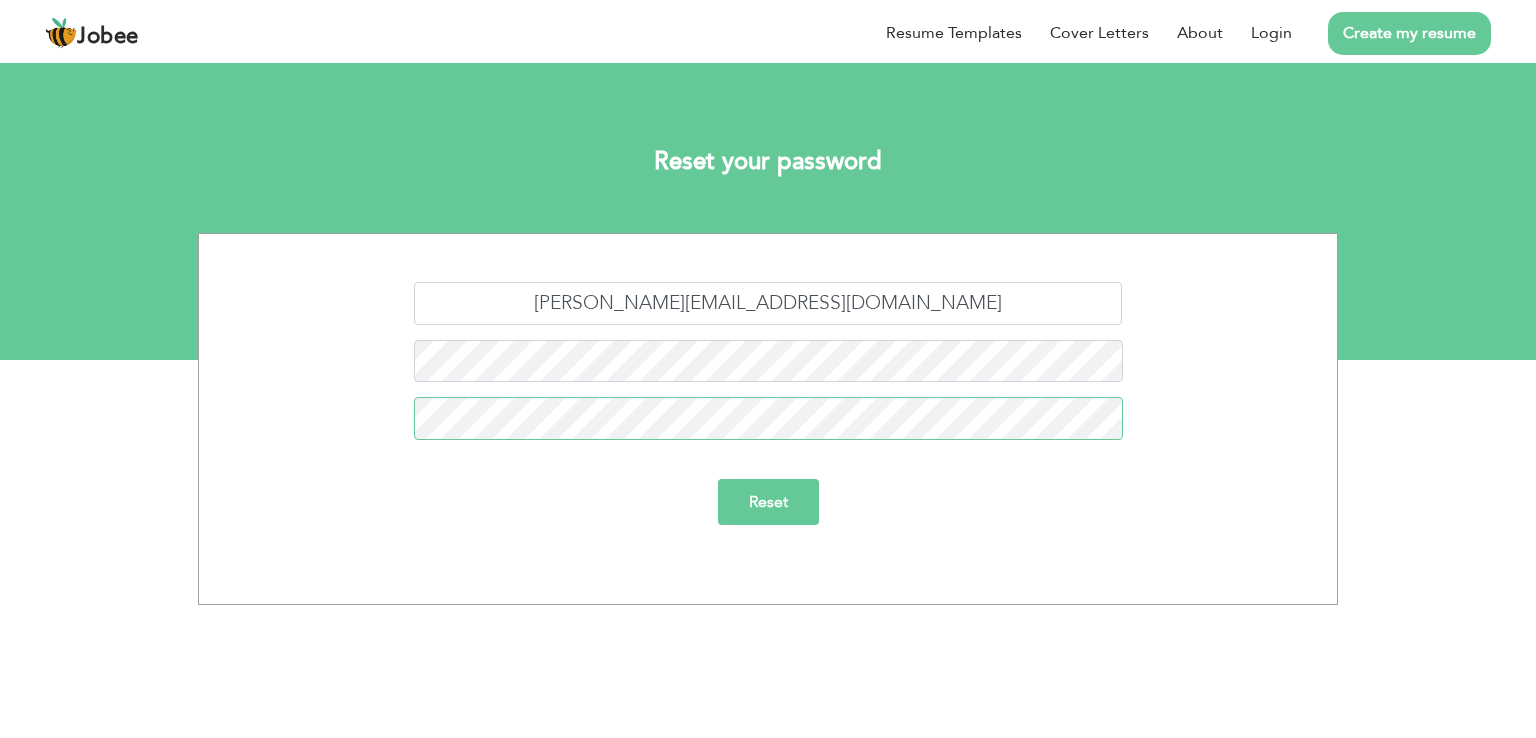 click on "Reset" at bounding box center (768, 502) 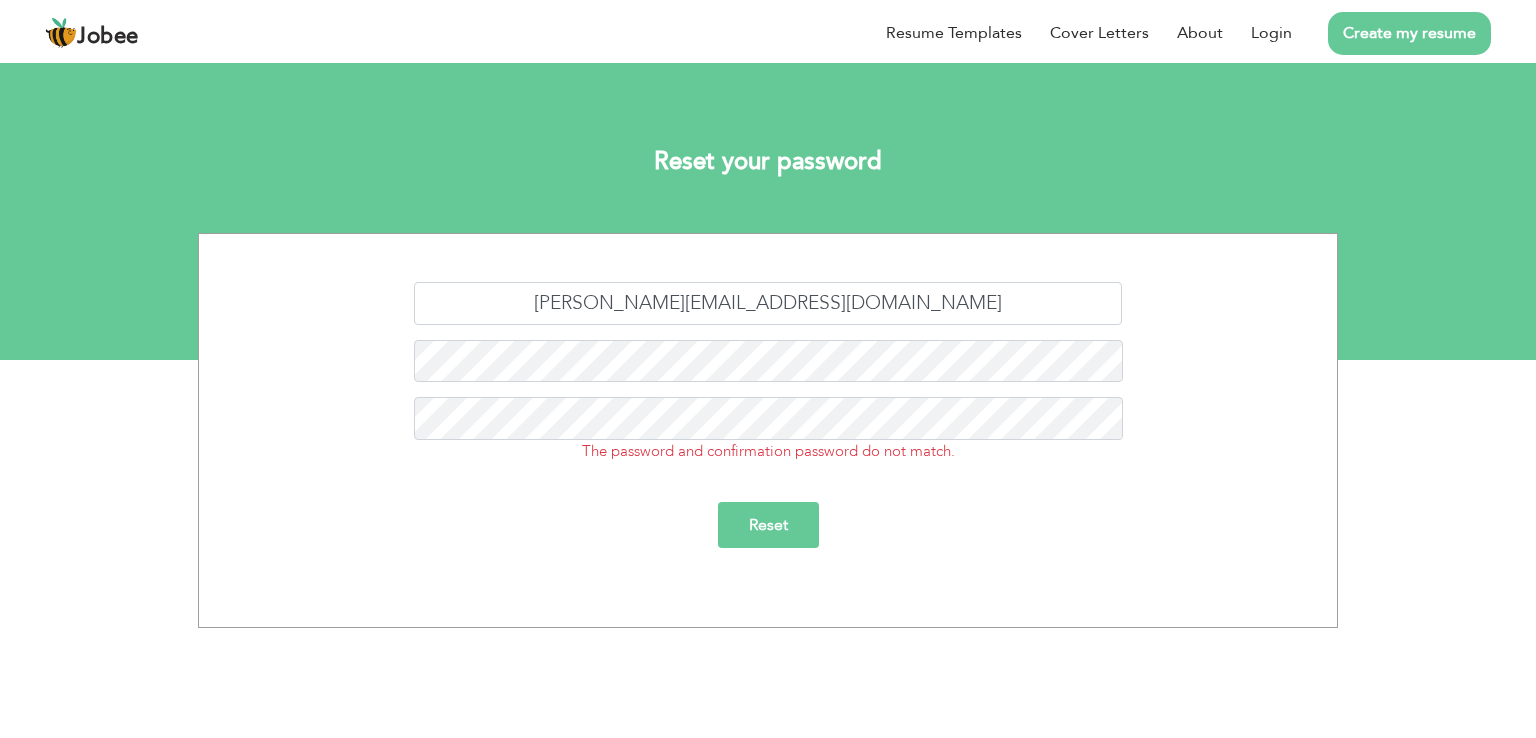 scroll, scrollTop: 0, scrollLeft: 0, axis: both 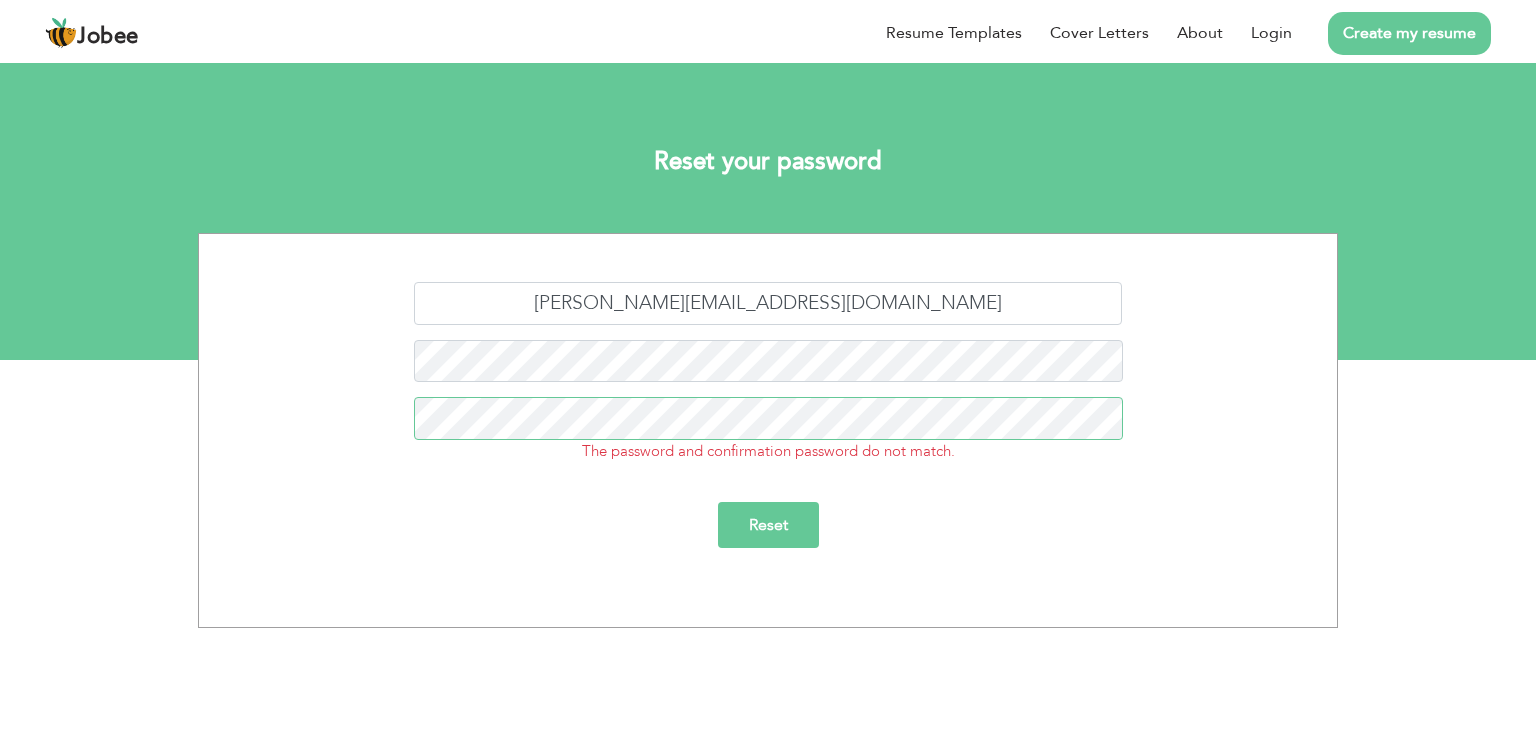 click on "Reset" at bounding box center [768, 525] 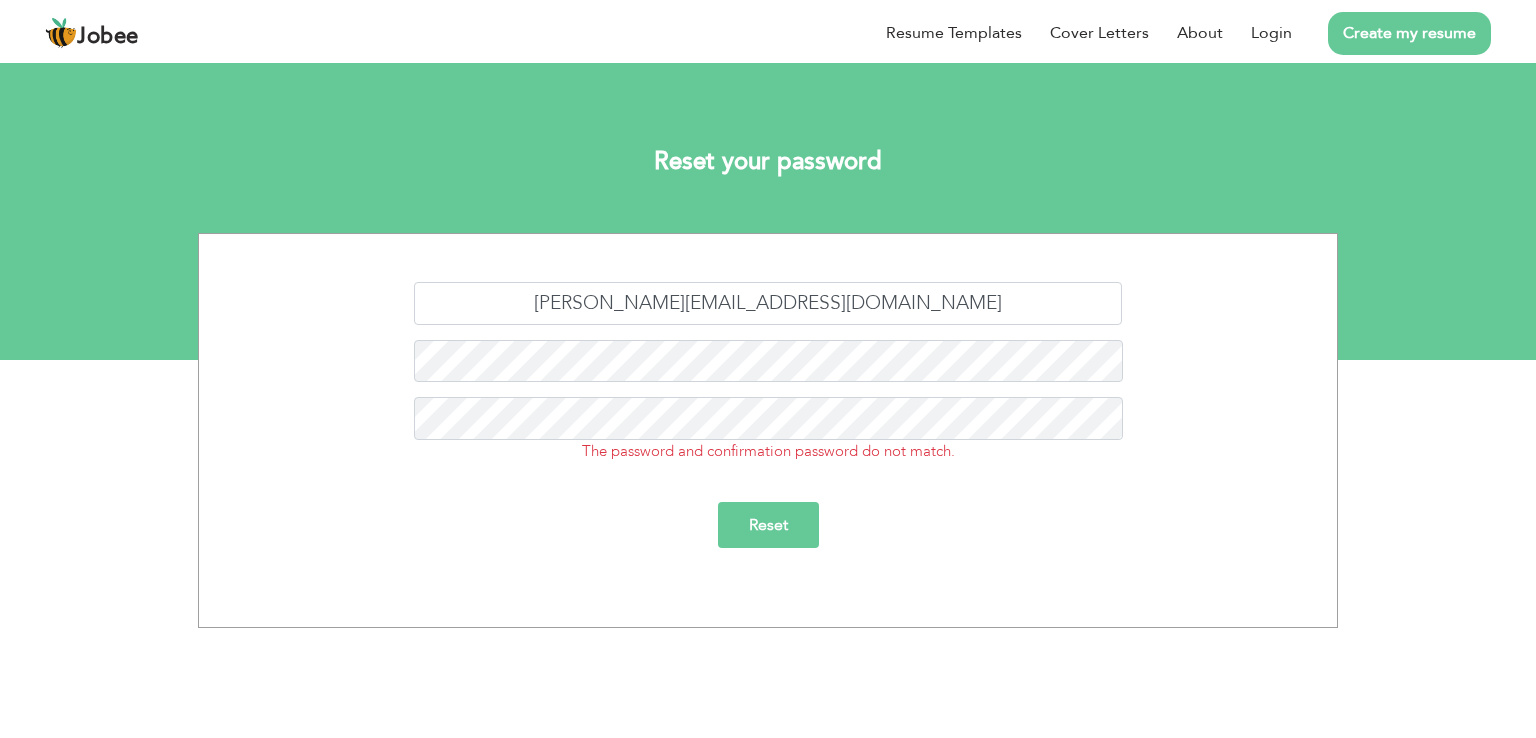scroll, scrollTop: 0, scrollLeft: 0, axis: both 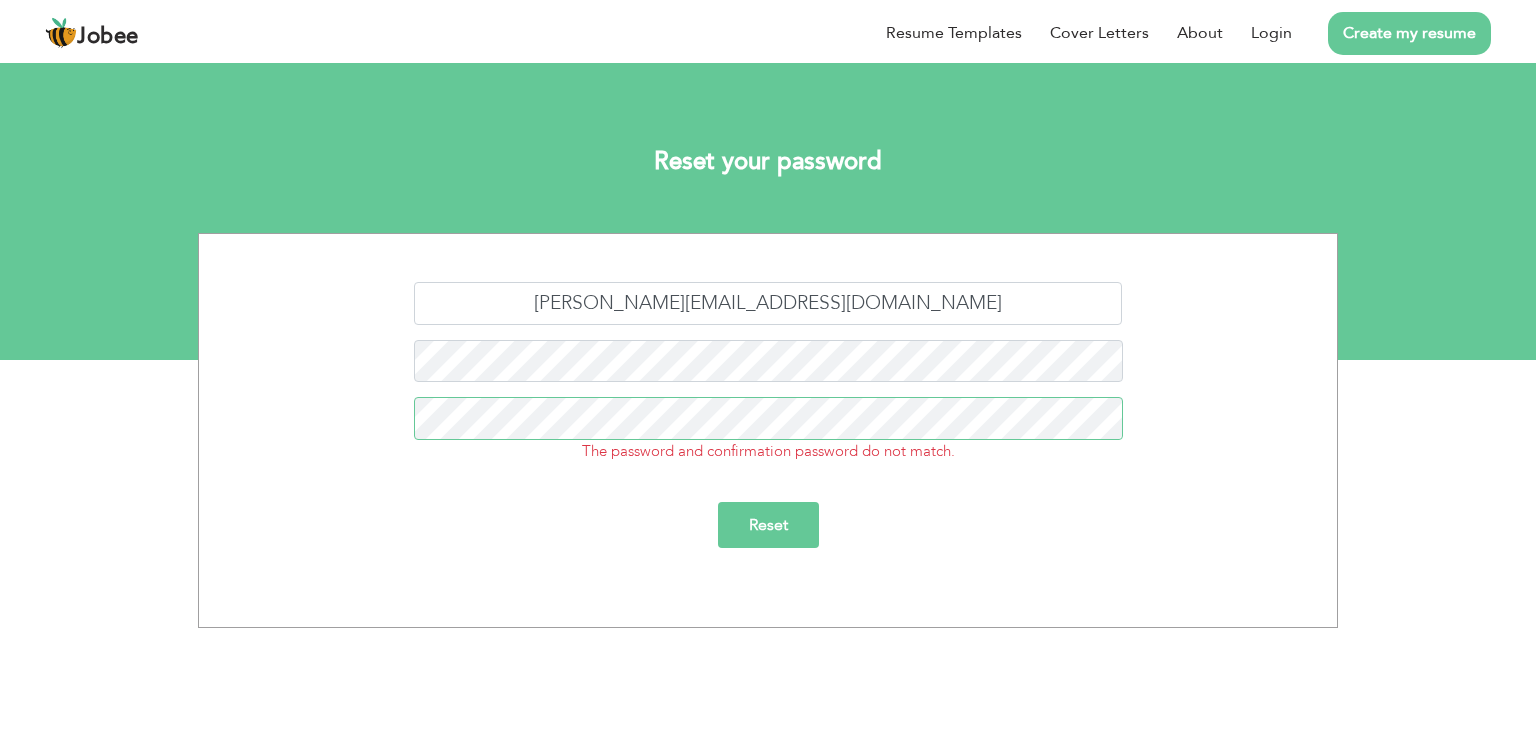 click on "Reset" at bounding box center [768, 525] 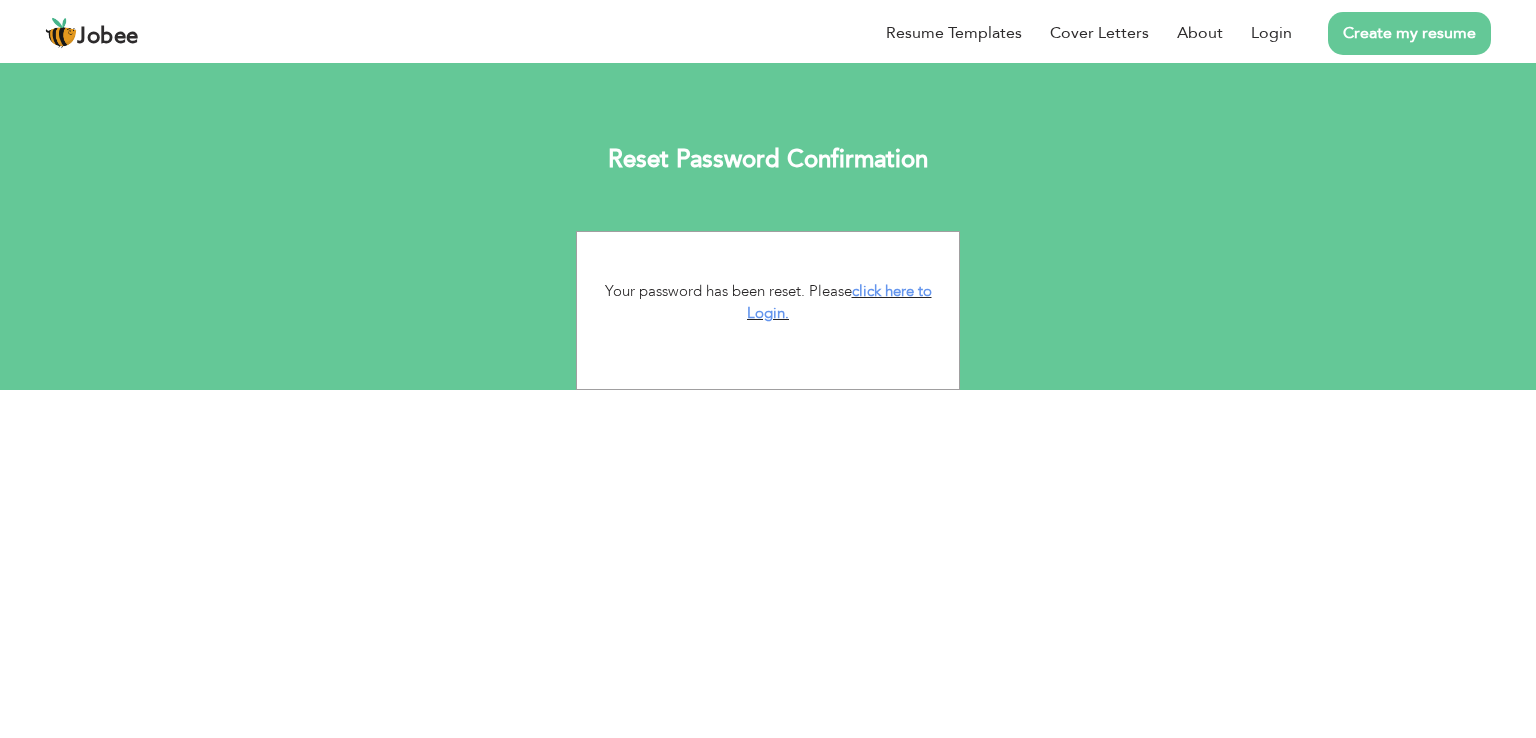 scroll, scrollTop: 0, scrollLeft: 0, axis: both 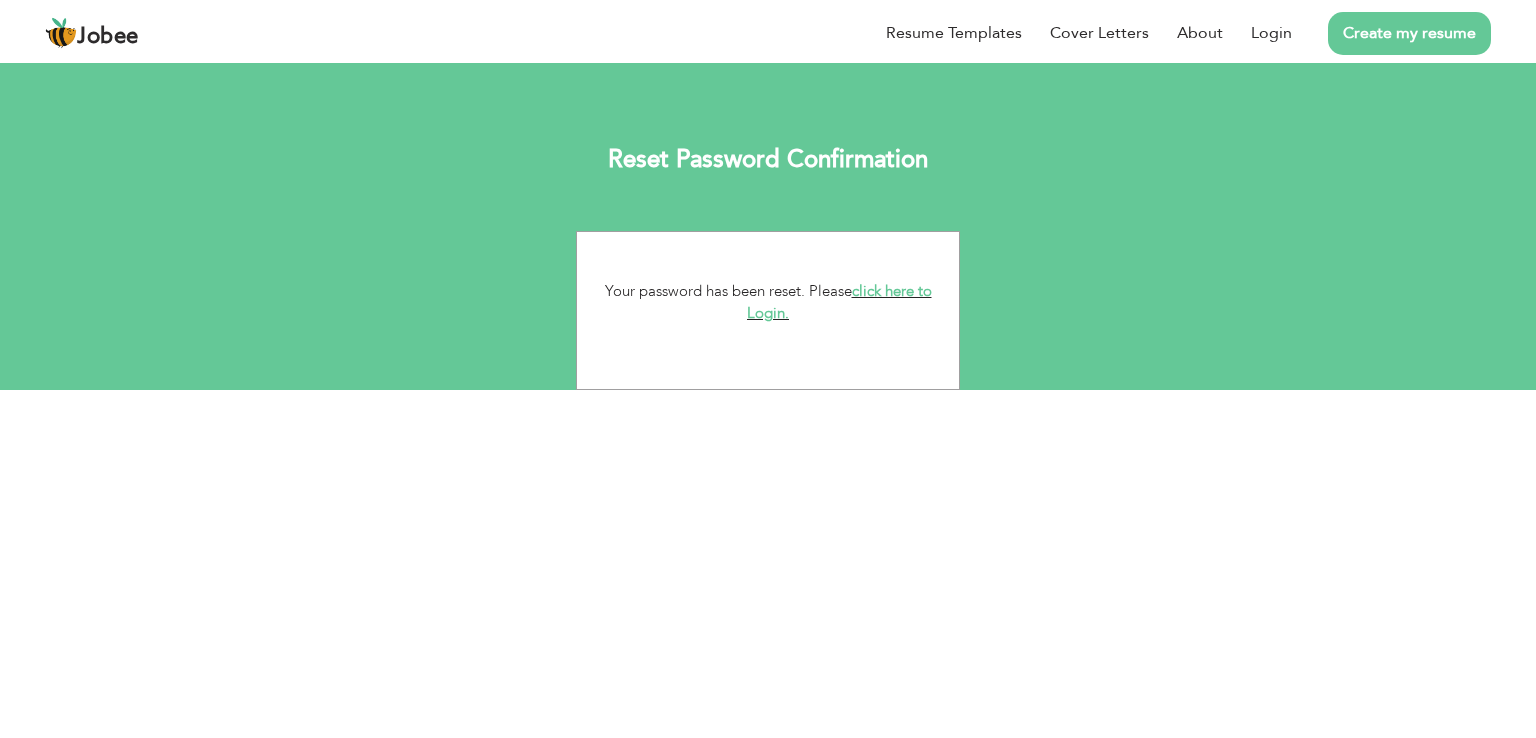 click on "click here to Login." at bounding box center [839, 302] 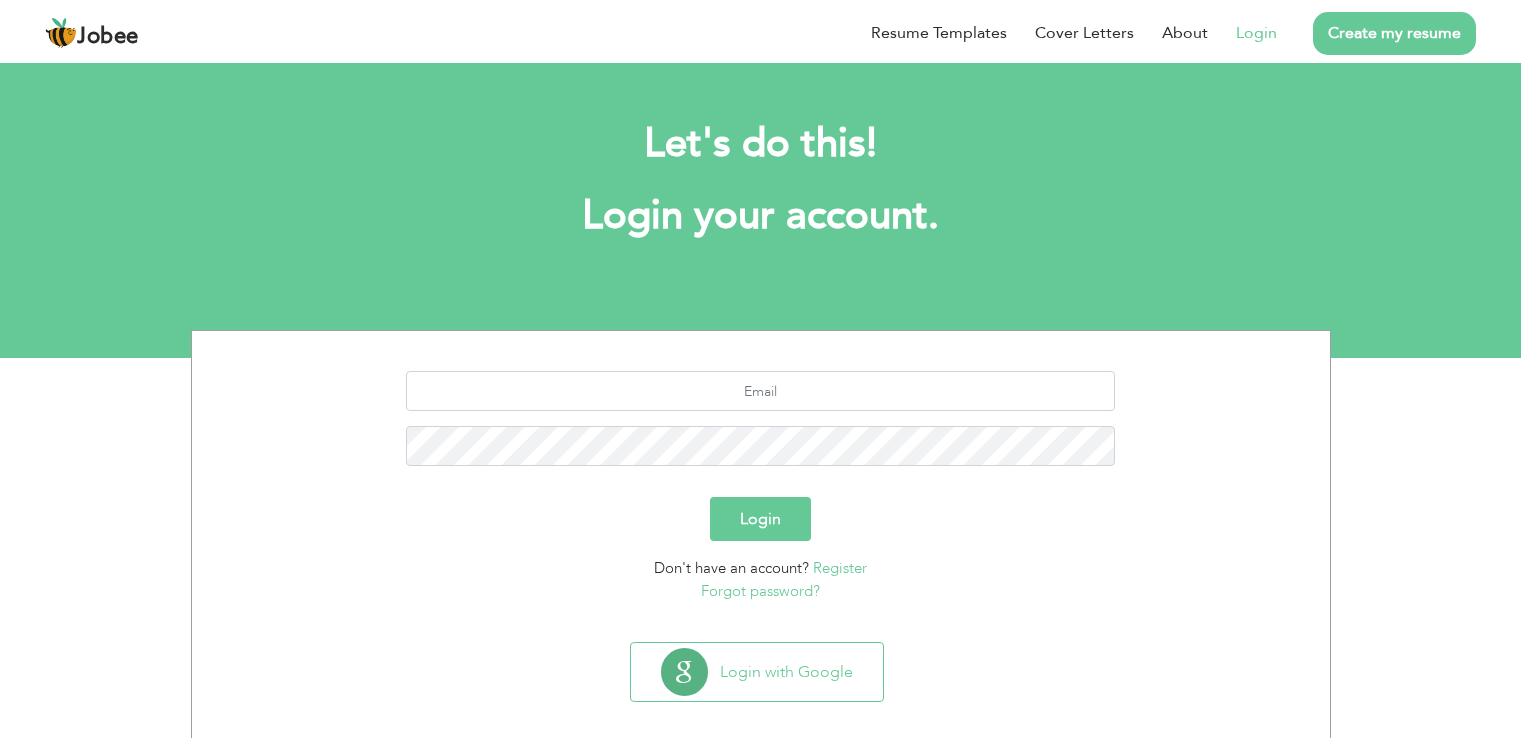scroll, scrollTop: 0, scrollLeft: 0, axis: both 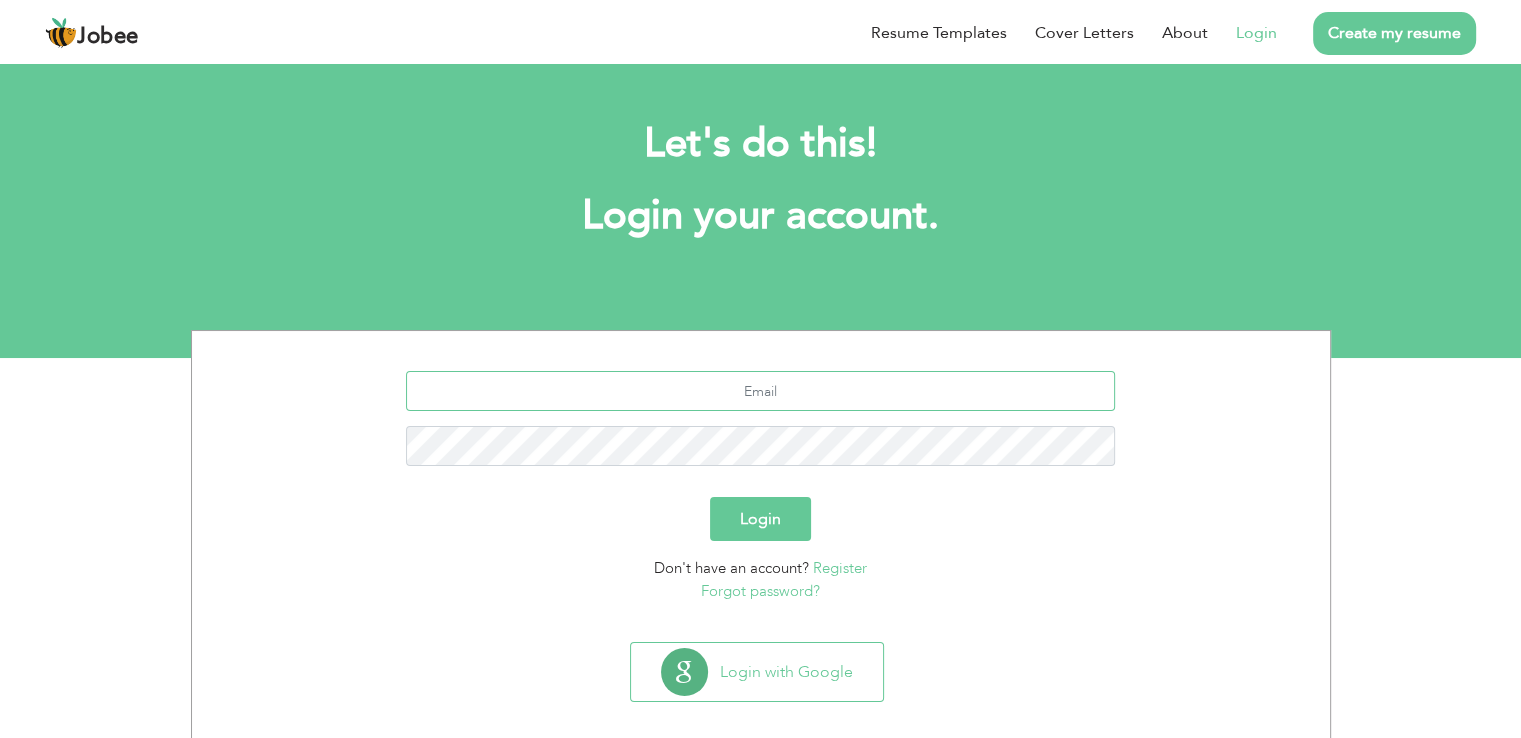 type on "[PERSON_NAME][EMAIL_ADDRESS][DOMAIN_NAME]" 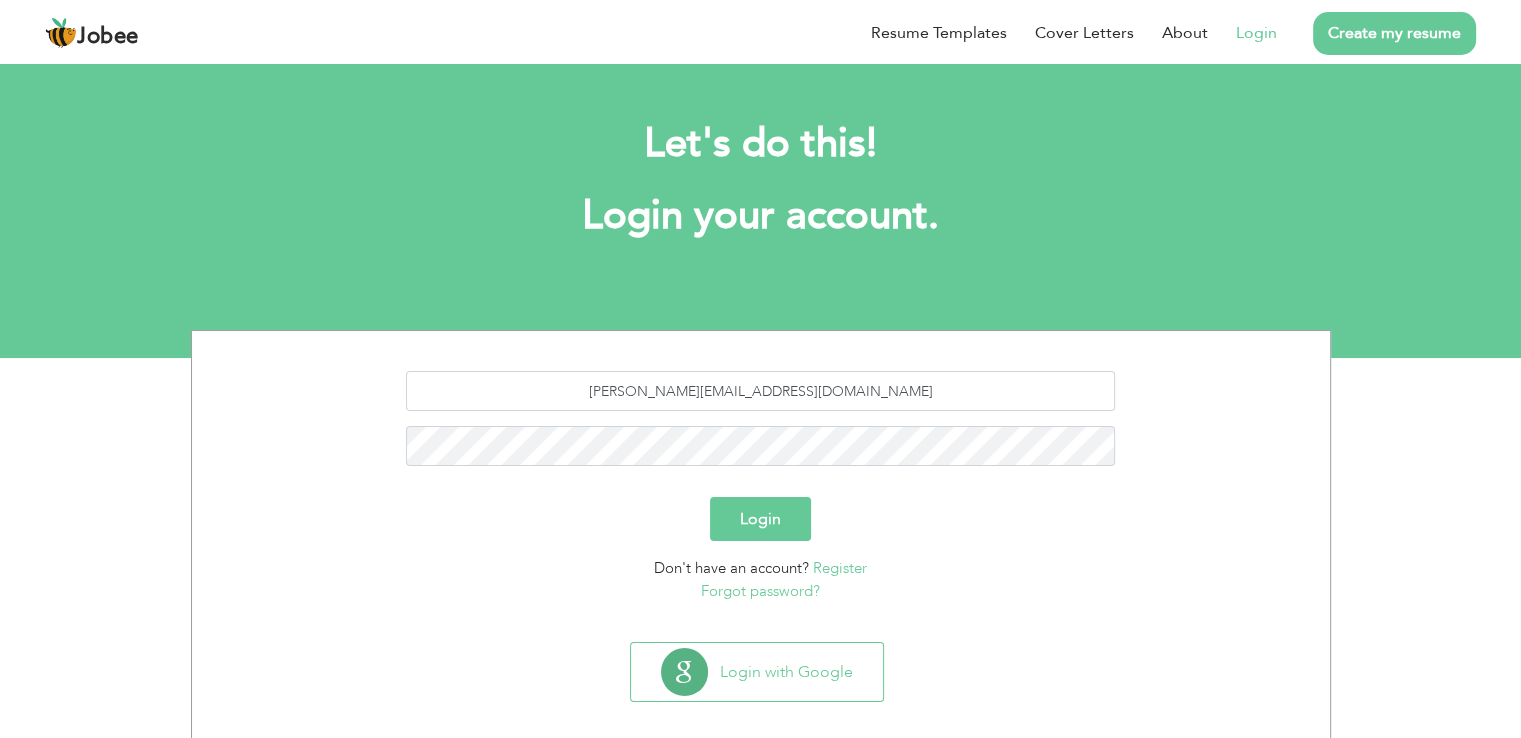 click on "Login" at bounding box center [760, 519] 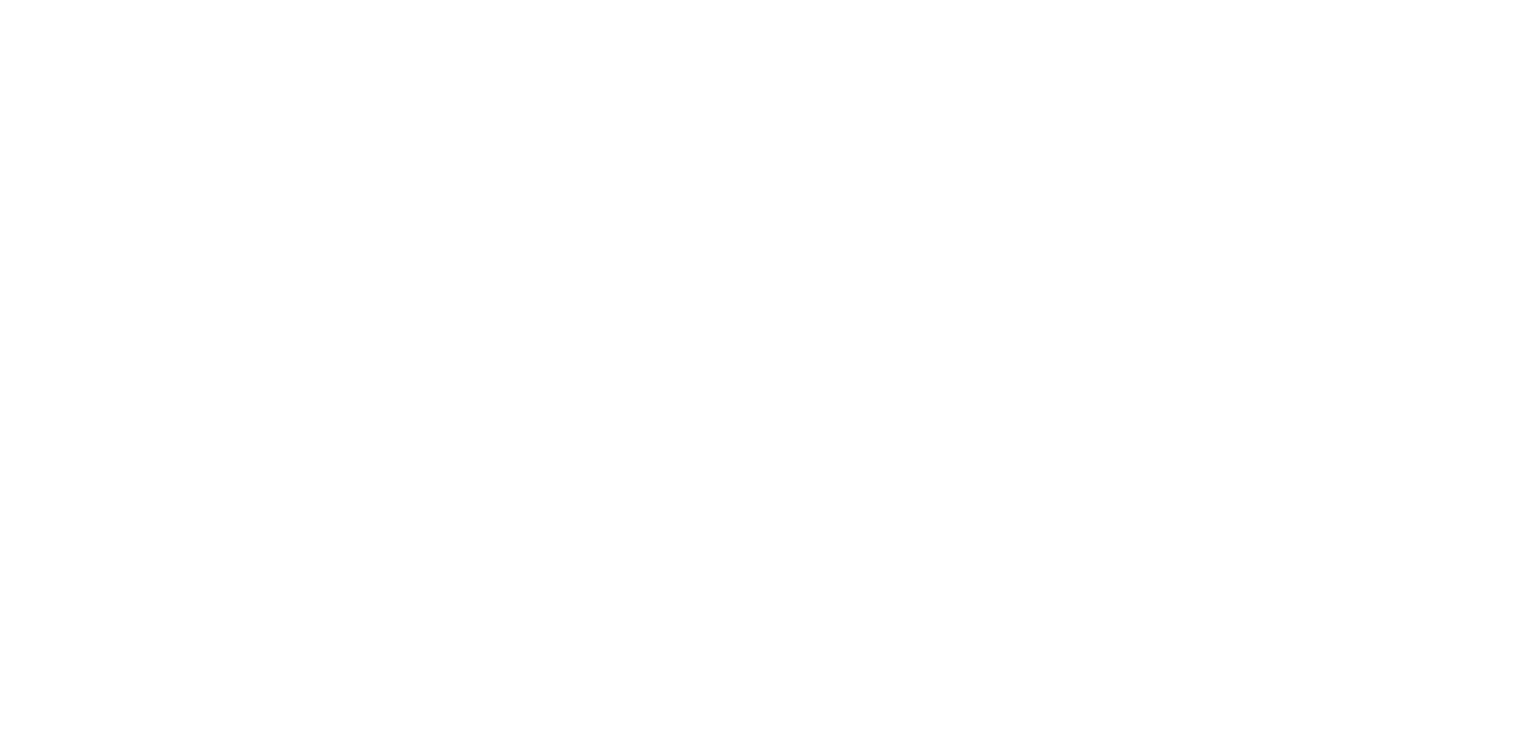 scroll, scrollTop: 0, scrollLeft: 0, axis: both 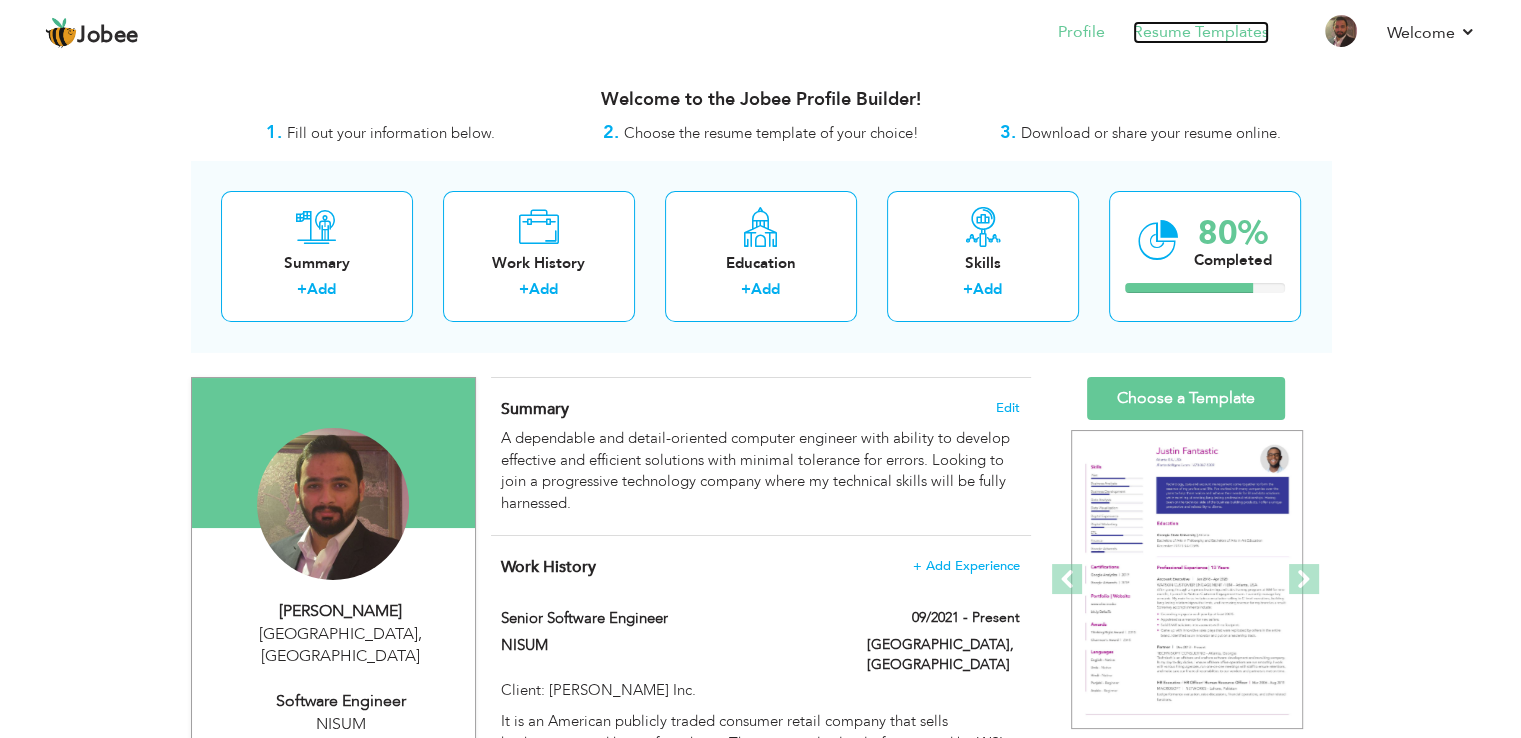 click on "Resume Templates" at bounding box center (1201, 32) 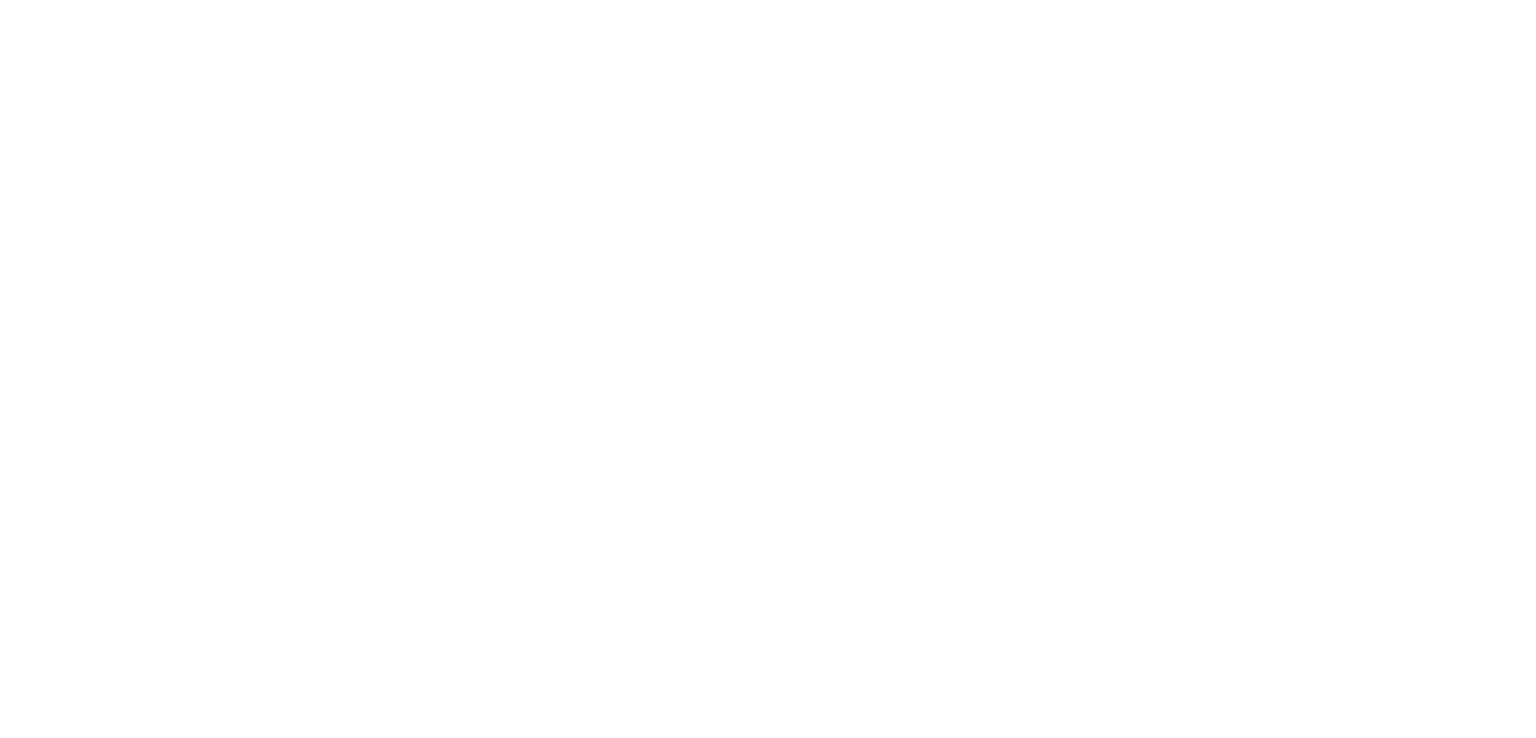scroll, scrollTop: 0, scrollLeft: 0, axis: both 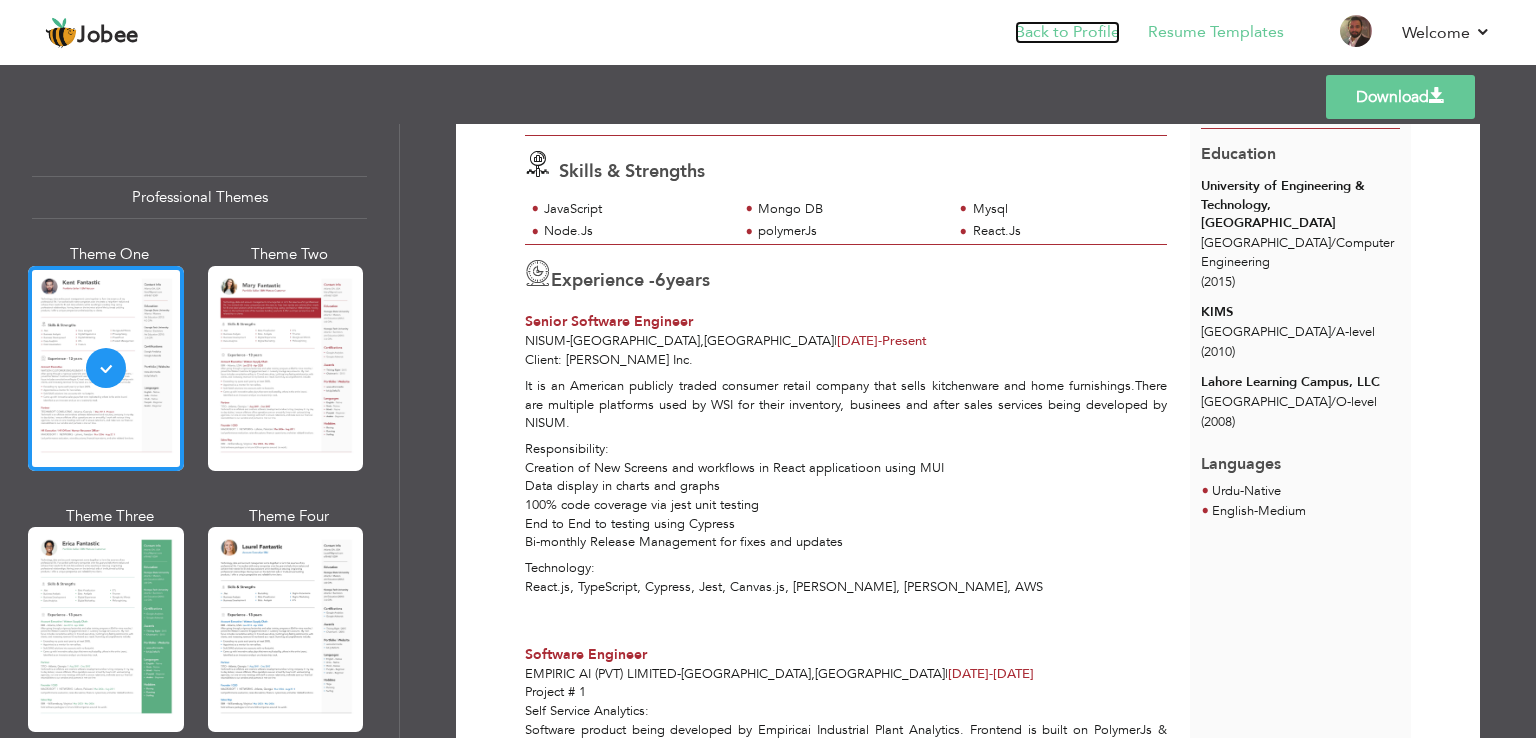 click on "Back to Profile" at bounding box center (1067, 32) 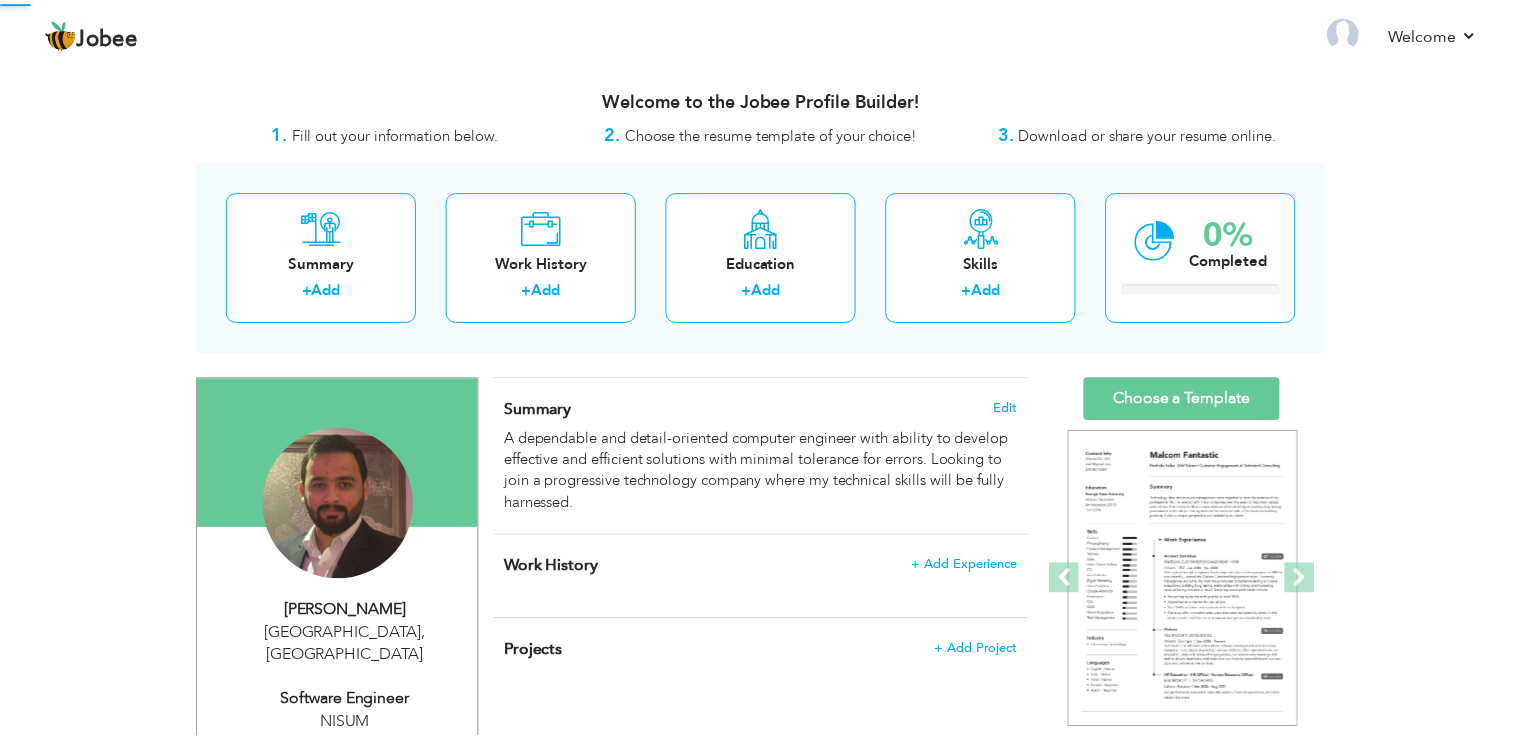 scroll, scrollTop: 0, scrollLeft: 0, axis: both 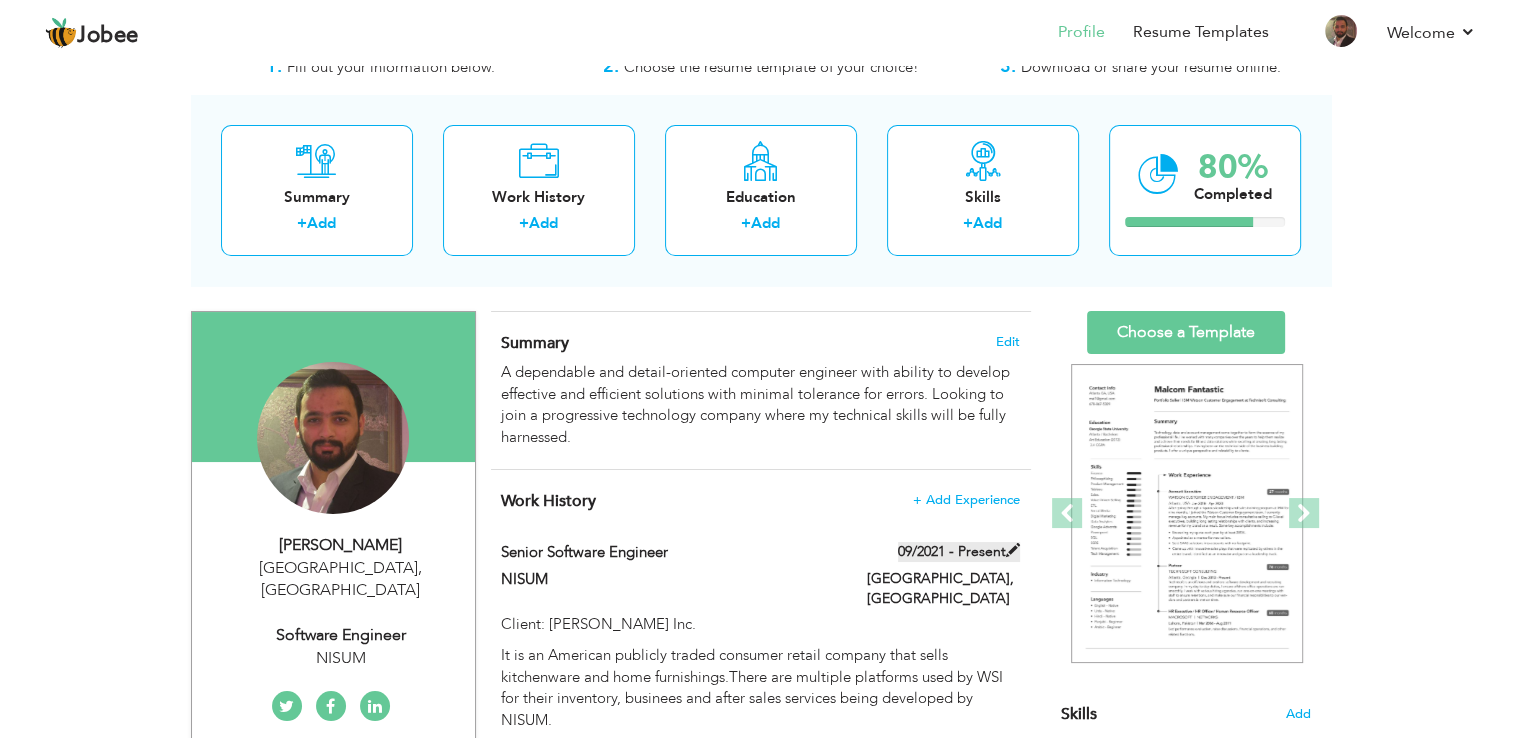 click at bounding box center (1013, 550) 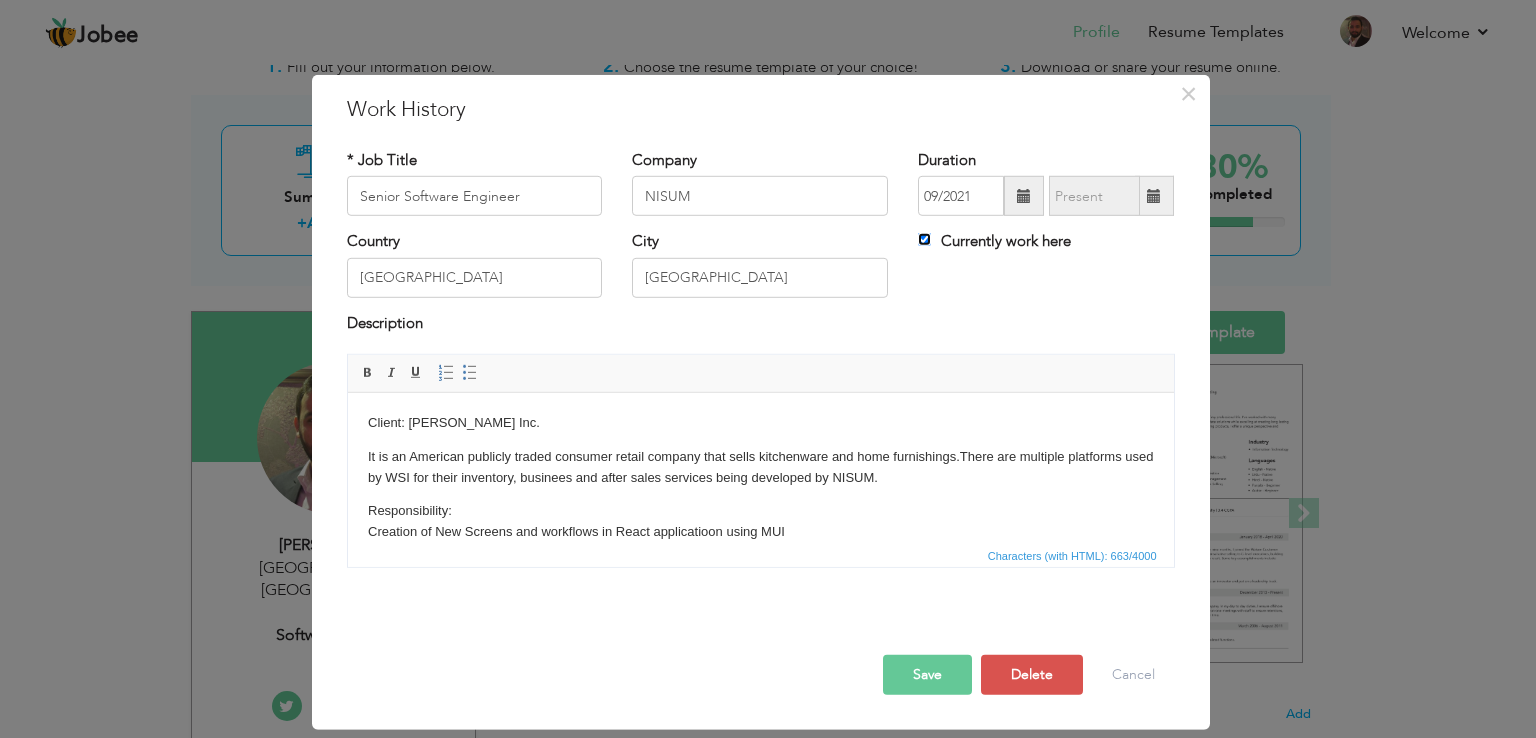 click on "Currently work here" at bounding box center (924, 239) 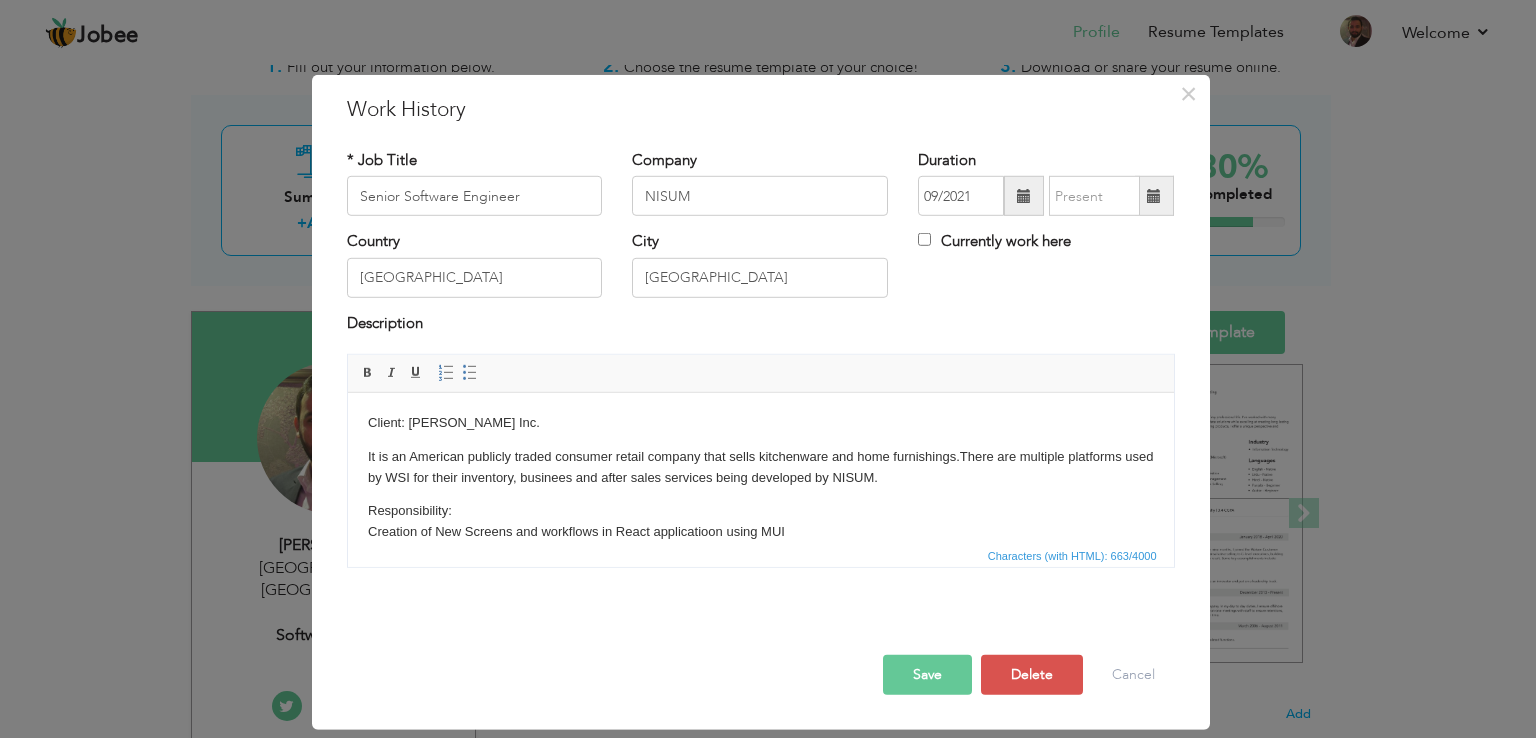 click at bounding box center (1154, 196) 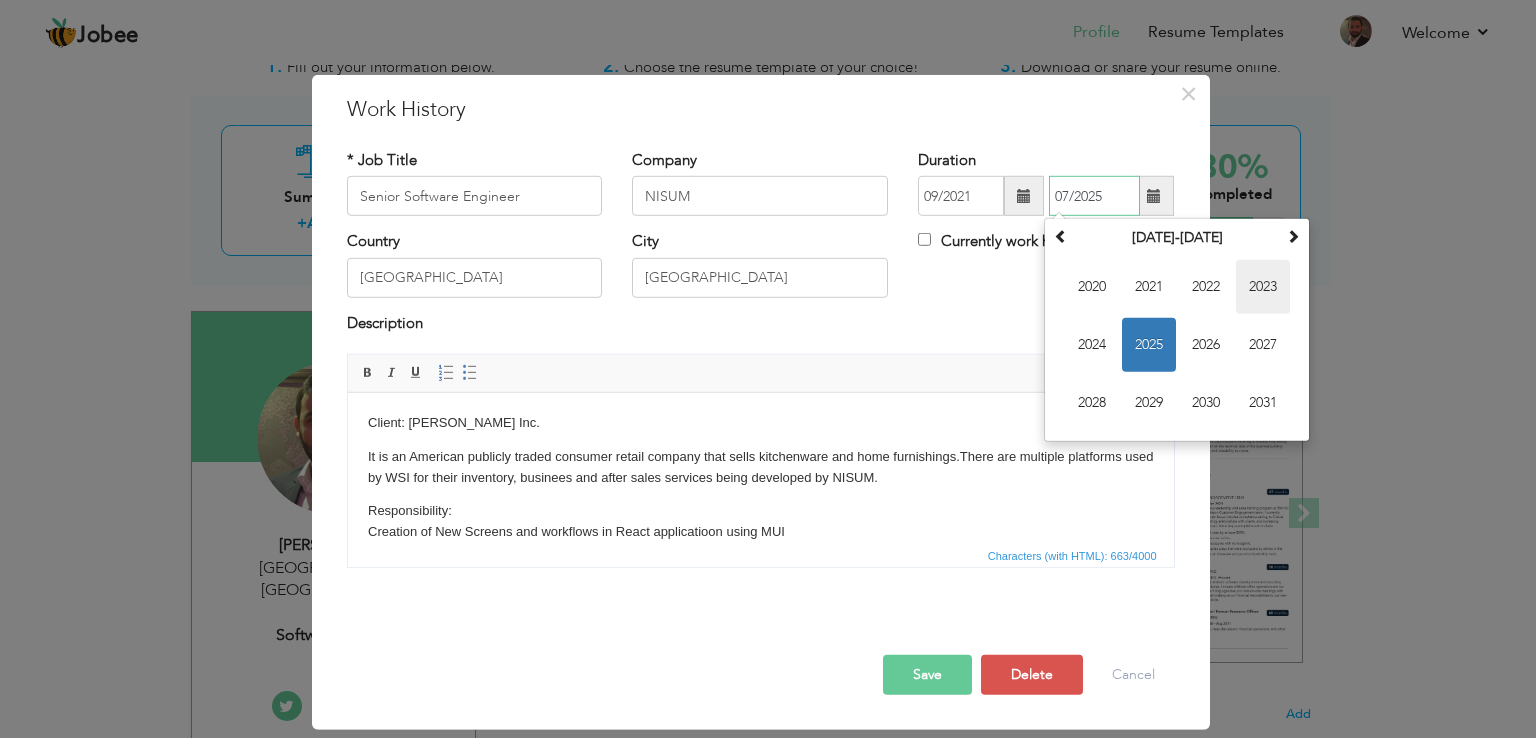 click on "2023" at bounding box center [1263, 287] 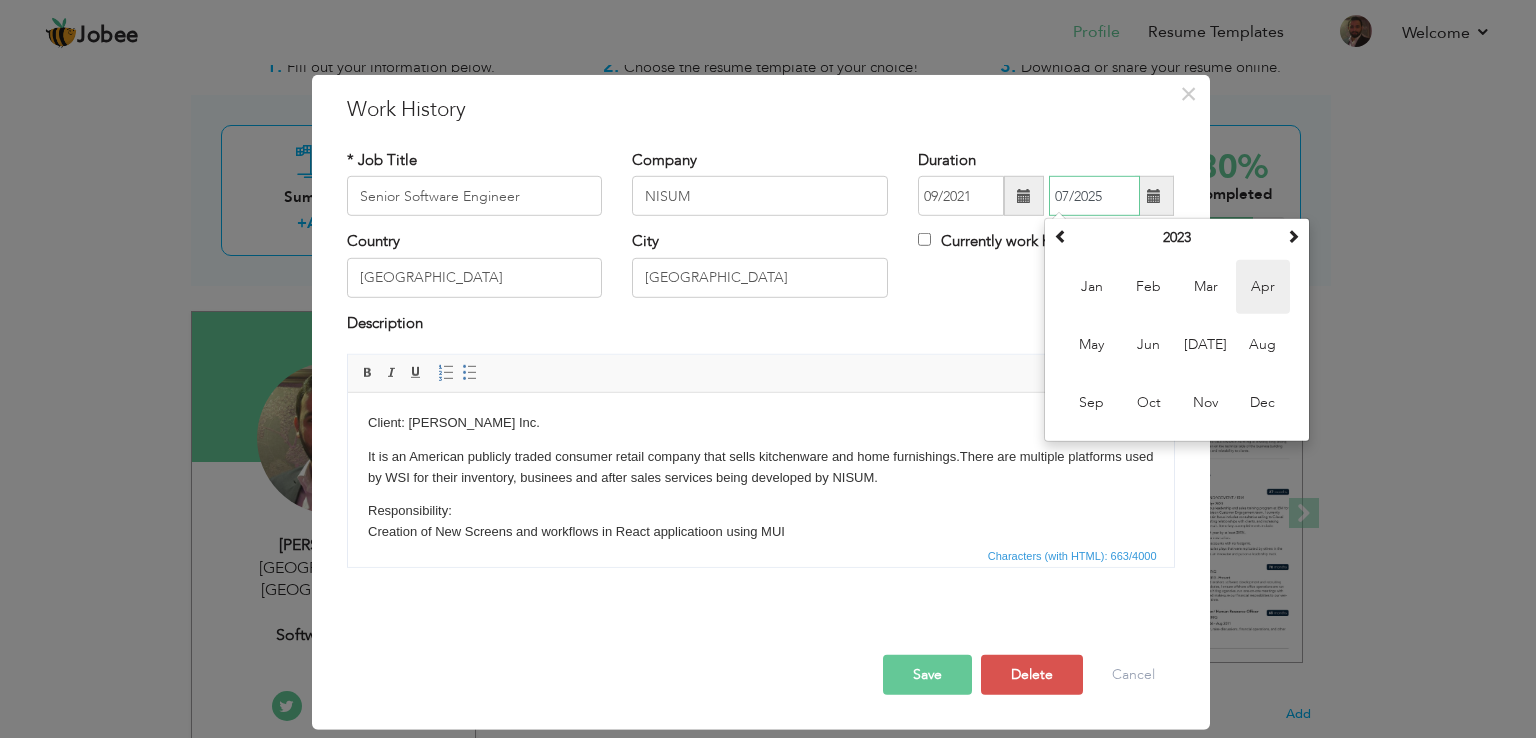 click on "Apr" at bounding box center [1263, 287] 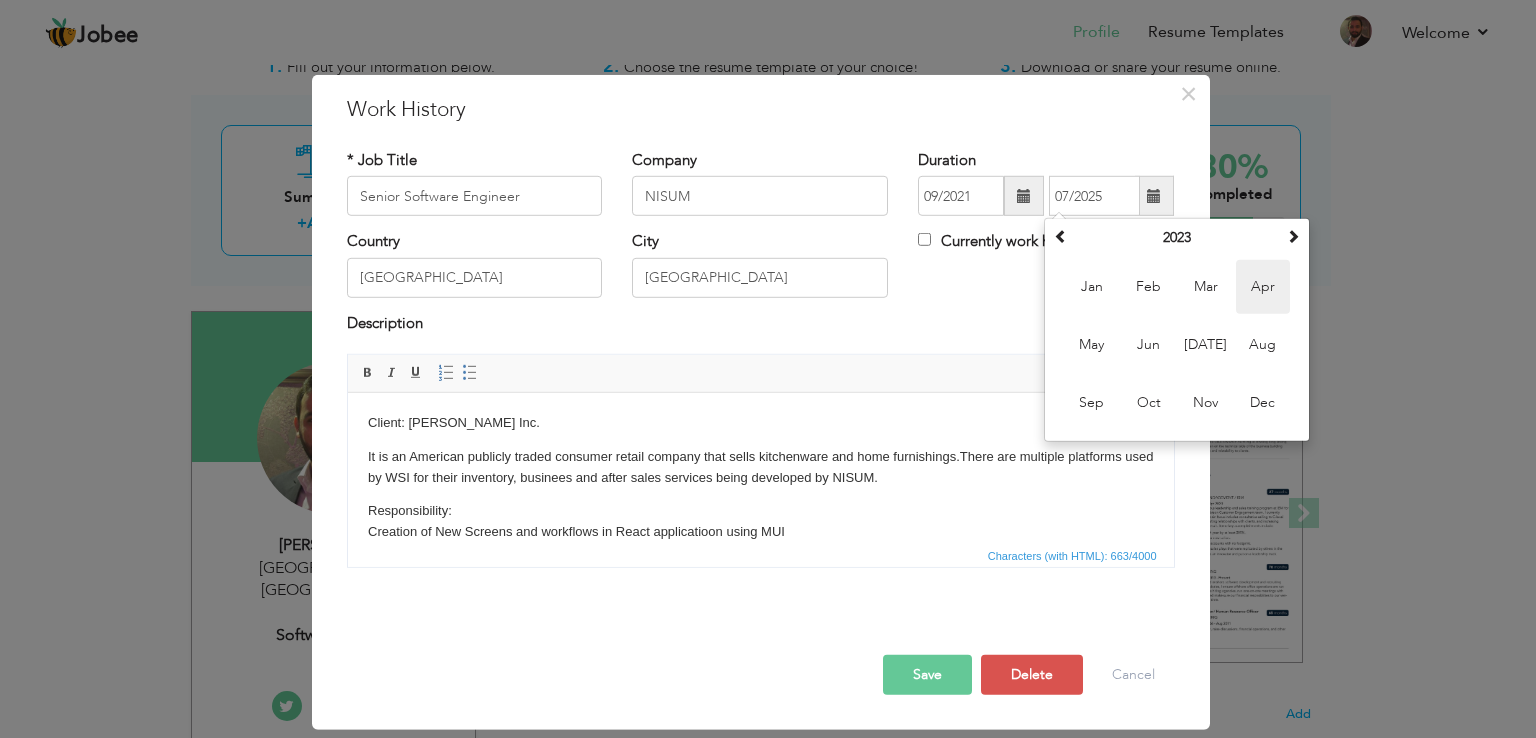 type on "04/2023" 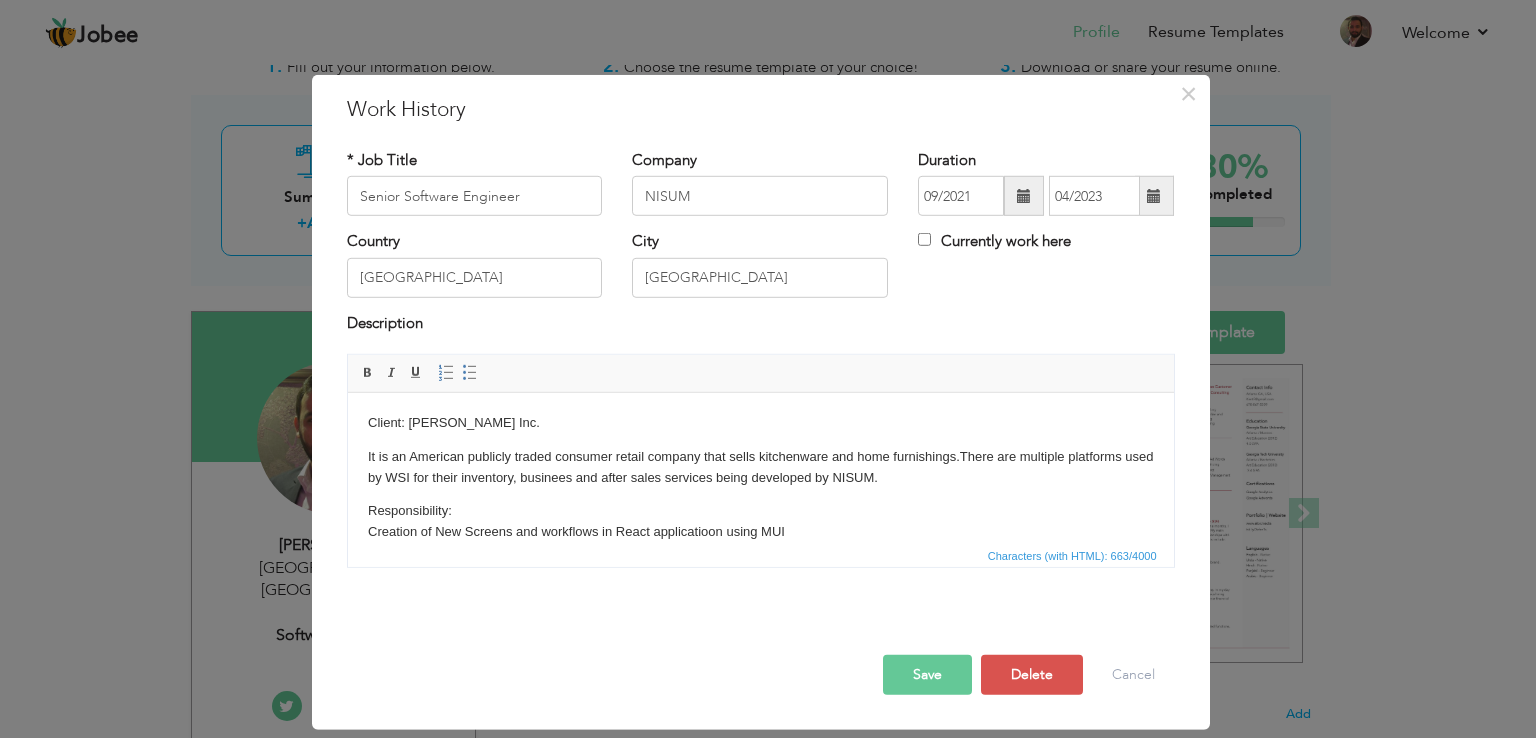 click on "Save" at bounding box center [927, 675] 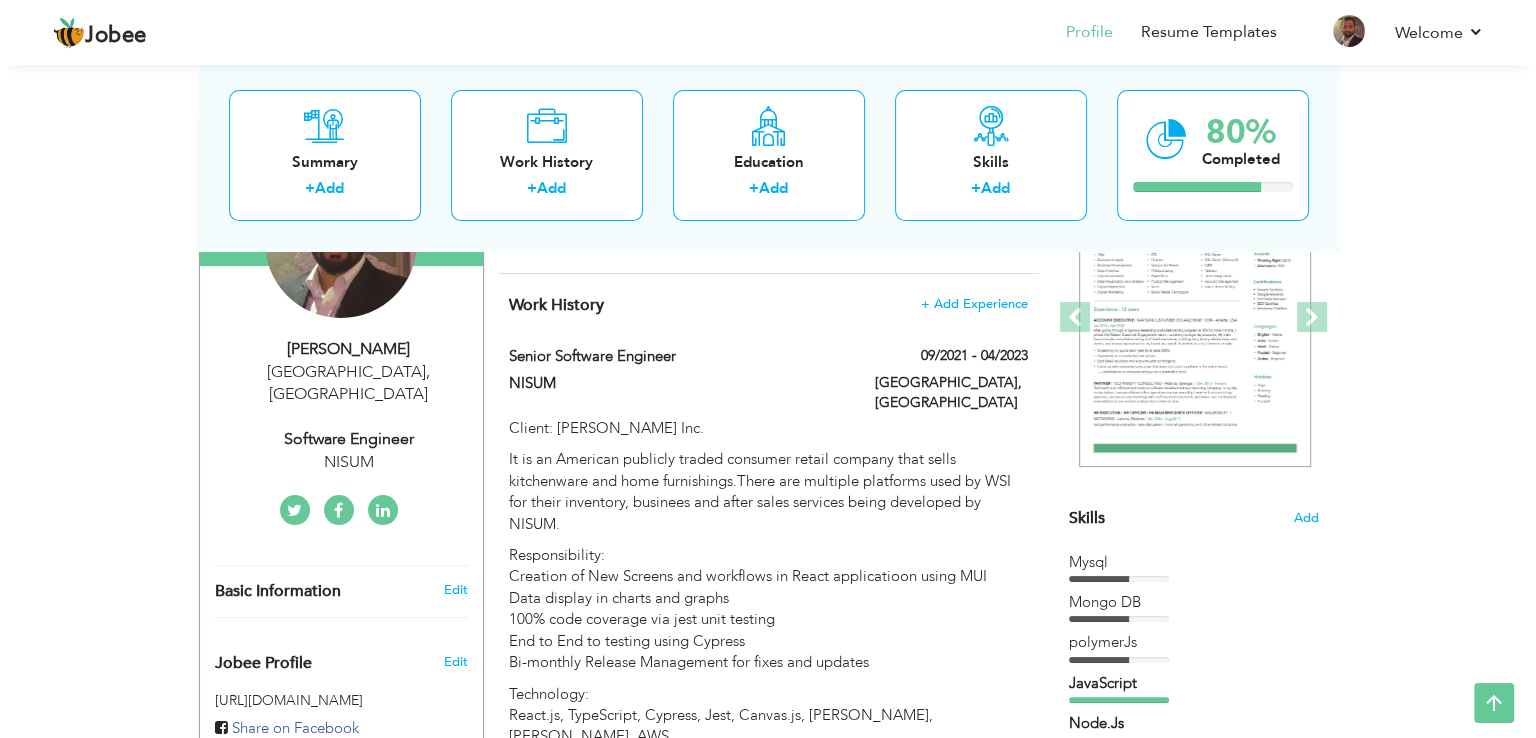 scroll, scrollTop: 206, scrollLeft: 0, axis: vertical 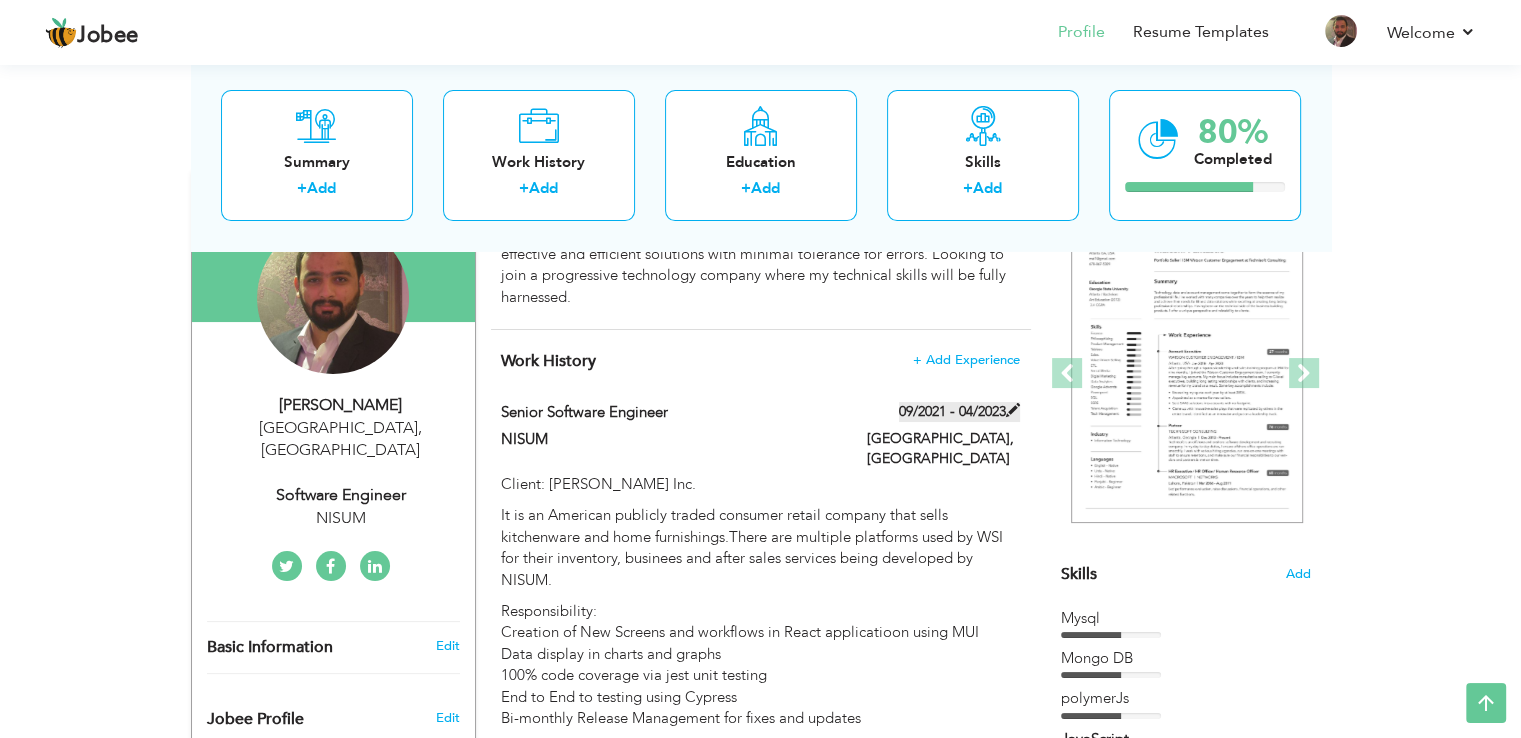 click at bounding box center (1013, 410) 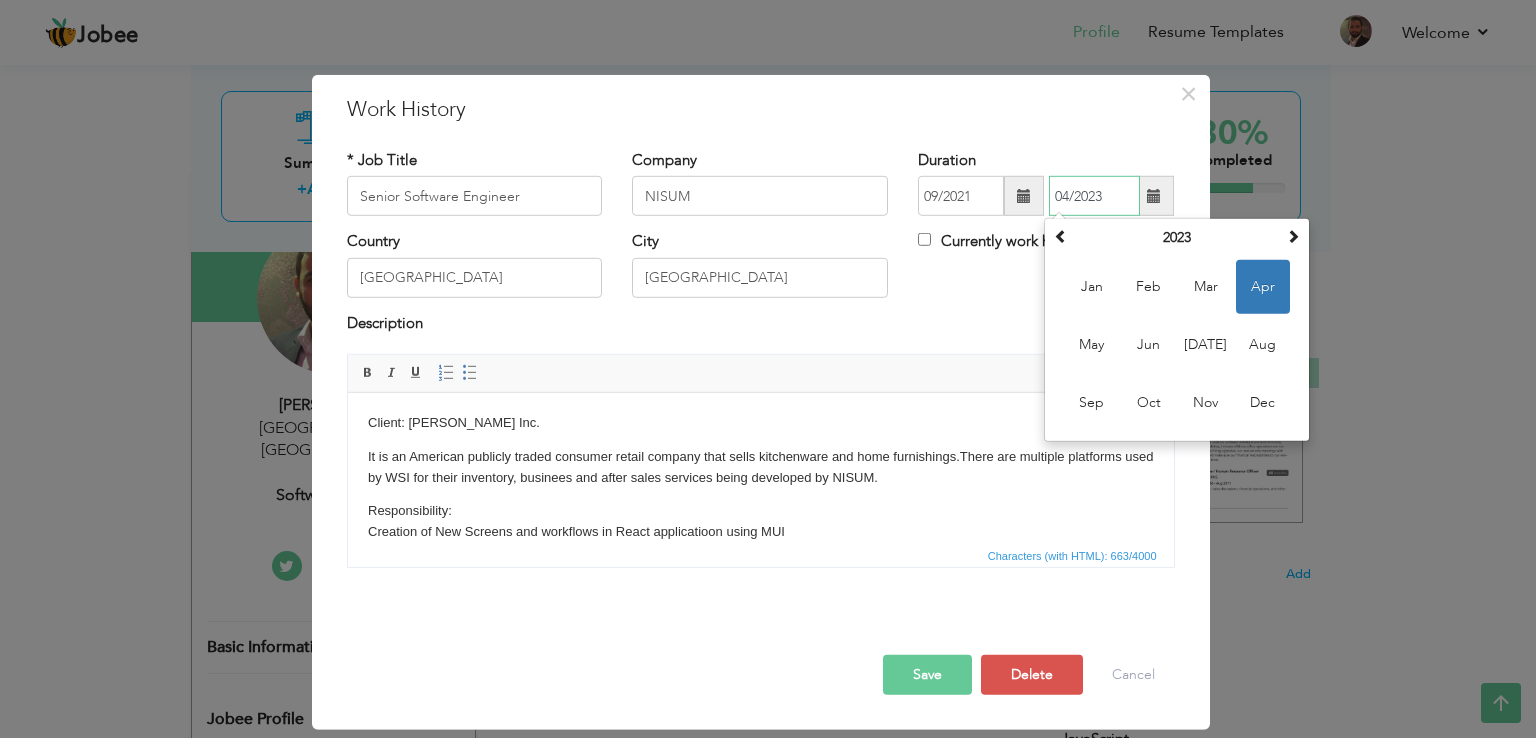 click on "04/2023" at bounding box center (1094, 196) 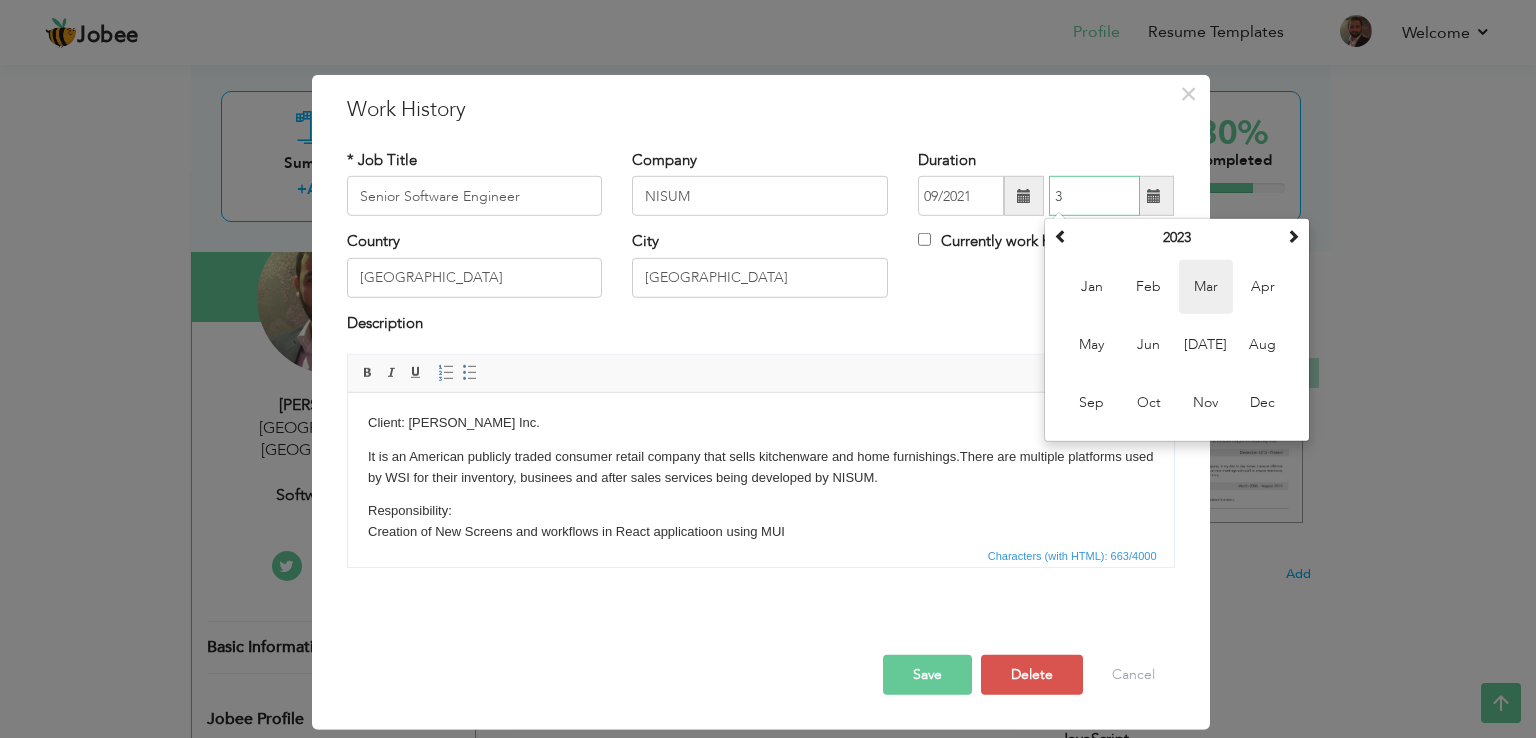 click on "Mar" at bounding box center (1206, 287) 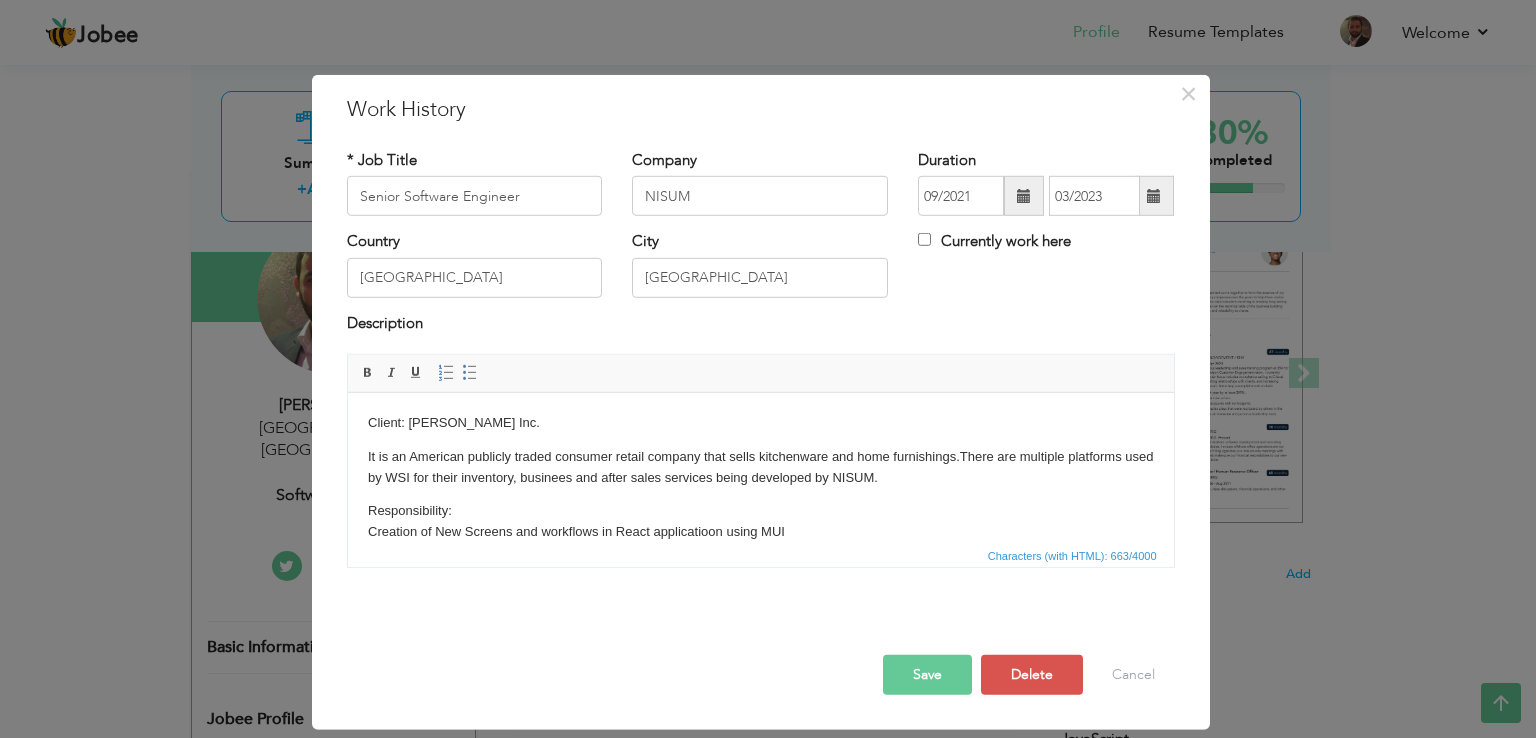 click on "Save" at bounding box center (927, 675) 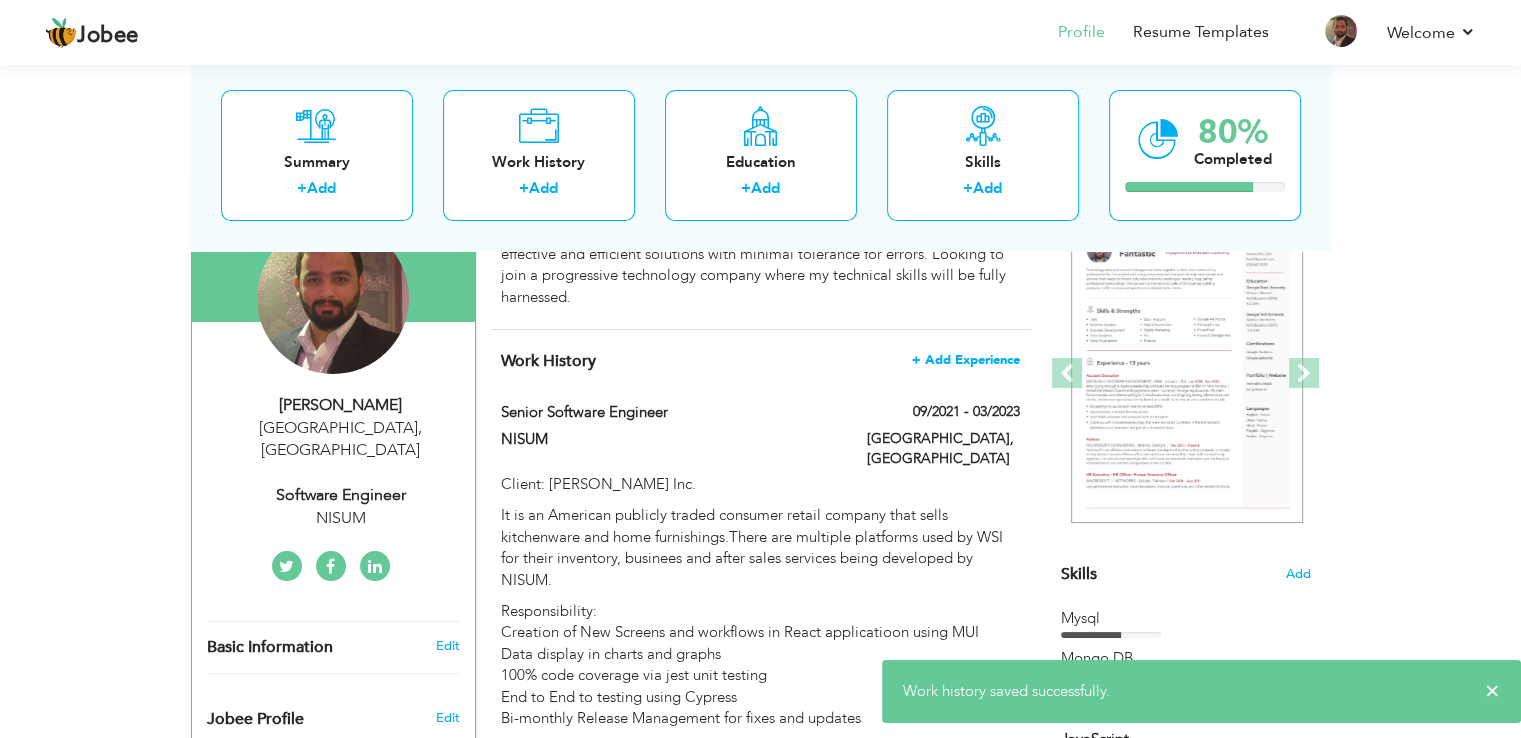 click on "+ Add Experience" at bounding box center [966, 360] 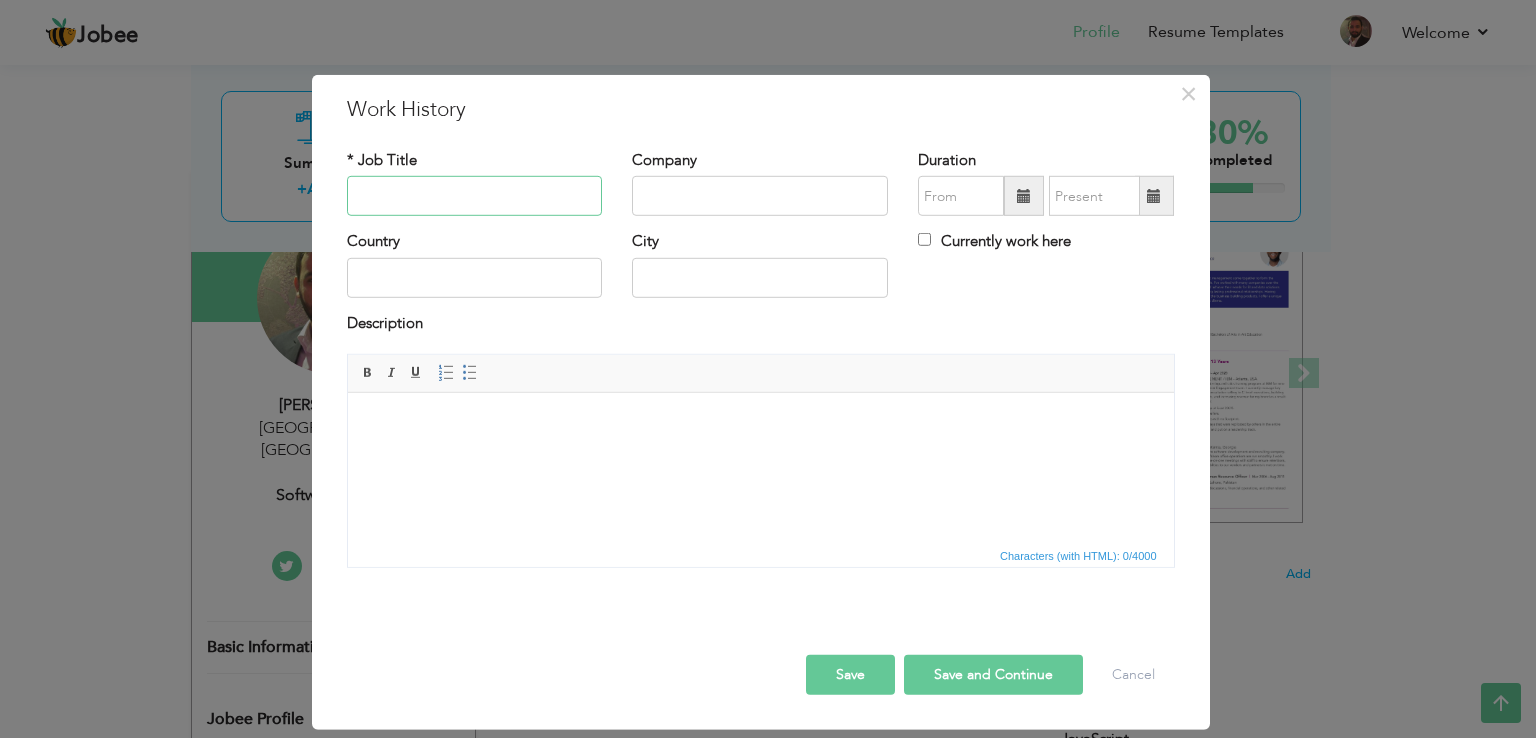 click at bounding box center (475, 196) 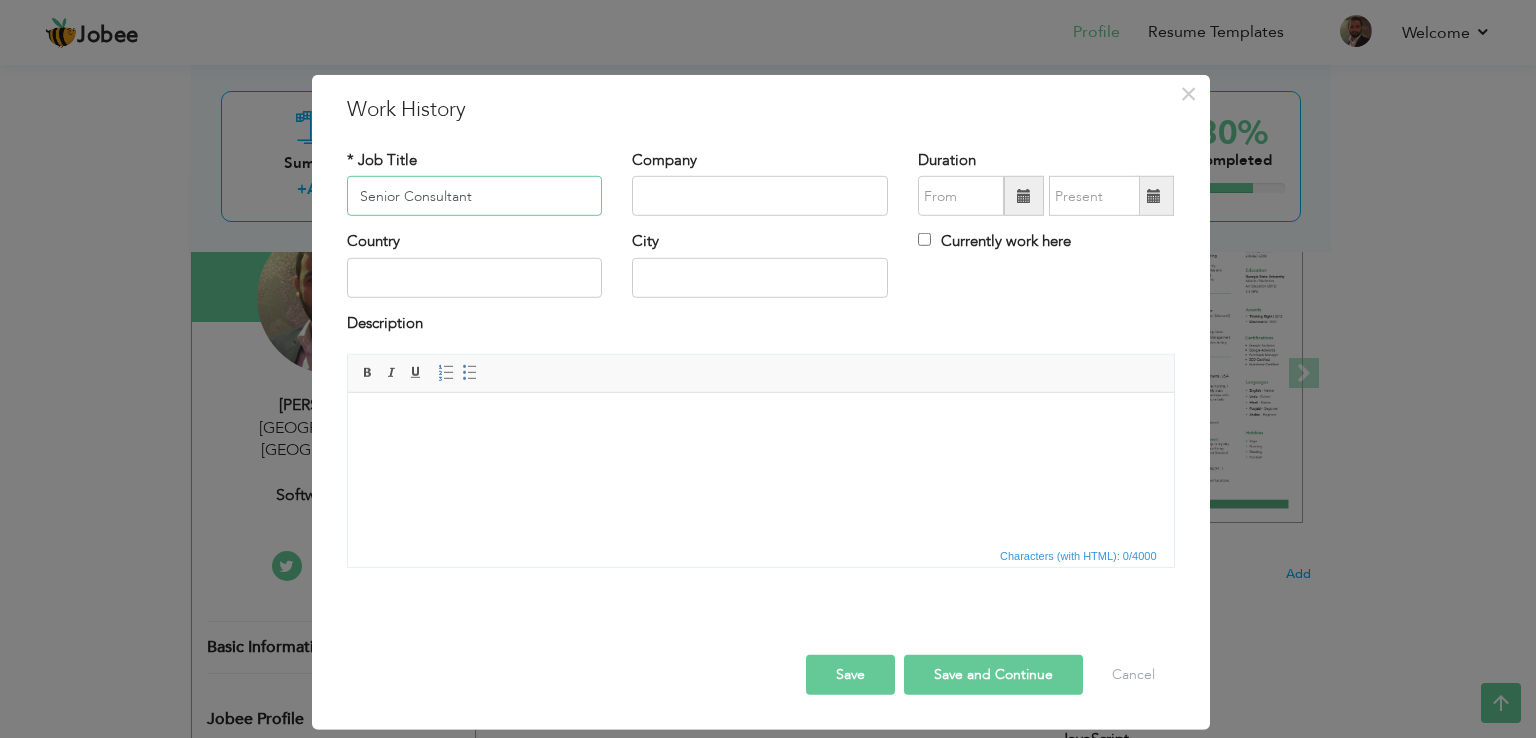 type on "Senior Consultant" 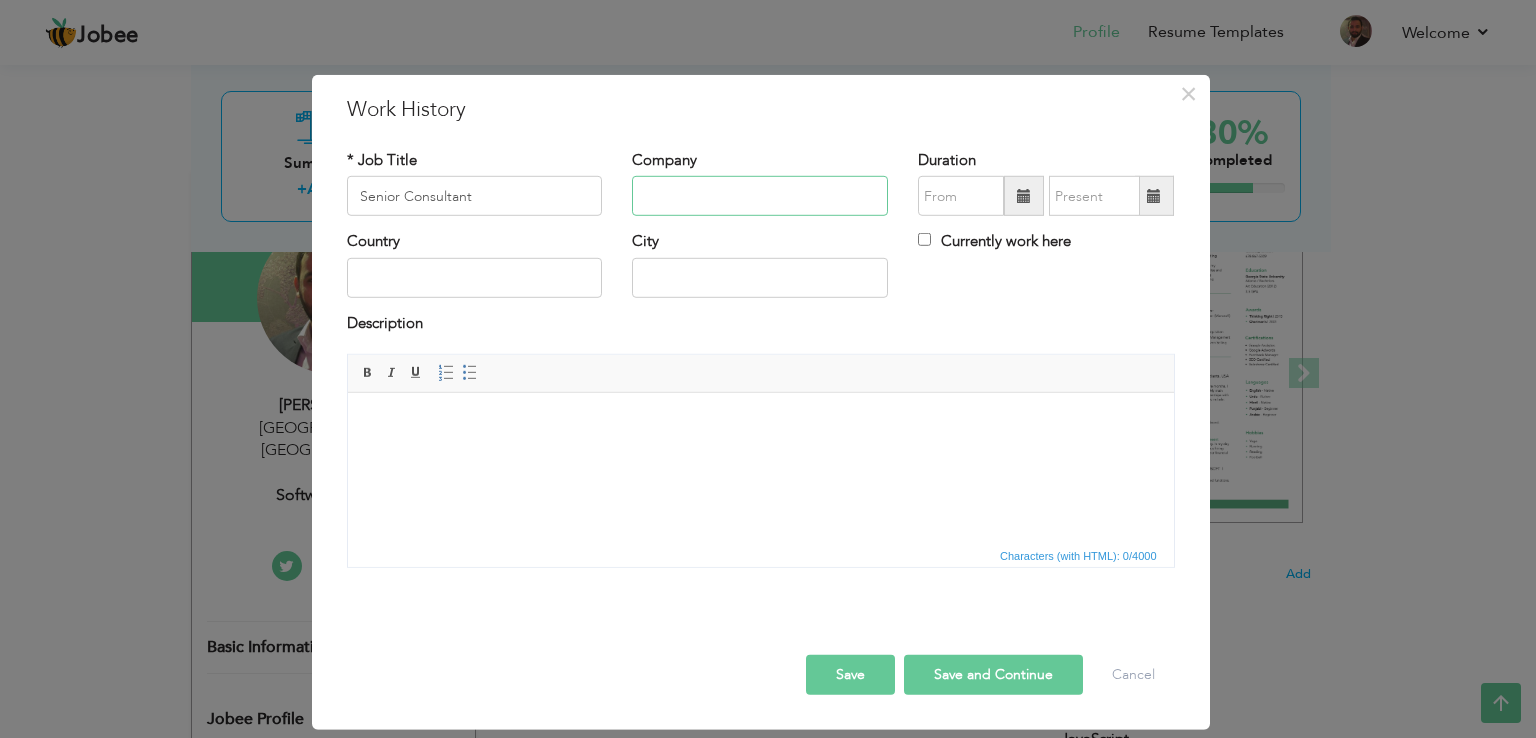 click at bounding box center [760, 196] 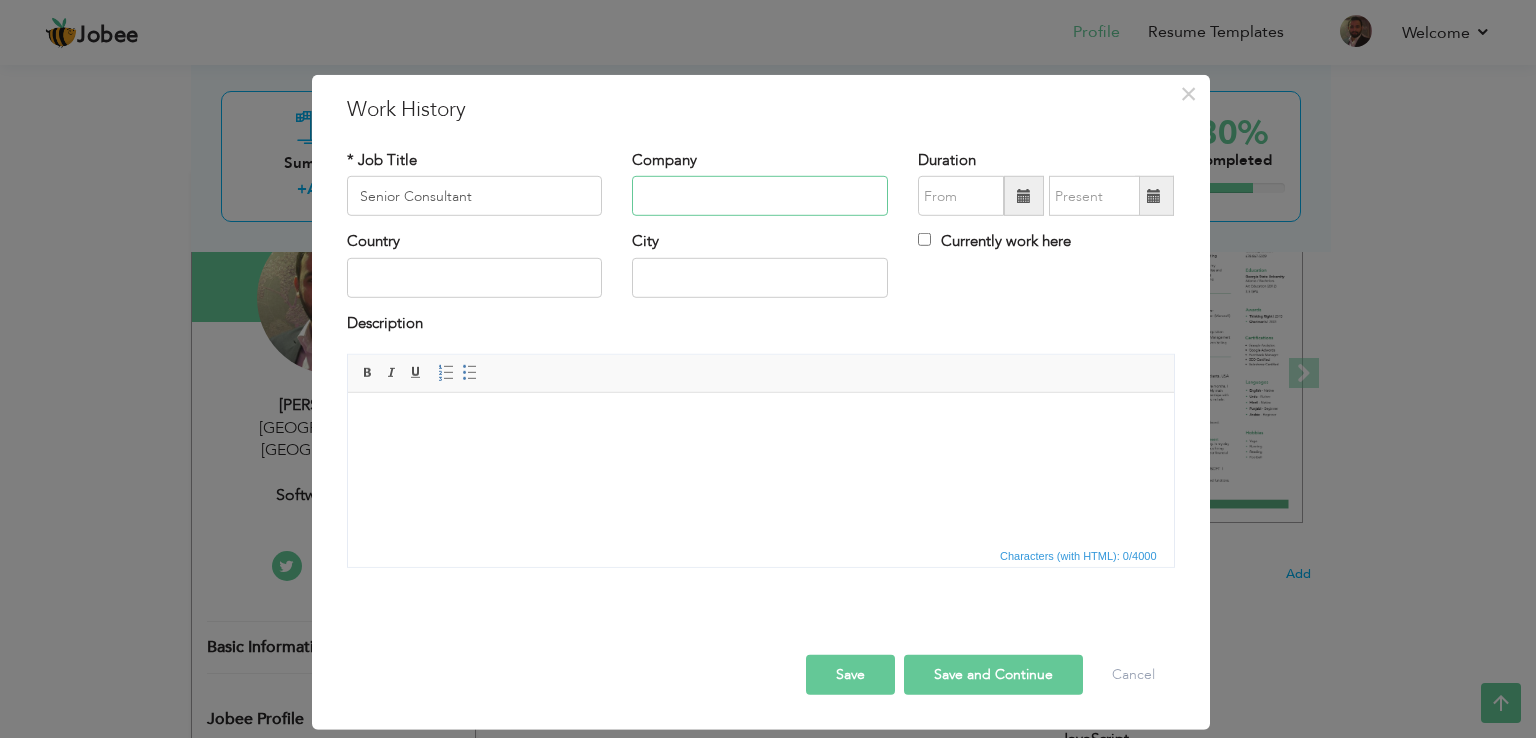 click at bounding box center [760, 196] 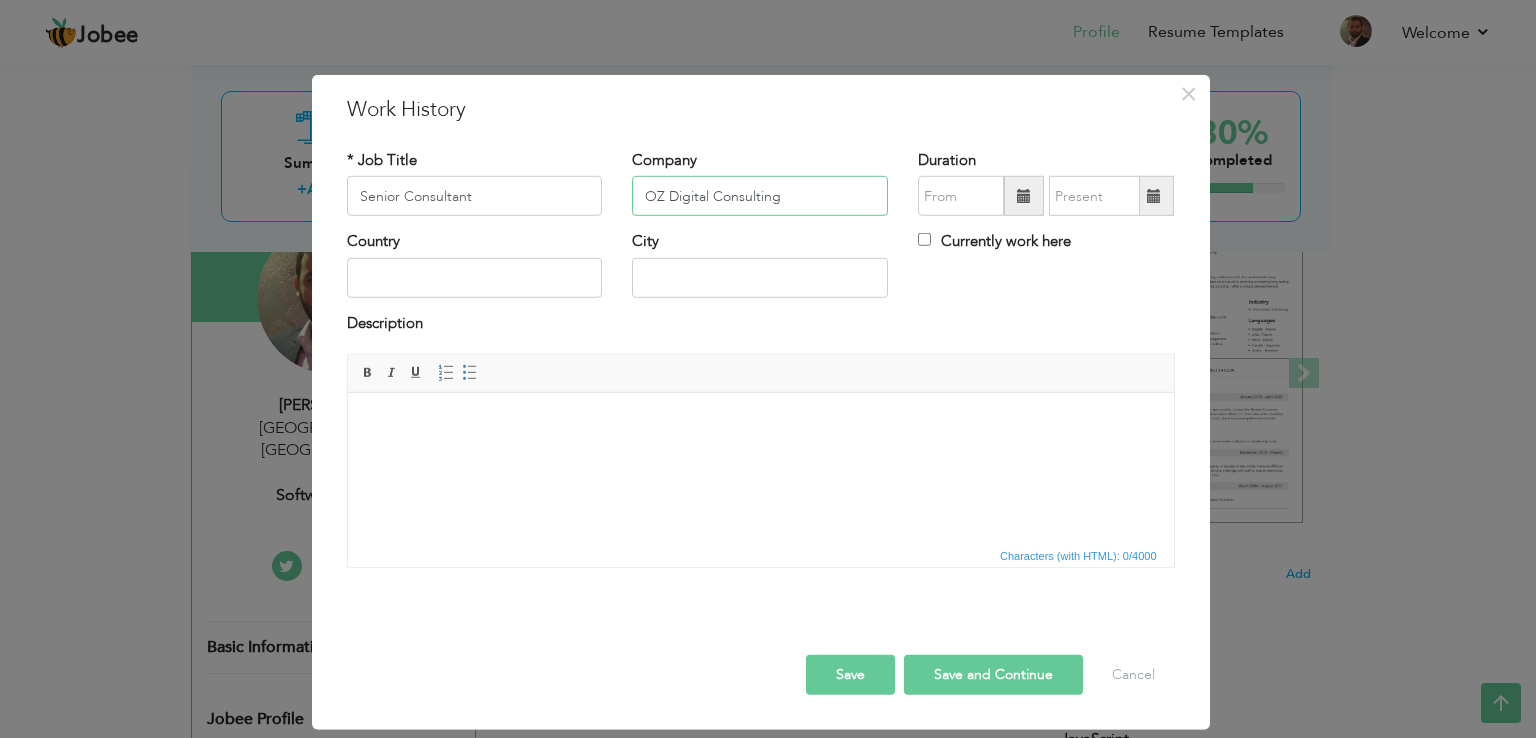 type on "OZ Digital Consulting" 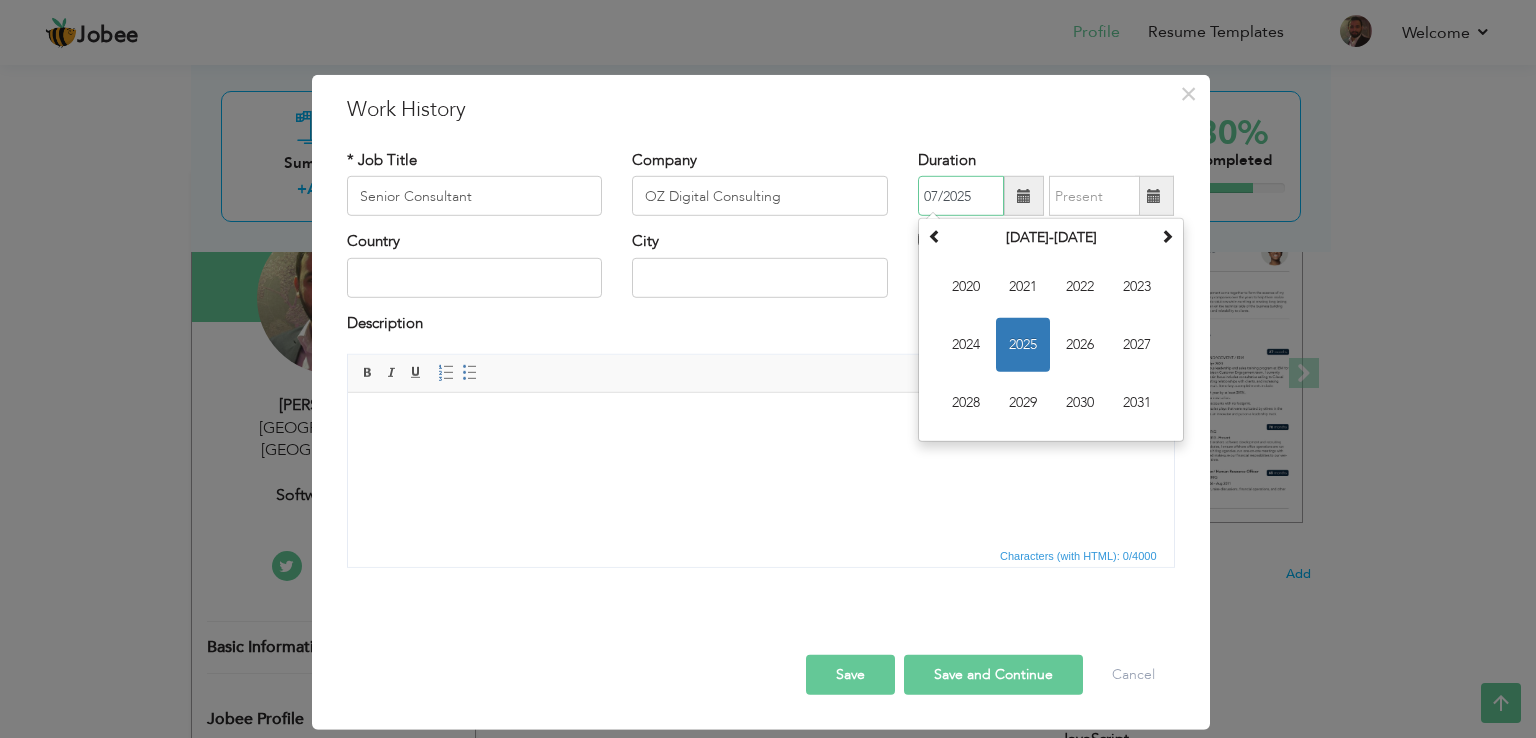 click on "07/2025" at bounding box center (961, 196) 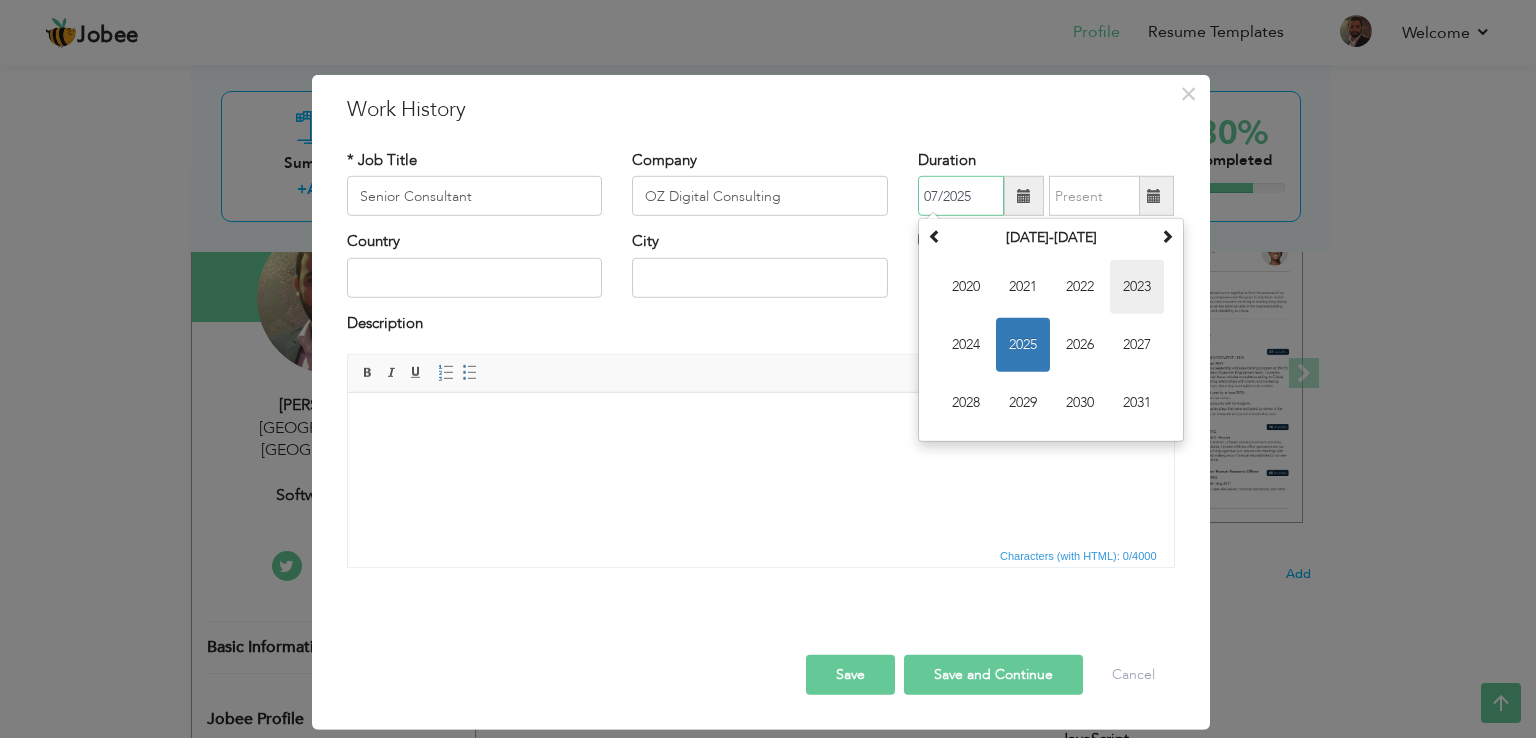 click on "2023" at bounding box center (1137, 287) 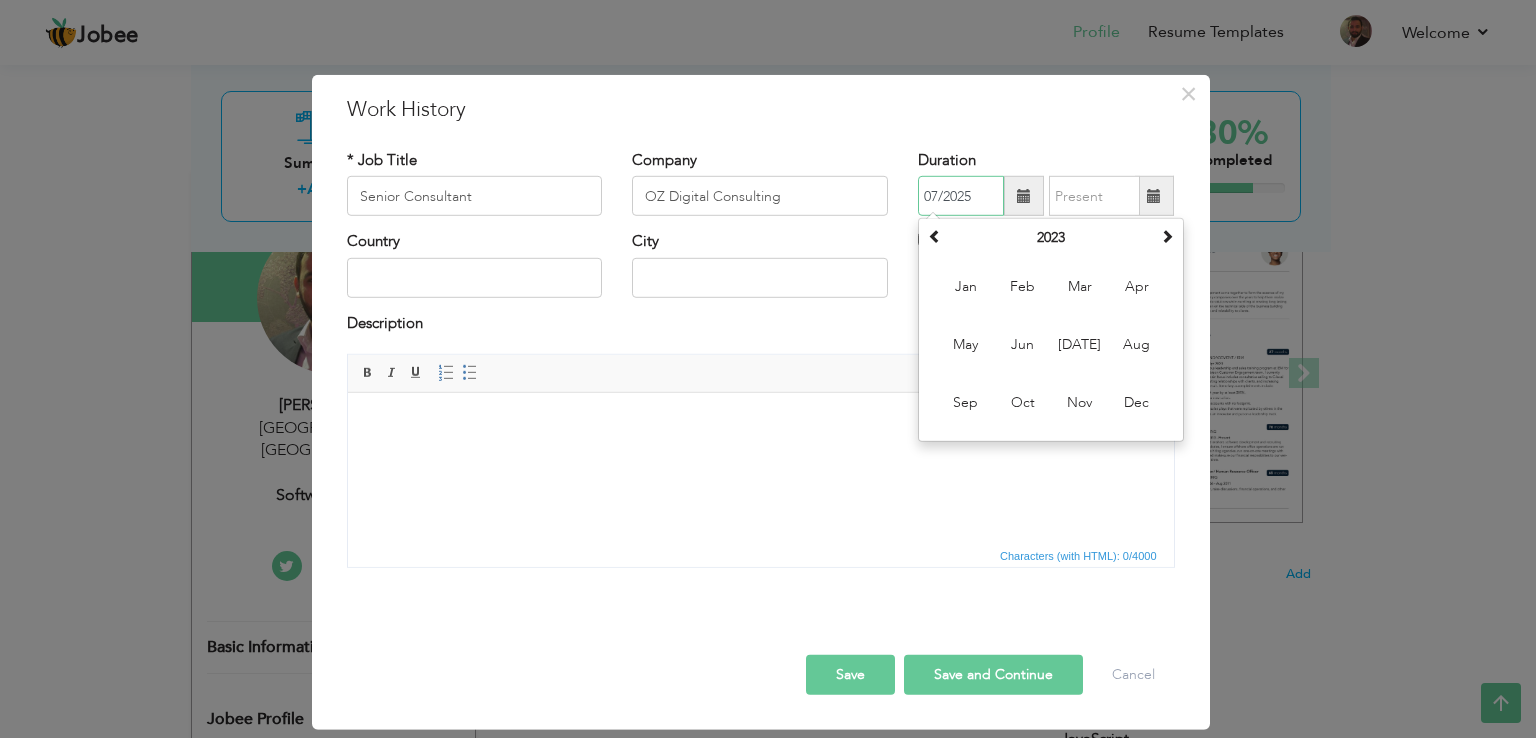 click on "Apr" at bounding box center (1137, 287) 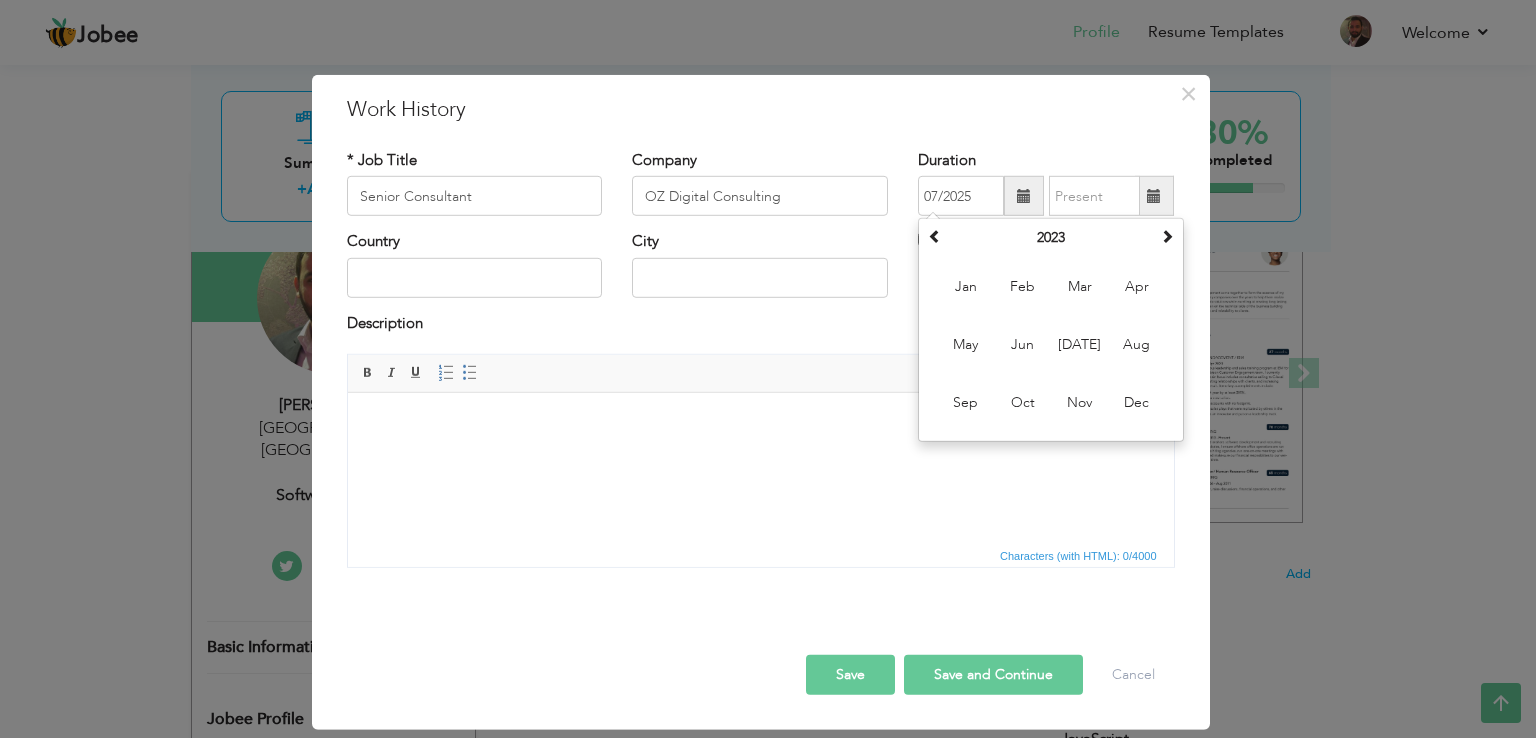 type on "04/2023" 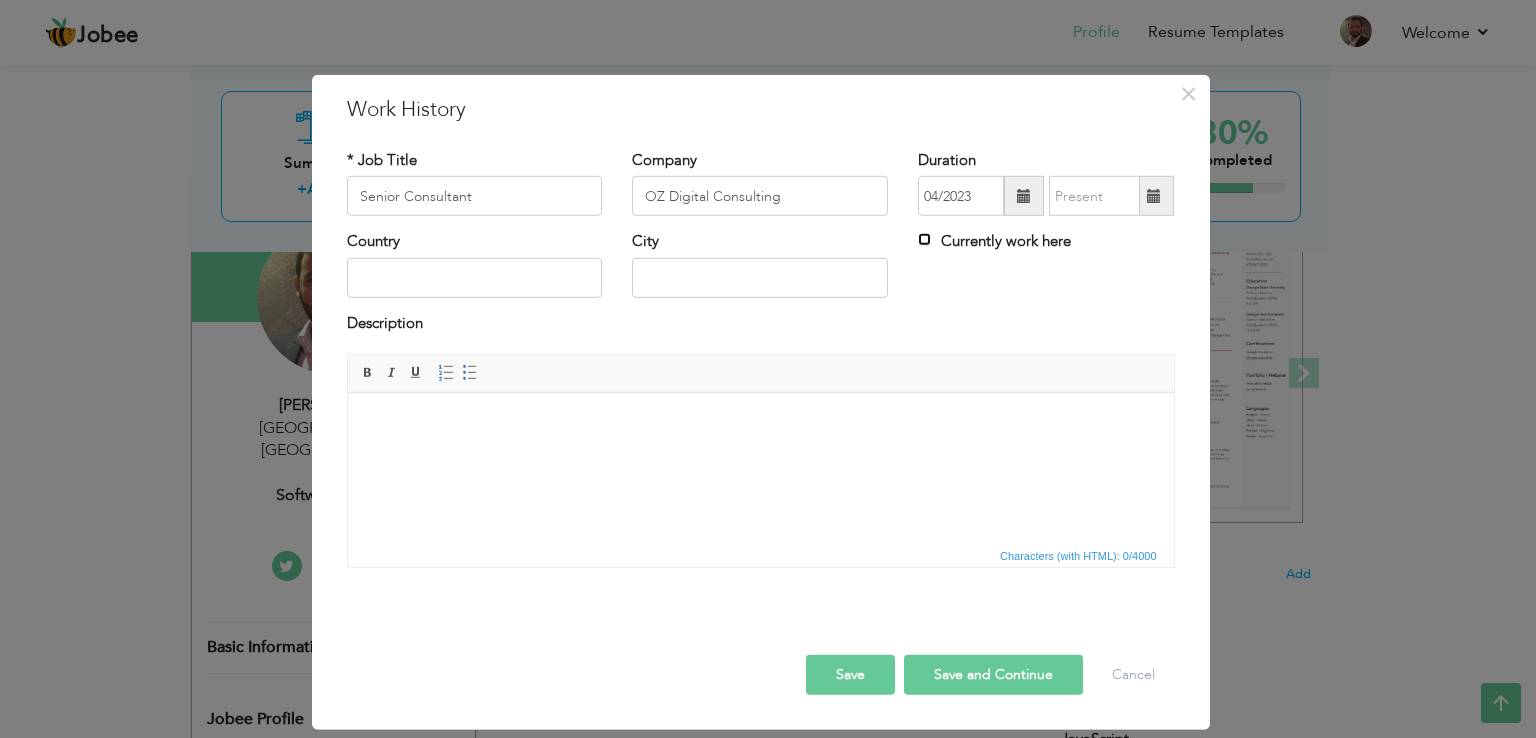 click on "Currently work here" at bounding box center (924, 239) 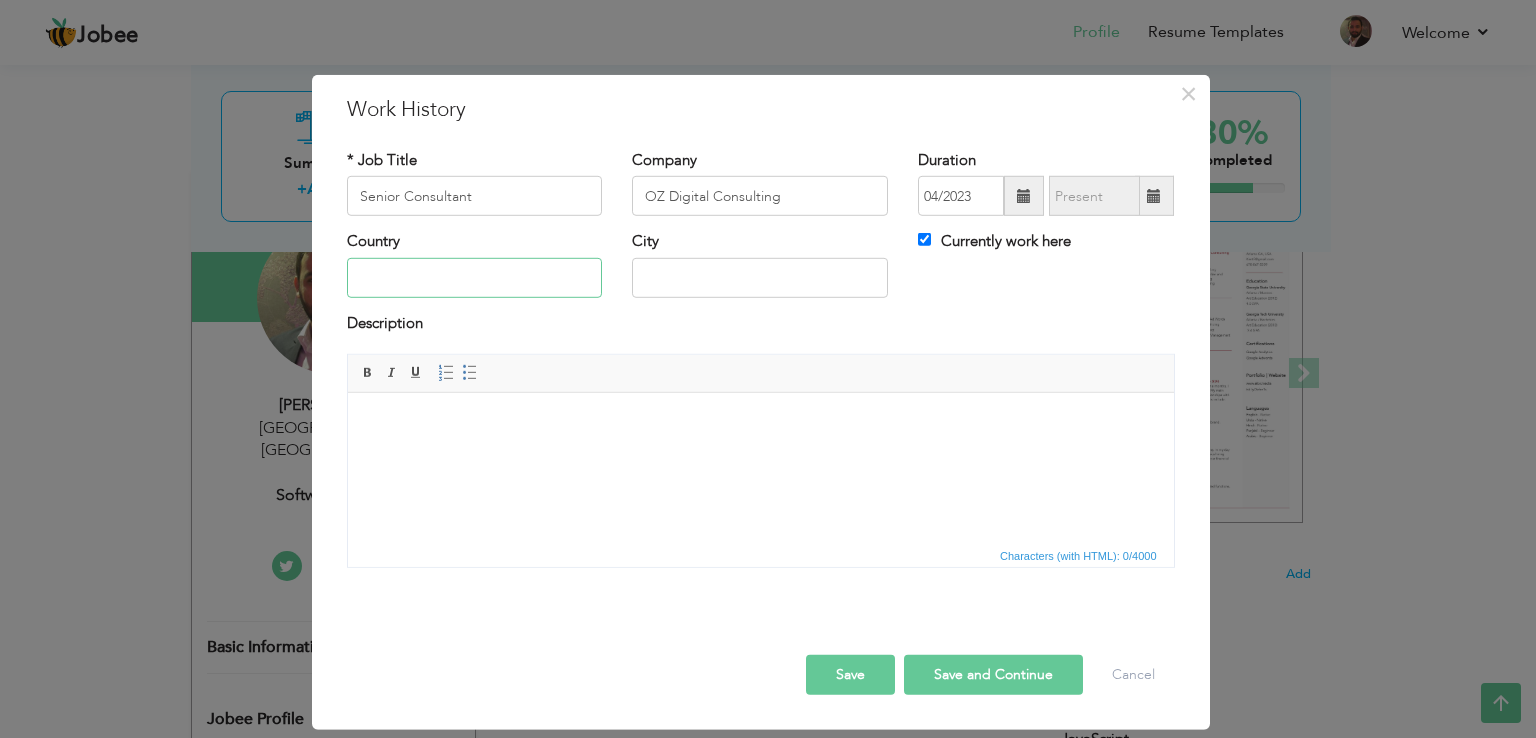 click at bounding box center (475, 278) 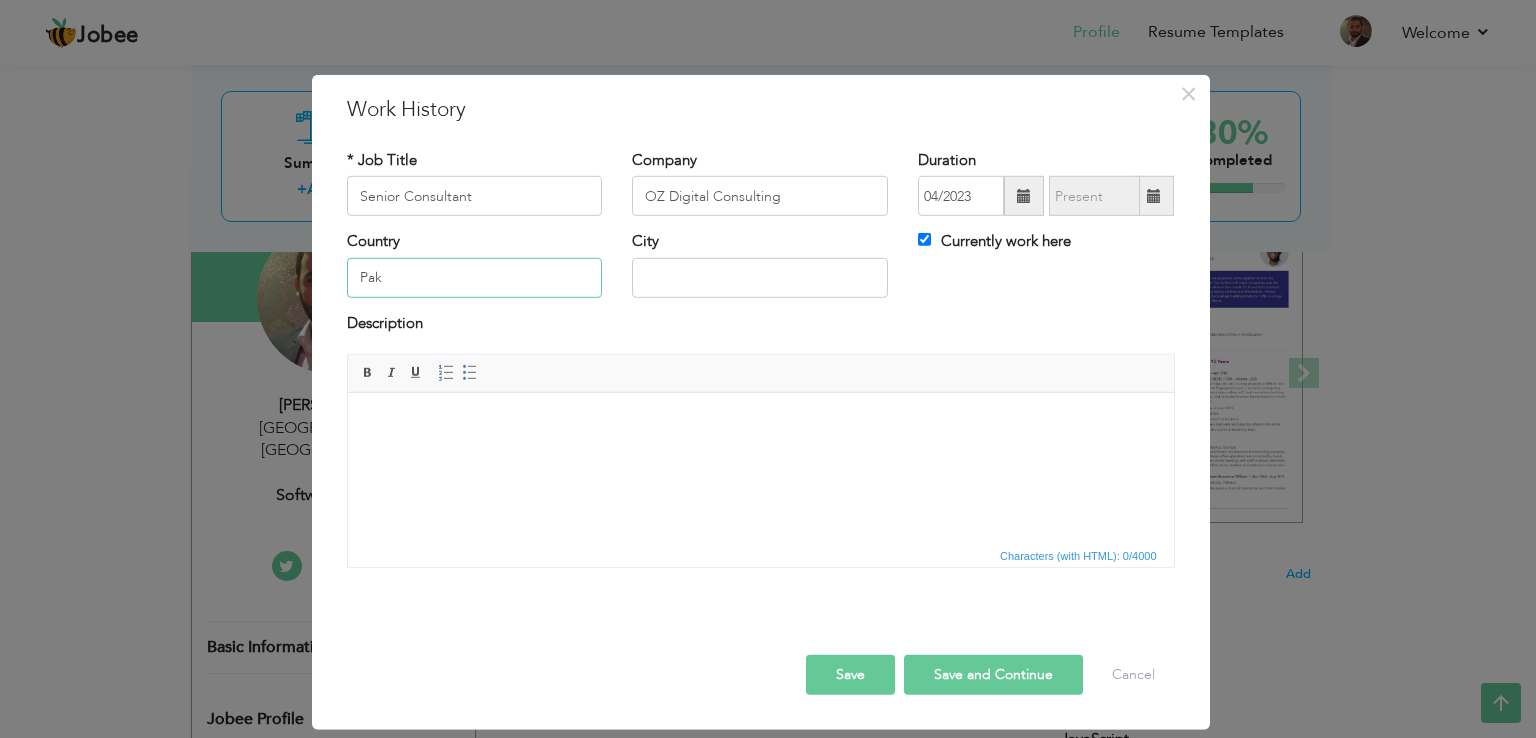 type on "[GEOGRAPHIC_DATA]" 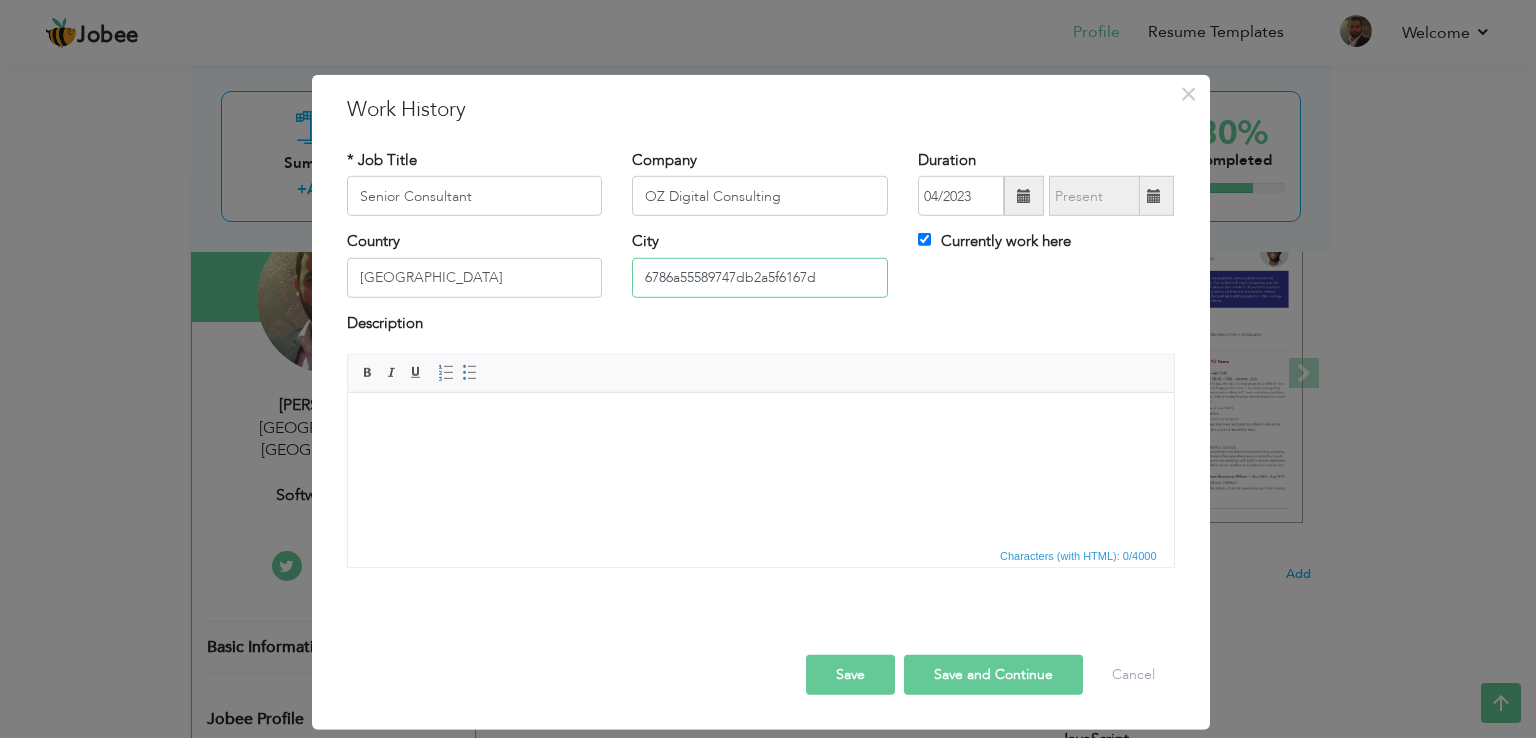 click on "6786a55589747db2a5f6167d" at bounding box center [760, 278] 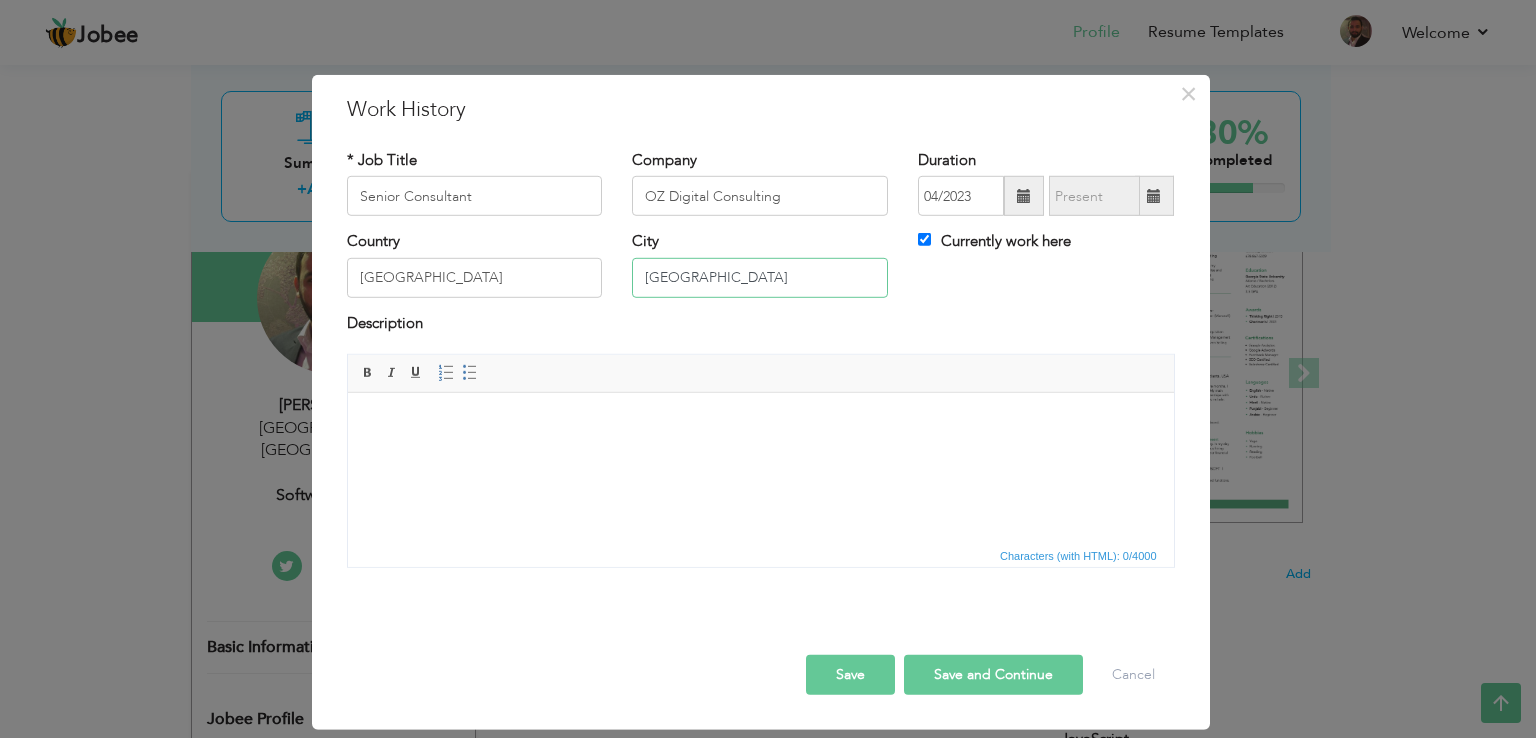 type on "[GEOGRAPHIC_DATA]" 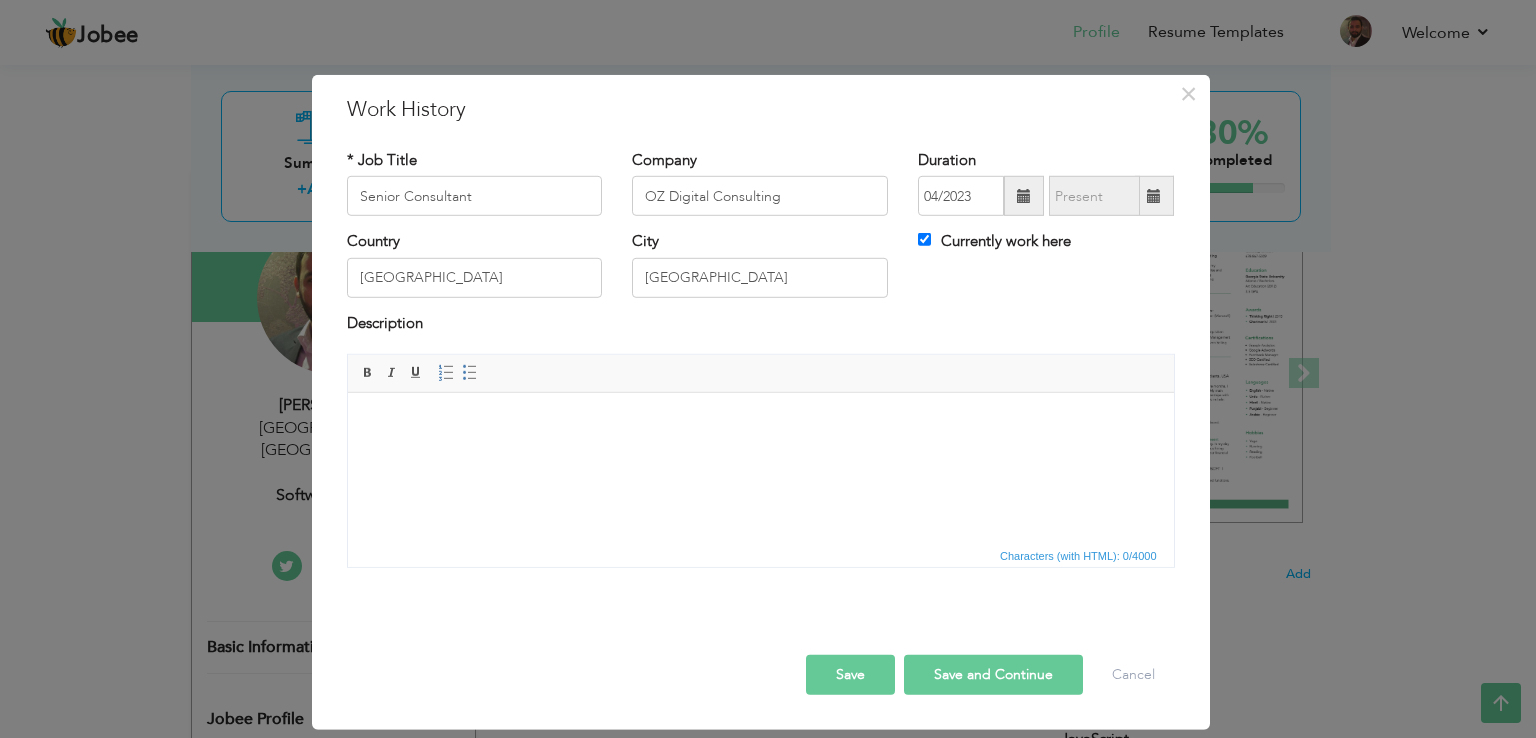 click on "Description" at bounding box center [761, 326] 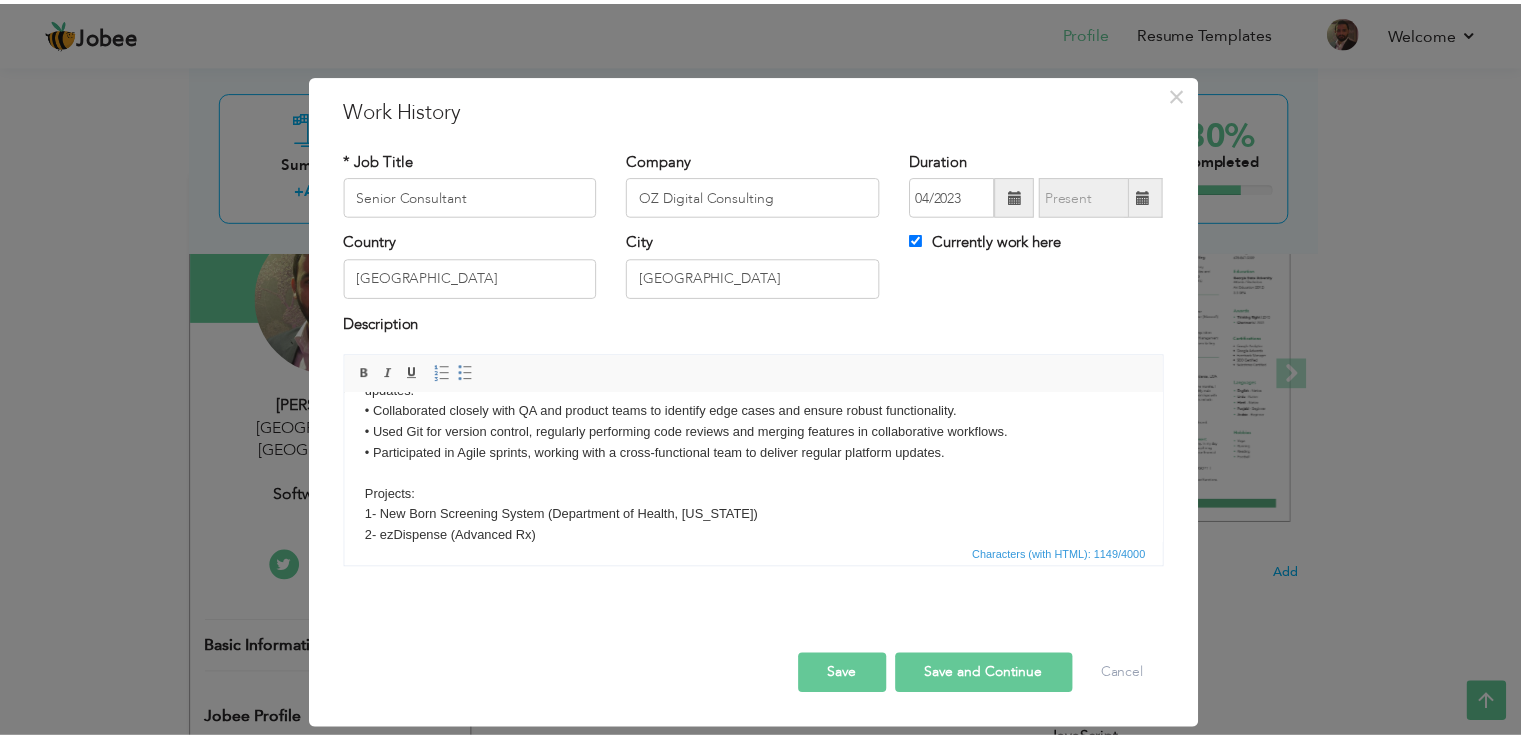 scroll, scrollTop: 0, scrollLeft: 0, axis: both 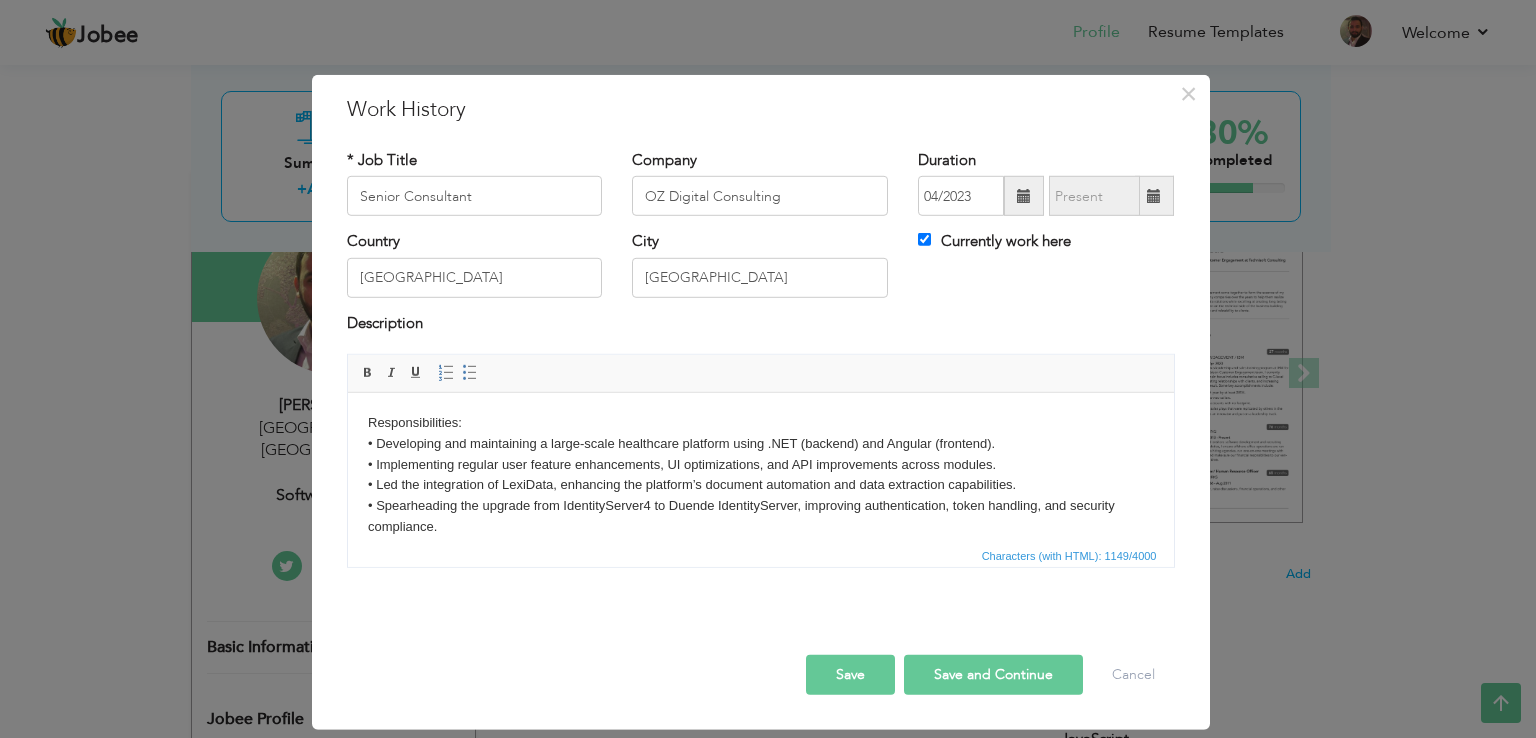 click on "Save" at bounding box center [850, 675] 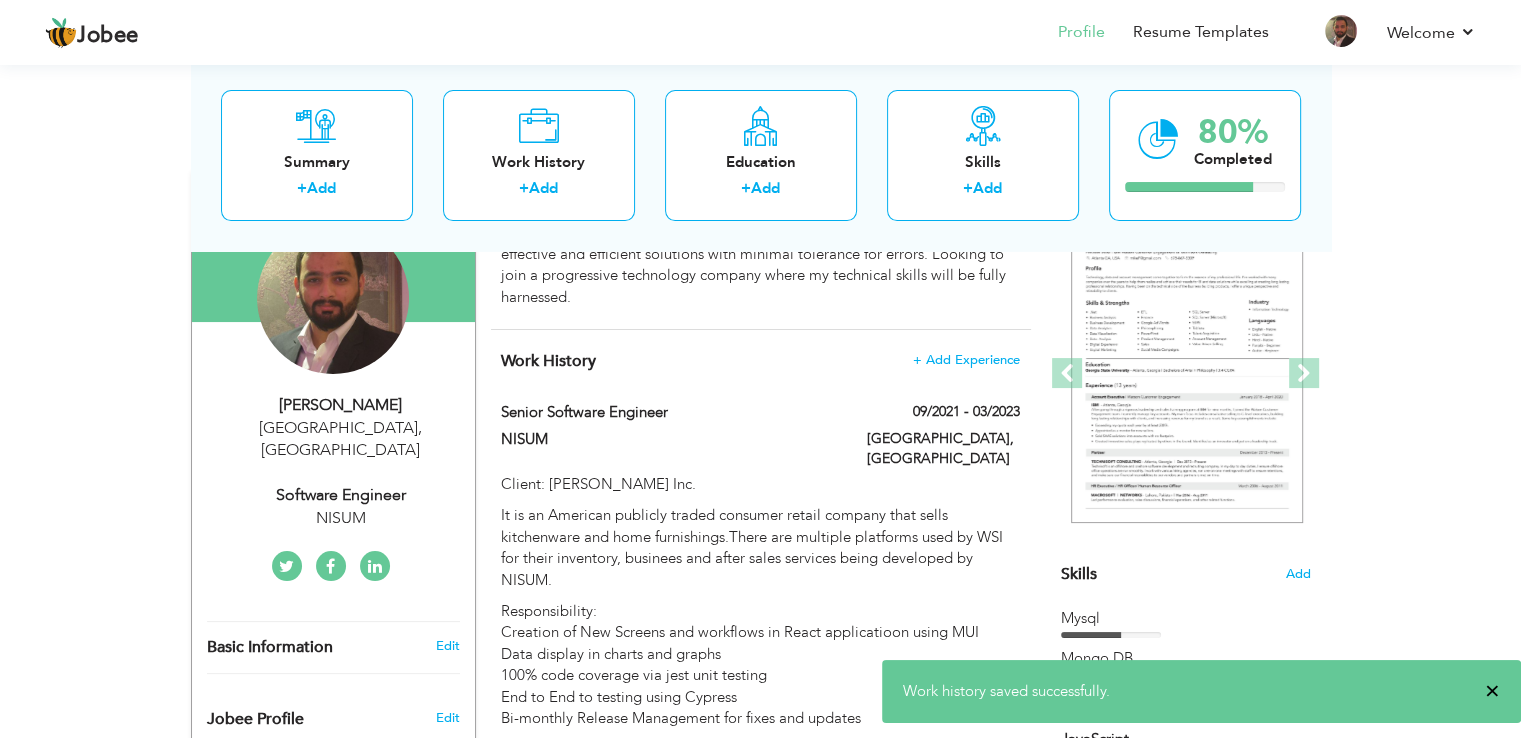click on "×" at bounding box center (1492, 691) 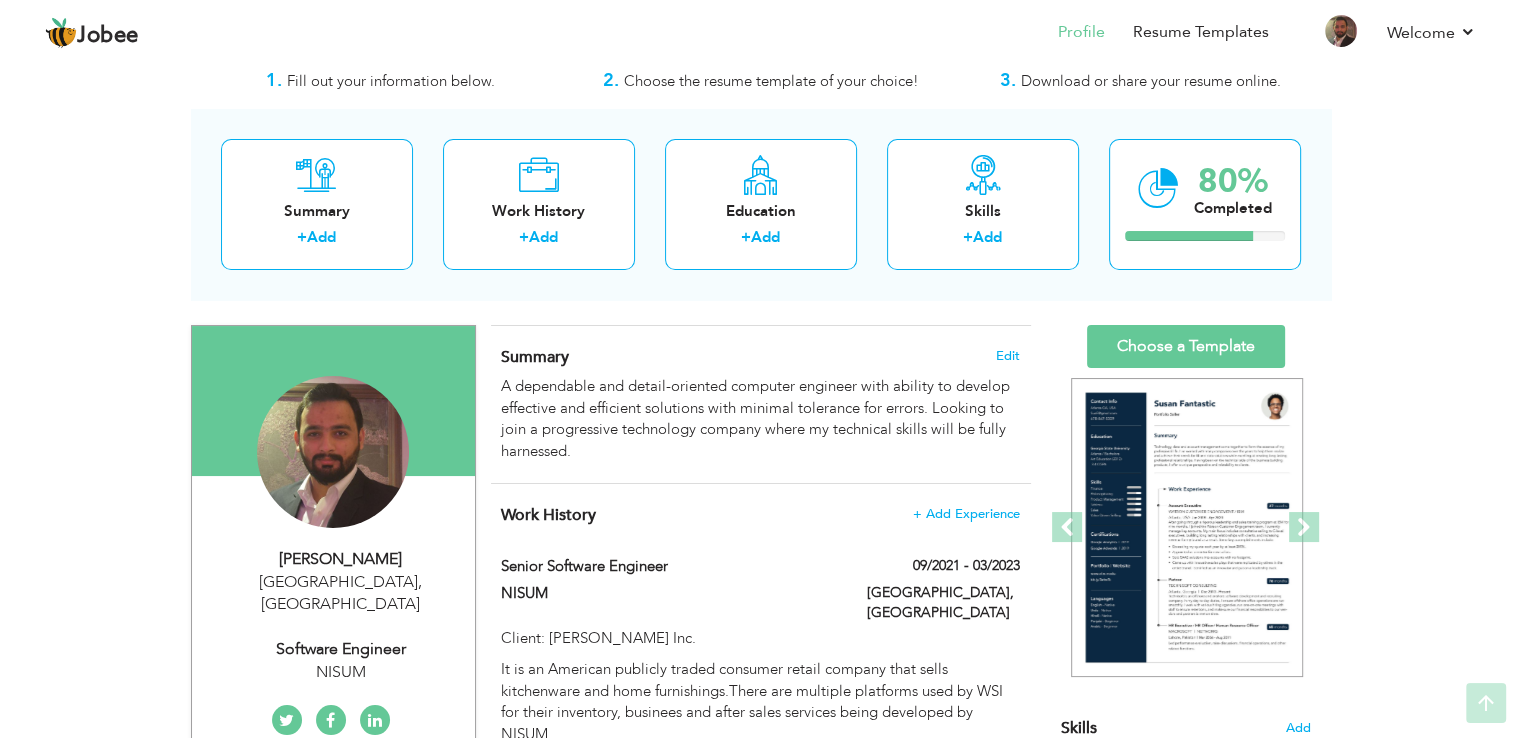 scroll, scrollTop: 54, scrollLeft: 0, axis: vertical 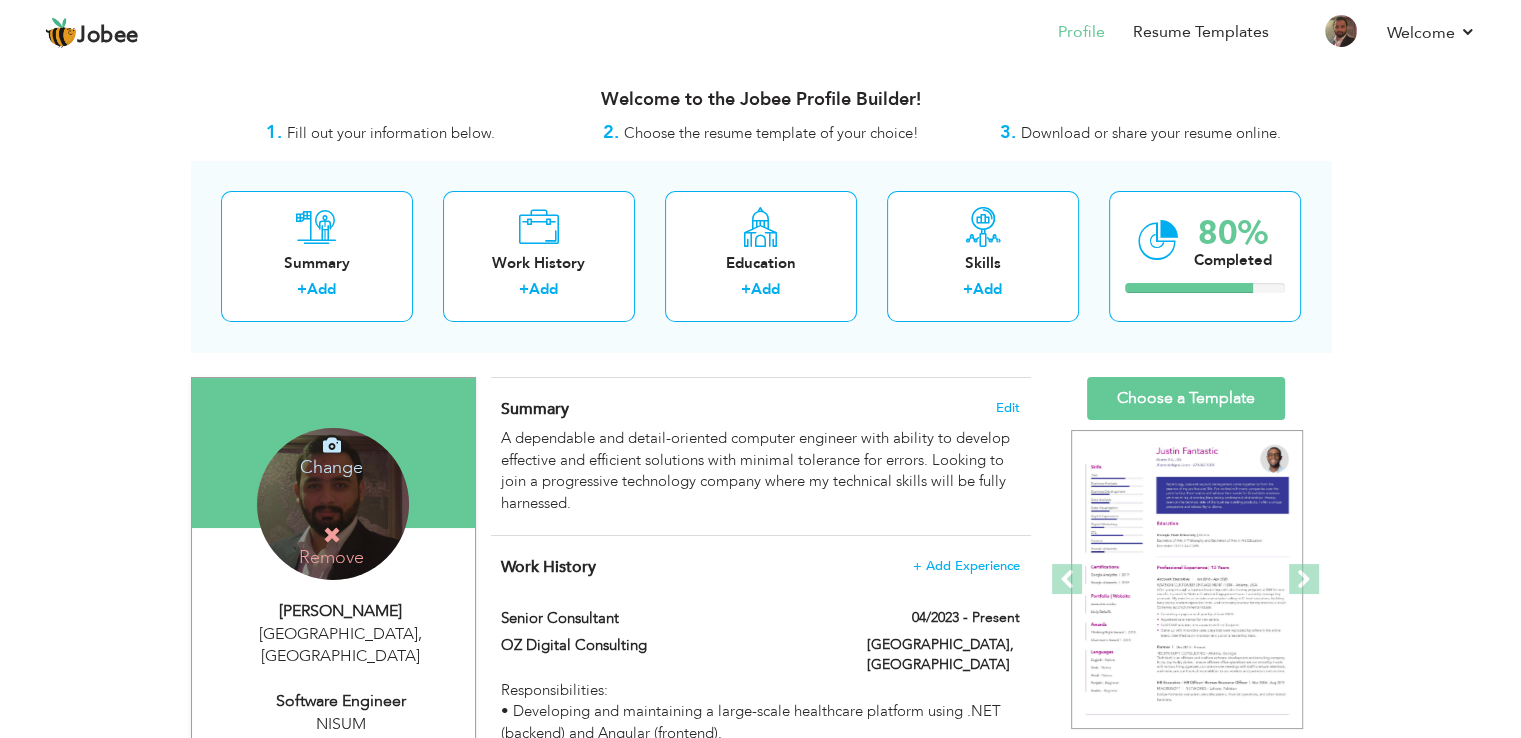 drag, startPoint x: 454, startPoint y: 432, endPoint x: 168, endPoint y: 596, distance: 329.6847 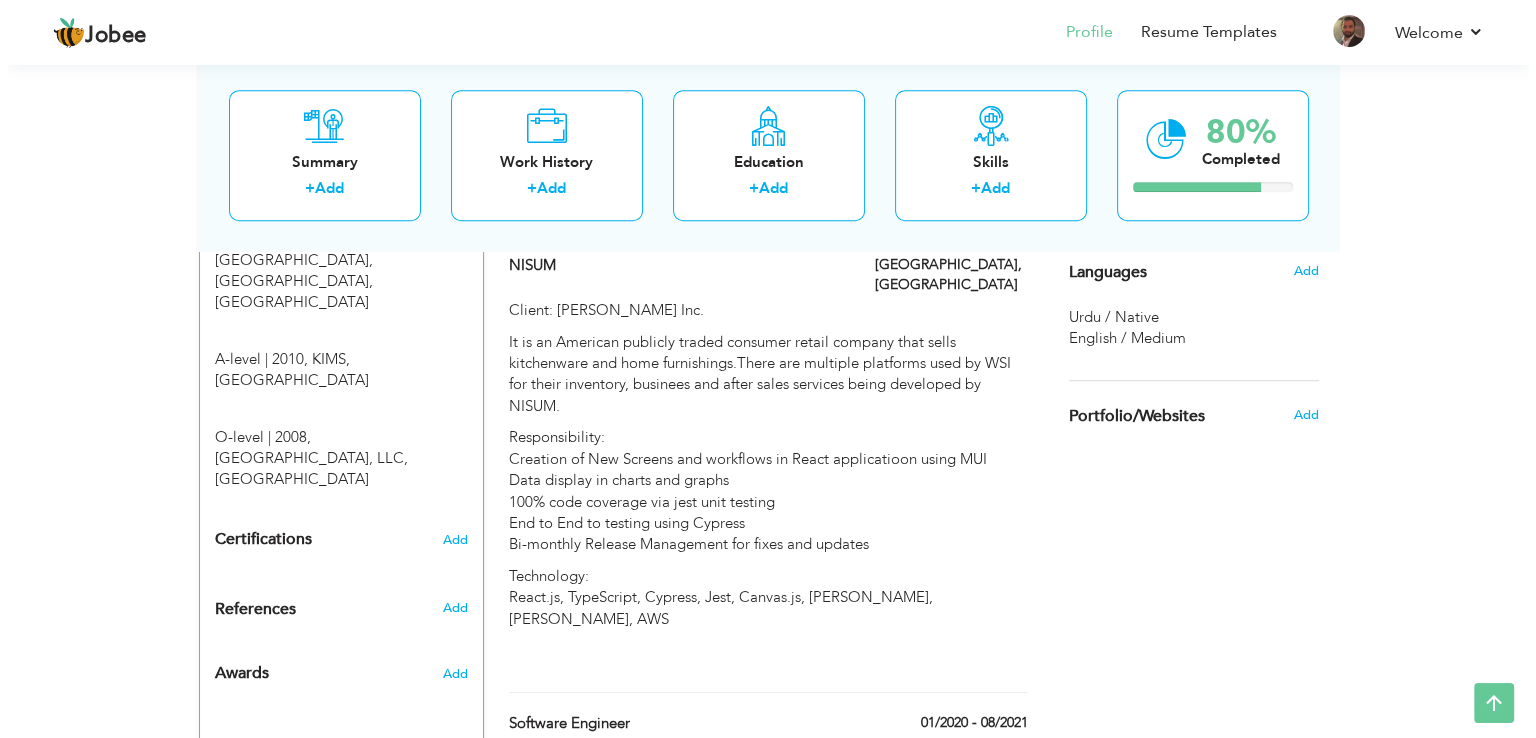 scroll, scrollTop: 943, scrollLeft: 0, axis: vertical 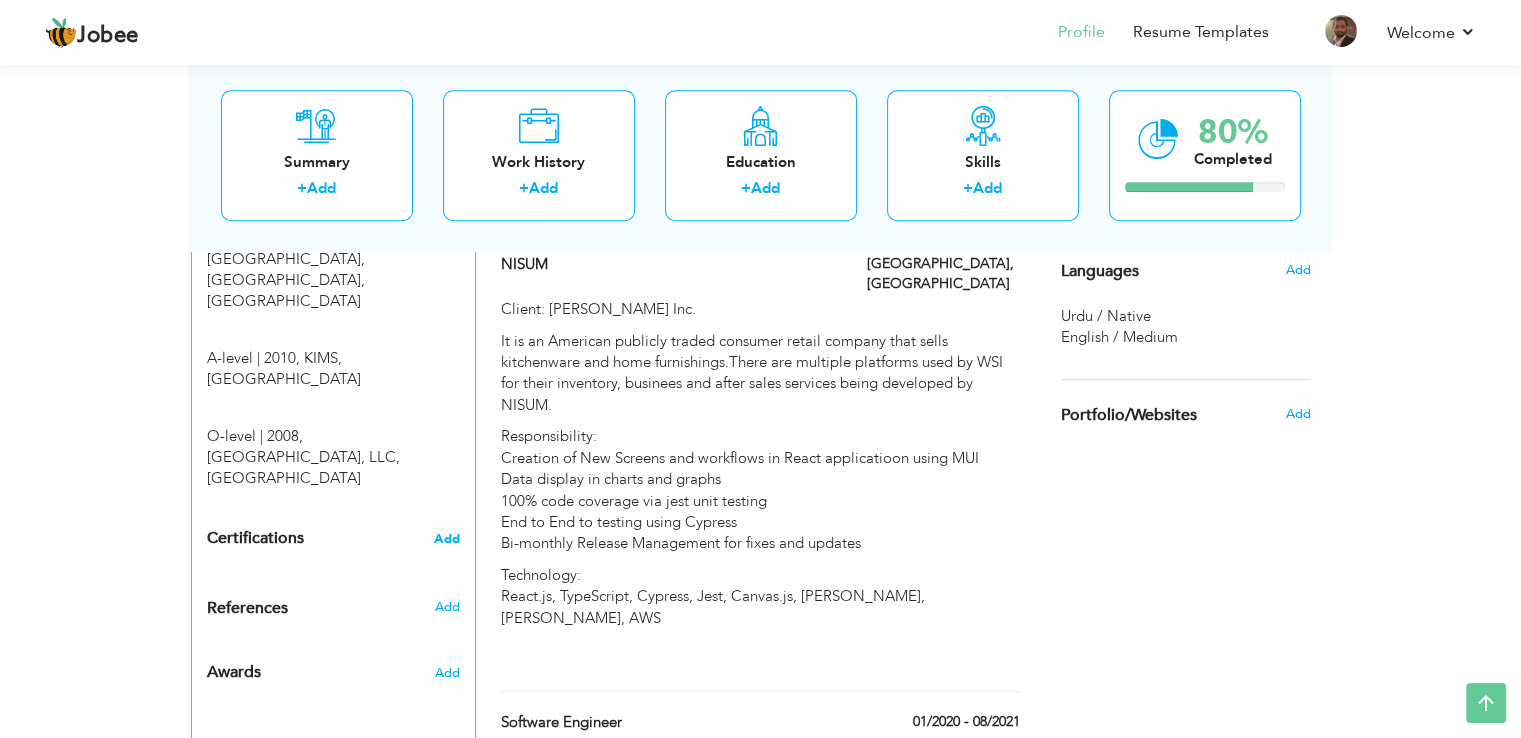 click on "Add" at bounding box center (447, 539) 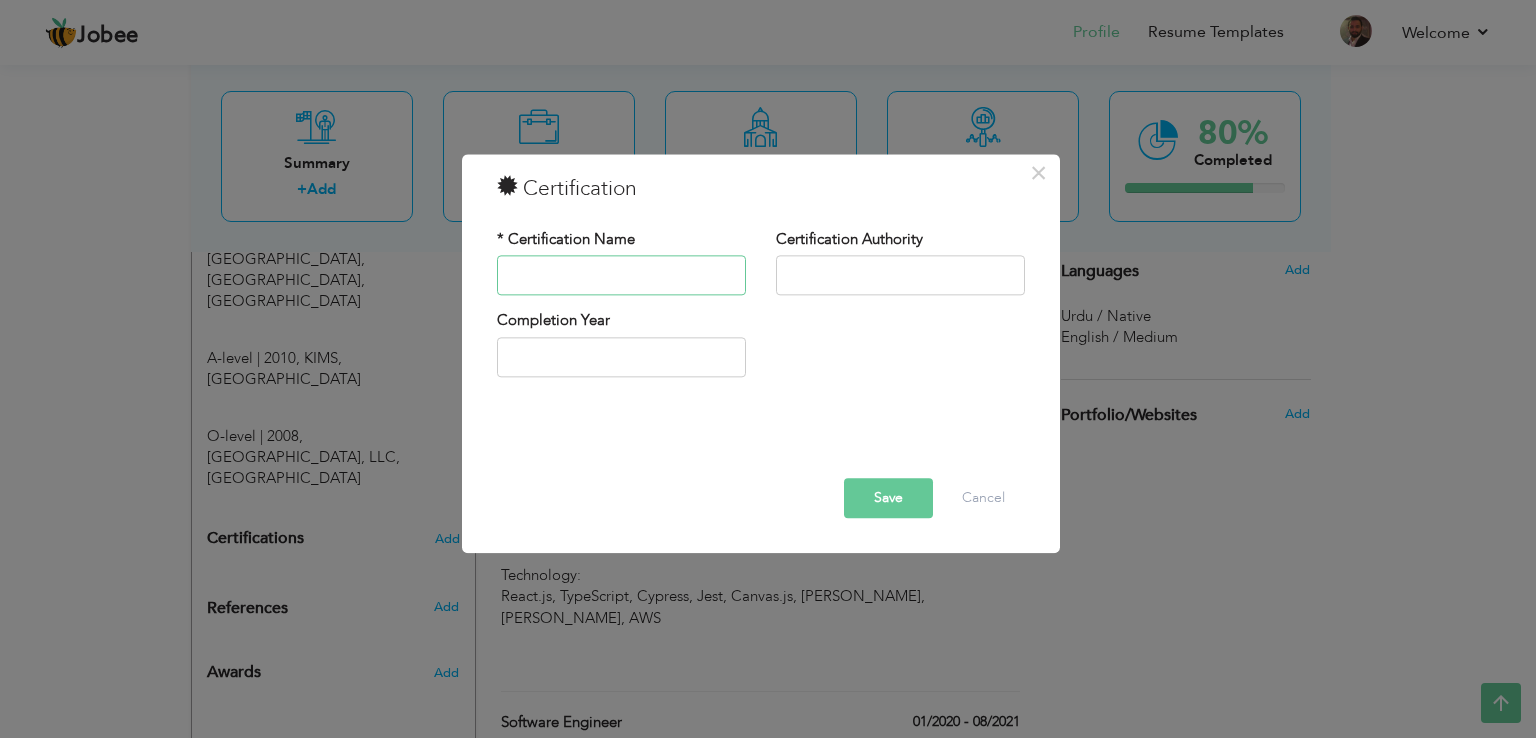 paste on "•	Microsoft Certified: Azure Developer Associate" 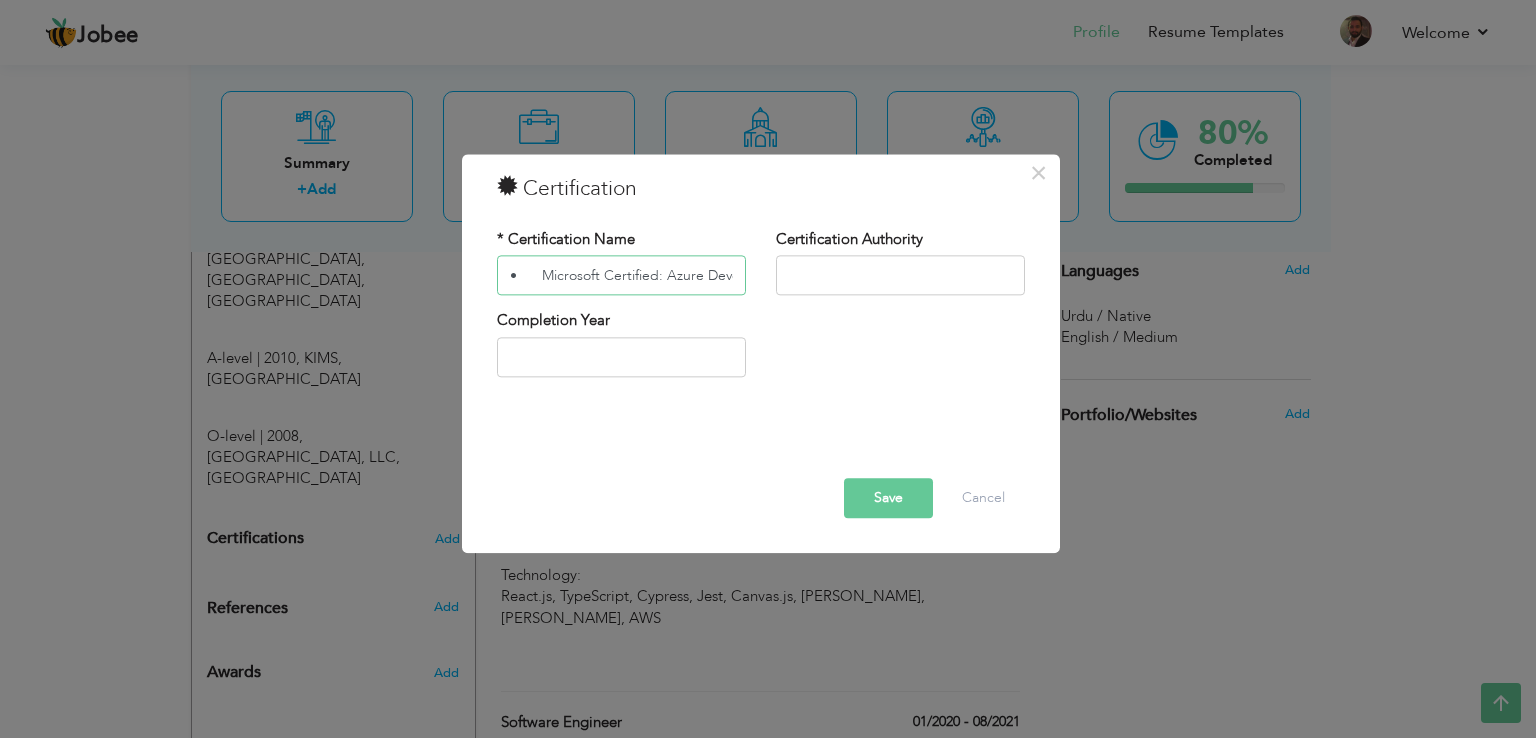 scroll, scrollTop: 0, scrollLeft: 96, axis: horizontal 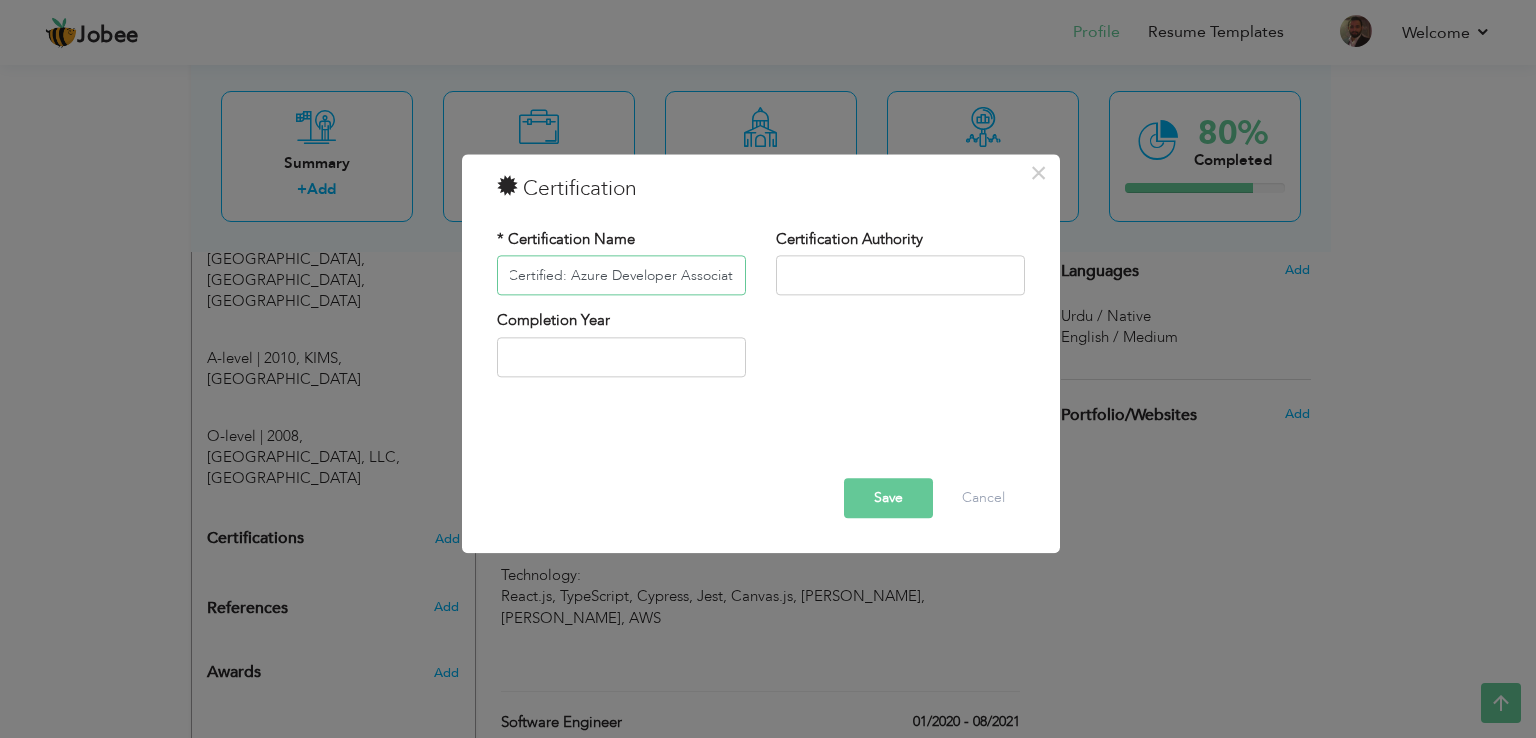 type on "•	Microsoft Certified: Azure Developer Associate" 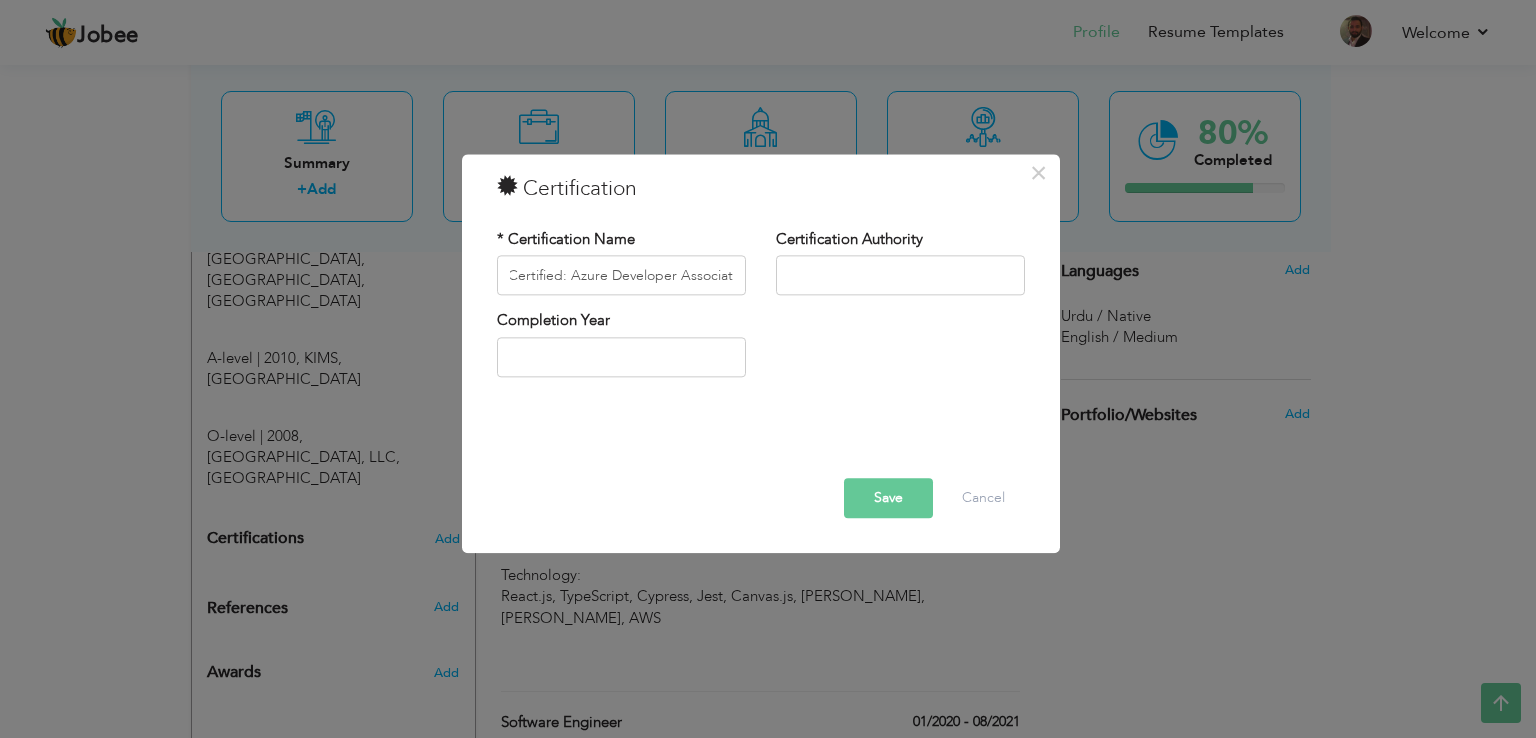 scroll, scrollTop: 0, scrollLeft: 0, axis: both 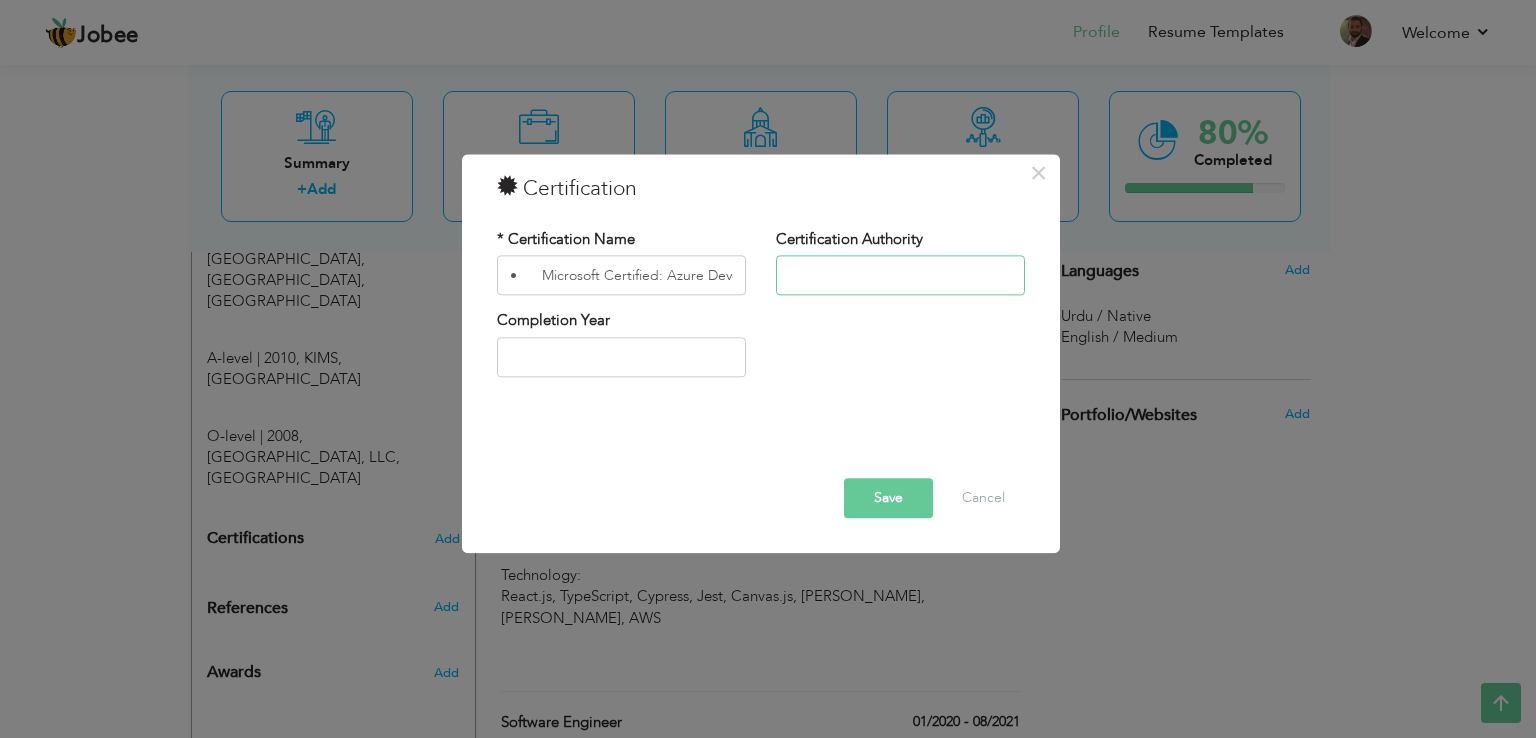 click at bounding box center [900, 276] 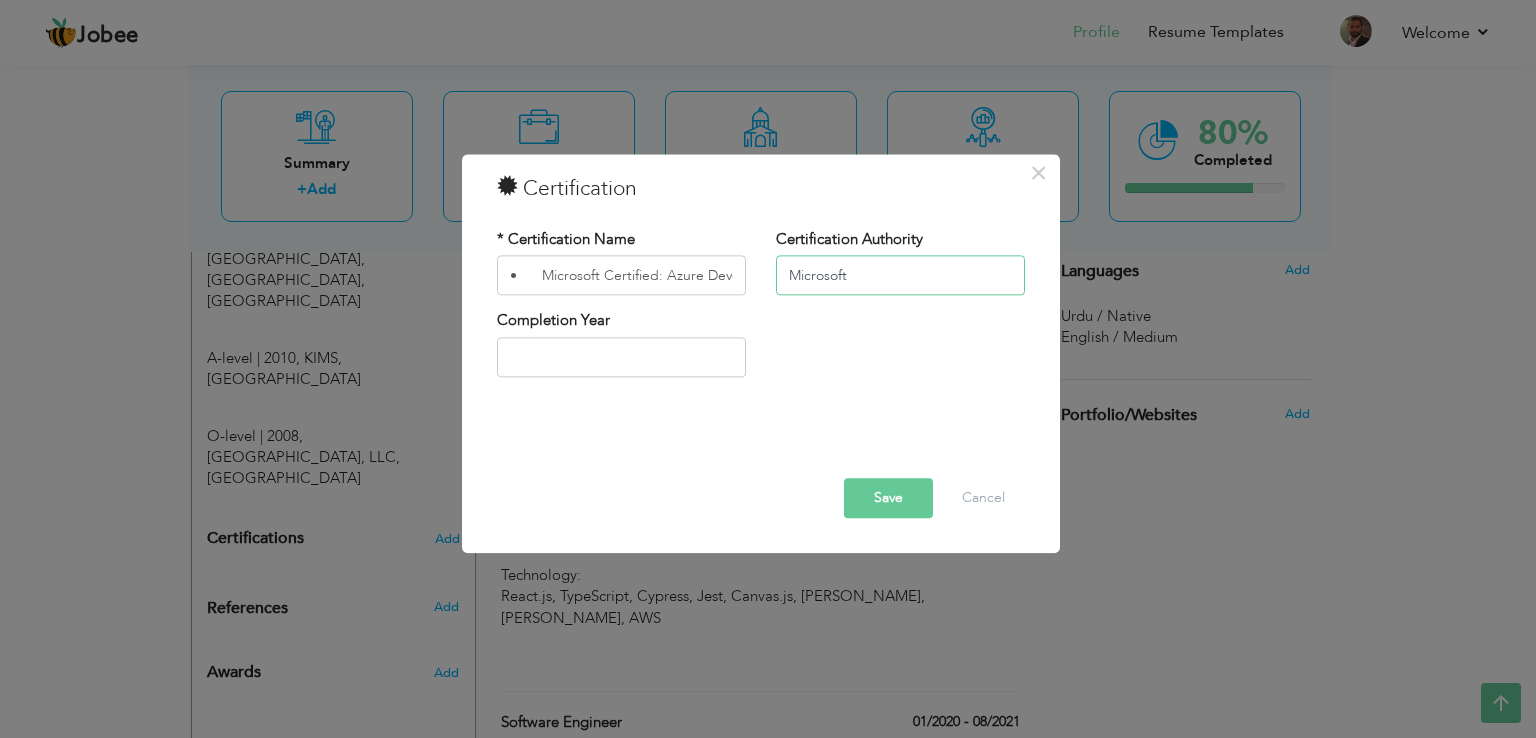 type on "Microsoft" 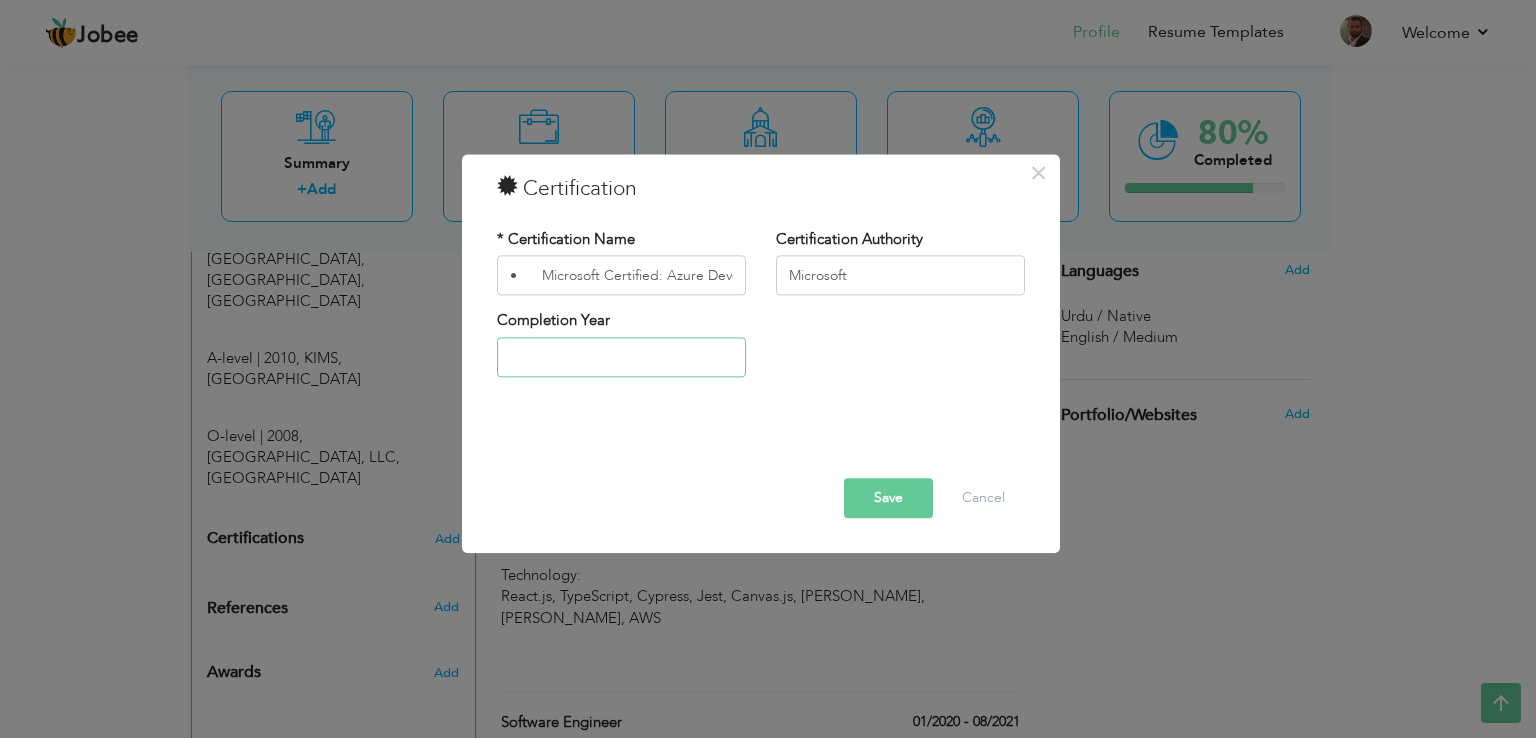 type on "2025" 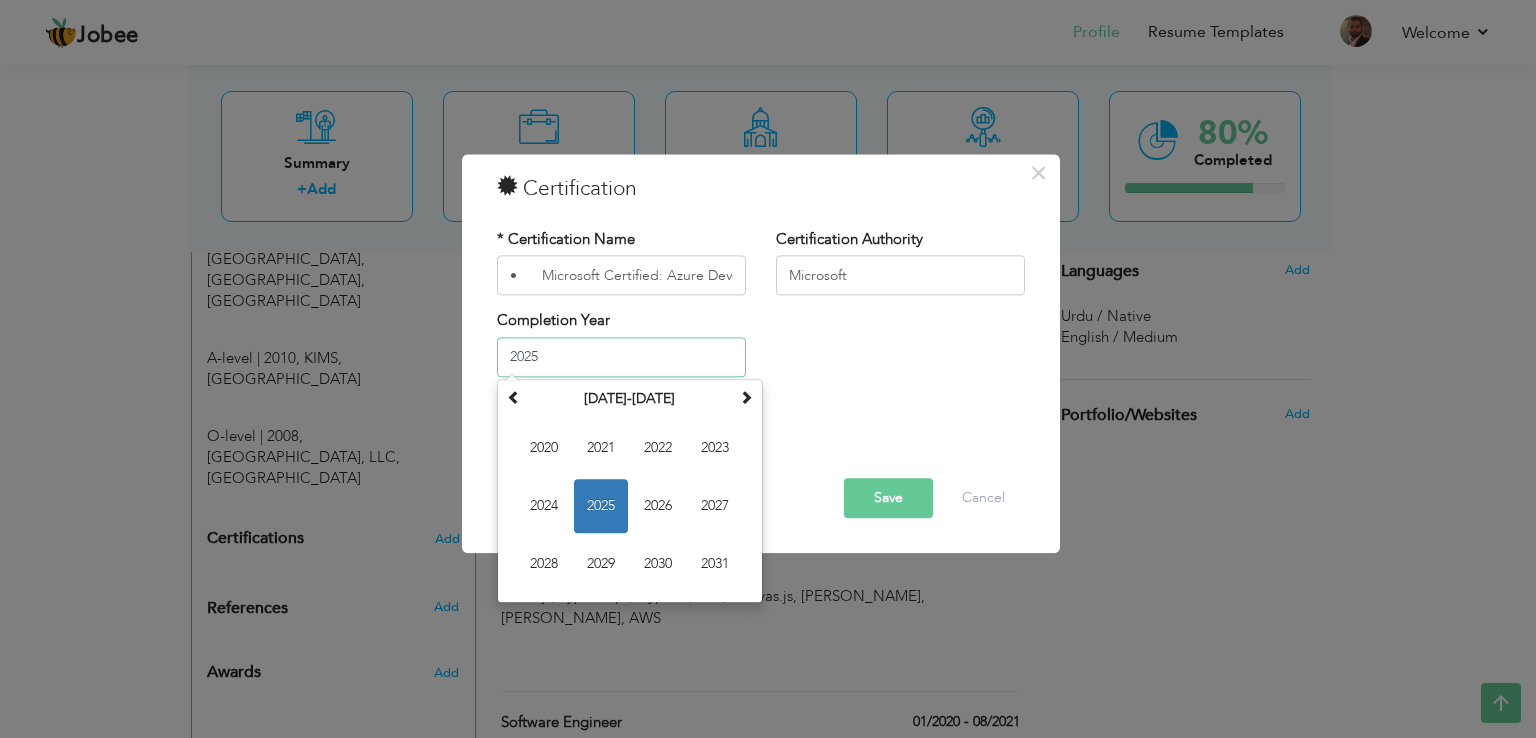 click on "2025" at bounding box center (621, 357) 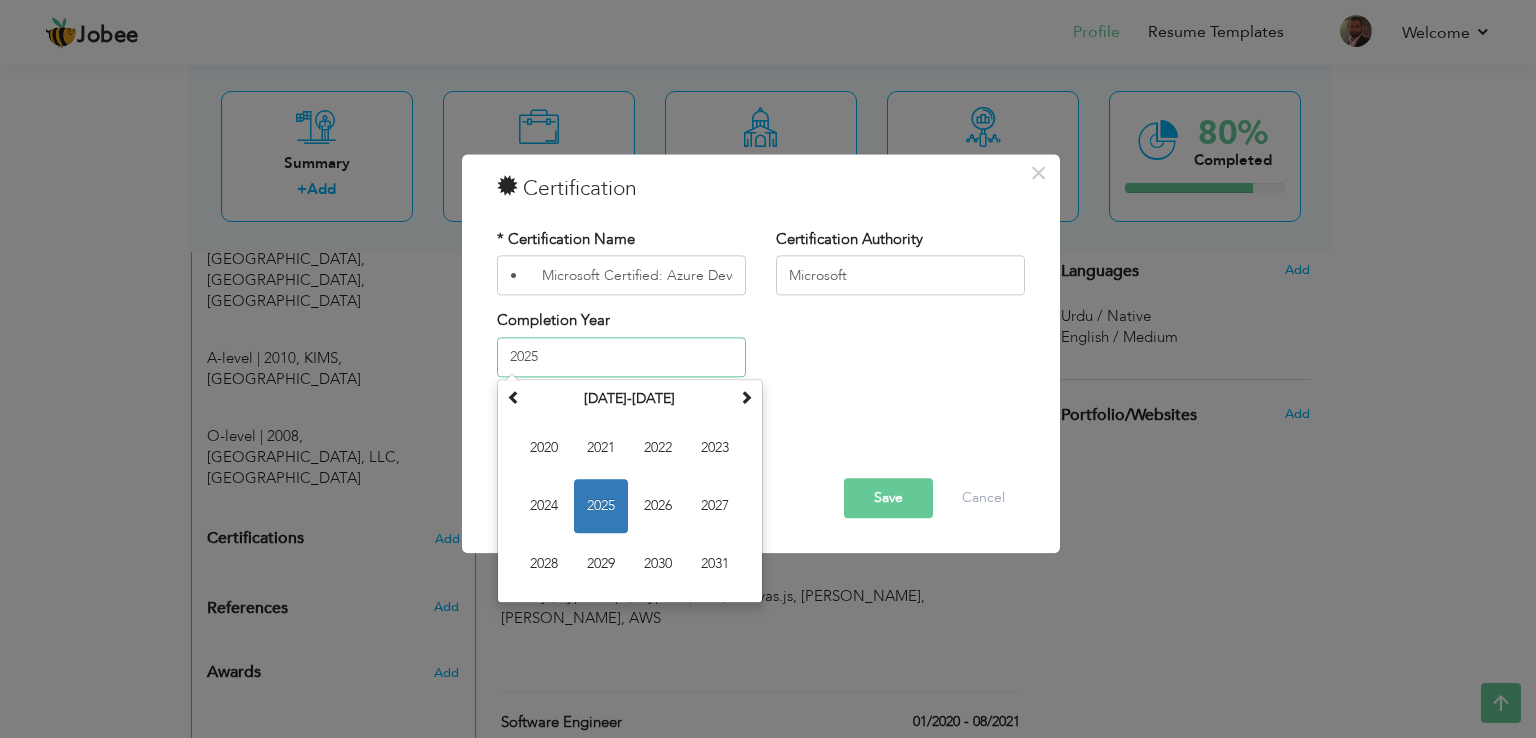 click on "2025" at bounding box center (601, 506) 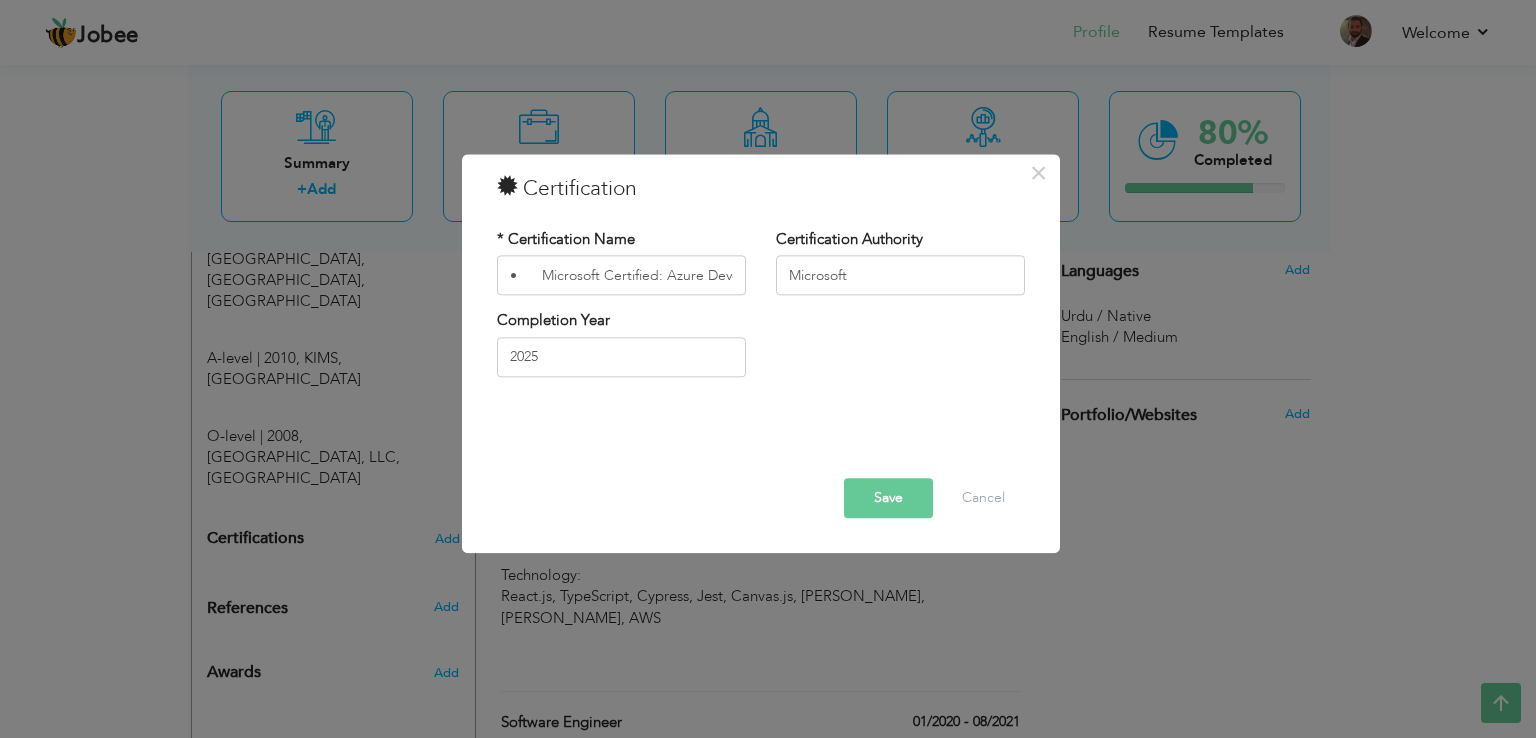 click on "Save" at bounding box center [888, 499] 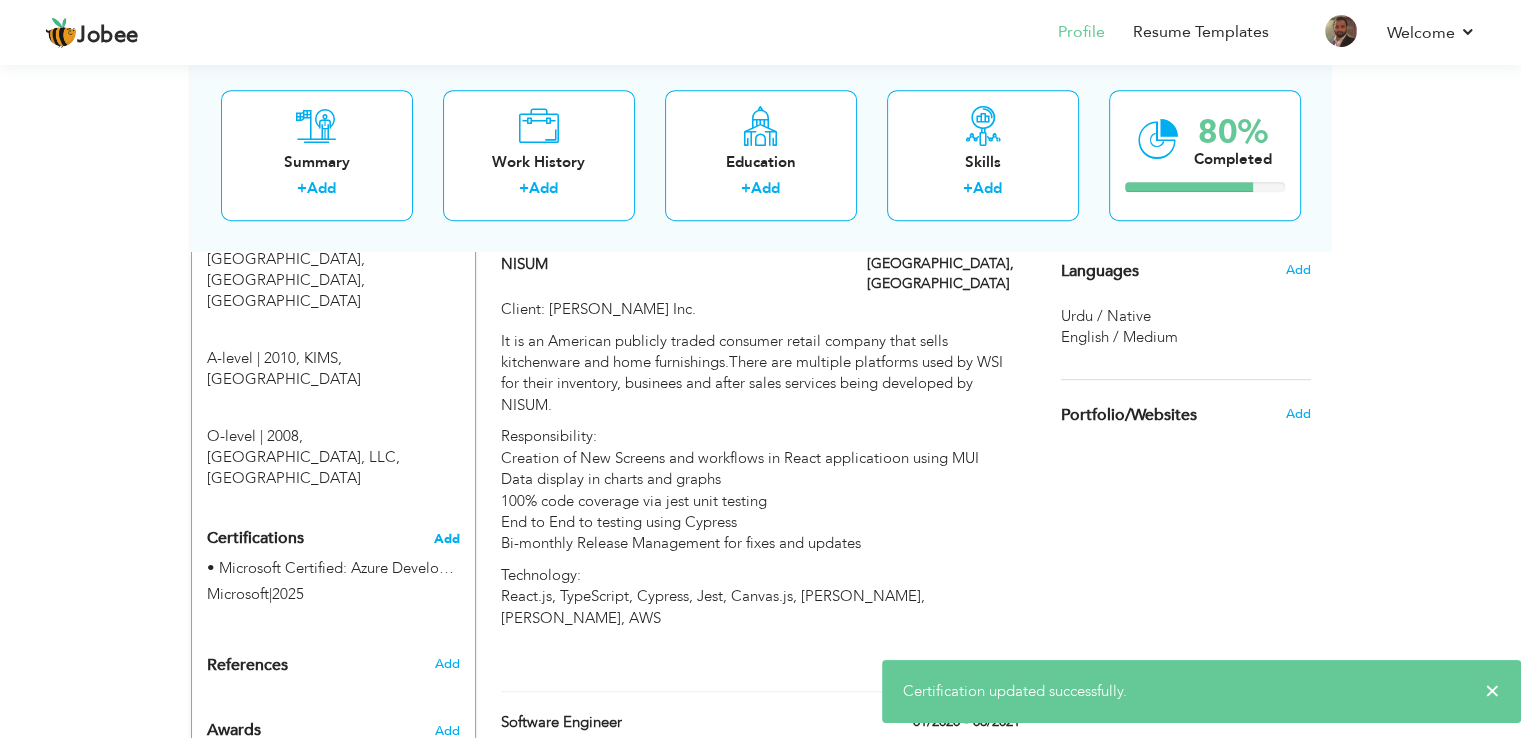 click on "Add" at bounding box center [447, 539] 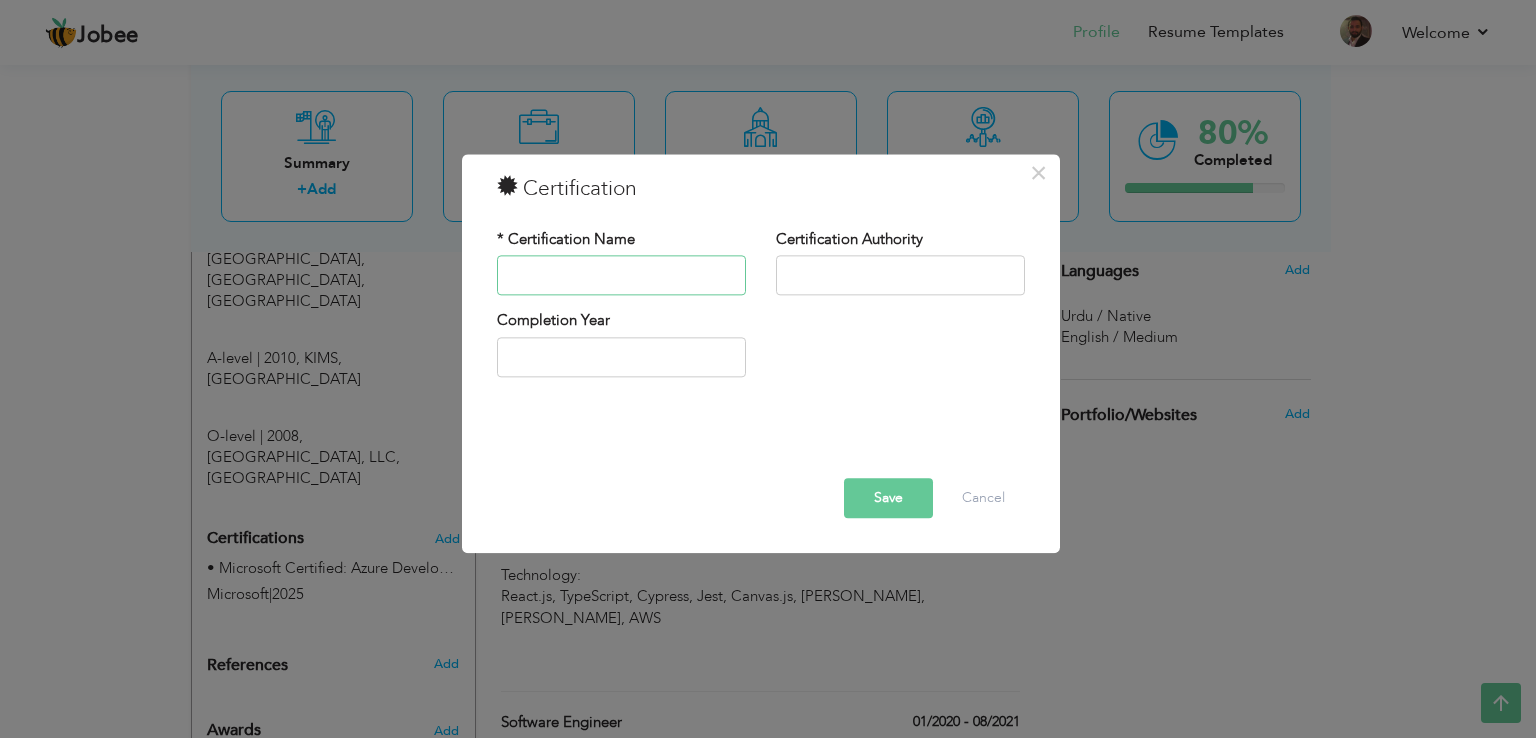 paste on "•	Microsoft Certified: Azure Administrator Associate" 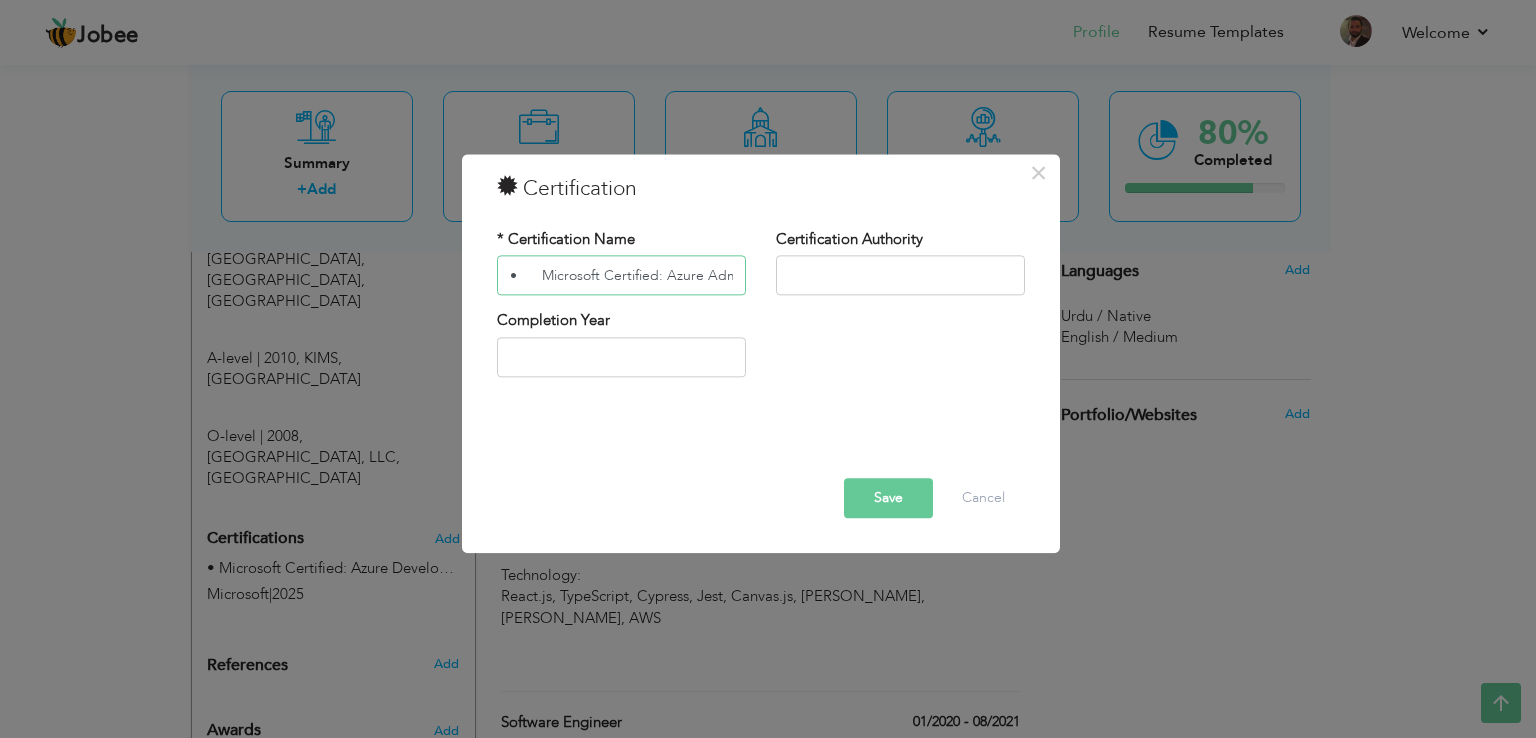 scroll, scrollTop: 0, scrollLeft: 119, axis: horizontal 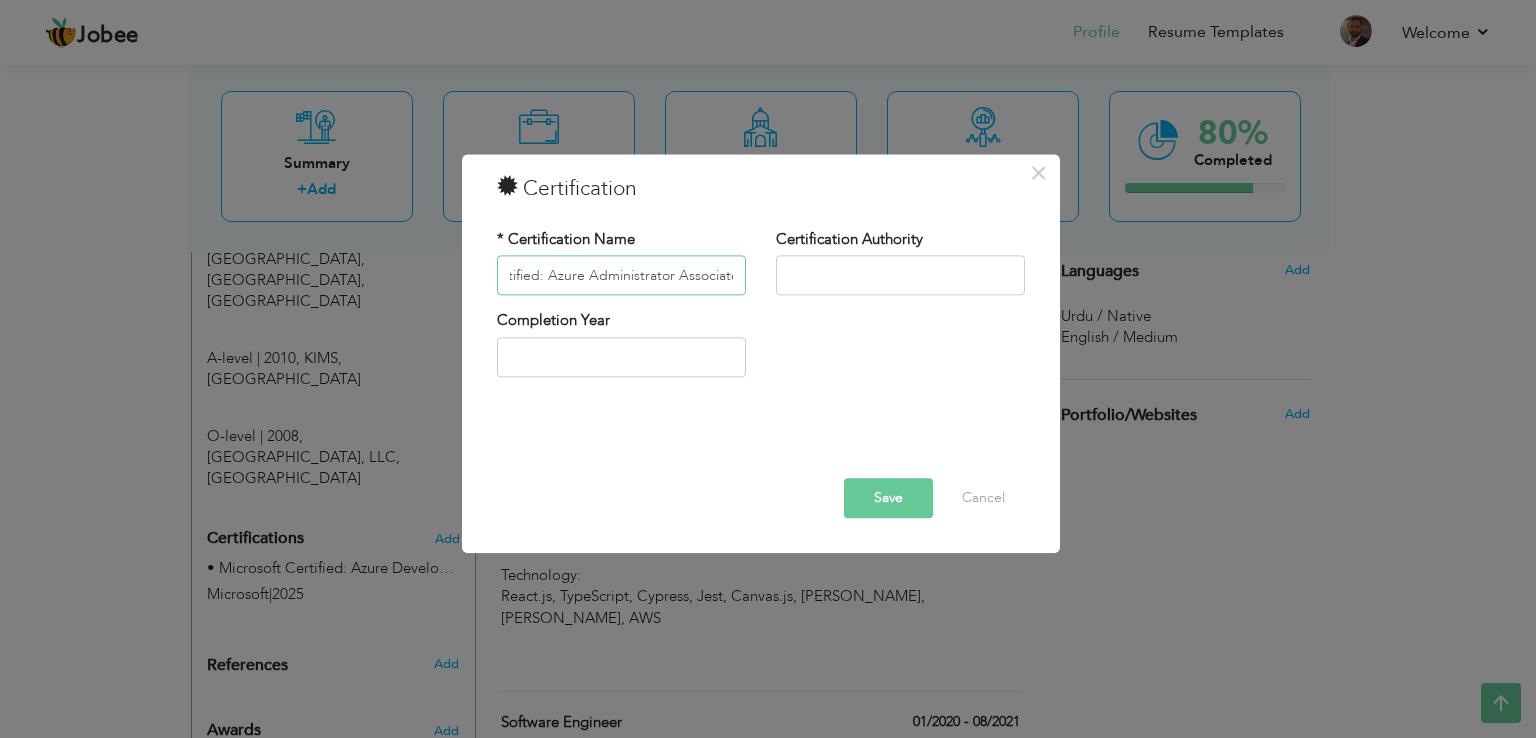 type on "•	Microsoft Certified: Azure Administrator Associate" 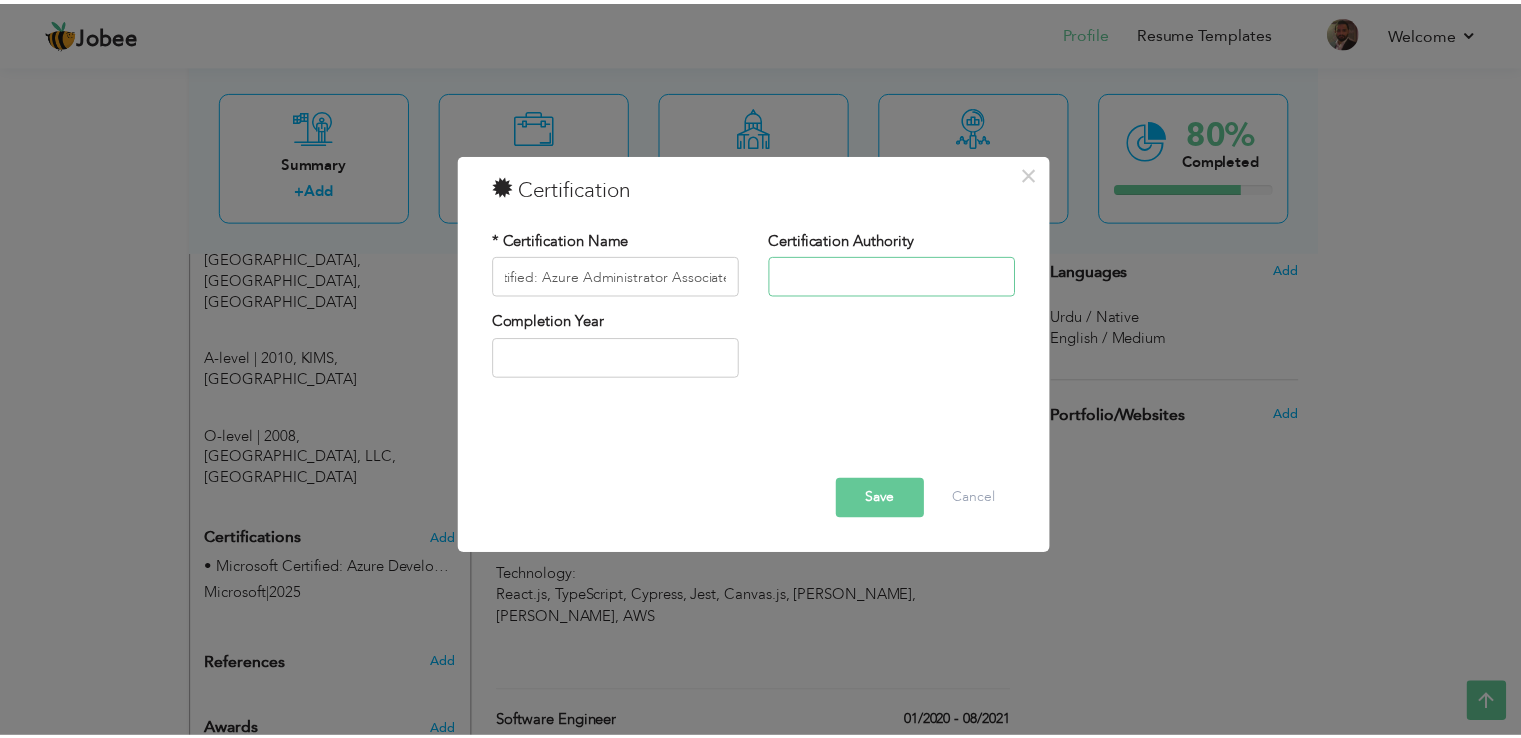 scroll, scrollTop: 0, scrollLeft: 0, axis: both 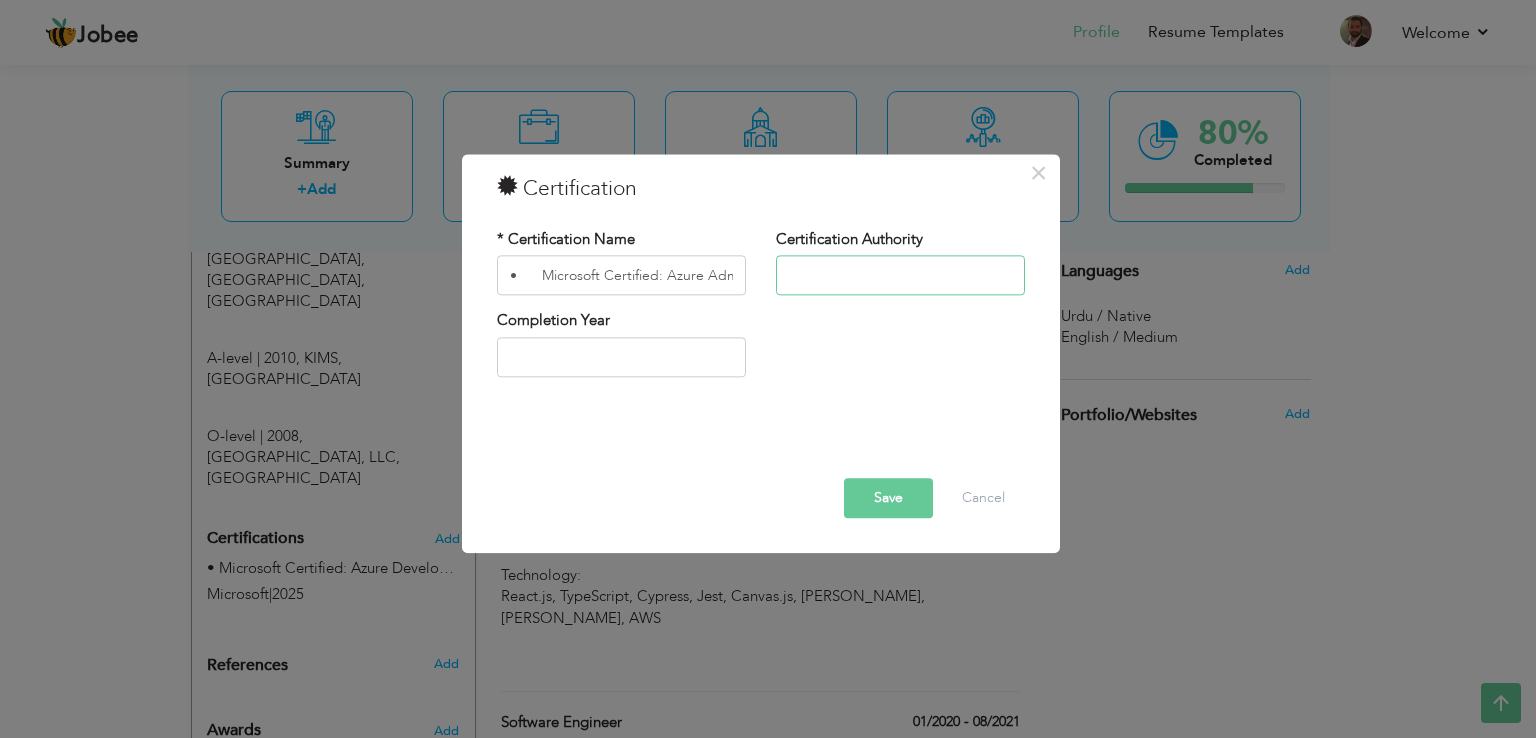 click at bounding box center [900, 276] 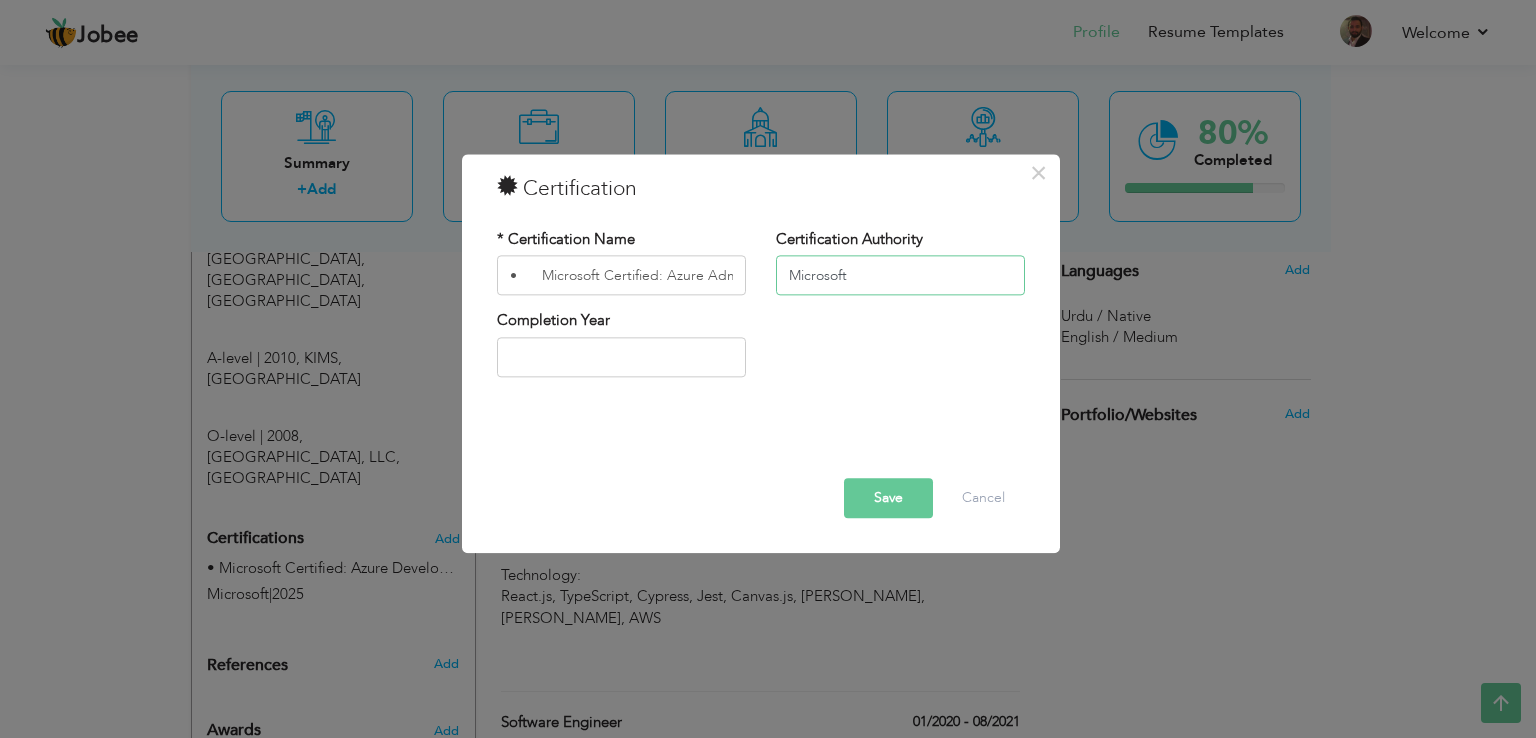 type on "Microsoft" 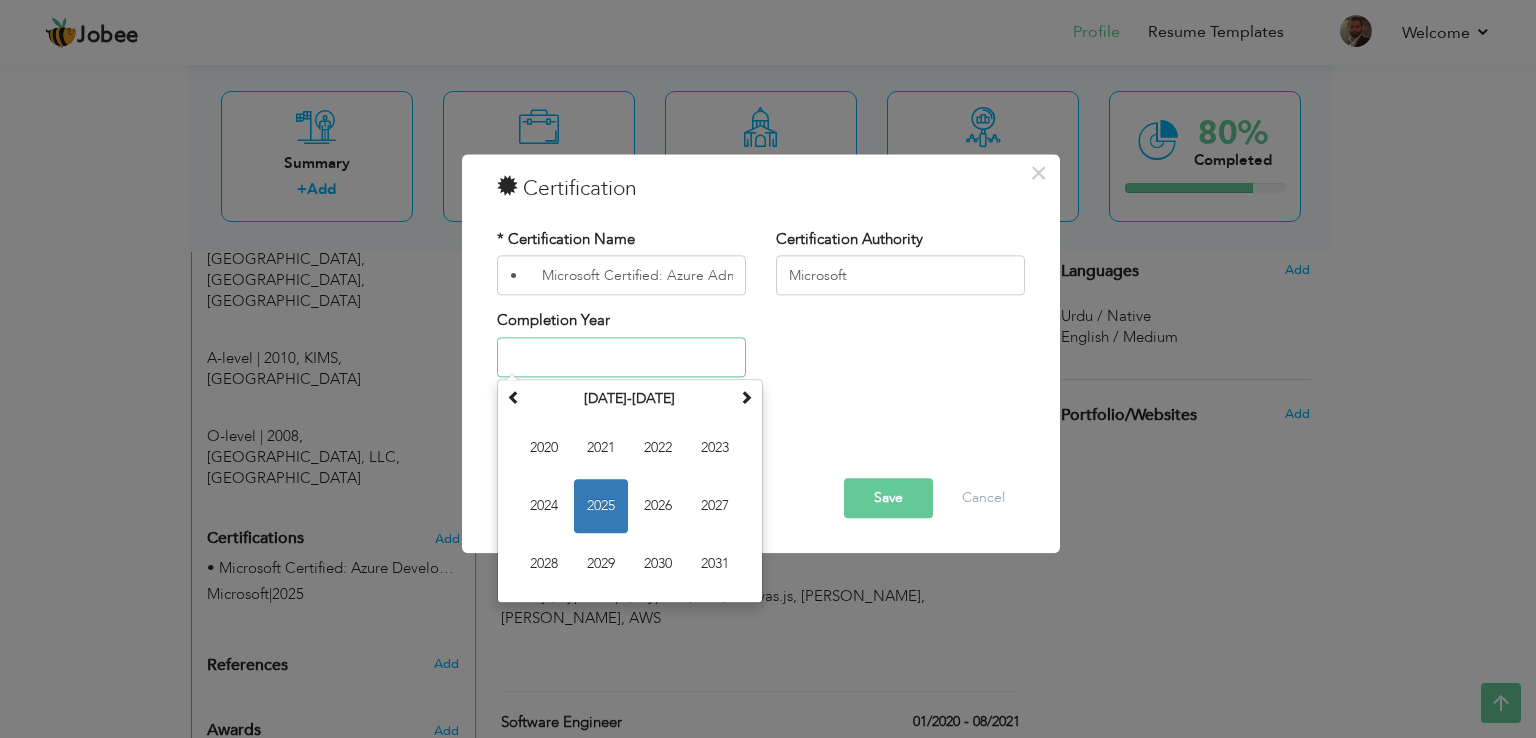 click at bounding box center [621, 357] 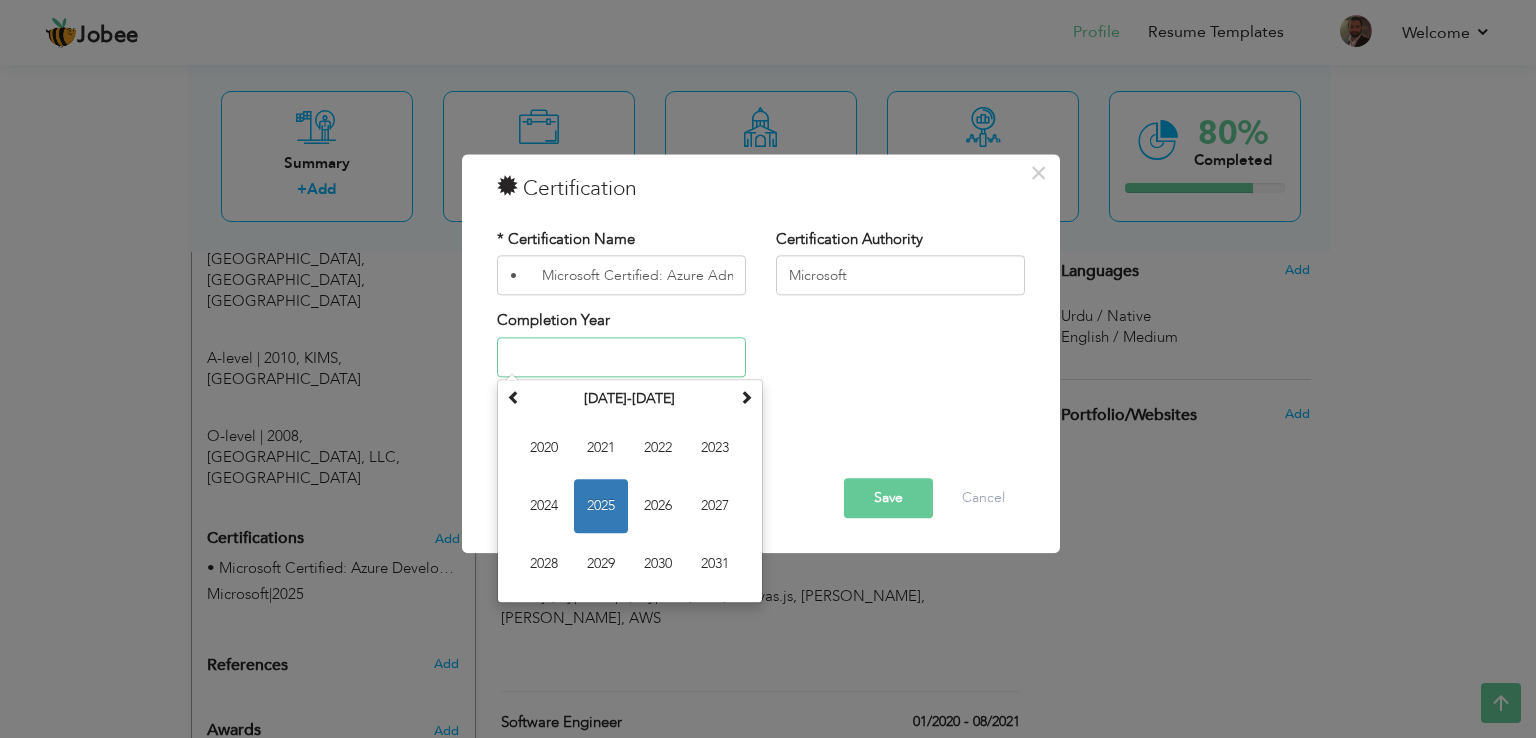 click on "2025" at bounding box center (601, 506) 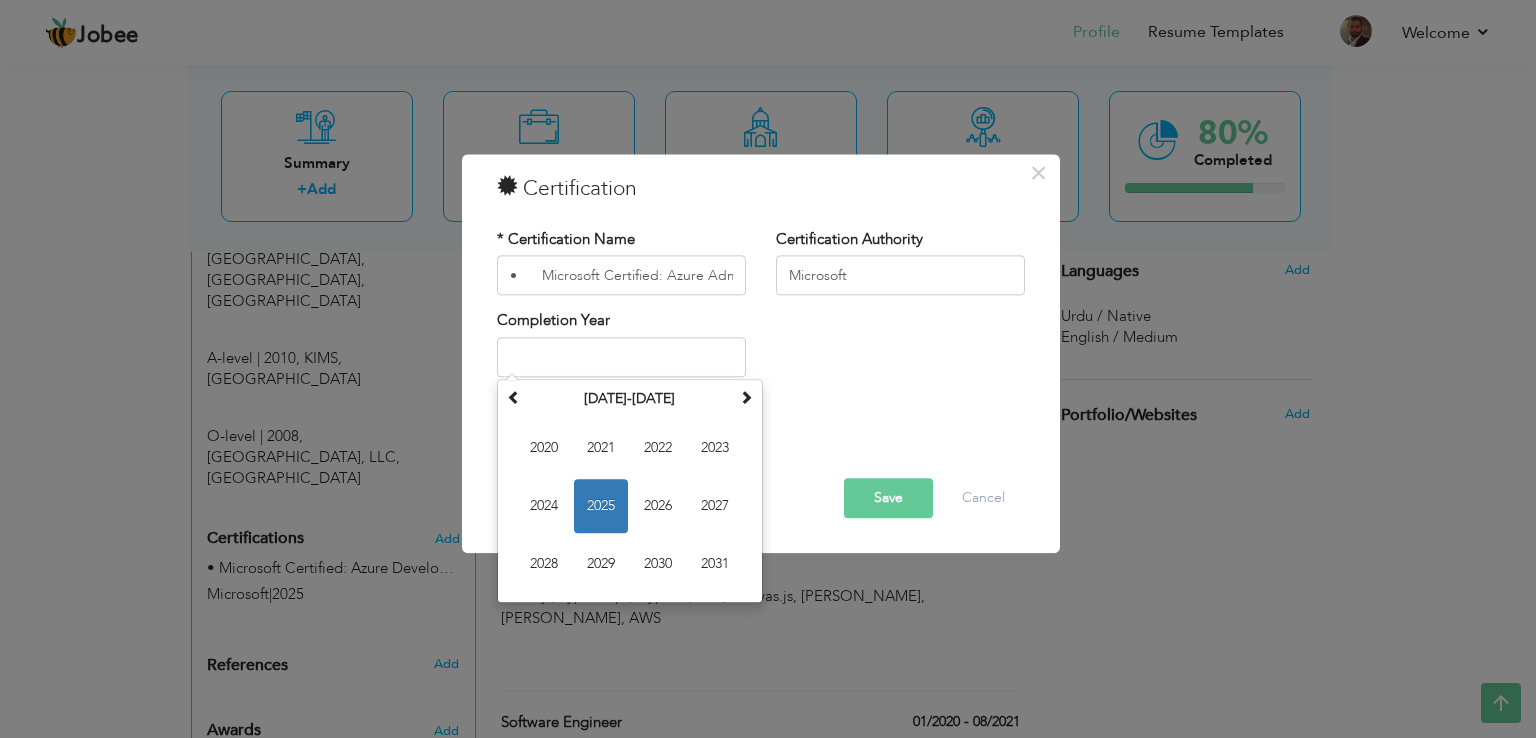 type on "2025" 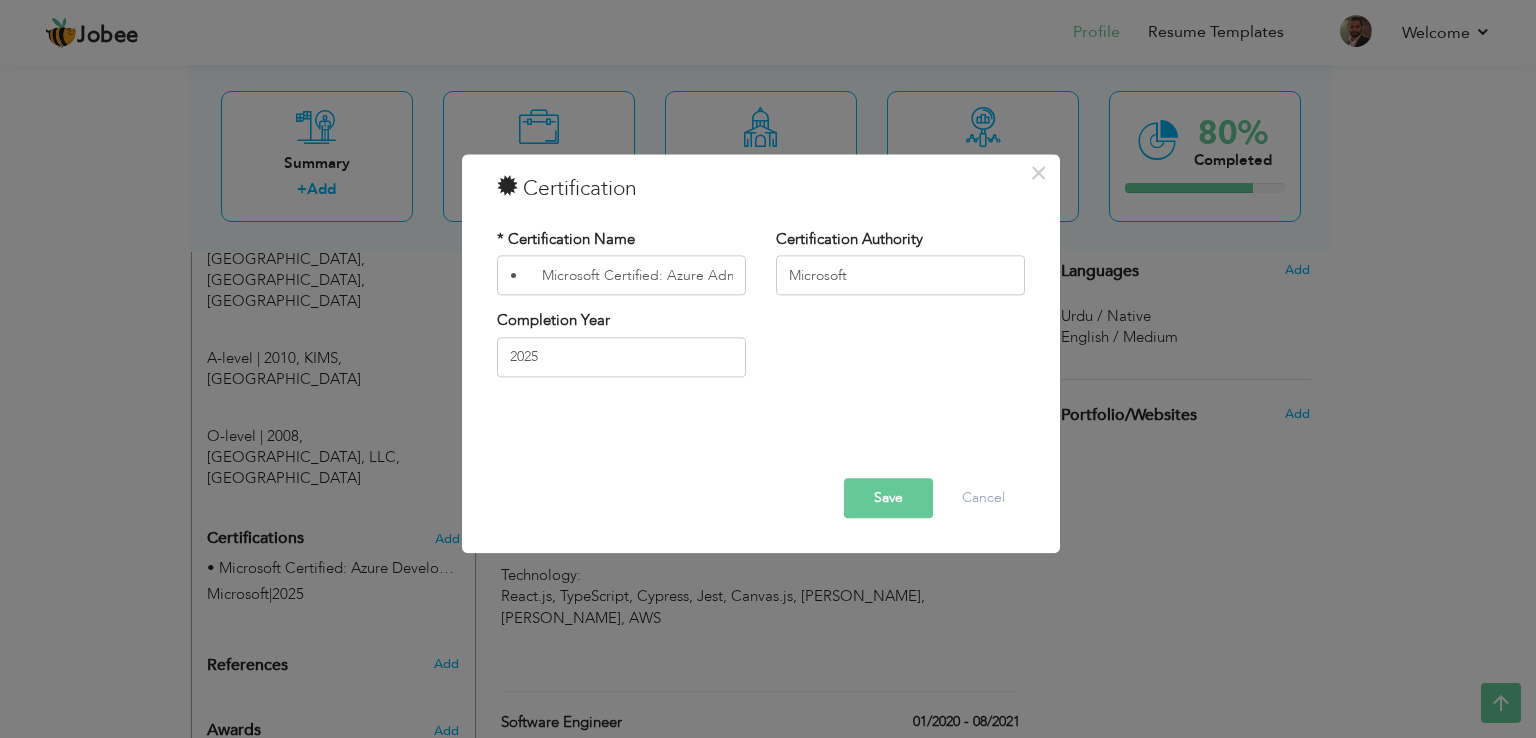 click on "Save" at bounding box center [888, 499] 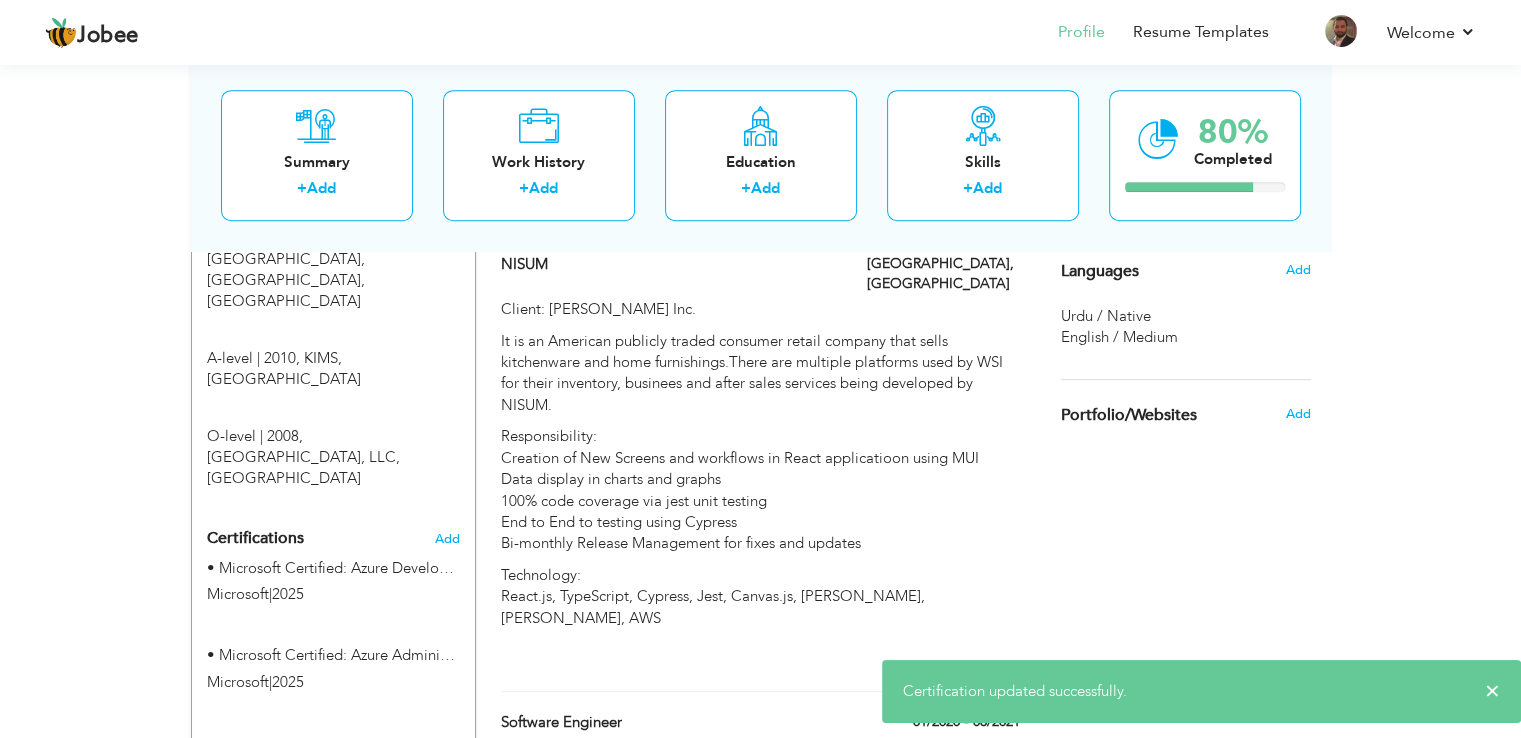 click on "Choose a Template
‹" at bounding box center [1188, 723] 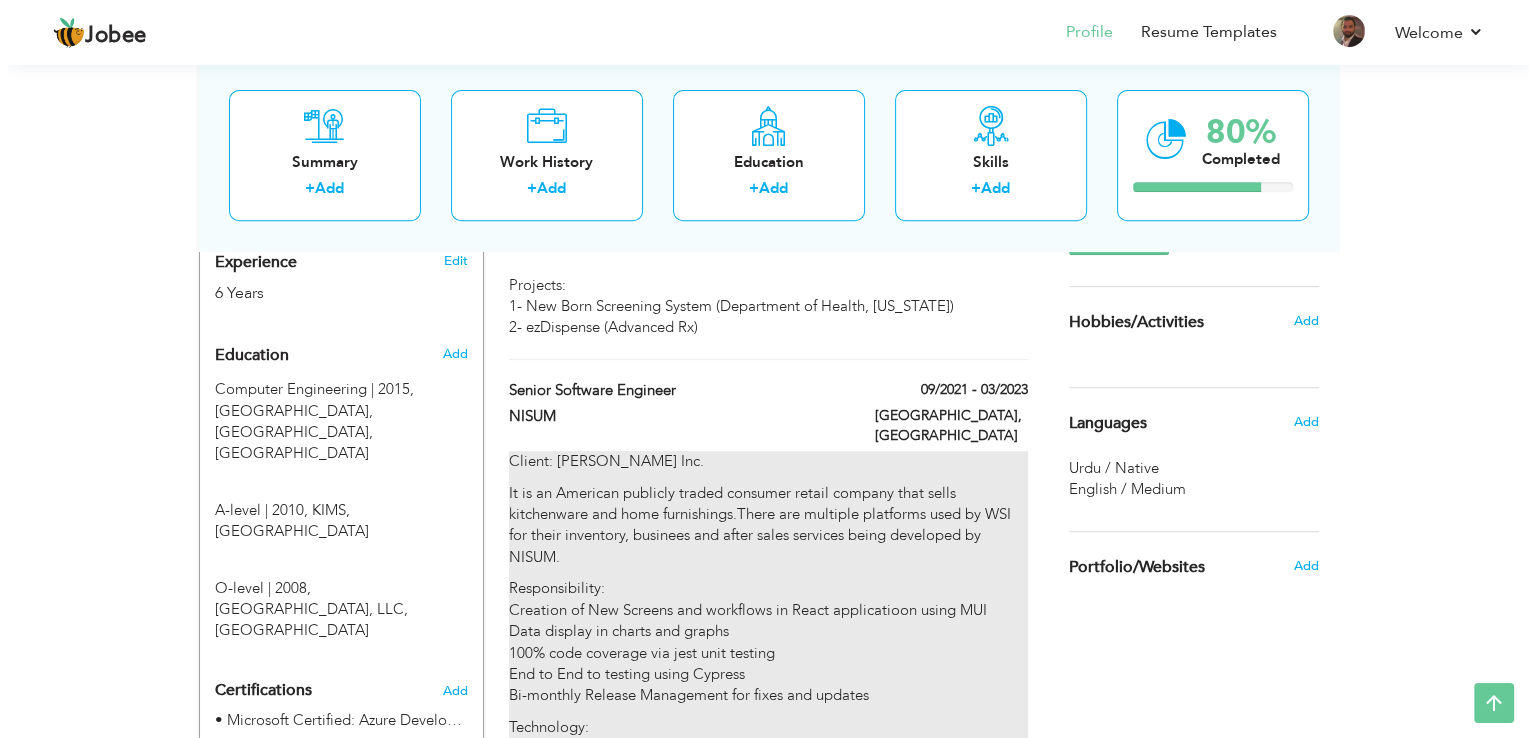 scroll, scrollTop: 880, scrollLeft: 0, axis: vertical 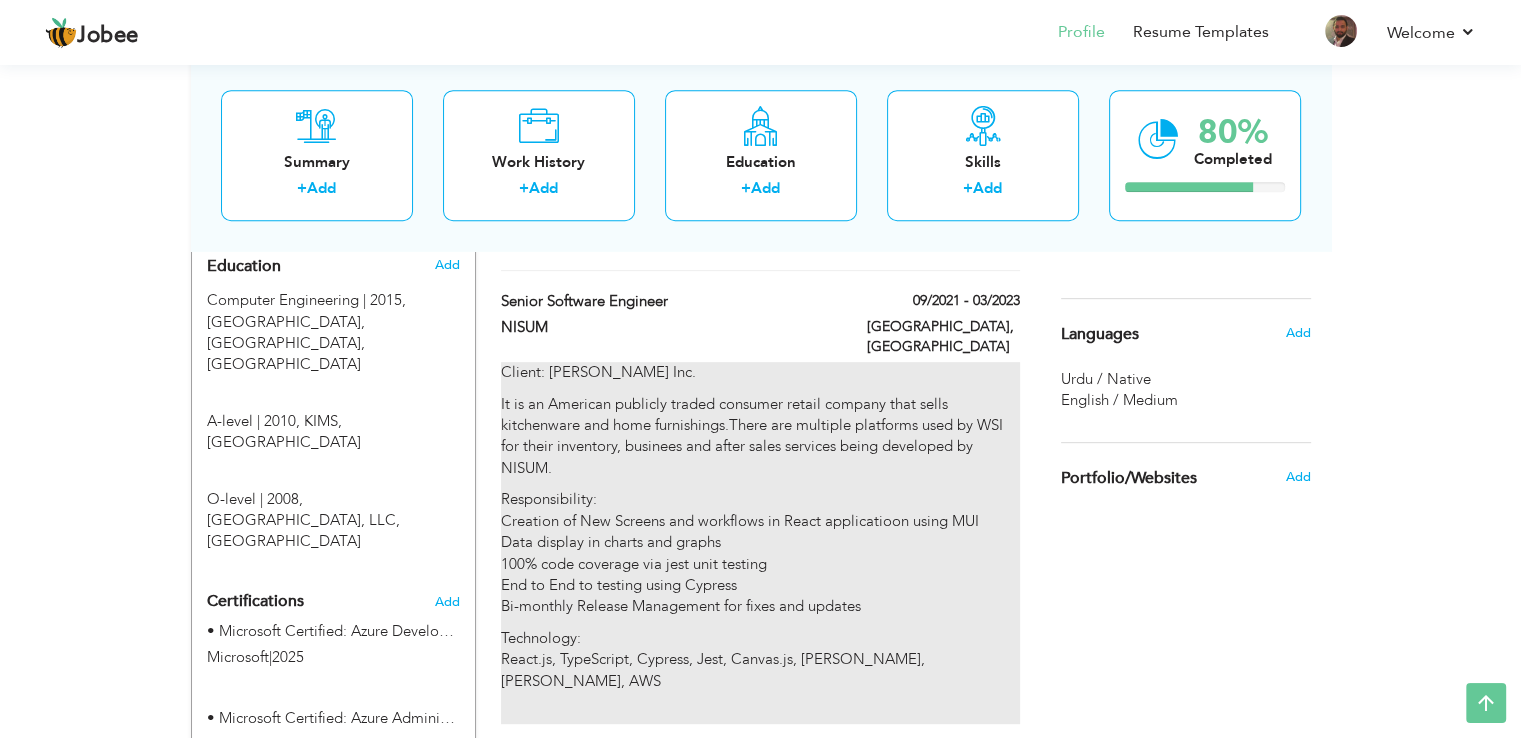 click on "Responsibility:
Creation of New Screens and workflows in React applicatioon using MUI
Data display in charts and graphs
100% code coverage via jest unit testing
End to End to testing using Cypress
Bi-monthly Release Management for fixes and updates" at bounding box center (760, 553) 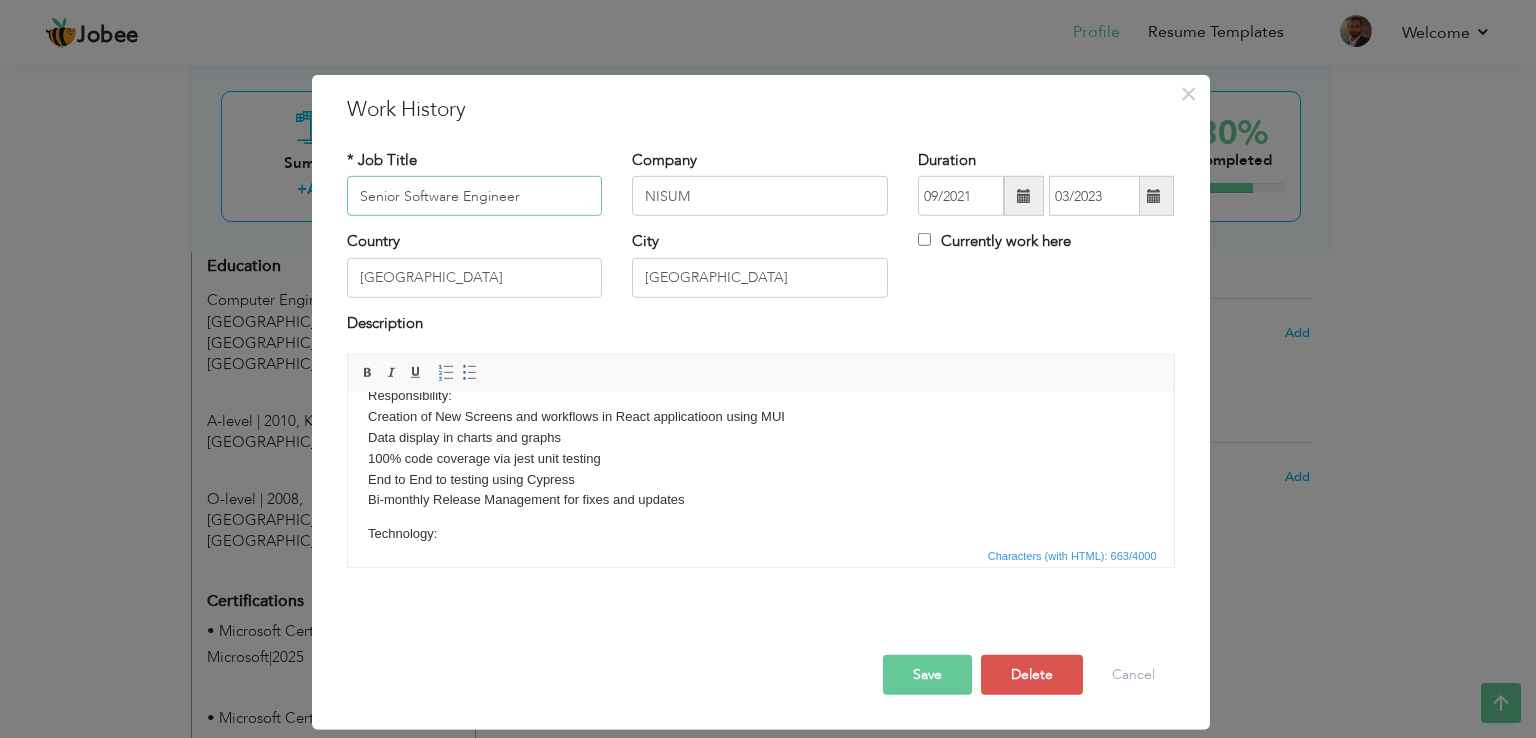 scroll, scrollTop: 120, scrollLeft: 0, axis: vertical 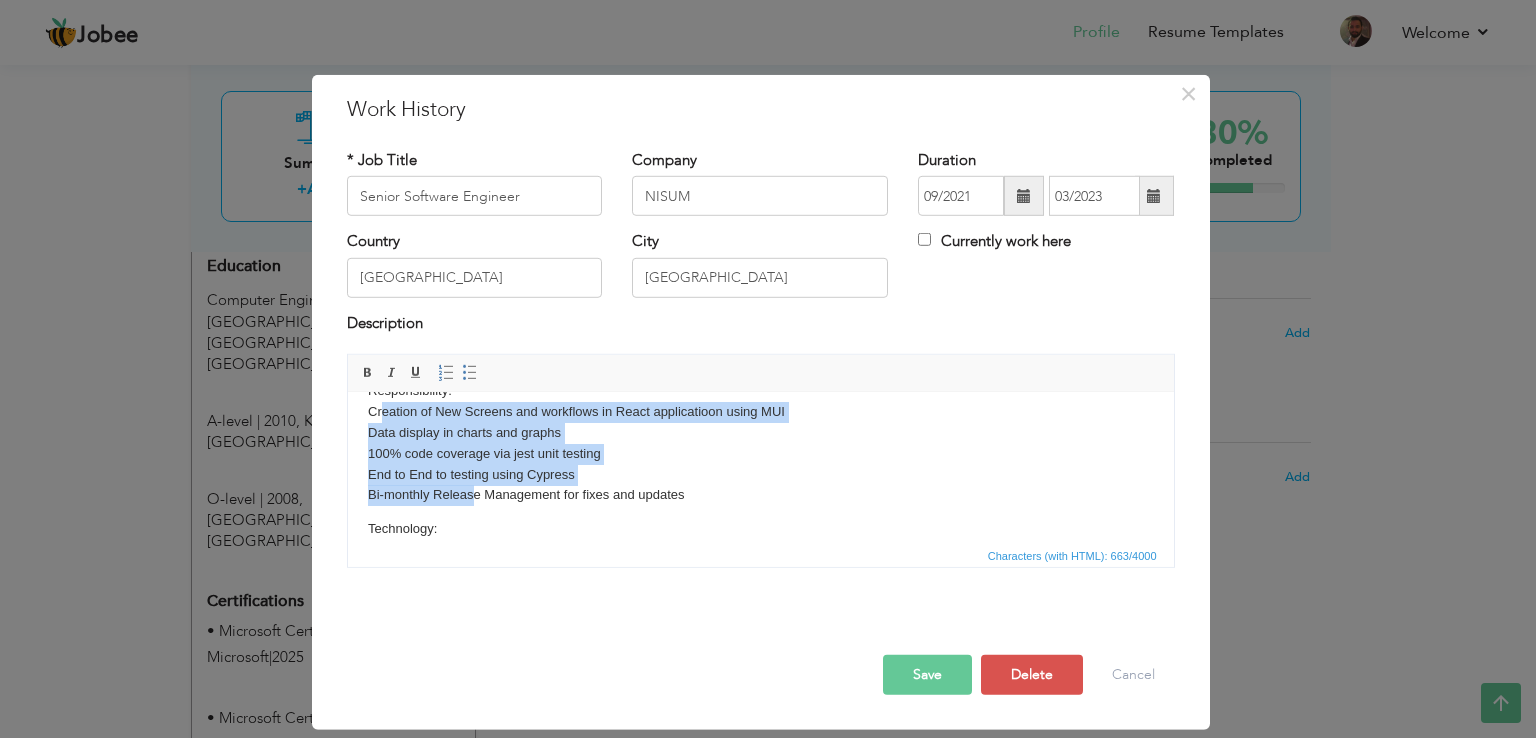 drag, startPoint x: 380, startPoint y: 411, endPoint x: 470, endPoint y: 498, distance: 125.17587 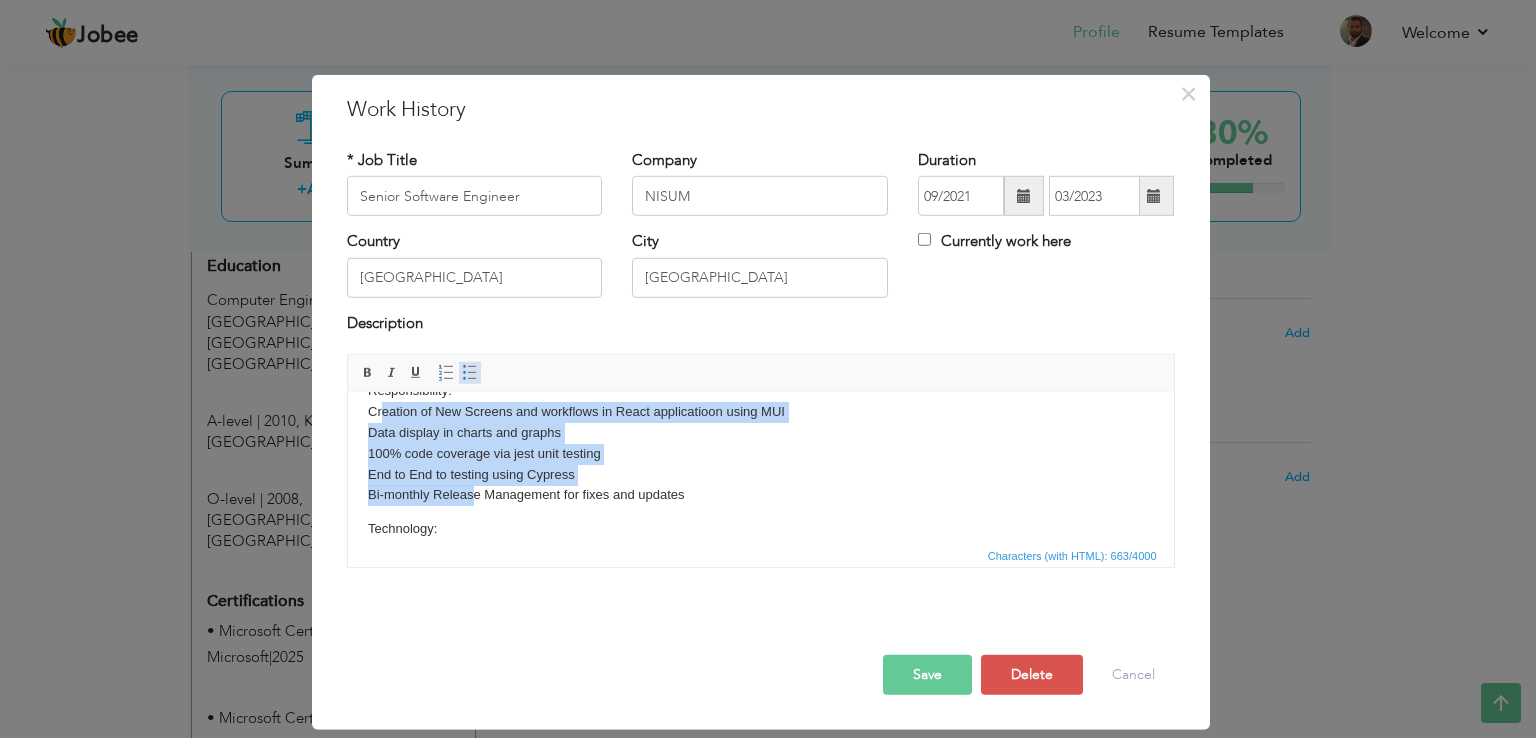 click at bounding box center [470, 373] 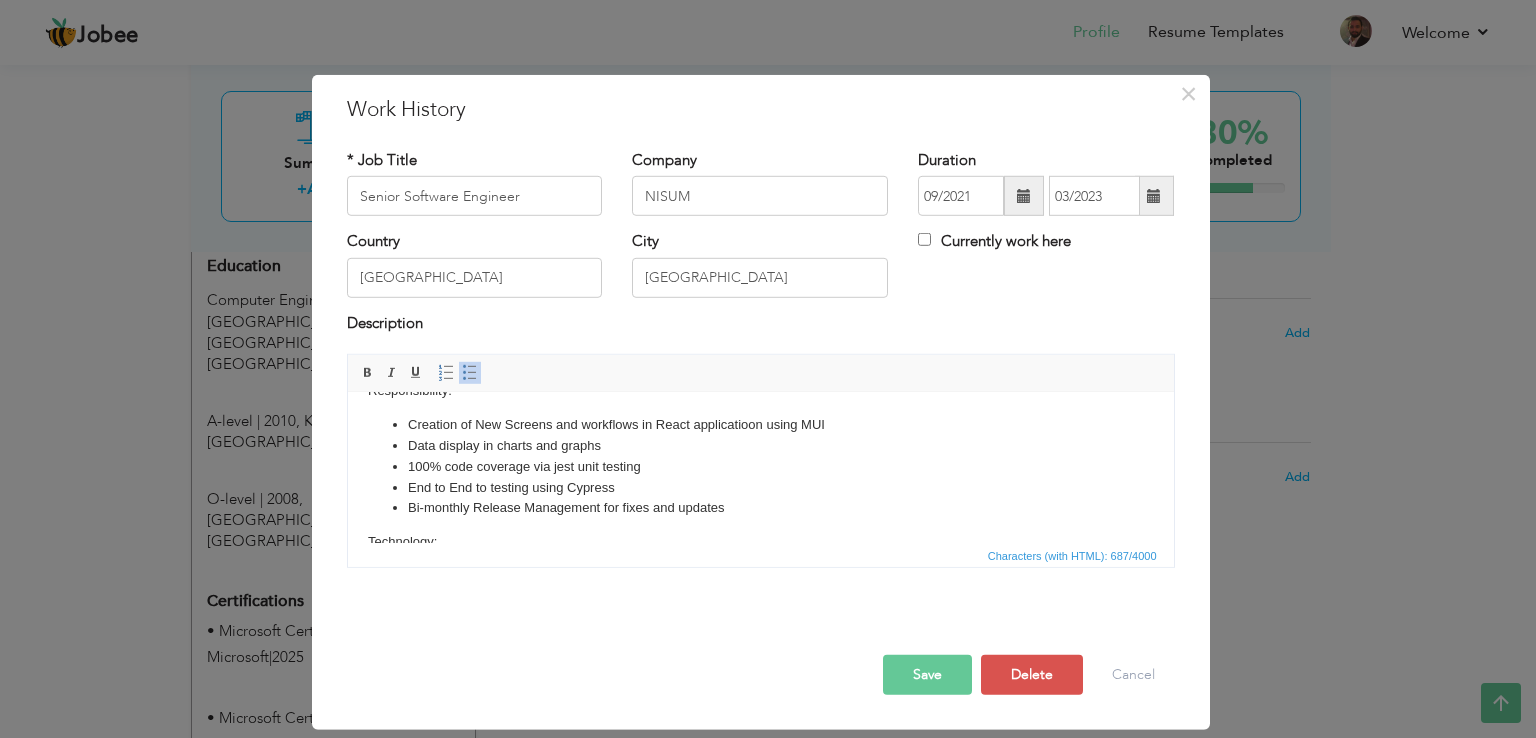click on "Bi-monthly Releas e Management for fixes and updates" at bounding box center (760, 508) 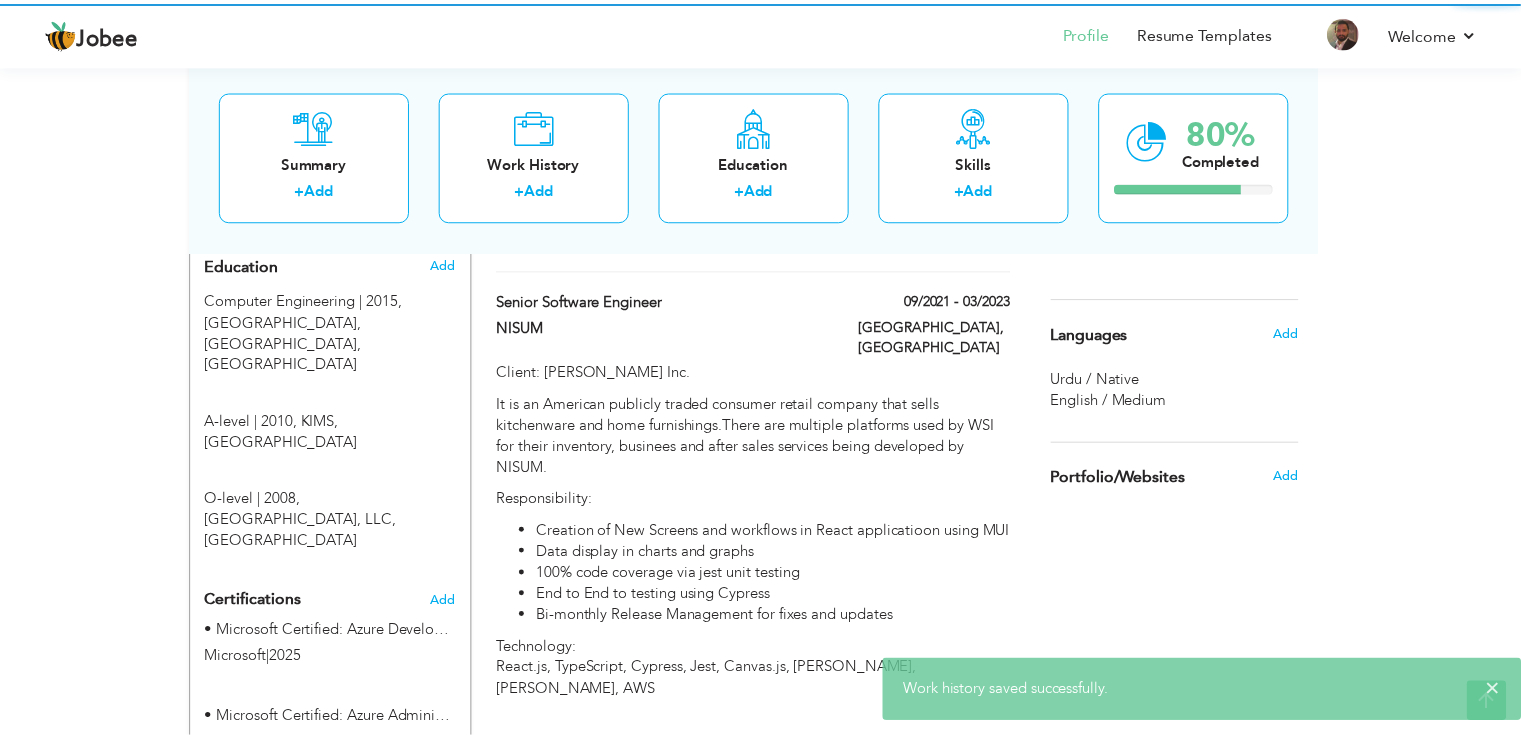 scroll, scrollTop: 0, scrollLeft: 0, axis: both 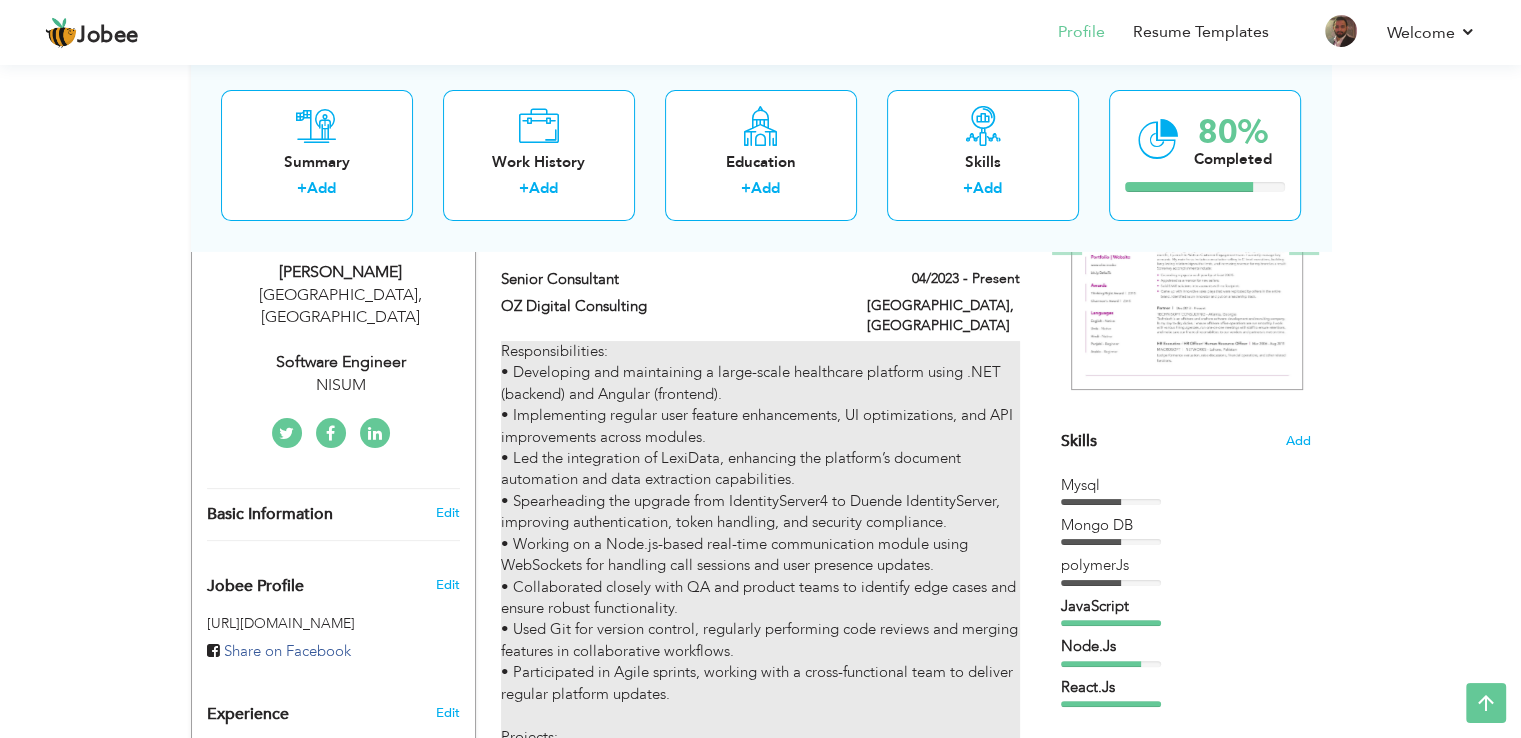 click on "Responsibilities:
• Developing and maintaining a large-scale healthcare platform using .NET (backend) and Angular (frontend).
• Implementing regular user feature enhancements, UI optimizations, and API improvements across modules.
• Led the integration of LexiData, enhancing the platform’s document automation and data extraction capabilities.
• Spearheading the upgrade from IdentityServer4 to Duende IdentityServer, improving authentication, token handling, and security compliance.
• Working on a Node.js-based real-time communication module using WebSockets for handling call sessions and user presence updates.
• Collaborated closely with QA and product teams to identify edge cases and ensure robust functionality.
• Used Git for version control, regularly performing code reviews and merging features in collaborative workflows.
• Participated in Agile sprints, working with a cross-functional team to deliver regular platform updates.
Projects:
2- ezDispense (Advanced Rx)" at bounding box center (760, 566) 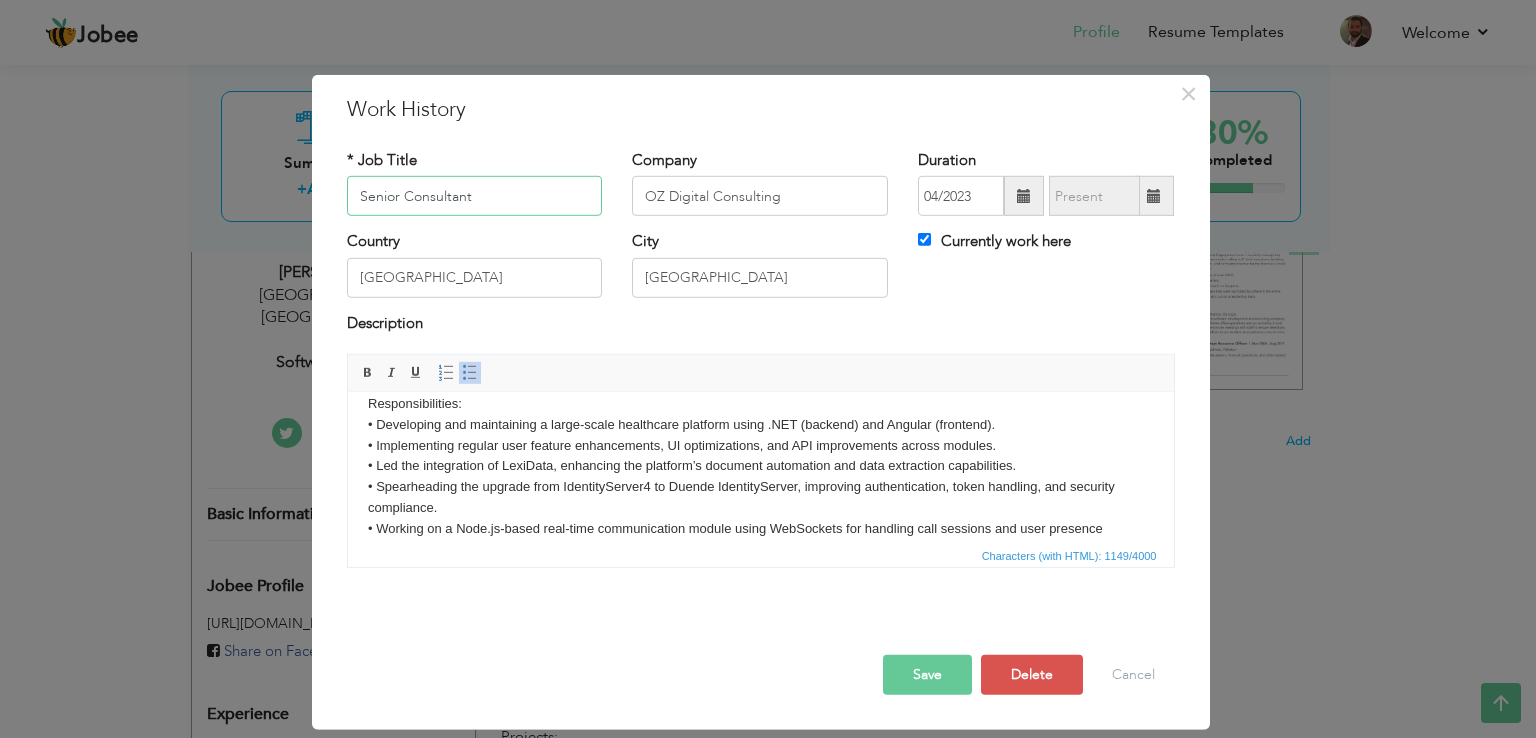 scroll, scrollTop: 0, scrollLeft: 0, axis: both 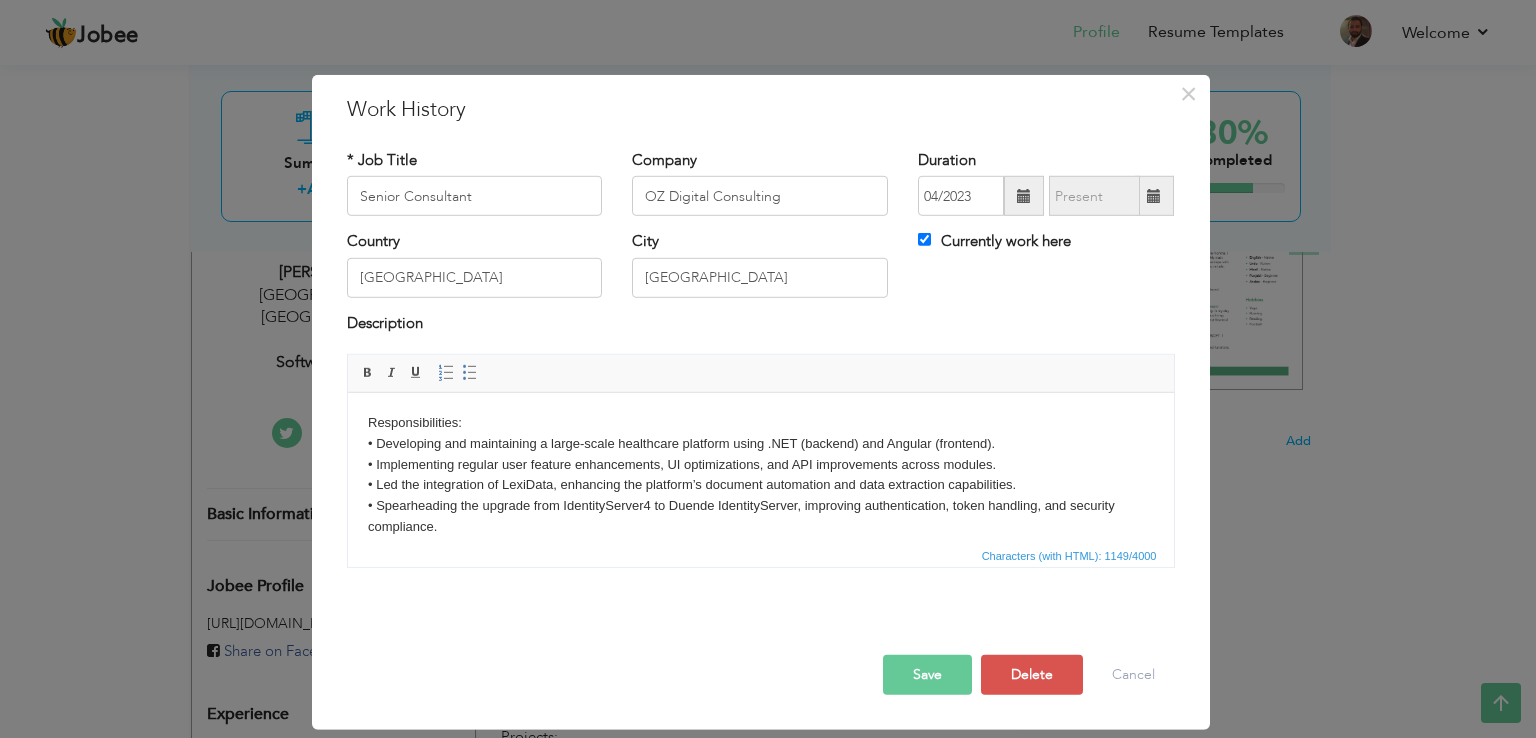 click on "Responsibilities: • Developing and maintaining a large-scale healthcare platform using .NET (backend) and Angular (frontend). • Implementing regular user feature enhancements, UI optimizations, and API improvements across modules. • Led the integration of LexiData, enhancing the platform’s document automation and data extraction capabilities. • Spearheading the upgrade from IdentityServer4 to Duende IdentityServer, improving authentication, token handling, and security compliance. • Working on a Node.js-based real-time communication module using WebSockets for handling call sessions and user presence updates. • Collaborated closely with QA and product teams to identify edge cases and ensure robust functionality. • Used Git for version control, regularly performing code reviews and merging features in collaborative workflows. • Participated in Agile sprints, working with a cross-functional team to deliver regular platform updates. Projects: 2- ezDispense (Advanced Rx)" at bounding box center (760, 569) 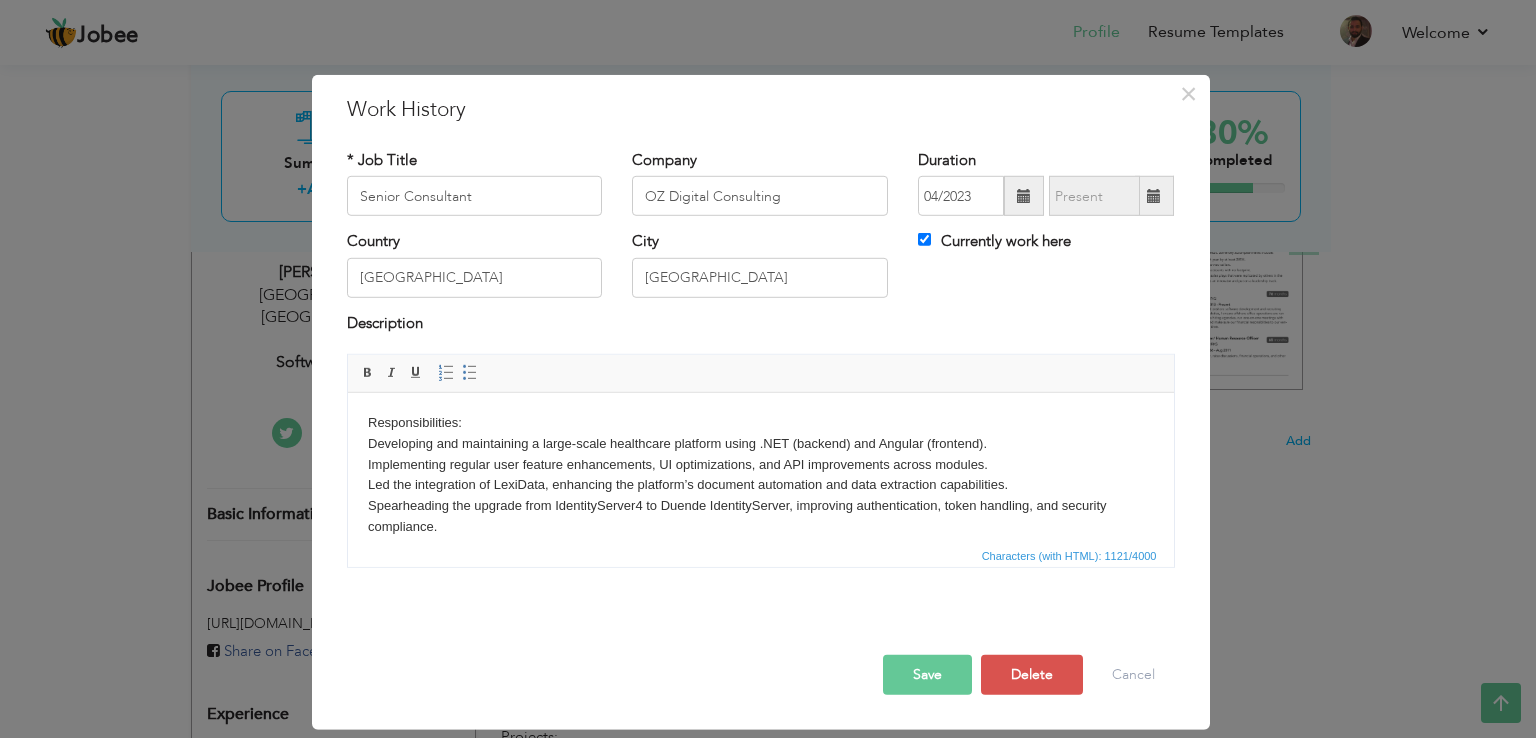 scroll, scrollTop: 0, scrollLeft: 0, axis: both 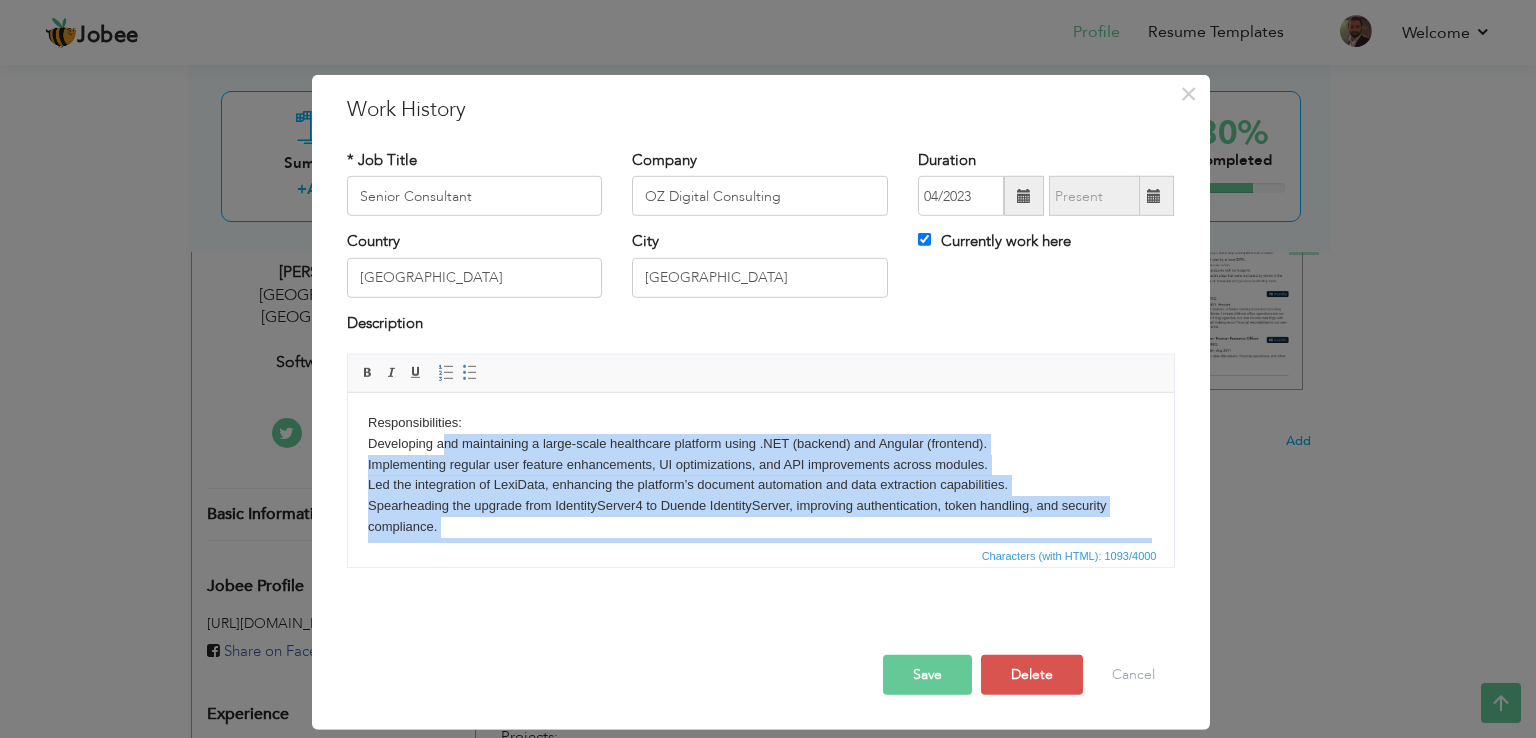 drag, startPoint x: 498, startPoint y: 484, endPoint x: 442, endPoint y: 446, distance: 67.6757 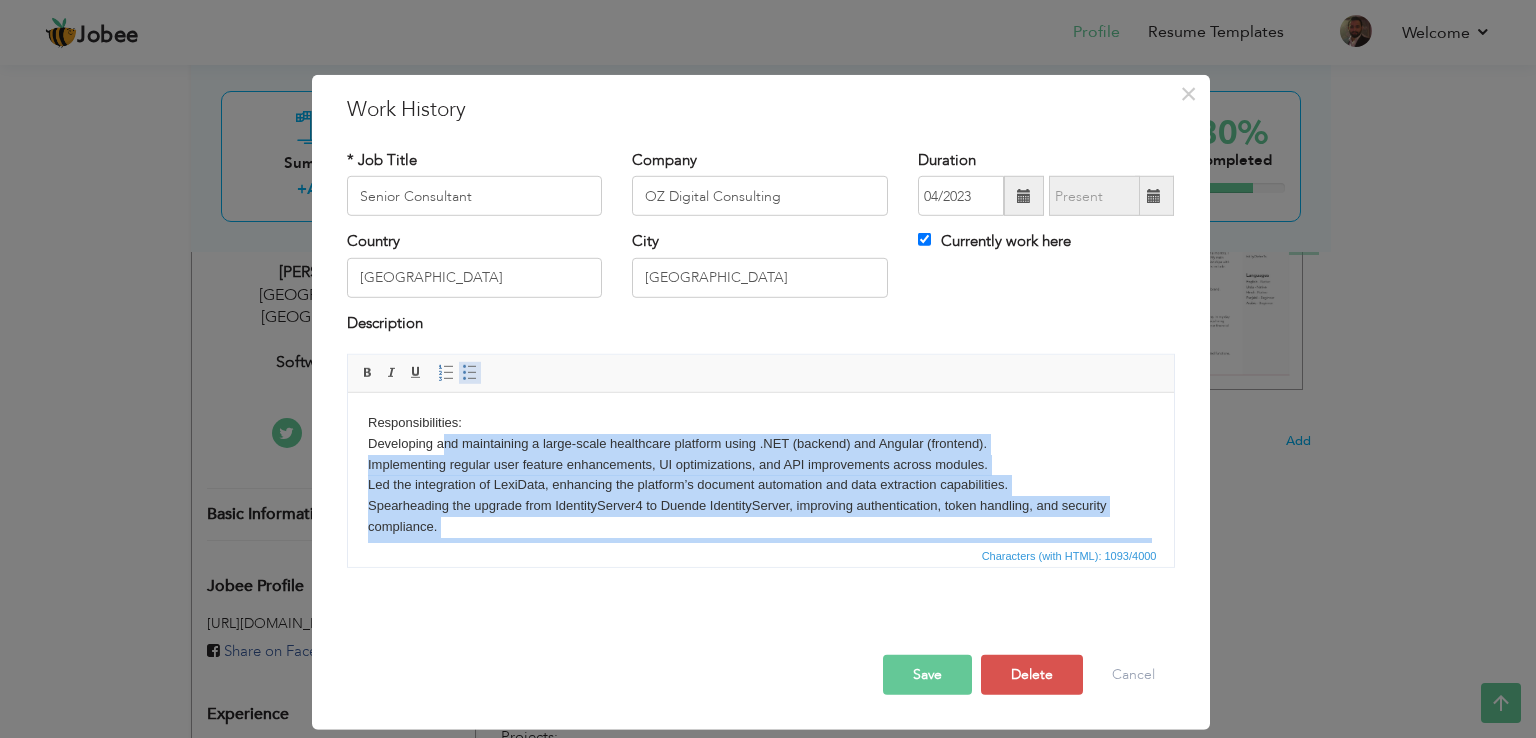 click on "Insert/Remove Bulleted List" at bounding box center (470, 373) 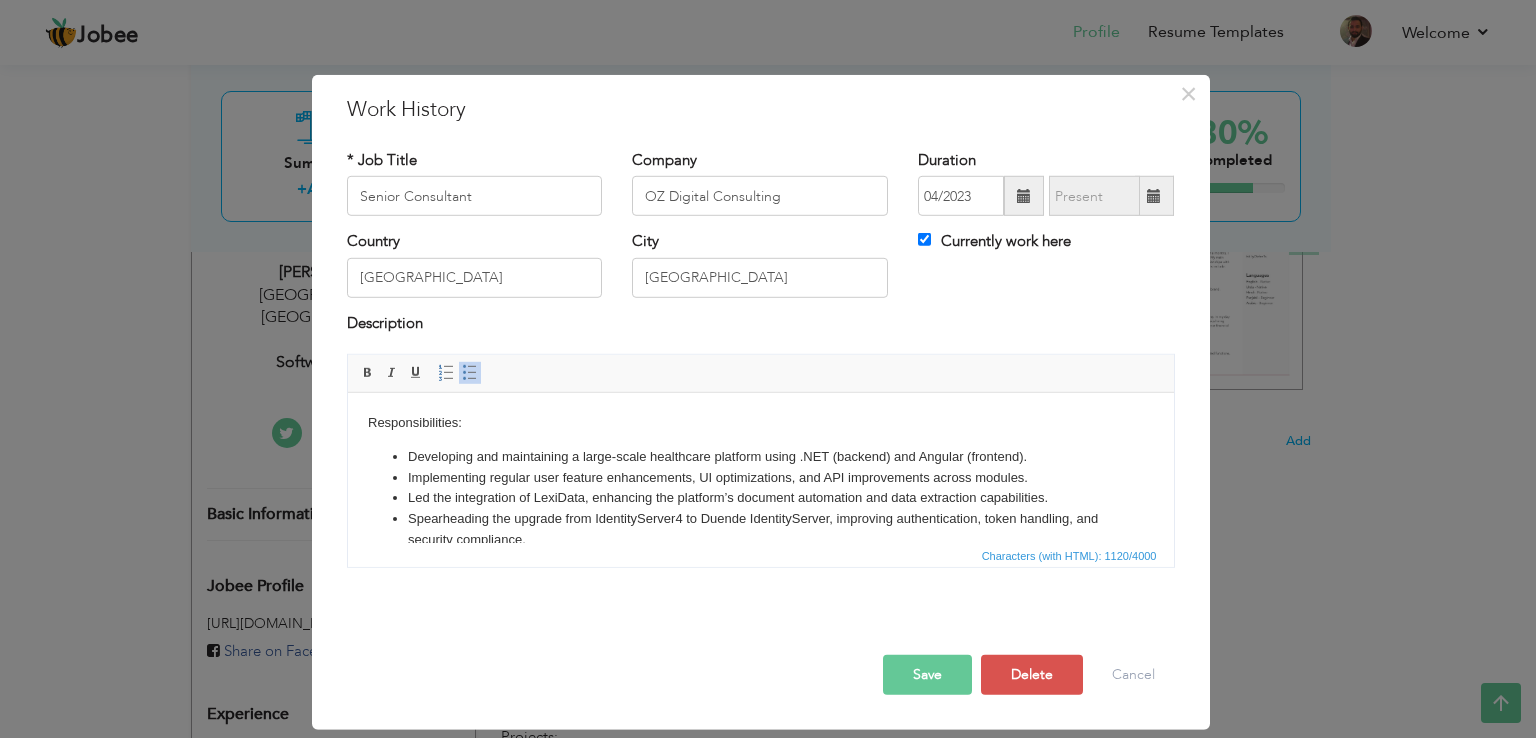 click on "Save" at bounding box center [927, 675] 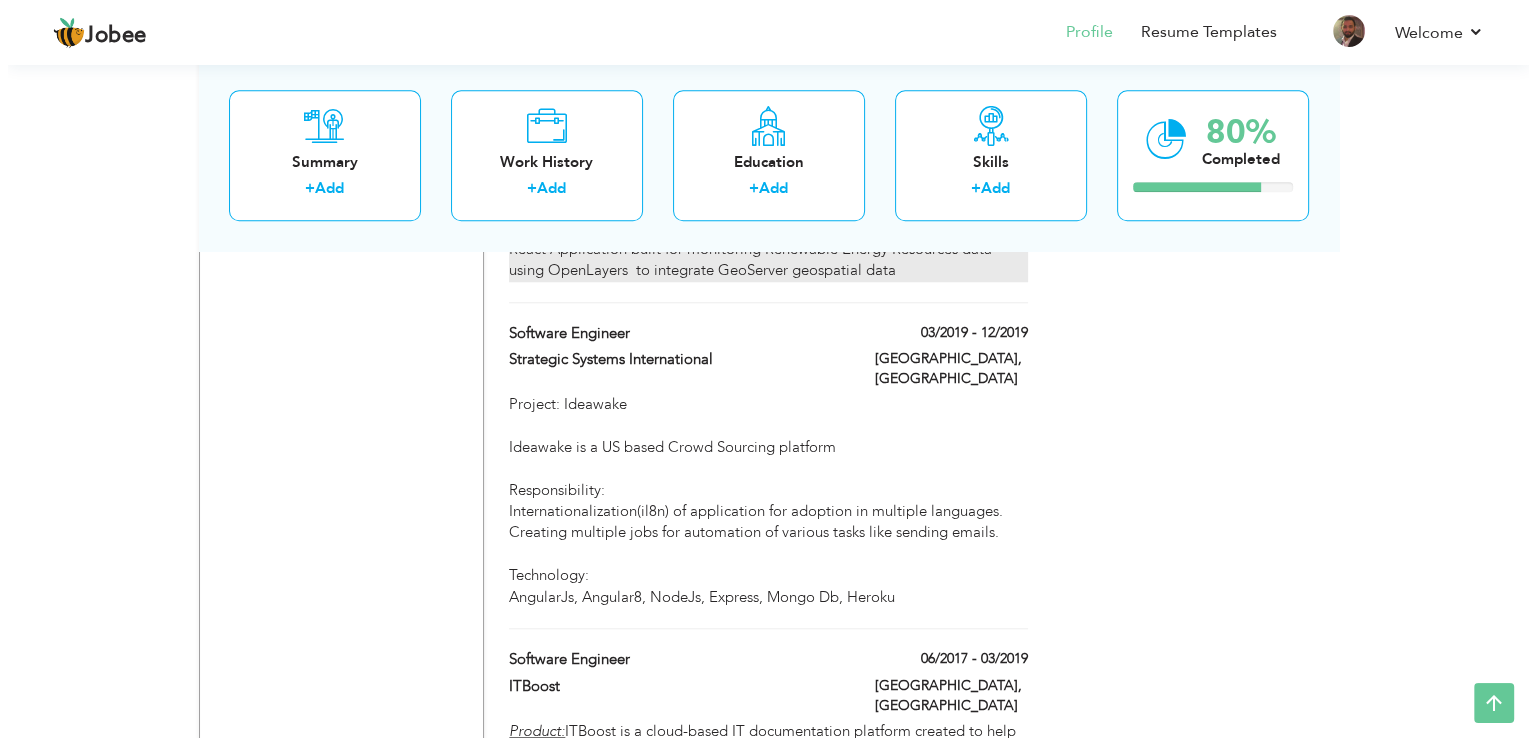 scroll, scrollTop: 1851, scrollLeft: 0, axis: vertical 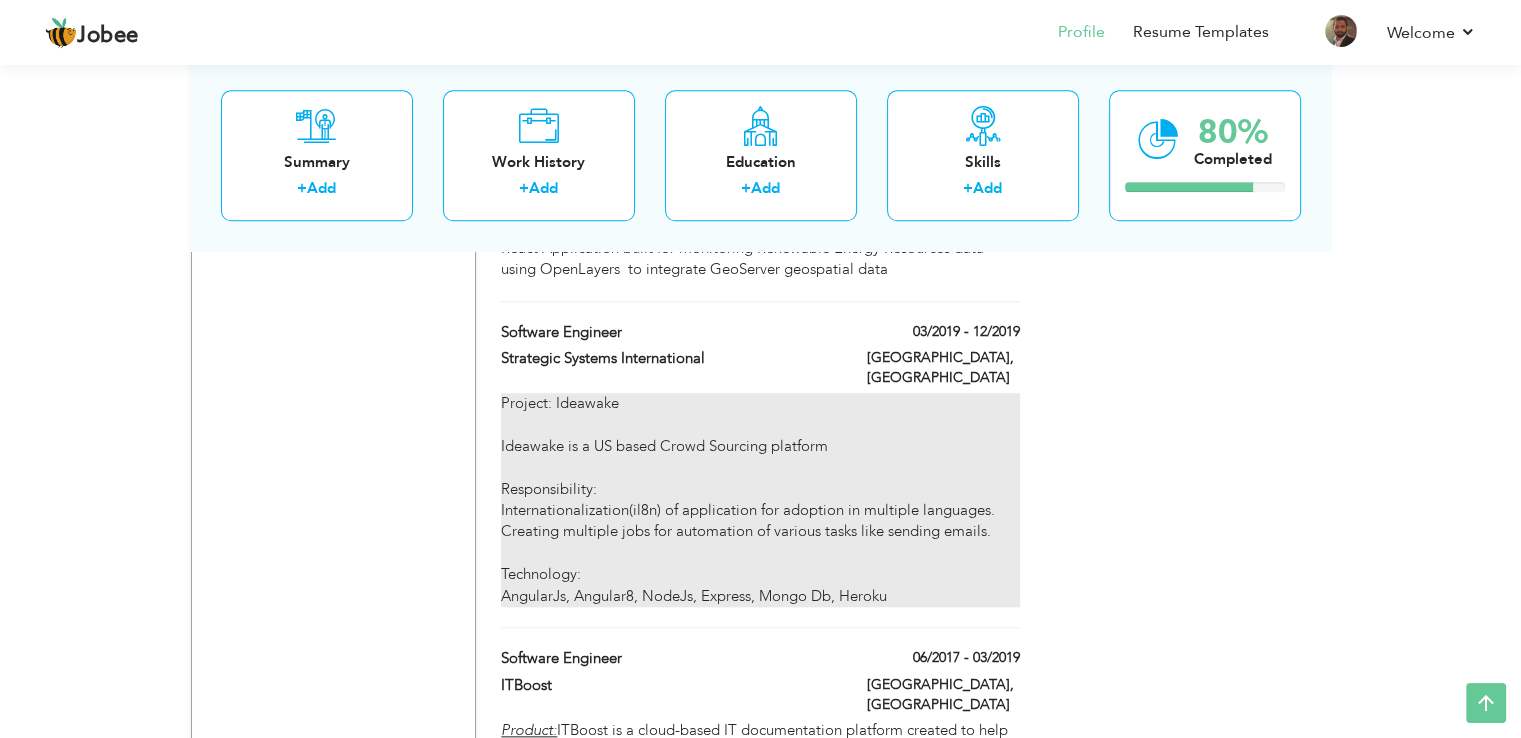 click on "Project: Ideawake
Ideawake is a US based Crowd Sourcing platform
Responsibility:
Internationalization(il8n) of application for adoption in multiple languages.
Creating multiple jobs for automation of various tasks like sending emails.
Technology:
AngularJs, Angular8, NodeJs, Express, Mongo Db, Heroku" at bounding box center [760, 500] 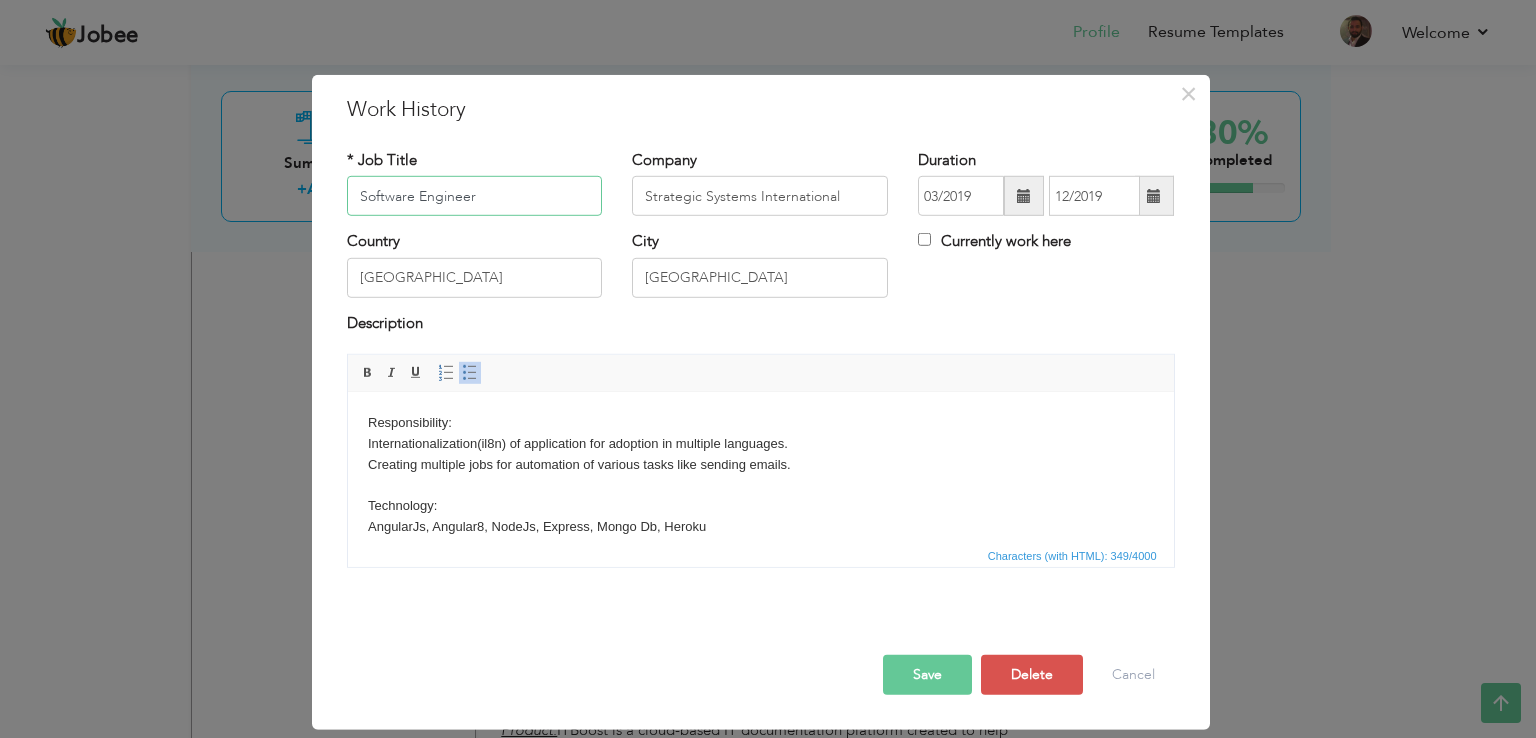 scroll, scrollTop: 86, scrollLeft: 0, axis: vertical 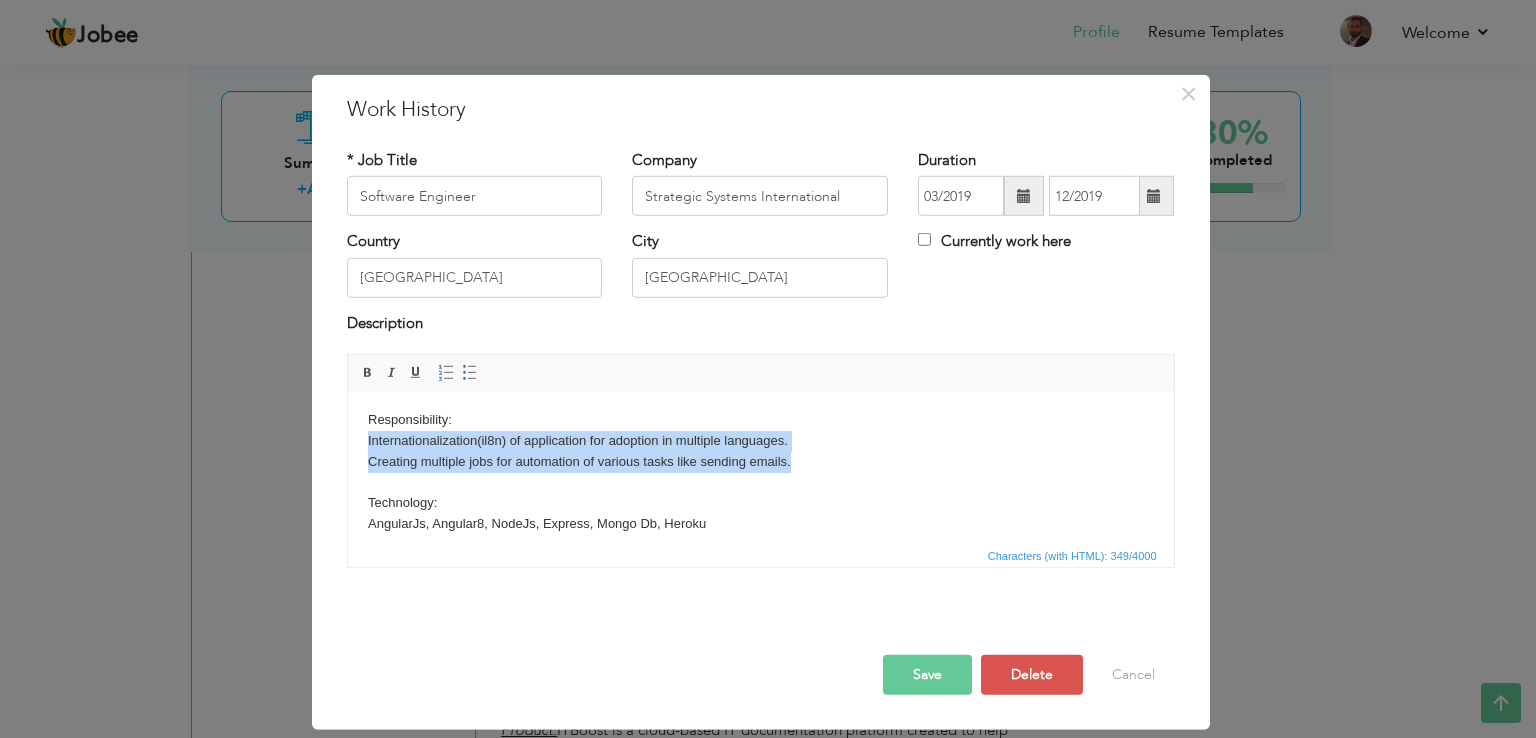 drag, startPoint x: 364, startPoint y: 438, endPoint x: 792, endPoint y: 468, distance: 429.0501 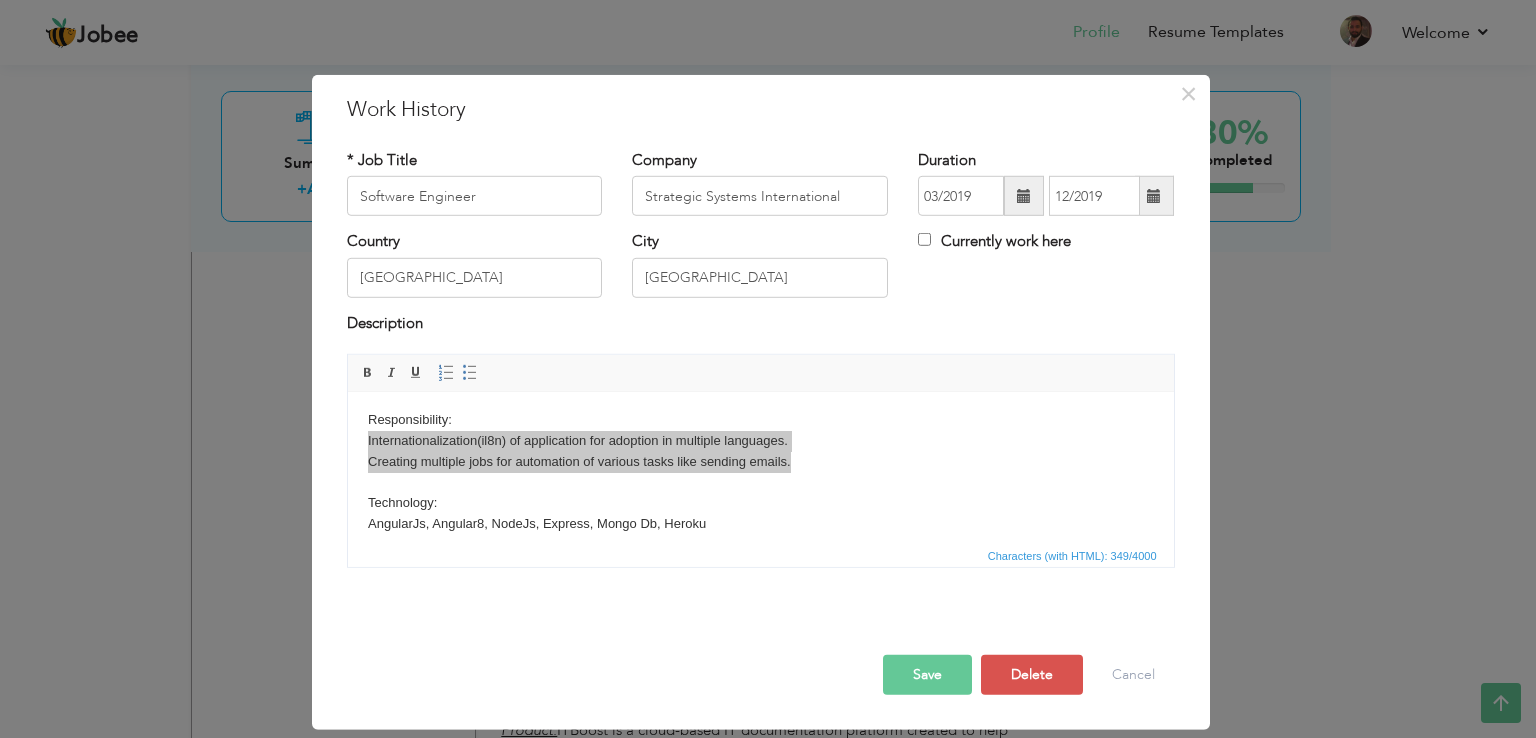 scroll, scrollTop: 0, scrollLeft: 0, axis: both 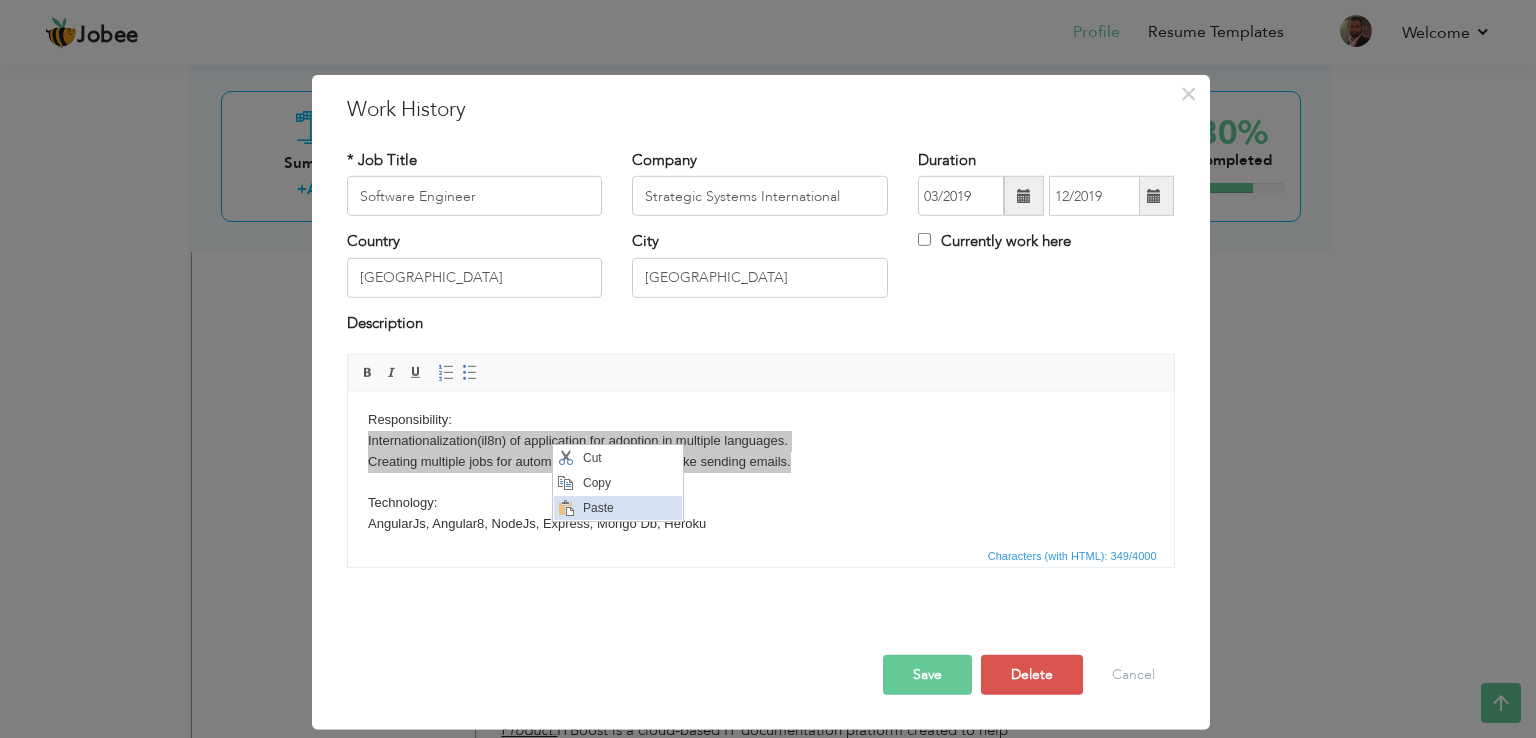 click on "Paste" at bounding box center [630, 508] 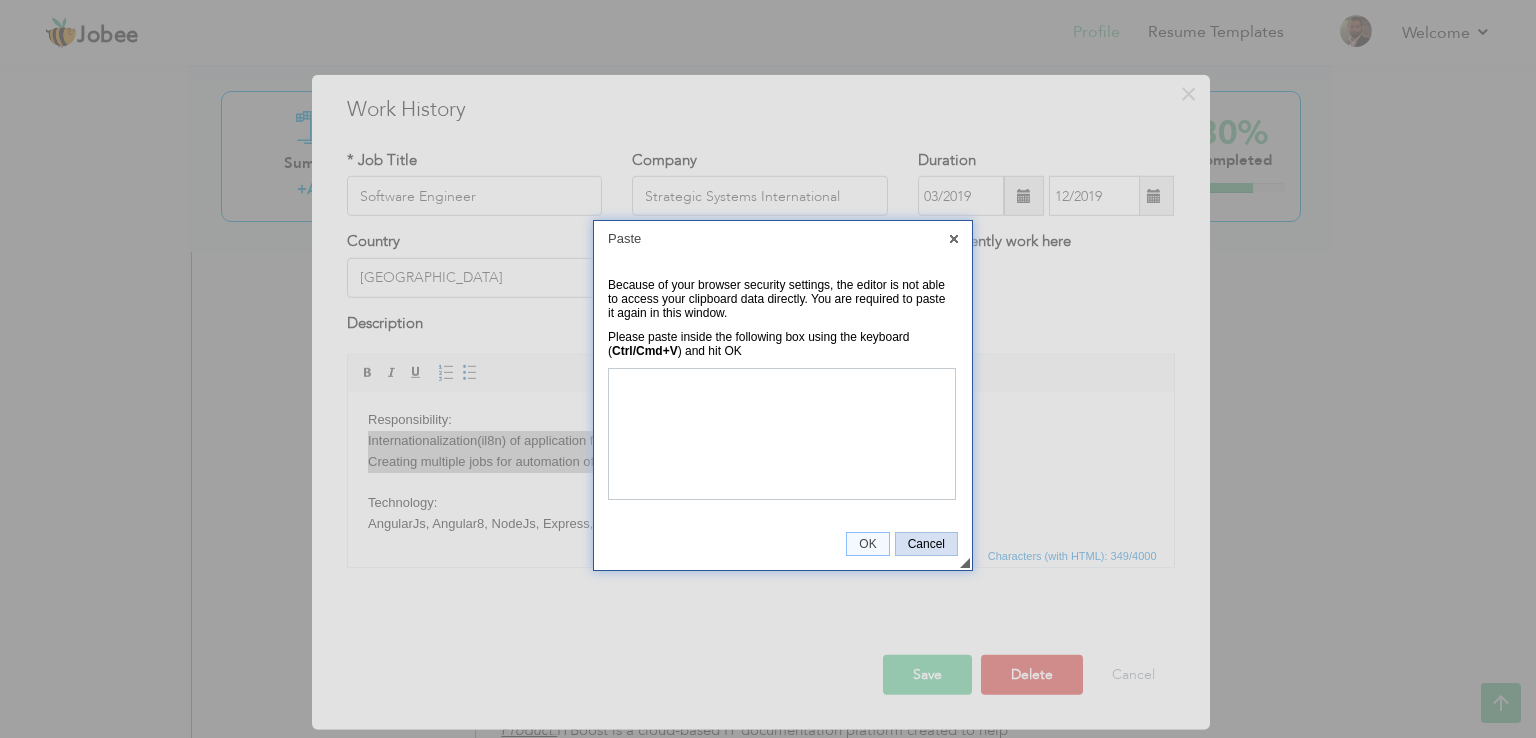 click on "Cancel" at bounding box center (926, 544) 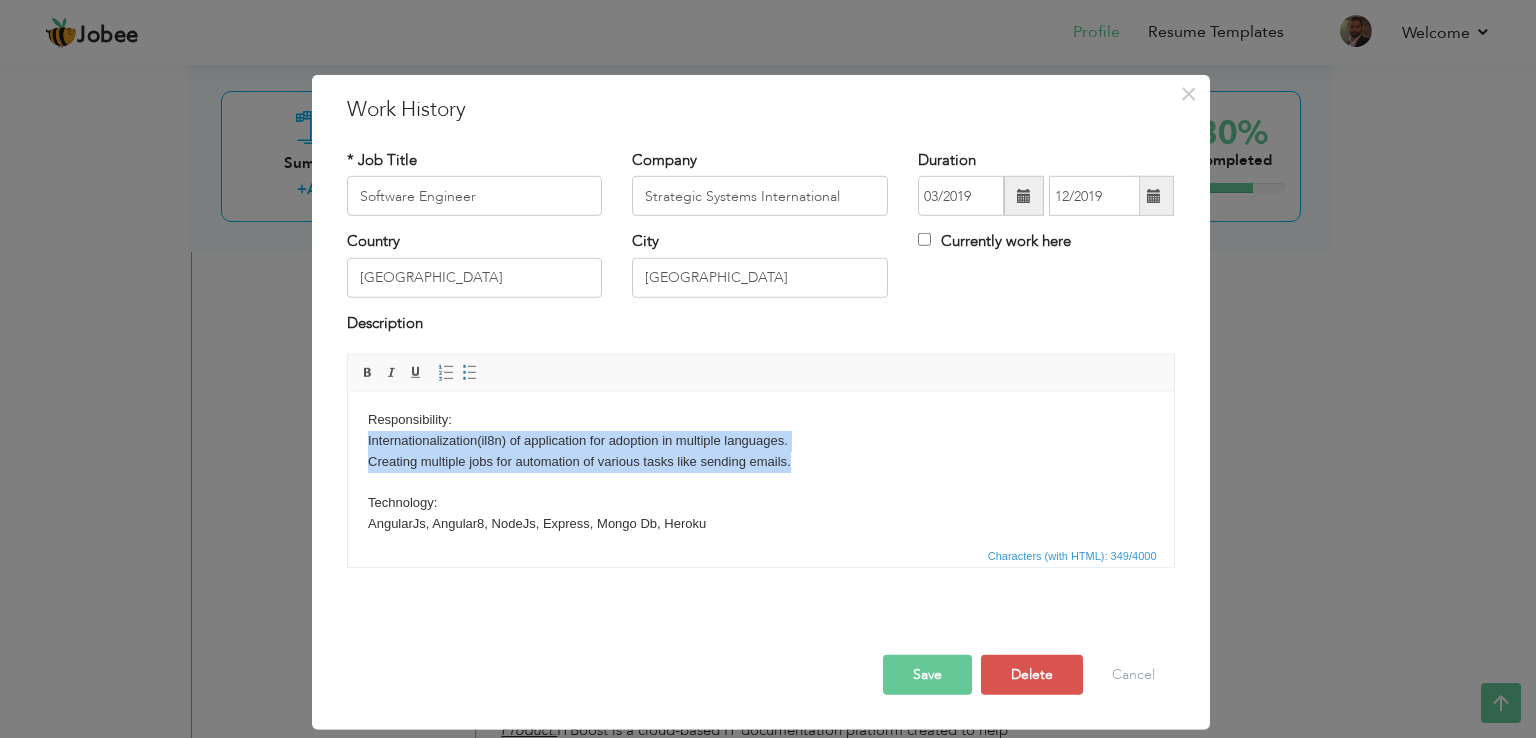 type 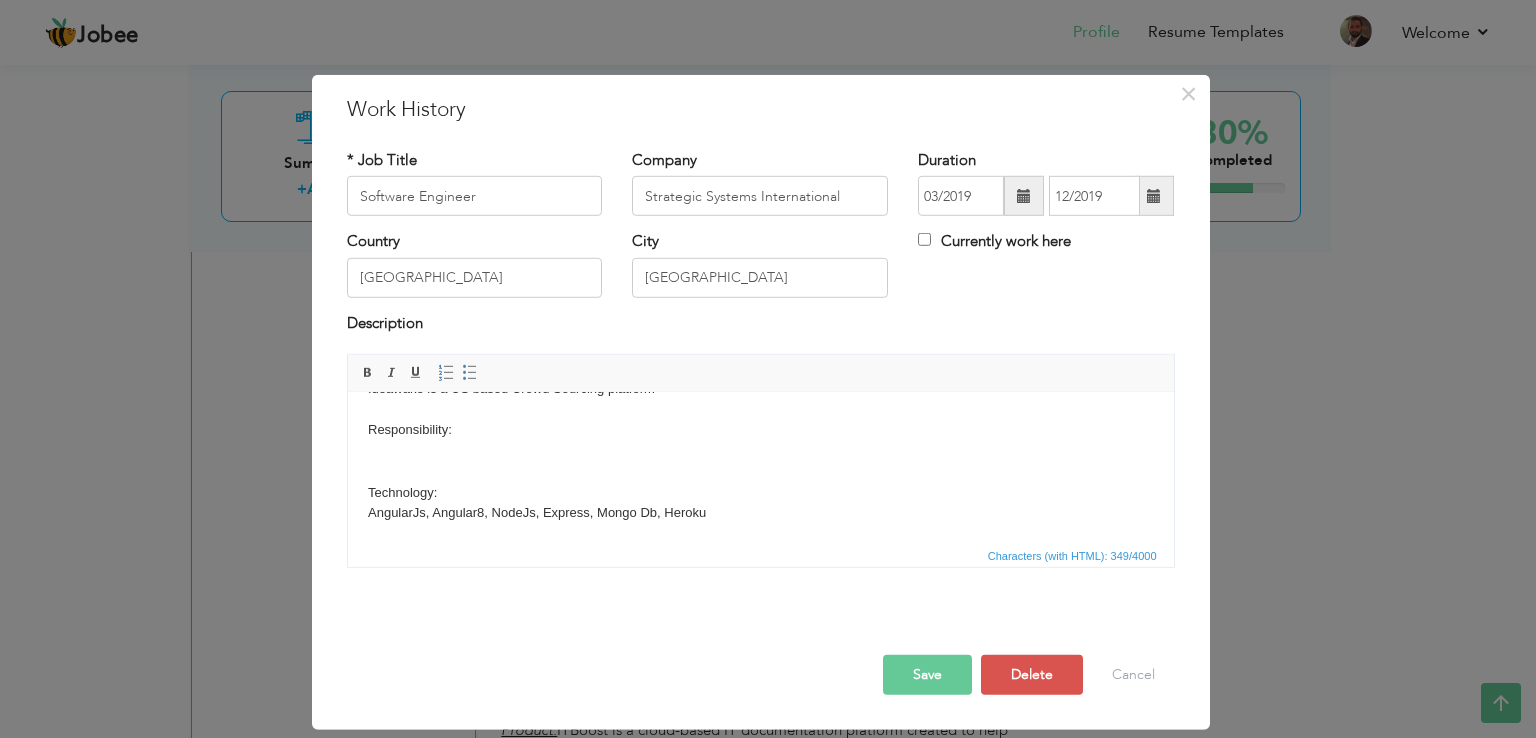 click on "Project: Ideawake Ideawake is a US based Crowd Sourcing platform Responsibility: Technology: AngularJs, Angular8, NodeJs, Express, Mongo Db, Heroku" at bounding box center [760, 430] 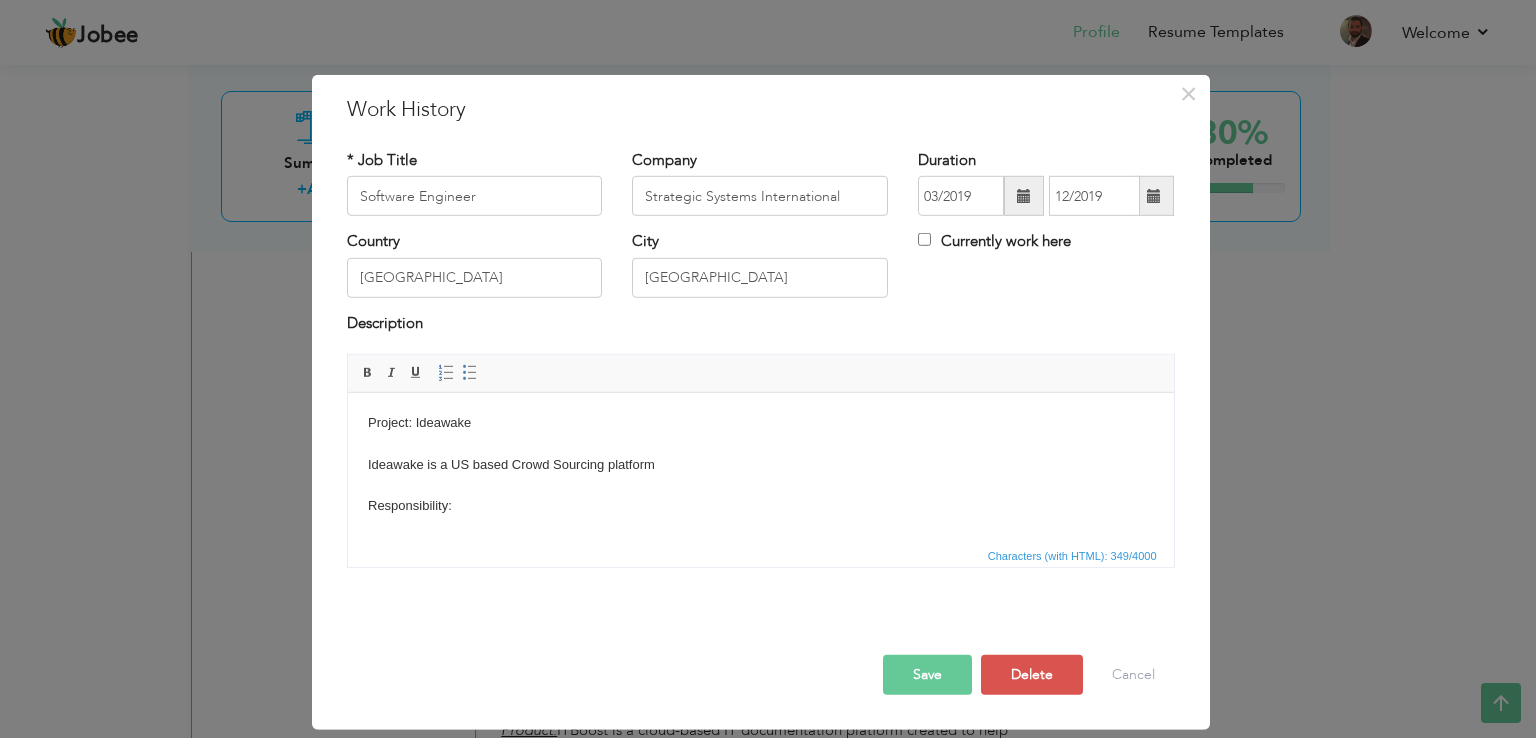 scroll, scrollTop: 76, scrollLeft: 0, axis: vertical 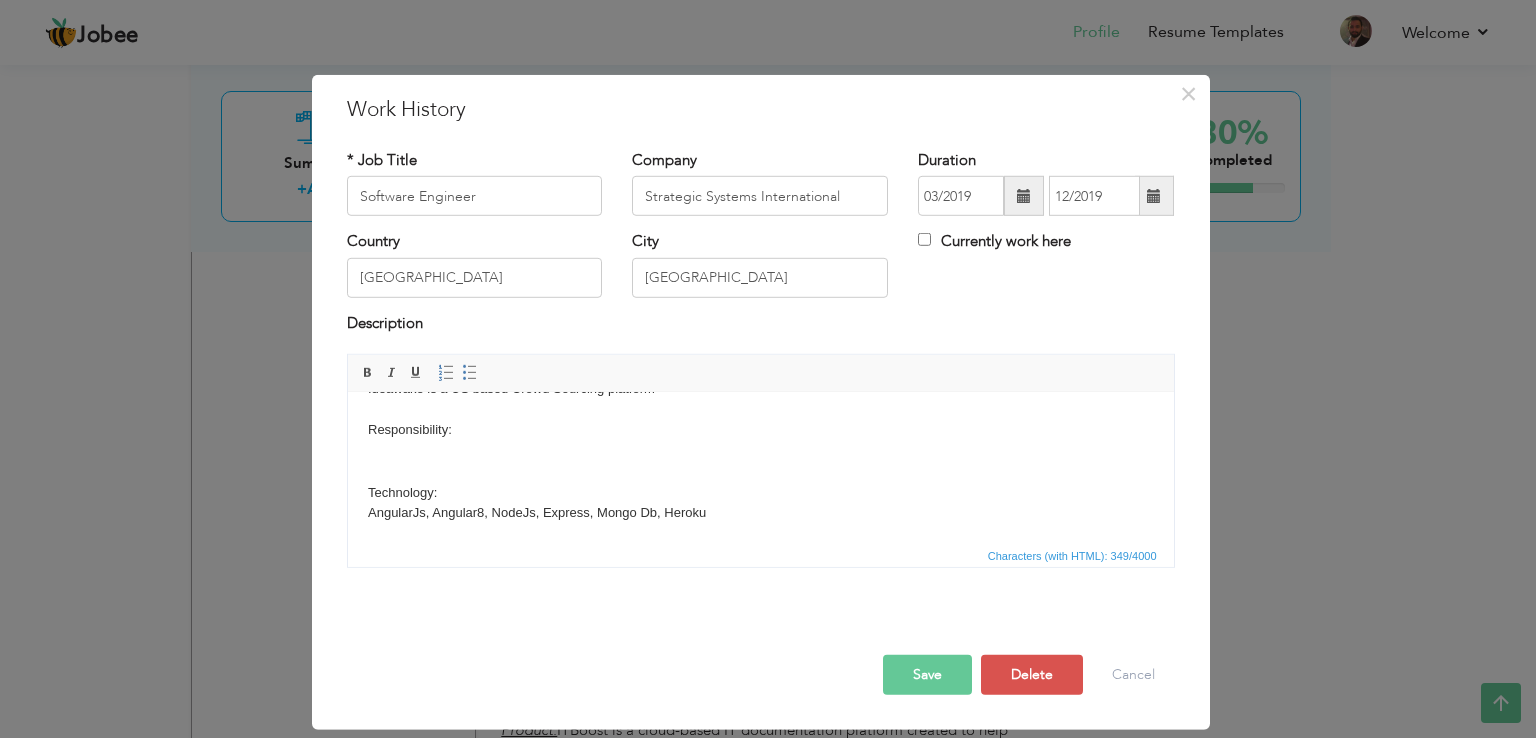 click on "Project: Ideawake Ideawake is a US based Crowd Sourcing platform Responsibility: Technology: AngularJs, Angular8, NodeJs, Express, Mongo Db, Heroku" at bounding box center [760, 430] 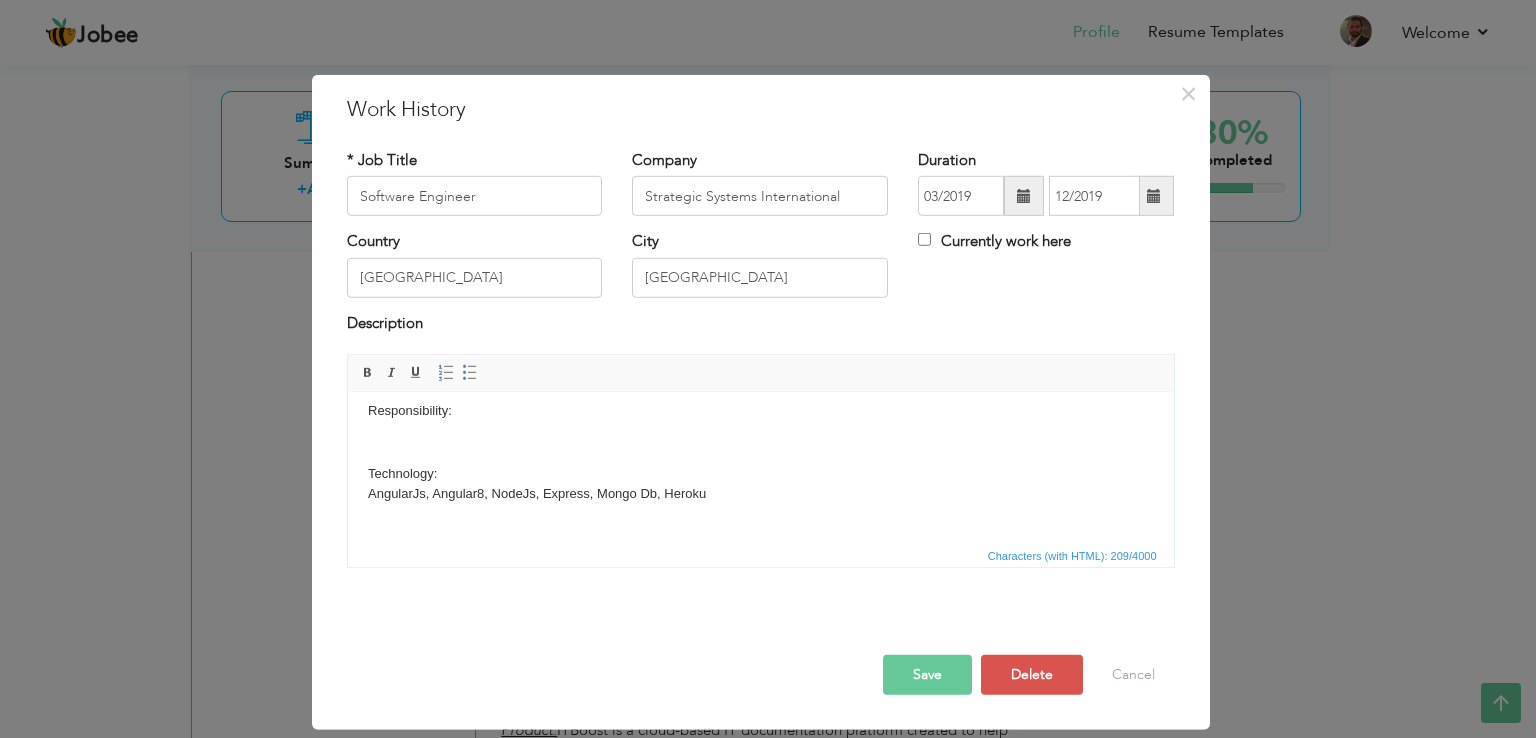 scroll, scrollTop: 116, scrollLeft: 0, axis: vertical 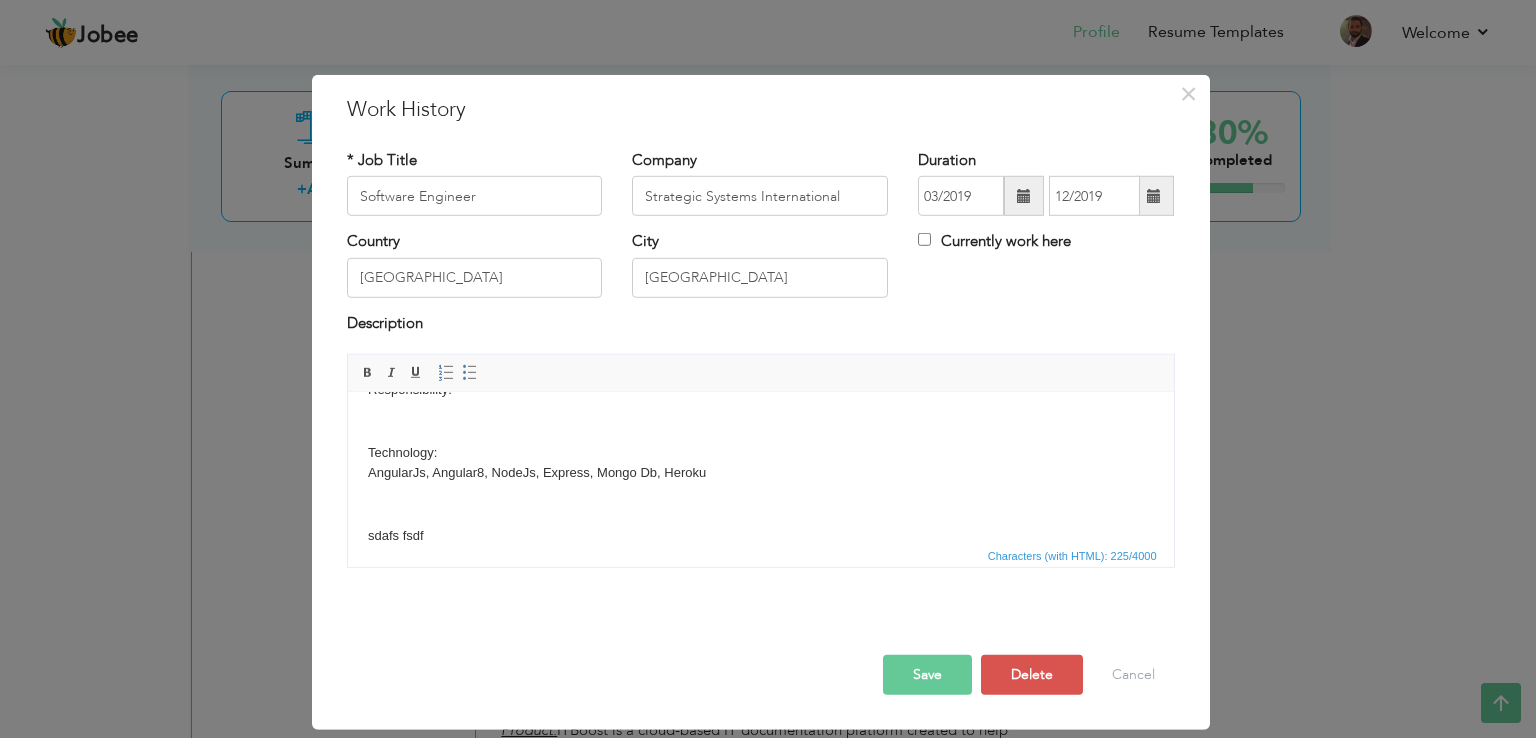 click on "Project: Ideawake Ideawake is a US based Crowd Sourcing platform Responsibility: Technology: AngularJs, Angular8, NodeJs, Express, Mongo Db, Heroku ​​​​​​​sdafs fsdf" at bounding box center (760, 422) 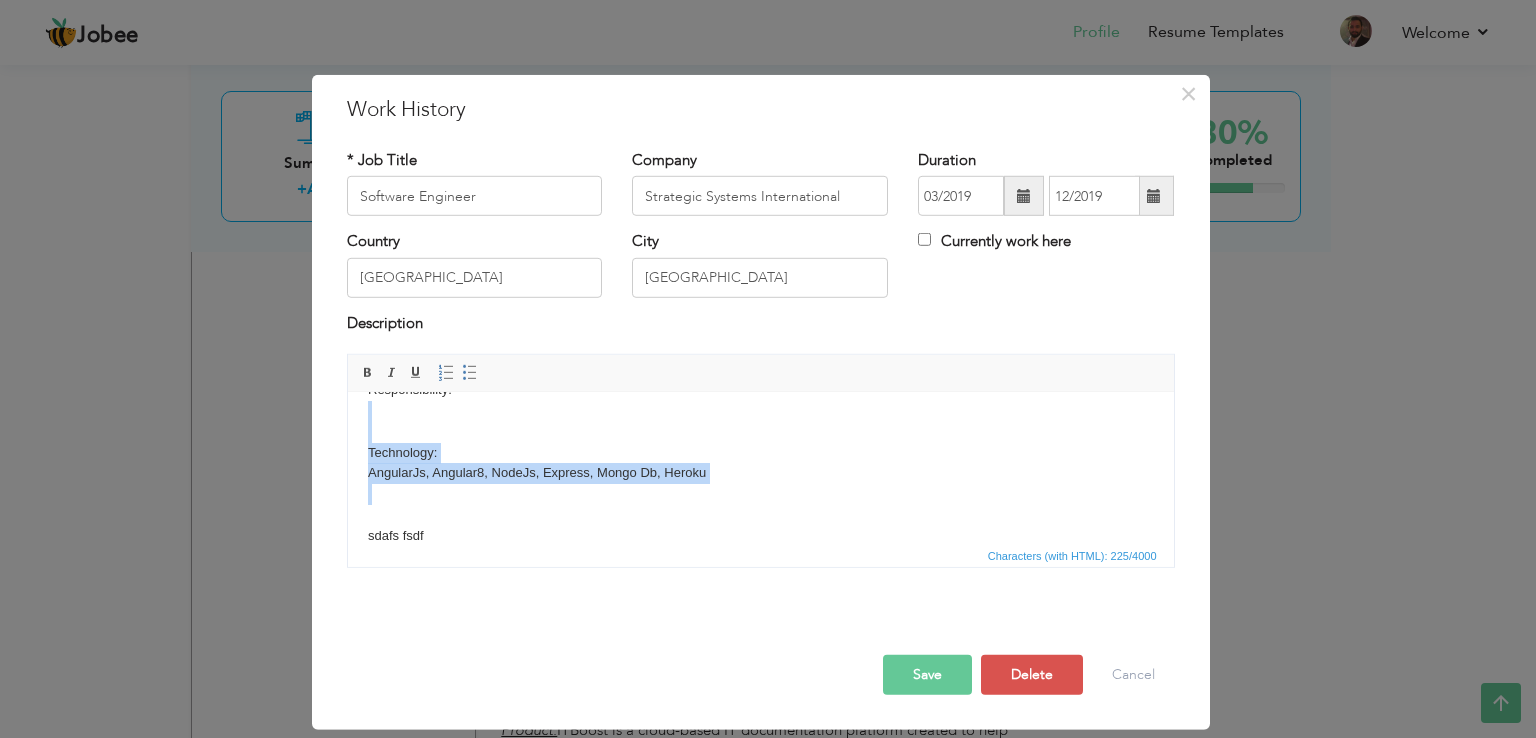 drag, startPoint x: 427, startPoint y: 514, endPoint x: 411, endPoint y: 435, distance: 80.60397 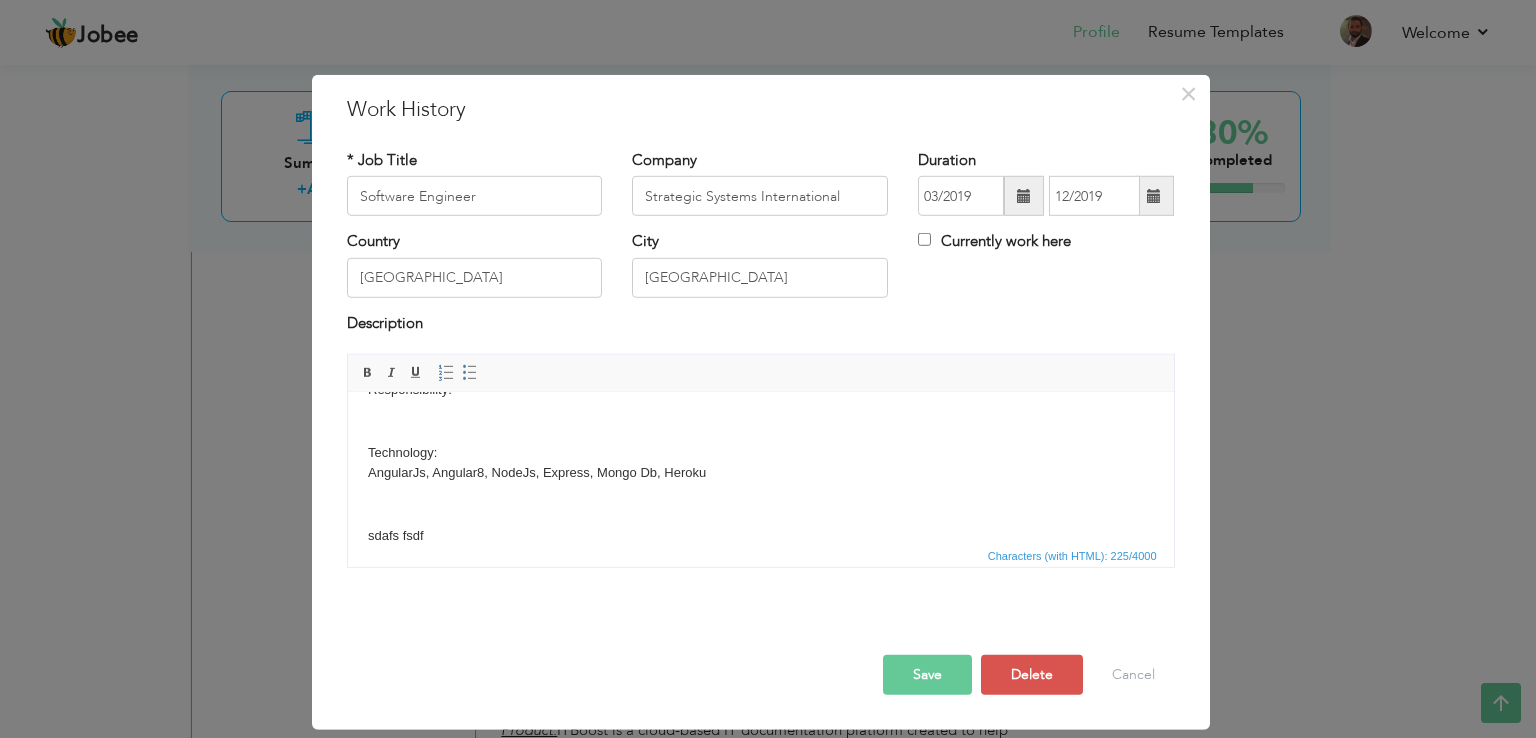 click on "Project: Ideawake Ideawake is a US based Crowd Sourcing platform Responsibility: Technology: AngularJs, Angular8, NodeJs, Express, Mongo Db, Heroku ​​​​​​​sdafs fsdf" at bounding box center [760, 422] 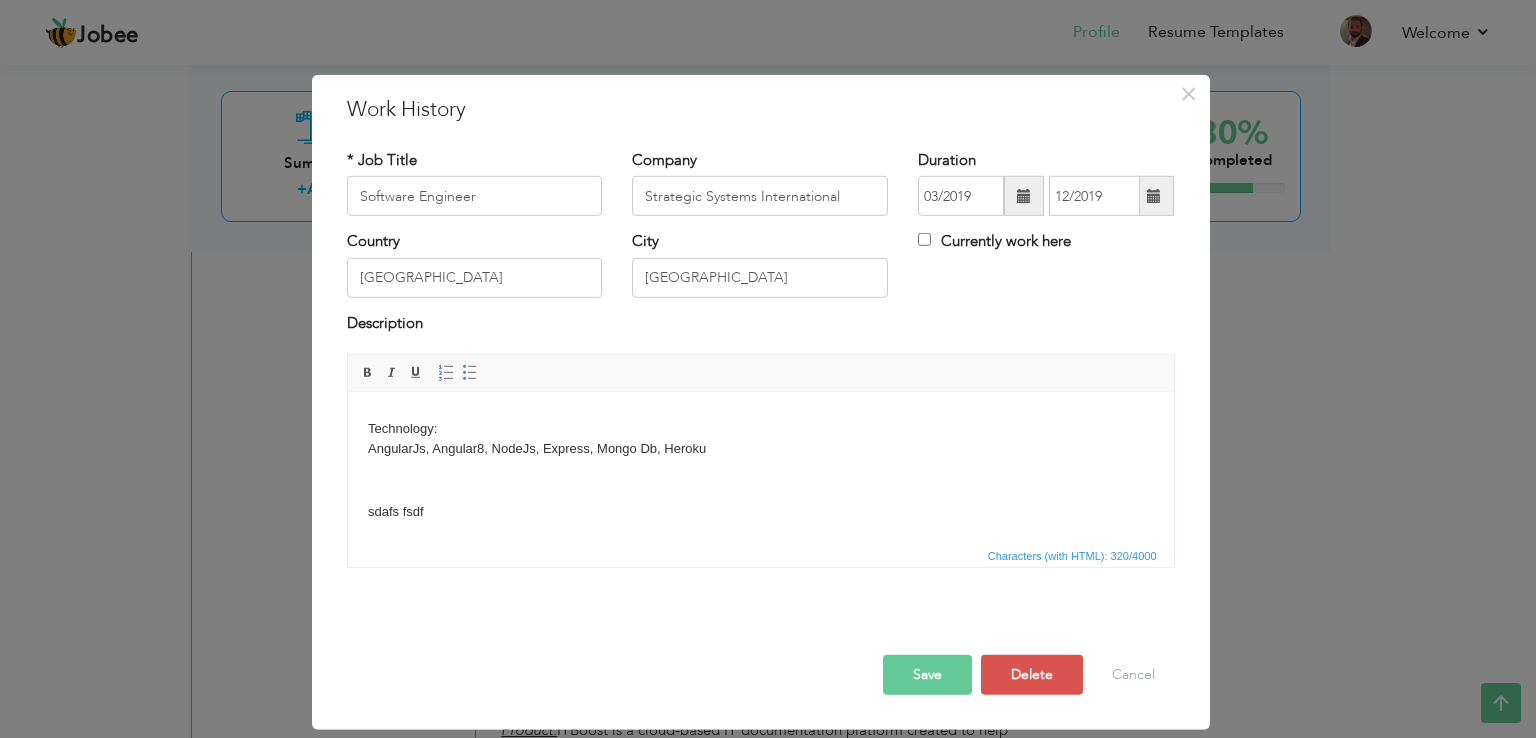 scroll, scrollTop: 139, scrollLeft: 0, axis: vertical 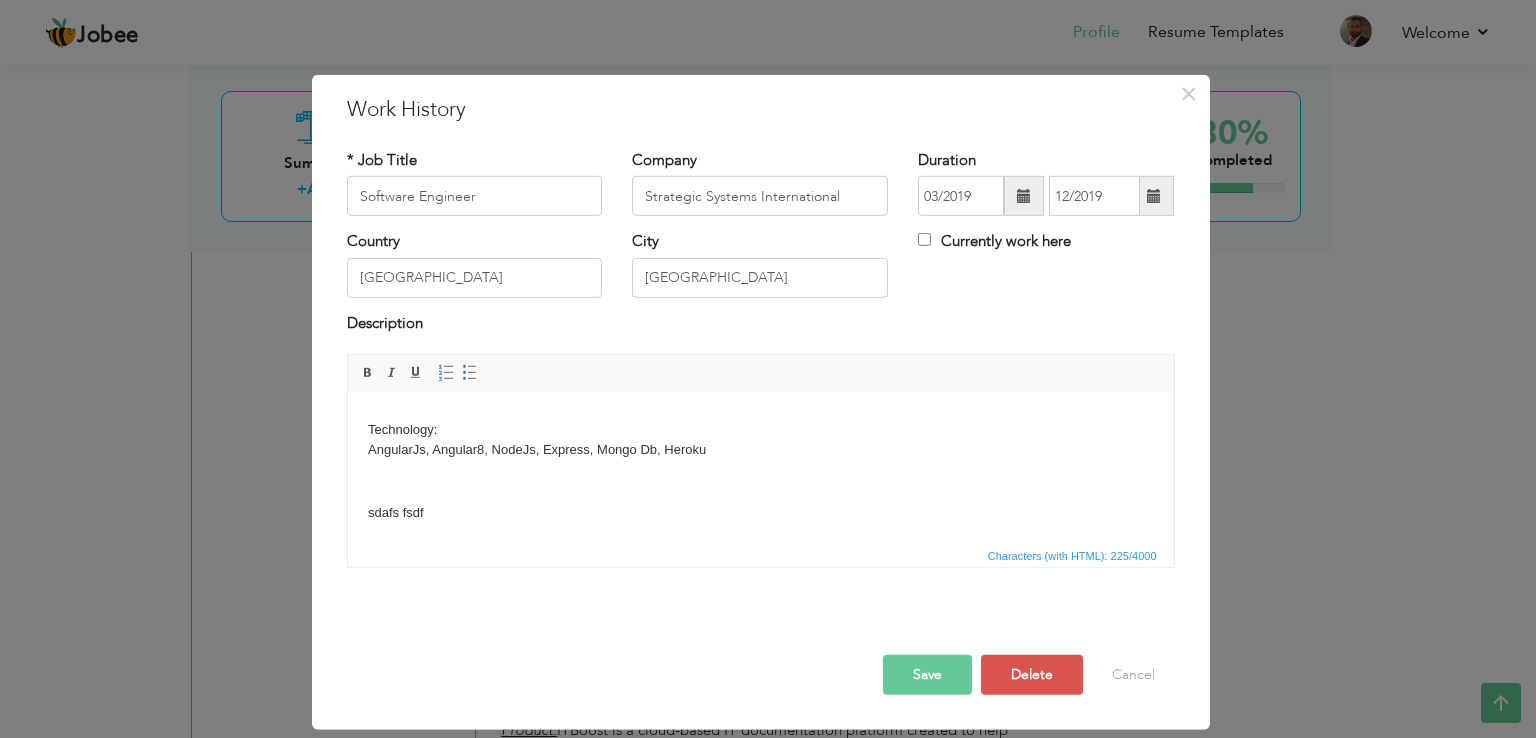 click on "Project: Ideawake Ideawake is a US based Crowd Sourcing platform Responsibility: Technology: AngularJs, Angular8, NodeJs, Express, Mongo Db, Heroku sdafs fsdf" at bounding box center (760, 399) 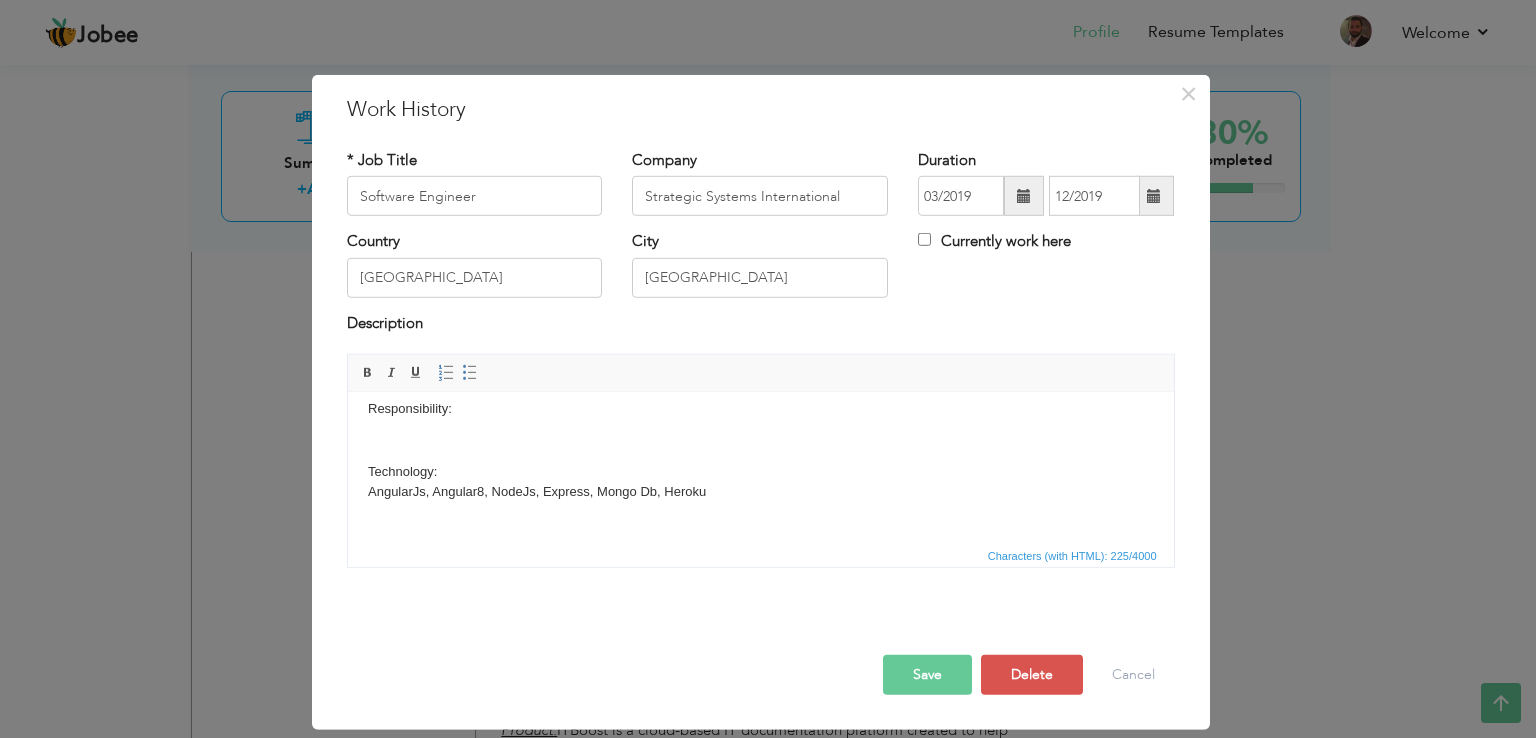 scroll, scrollTop: 0, scrollLeft: 0, axis: both 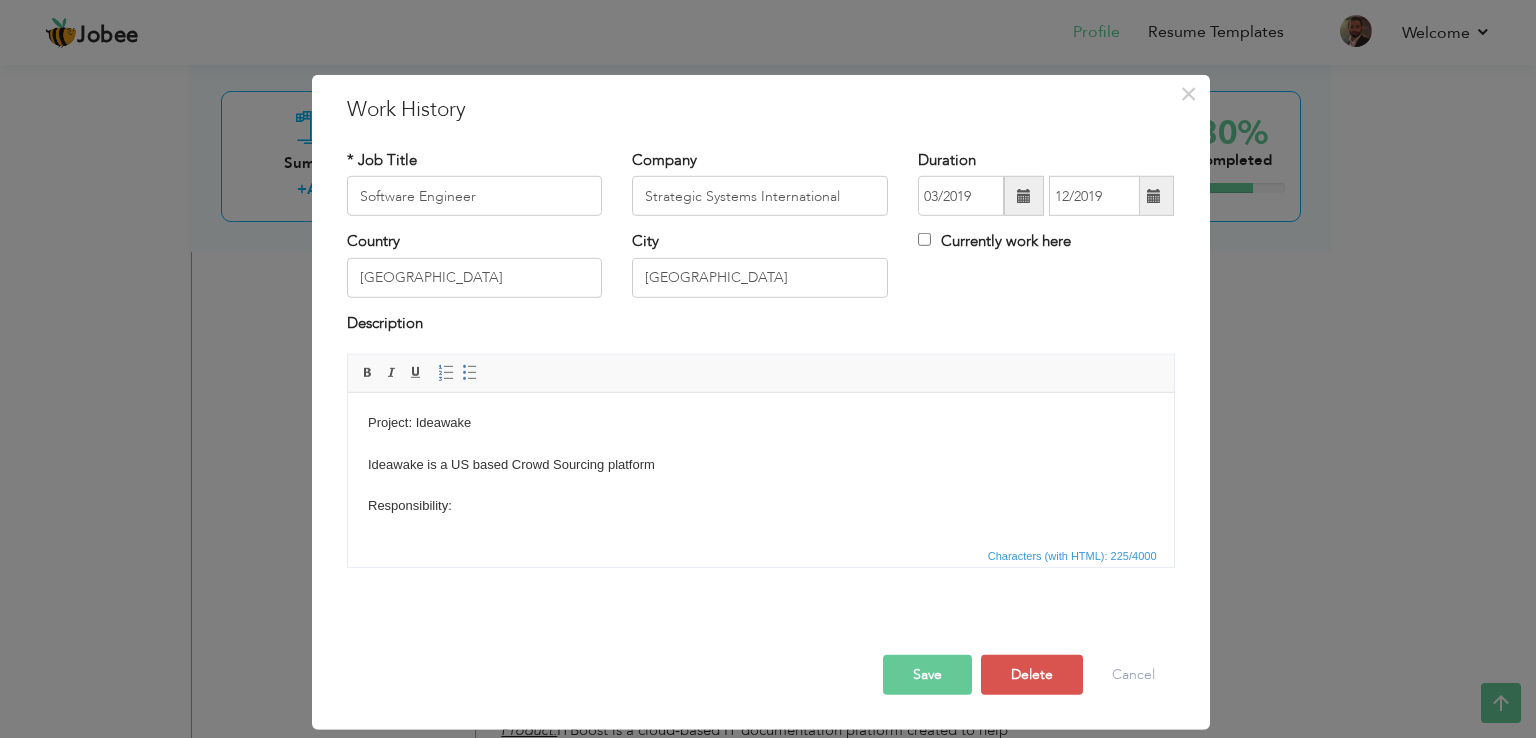 click on "Project: Ideawake Ideawake is a US based Crowd Sourcing platform Responsibility: Technology: AngularJs, Angular8, NodeJs, Express, Mongo Db, Heroku" at bounding box center [760, 517] 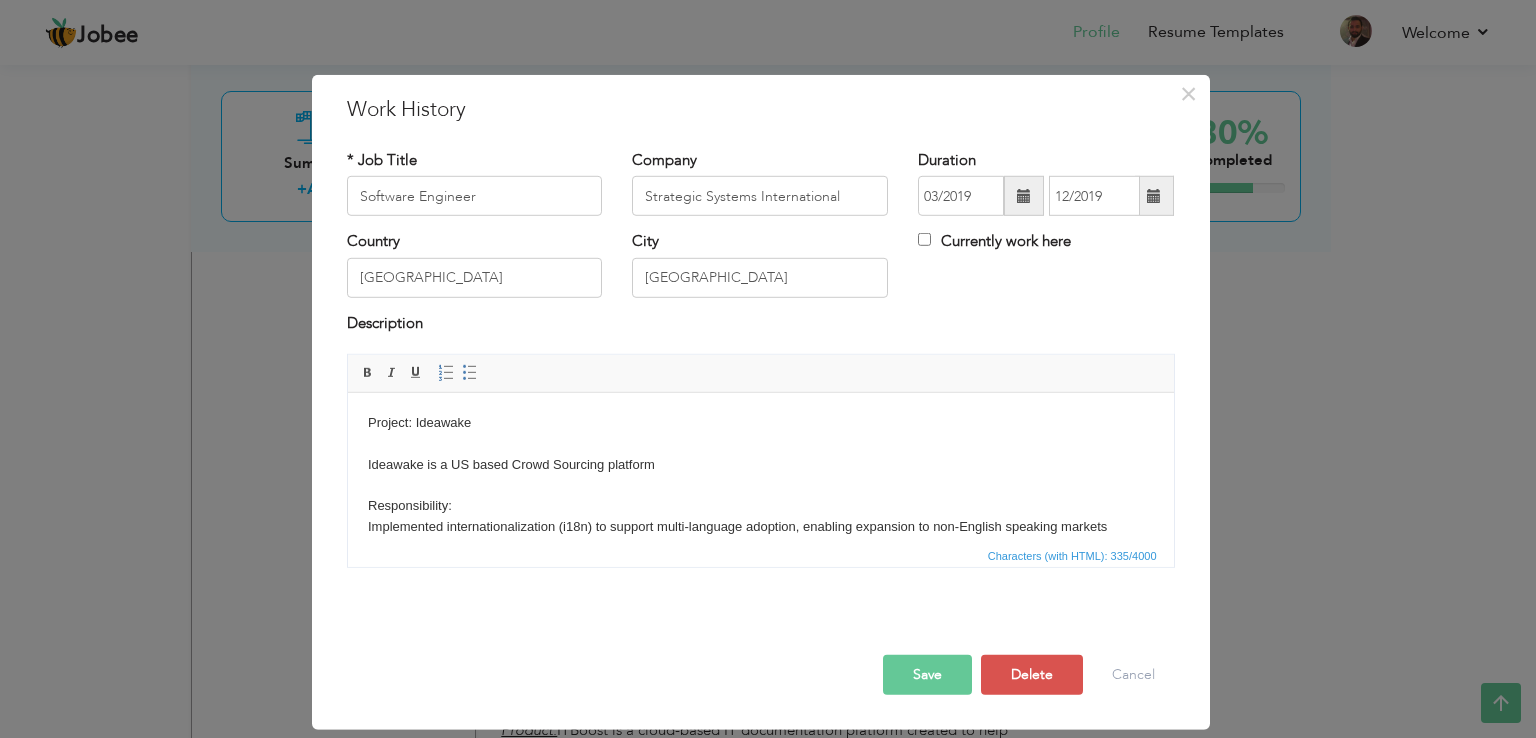 scroll, scrollTop: 12, scrollLeft: 0, axis: vertical 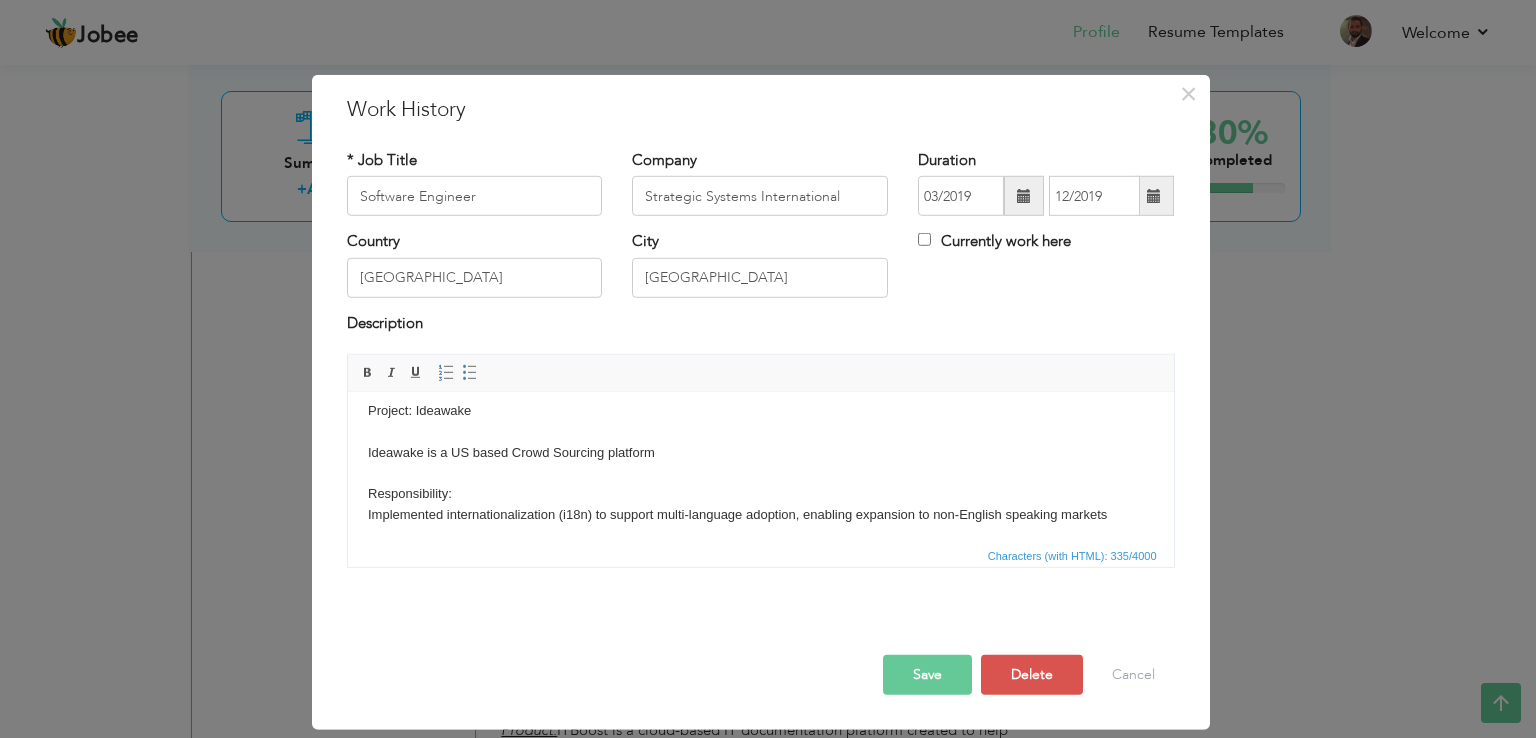 click on "Project: Ideawake Ideawake is a US based Crowd Sourcing platform Responsibility: Implemented internationalization (i18n) to support multi-language adoption, enabling expansion to non-English speaking markets ​​​​​​​ Technology: AngularJs, Angular8, NodeJs, Express, Mongo Db, Heroku" at bounding box center [760, 515] 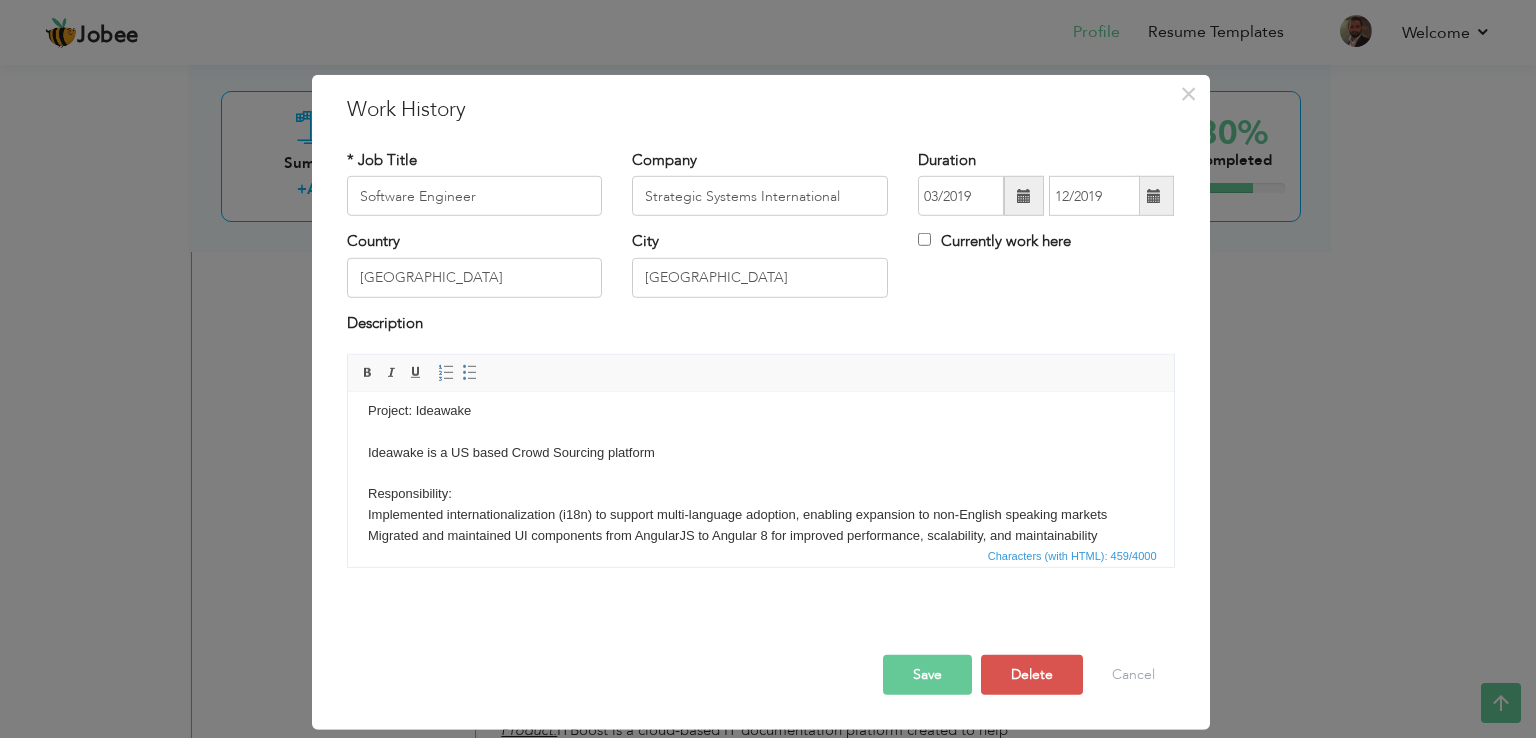 scroll, scrollTop: 32, scrollLeft: 0, axis: vertical 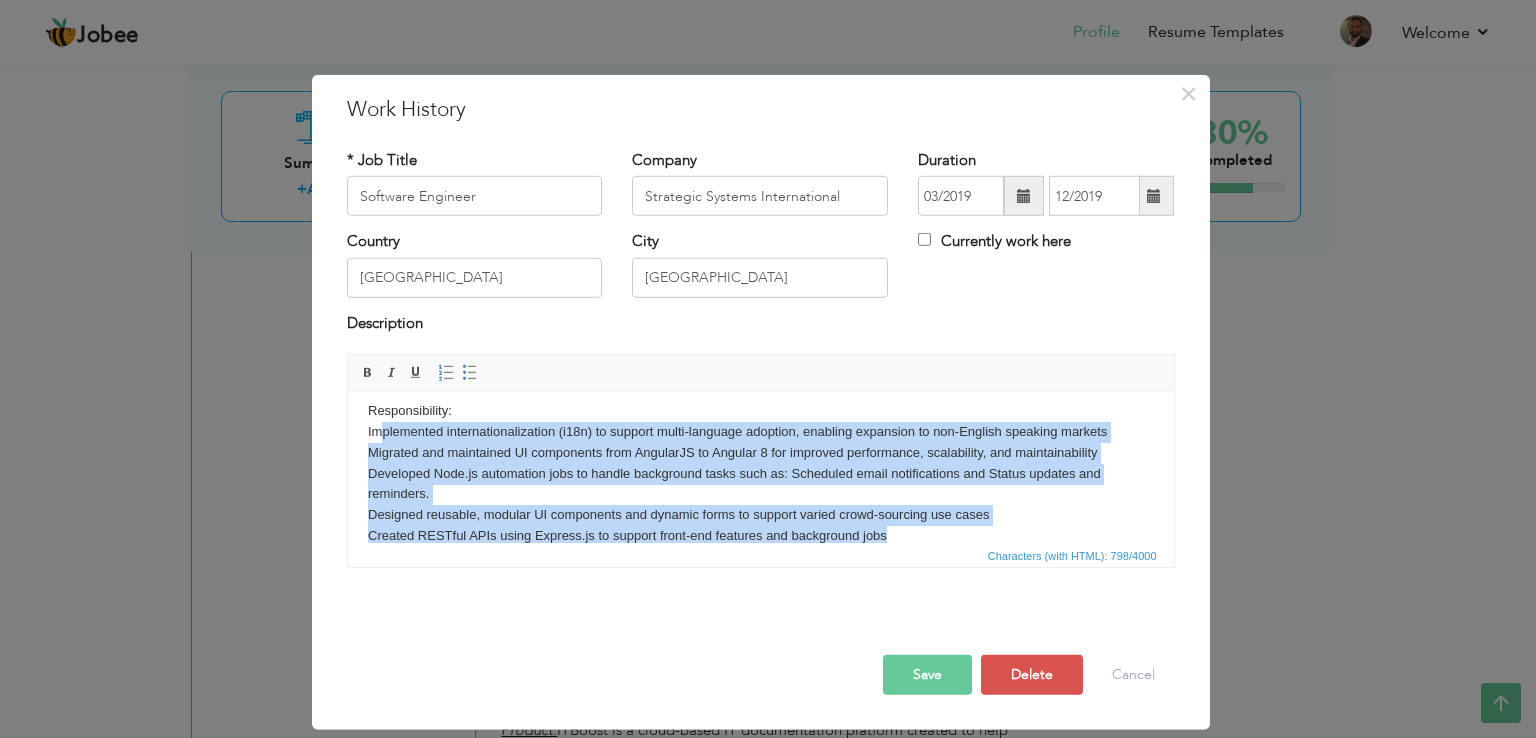 click on "Project: Ideawake Ideawake is a US based Crowd Sourcing platform Responsibility: Implemented internationalization (i18n) to support multi-language adoption, enabling expansion to non-English speaking markets Migrated and maintained UI components from AngularJS to Angular 8 for improved performance, scalability, and maintainability Developed Node.js automation jobs to handle background tasks such as: Scheduled email notifications and Status updates and reminders. Designed reusable, modular UI components and dynamic forms to support varied crowd-sourcing use cases ​​​​​​​ Created RESTful APIs using Express.js to support front-end features and background jobs Technology: AngularJs, Angular8, NodeJs, Express, Mongo Db, Heroku" at bounding box center (760, 474) 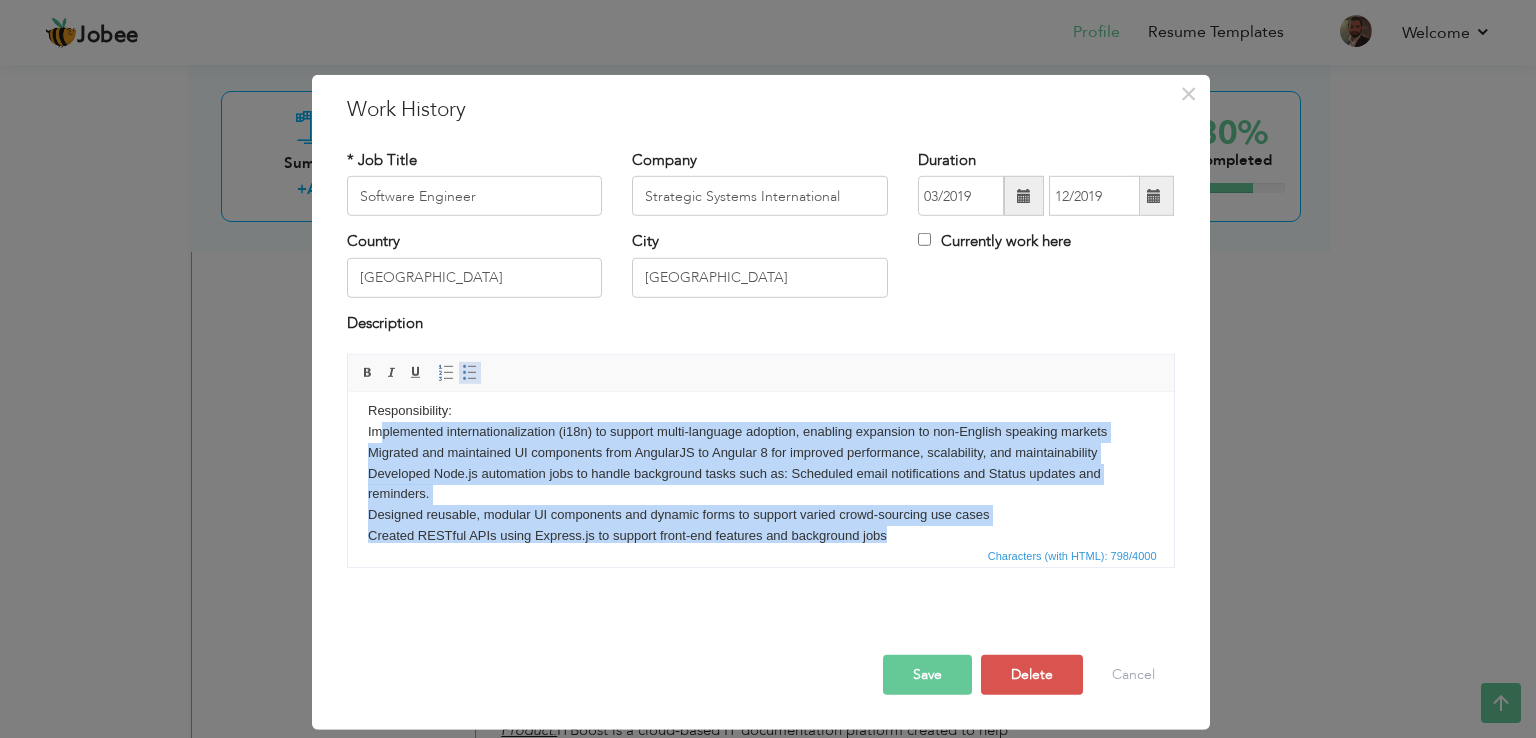 click at bounding box center [470, 373] 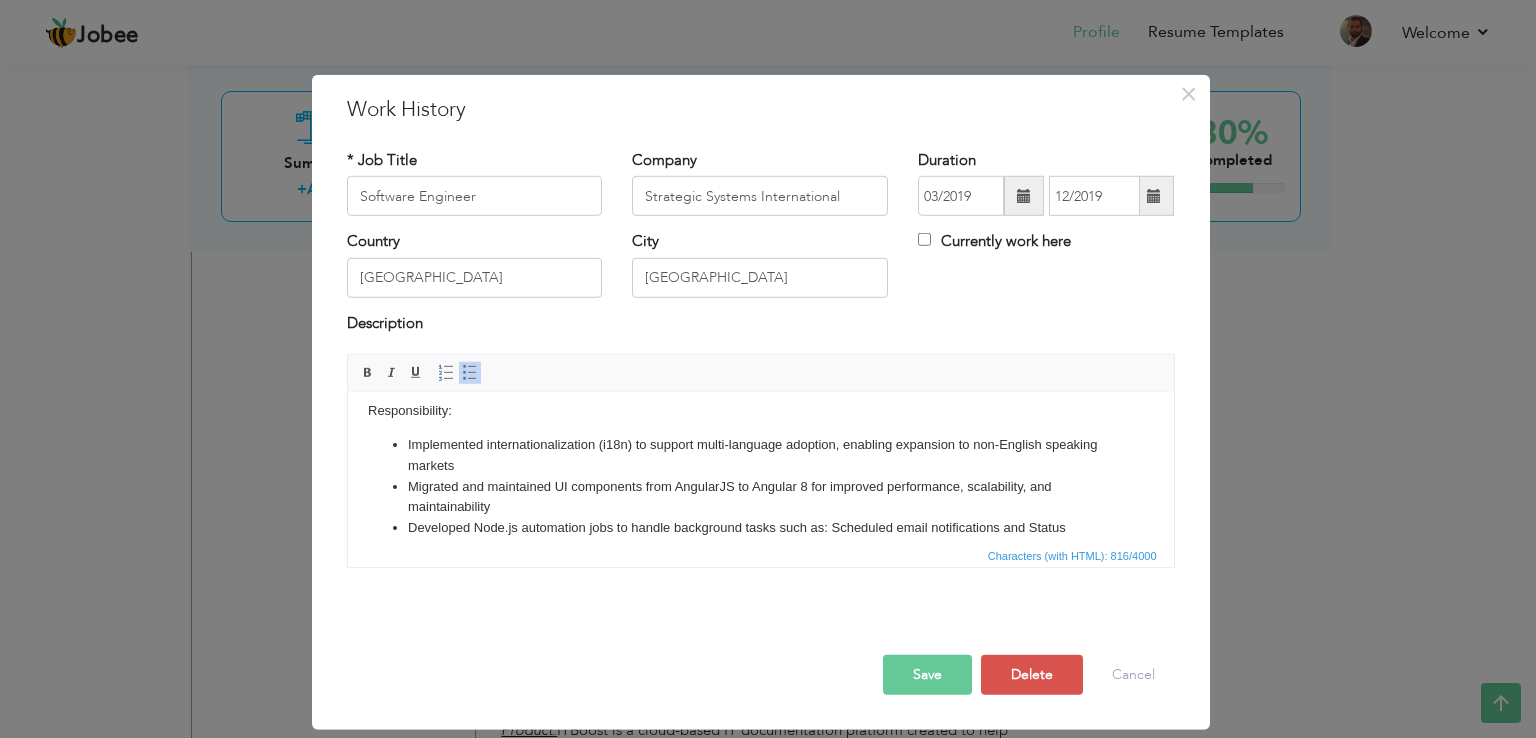 click on "Save" at bounding box center [927, 675] 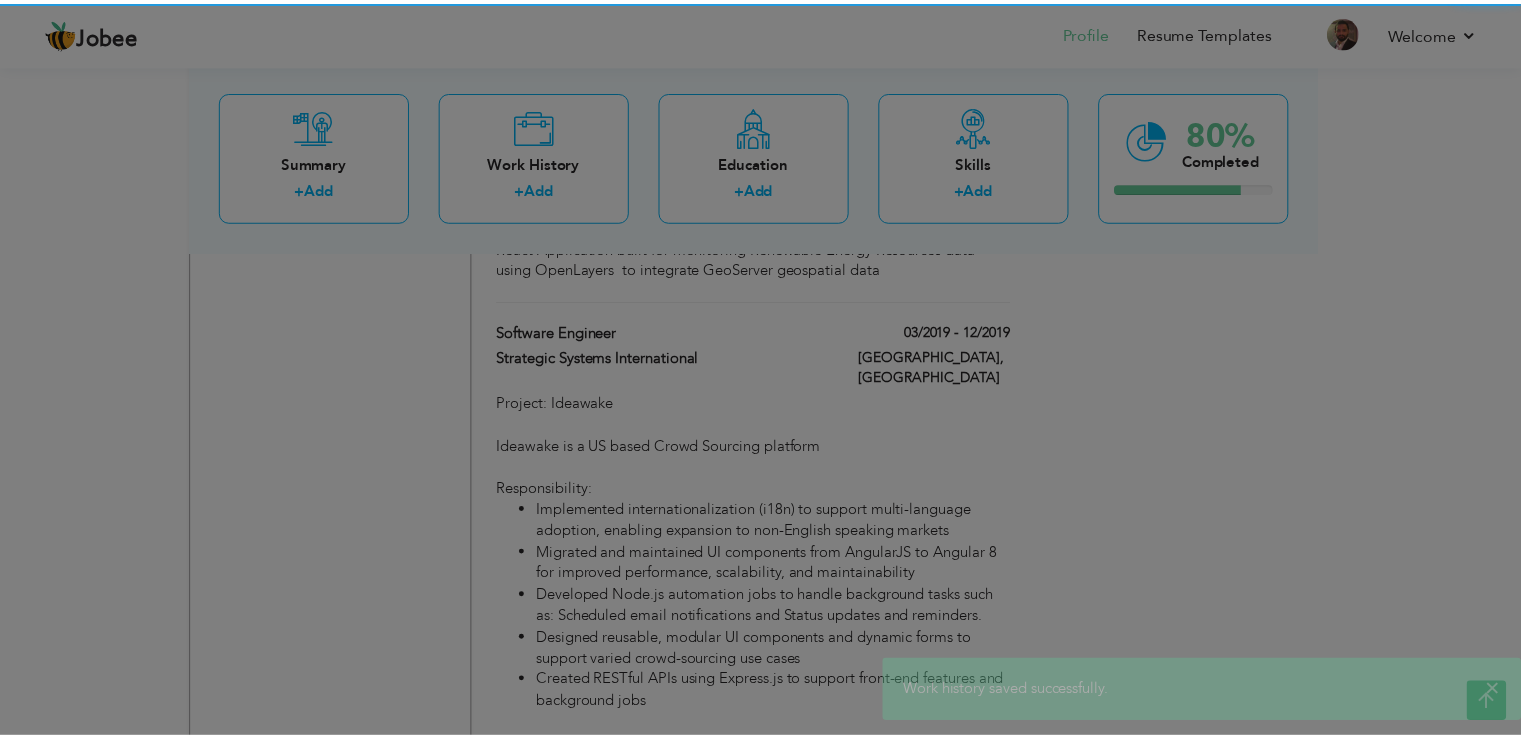scroll, scrollTop: 0, scrollLeft: 0, axis: both 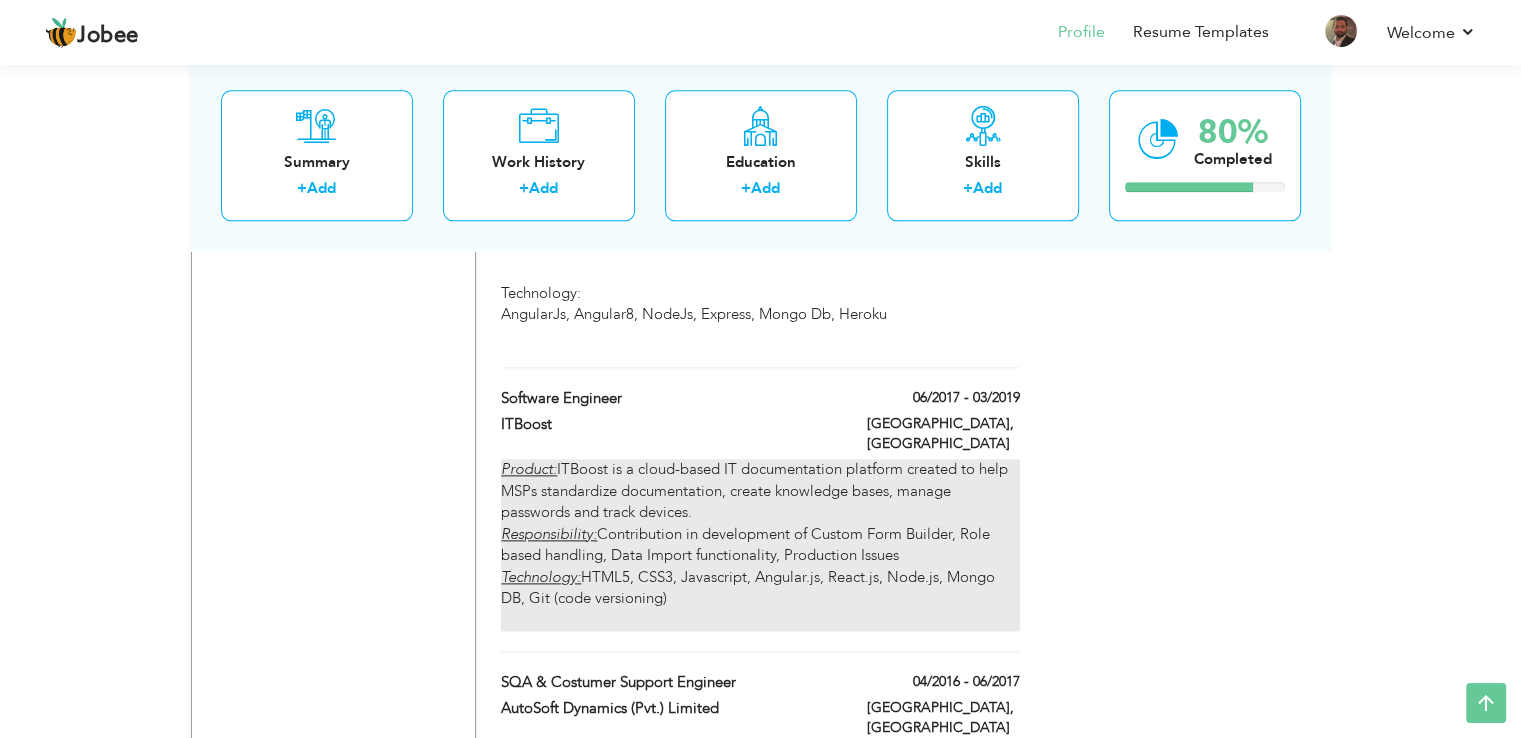 click on "Product:  ITBoost is a cloud-based IT documentation platform created to help MSPs standardize documentation, create knowledge bases, manage passwords and track devices.
Responsibility:  Contribution in development of Custom Form Builder, Role based handling, Data Import functionality, Production Issues
Technology:   HTML5, CSS3, Javascript, Angular.js, React.js, Node.js, Mongo DB, Git (code versioning)" at bounding box center (760, 544) 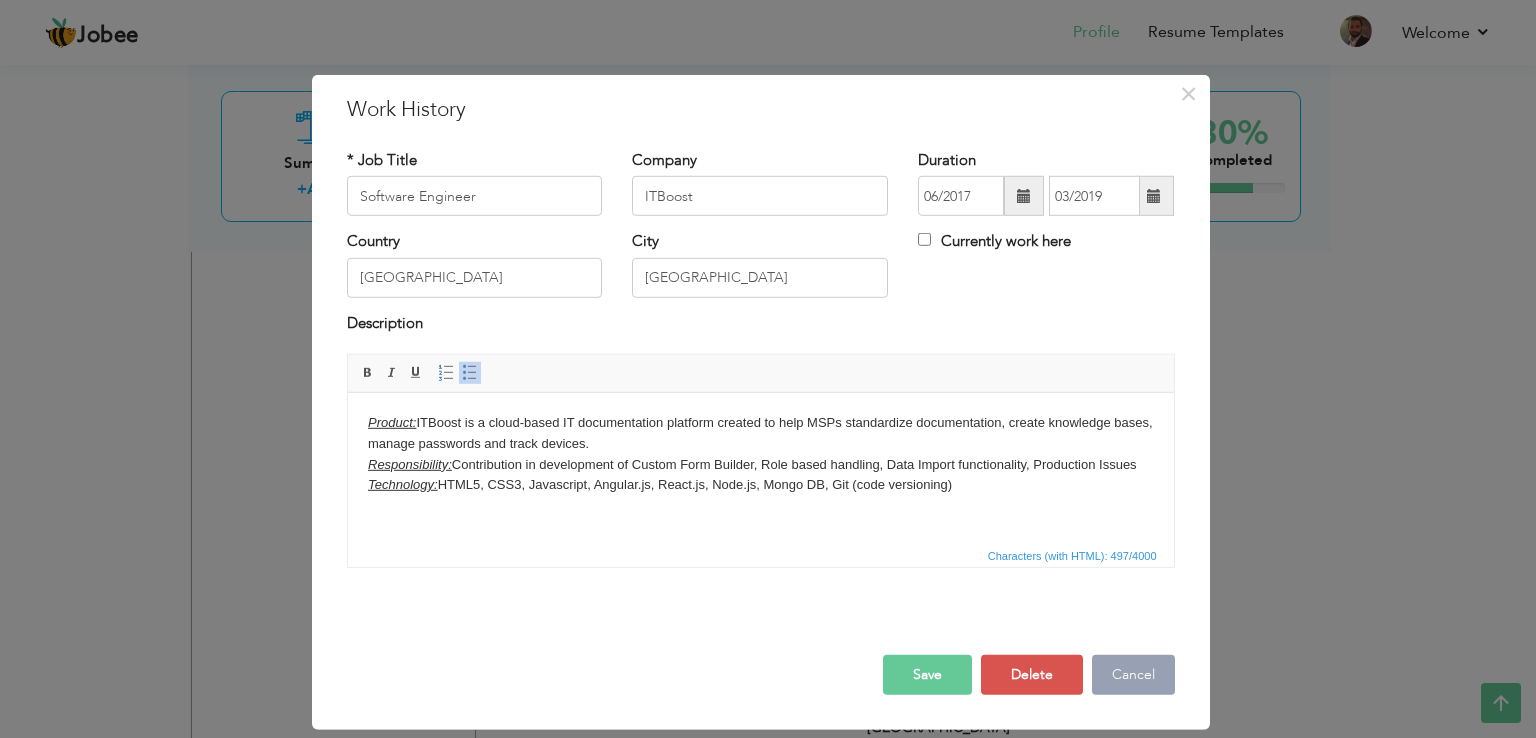 click on "Cancel" at bounding box center (1133, 675) 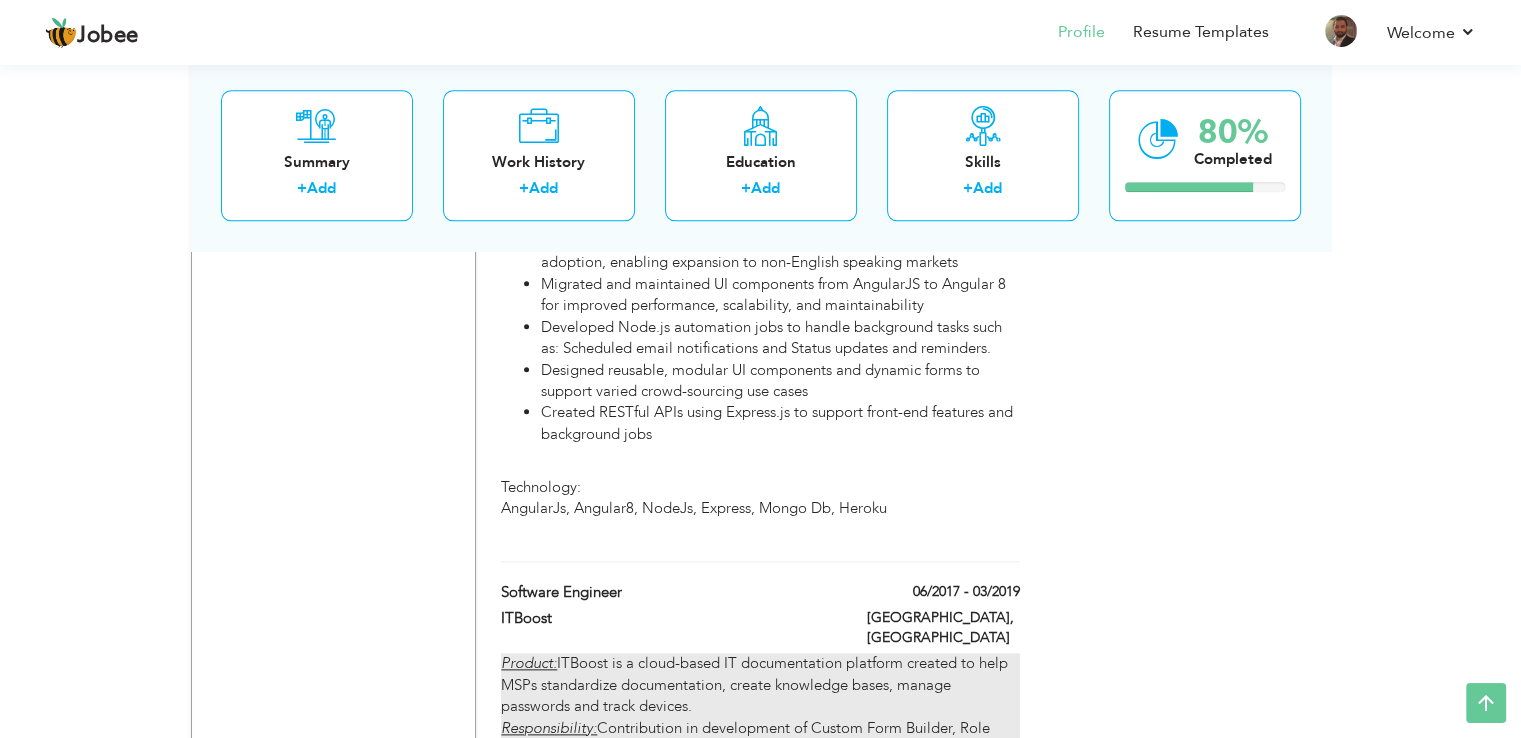 scroll, scrollTop: 2191, scrollLeft: 0, axis: vertical 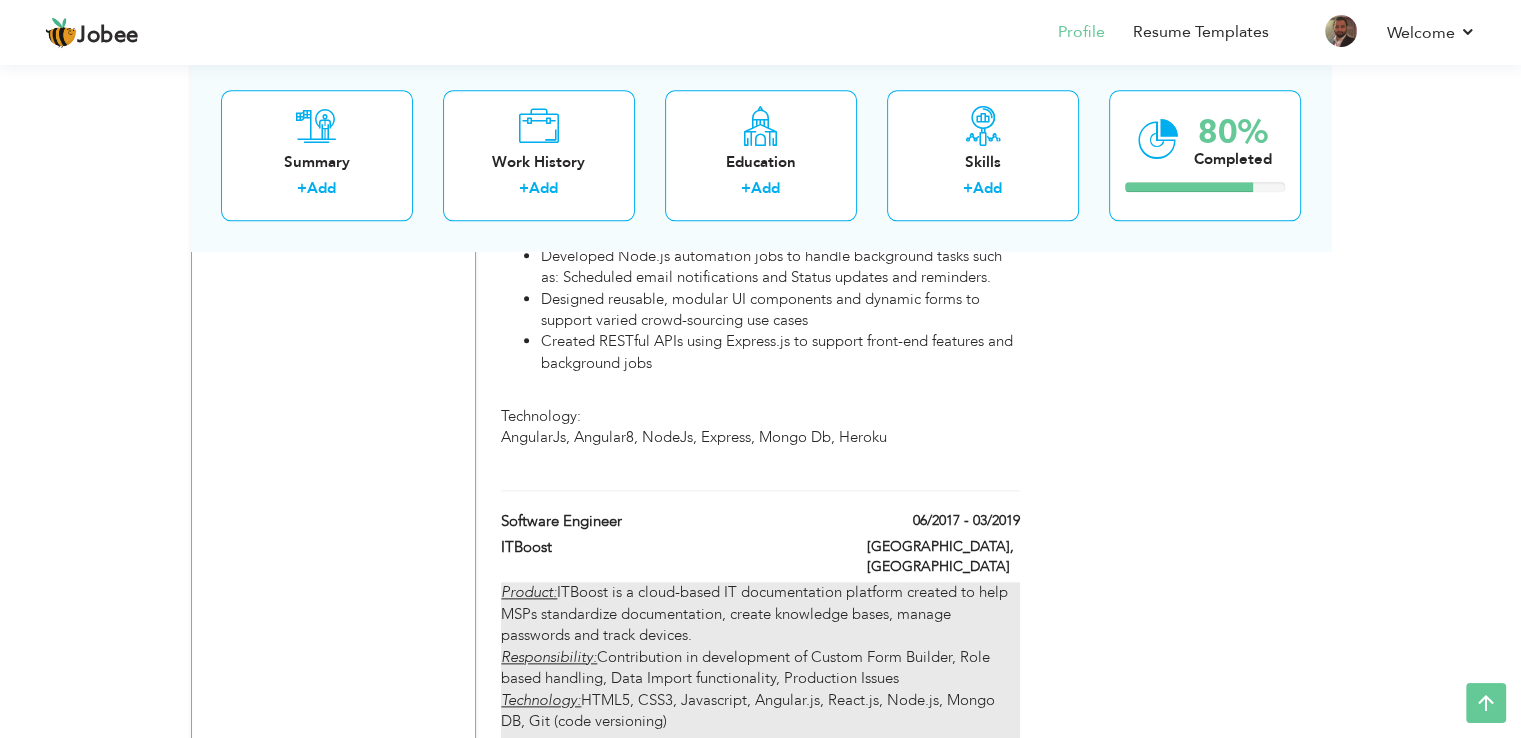 click on "Product:  ITBoost is a cloud-based IT documentation platform created to help MSPs standardize documentation, create knowledge bases, manage passwords and track devices.
Responsibility:  Contribution in development of Custom Form Builder, Role based handling, Data Import functionality, Production Issues
Technology:   HTML5, CSS3, Javascript, Angular.js, React.js, Node.js, Mongo DB, Git (code versioning)" at bounding box center [760, 667] 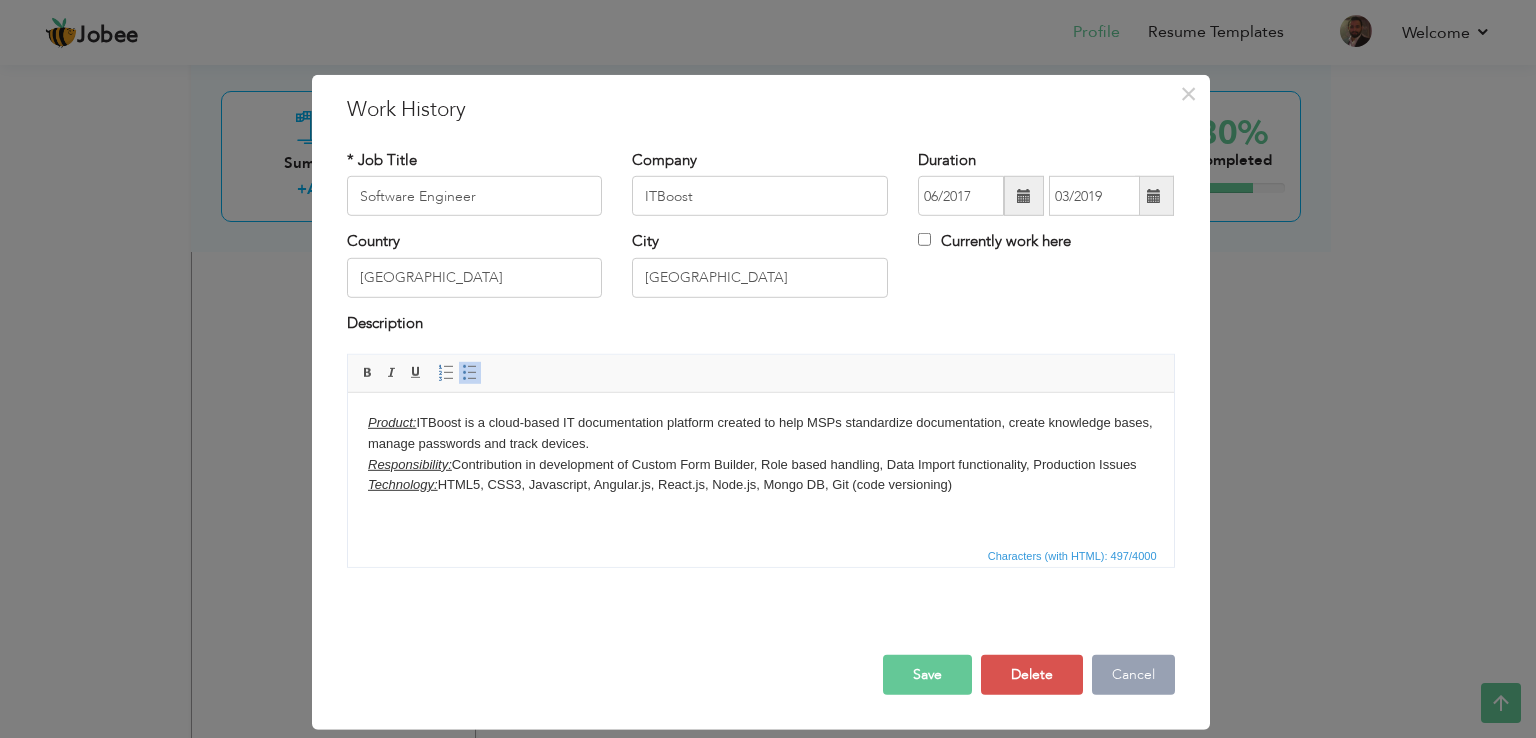 click on "Cancel" at bounding box center (1133, 675) 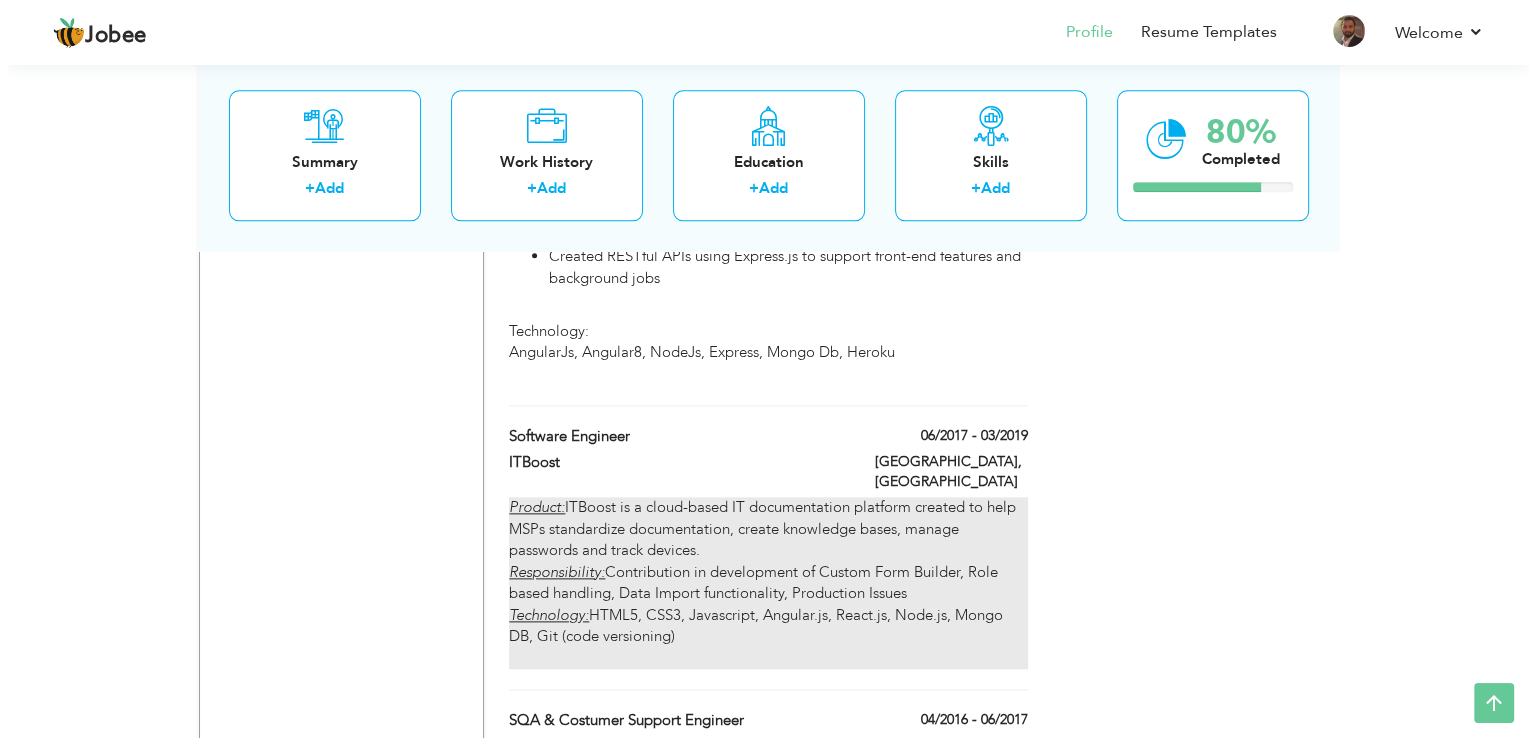 scroll, scrollTop: 2275, scrollLeft: 0, axis: vertical 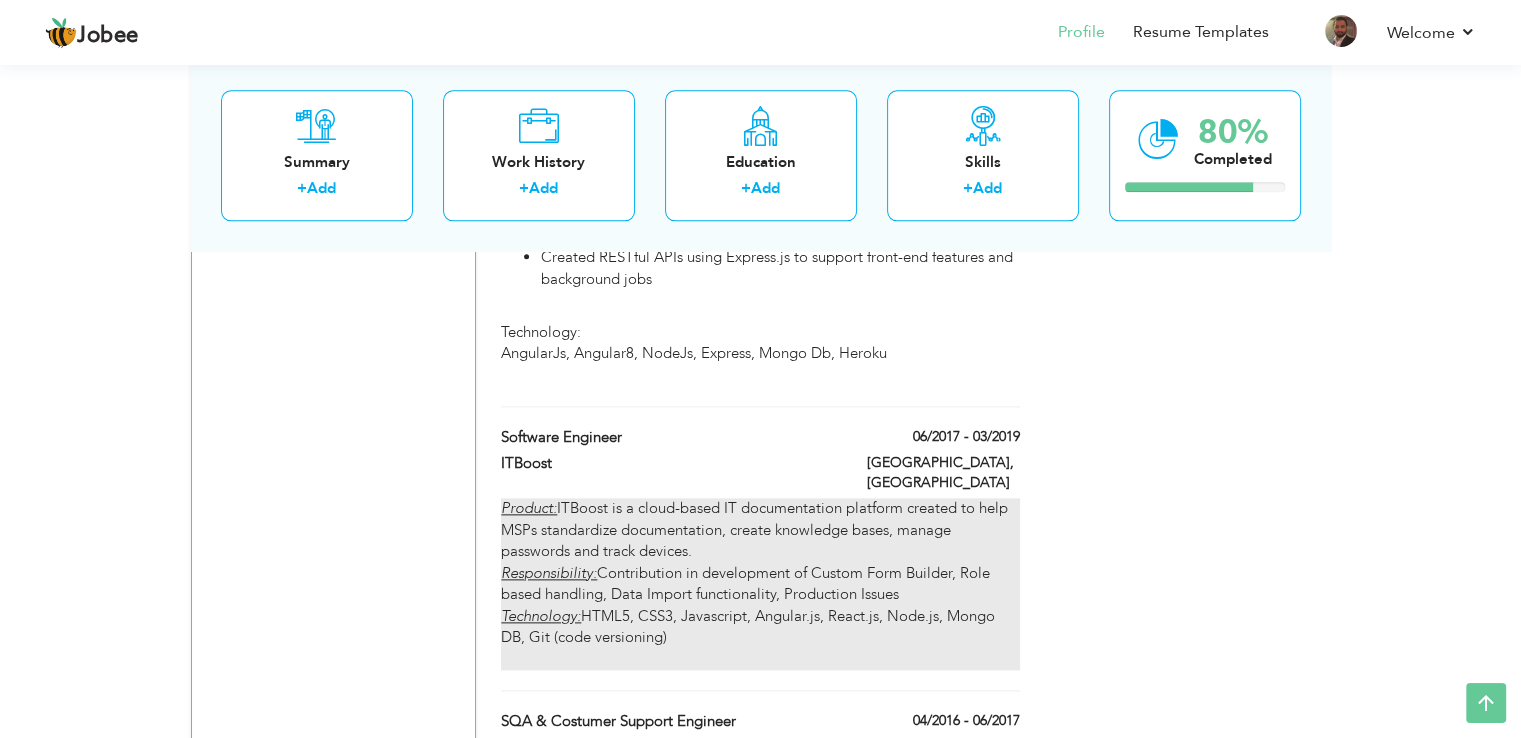 click on "Product:  ITBoost is a cloud-based IT documentation platform created to help MSPs standardize documentation, create knowledge bases, manage passwords and track devices.
Responsibility:  Contribution in development of Custom Form Builder, Role based handling, Data Import functionality, Production Issues
Technology:   HTML5, CSS3, Javascript, Angular.js, React.js, Node.js, Mongo DB, Git (code versioning)" at bounding box center [760, 583] 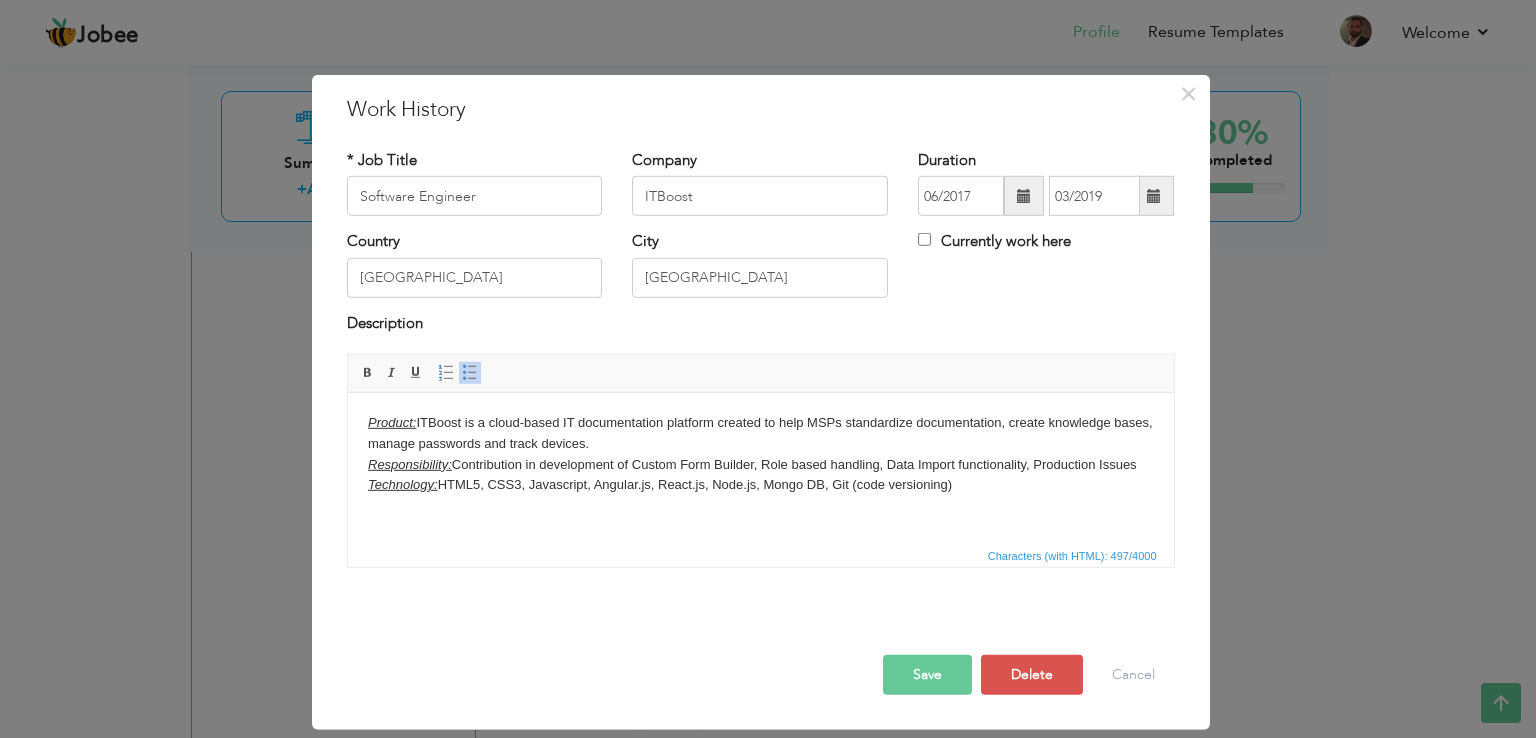 click on "Product:" at bounding box center (391, 422) 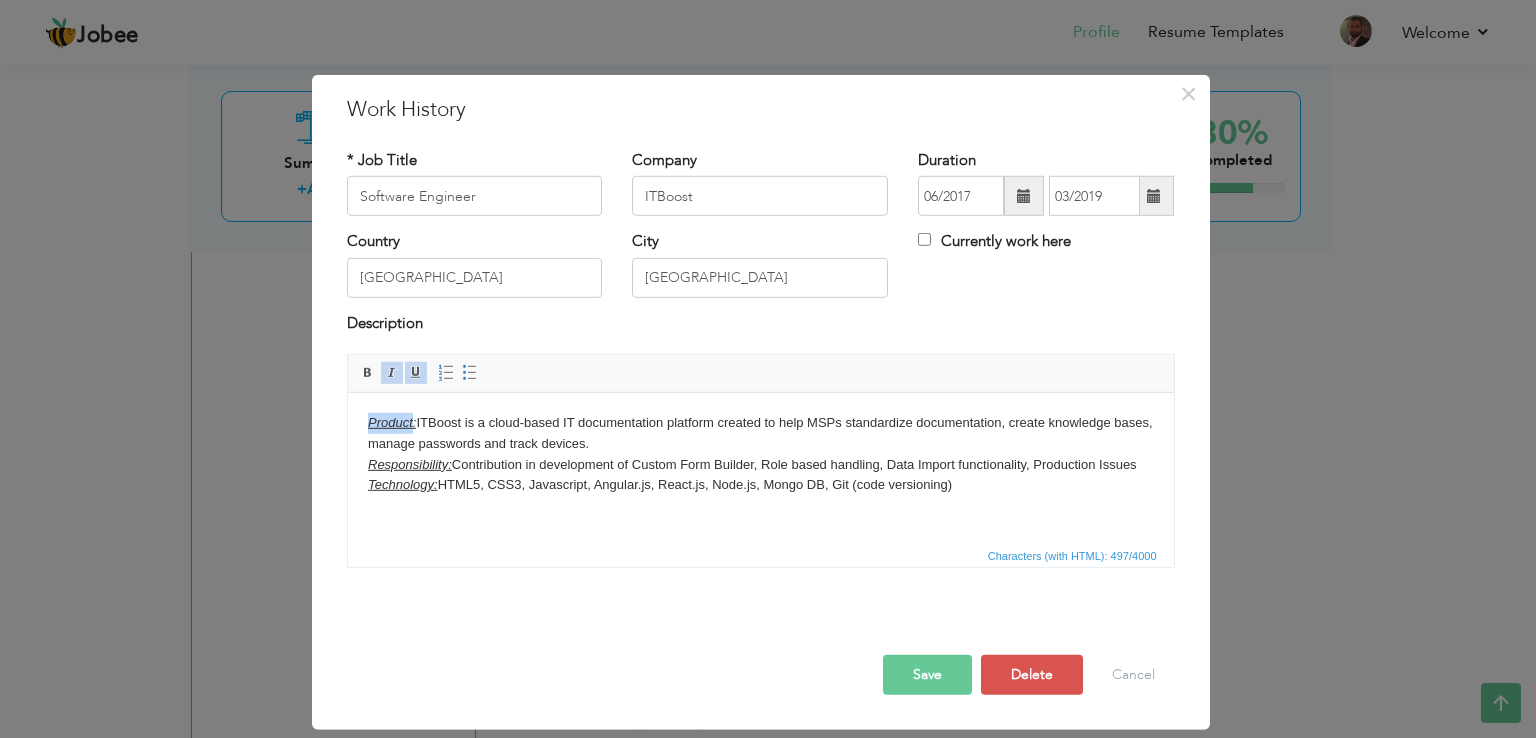 click on "Product:" at bounding box center [391, 422] 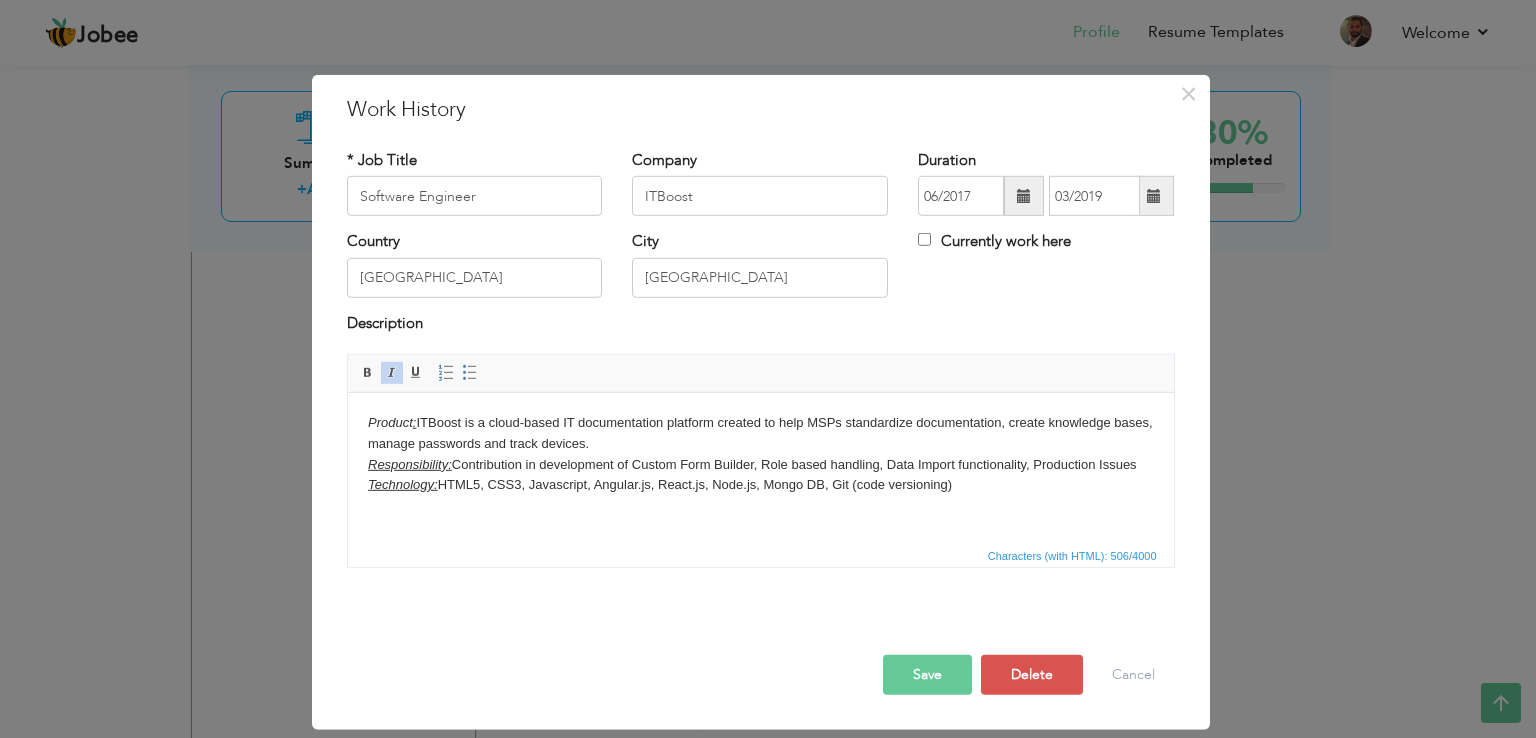 click on "Responsibility:" at bounding box center [409, 464] 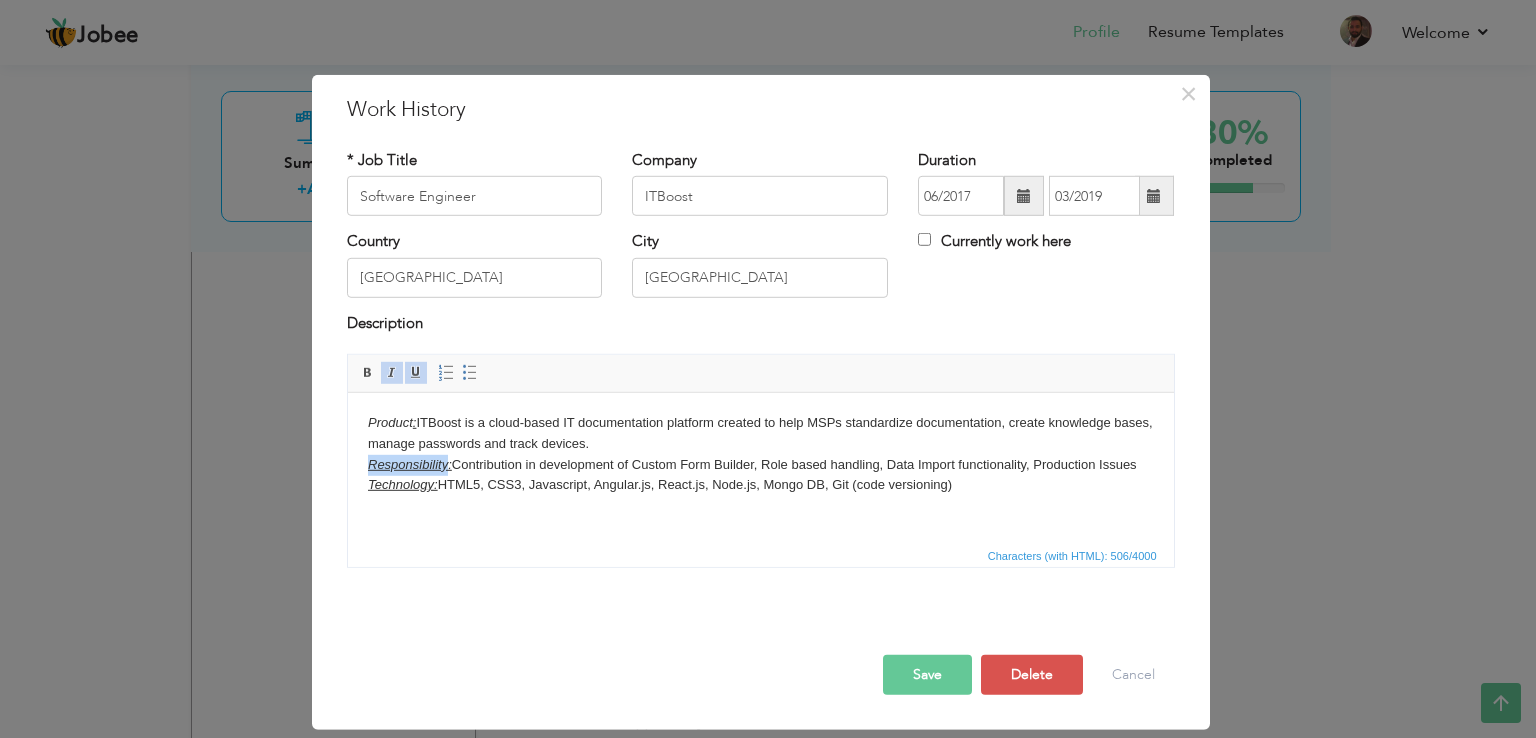 click on "Responsibility:" at bounding box center (409, 464) 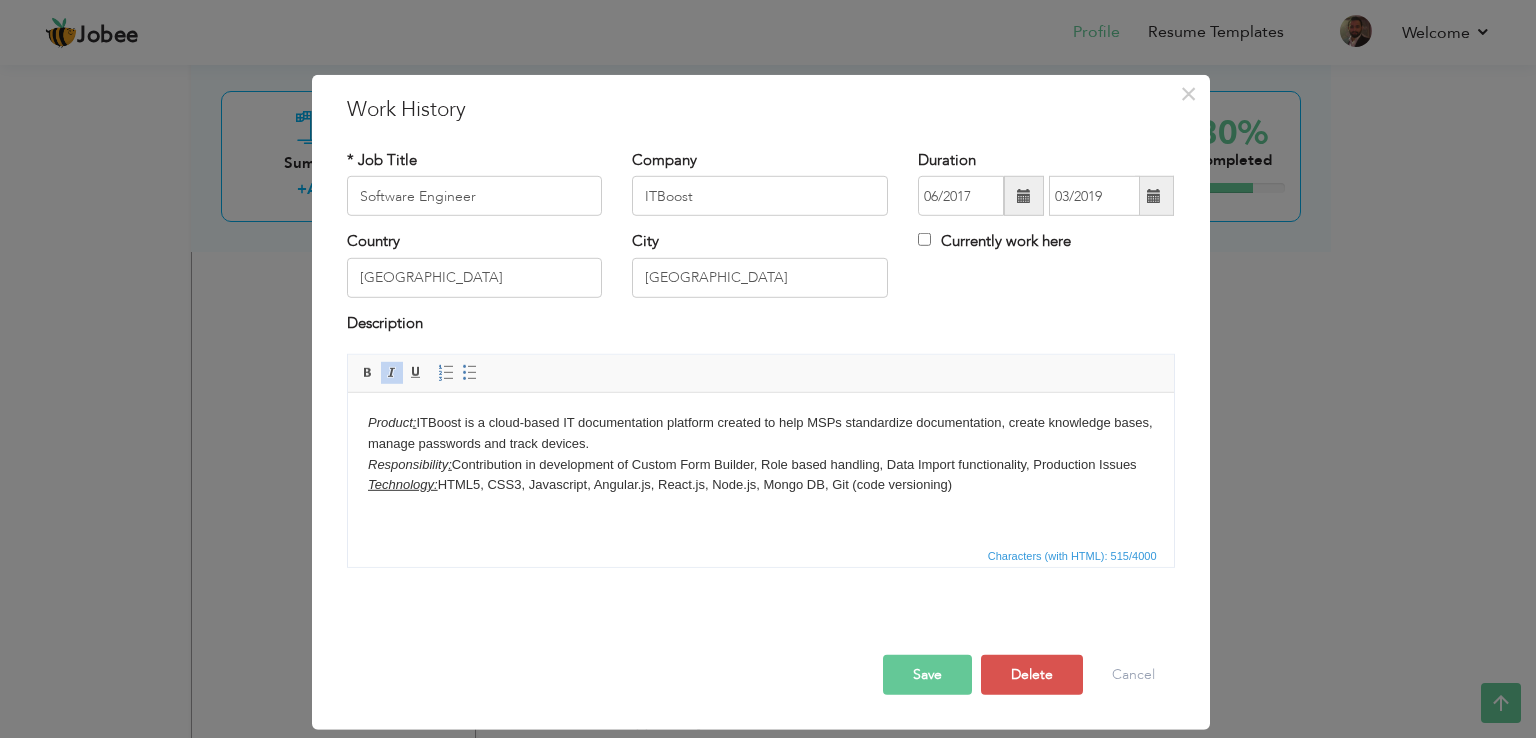 click on "Product :  ITBoost is a cloud-based IT documentation platform created to help MSPs standardize documentation, create knowledge bases, manage passwords and track devices. Responsibility :  Contribution in development of Custom Form Builder, Role based handling, Data Import functionality, Production Issues Technology:   HTML5, CSS3, Javascript, Angular.js, React.js, Node.js, Mongo DB, Git (code versioning)" at bounding box center (760, 465) 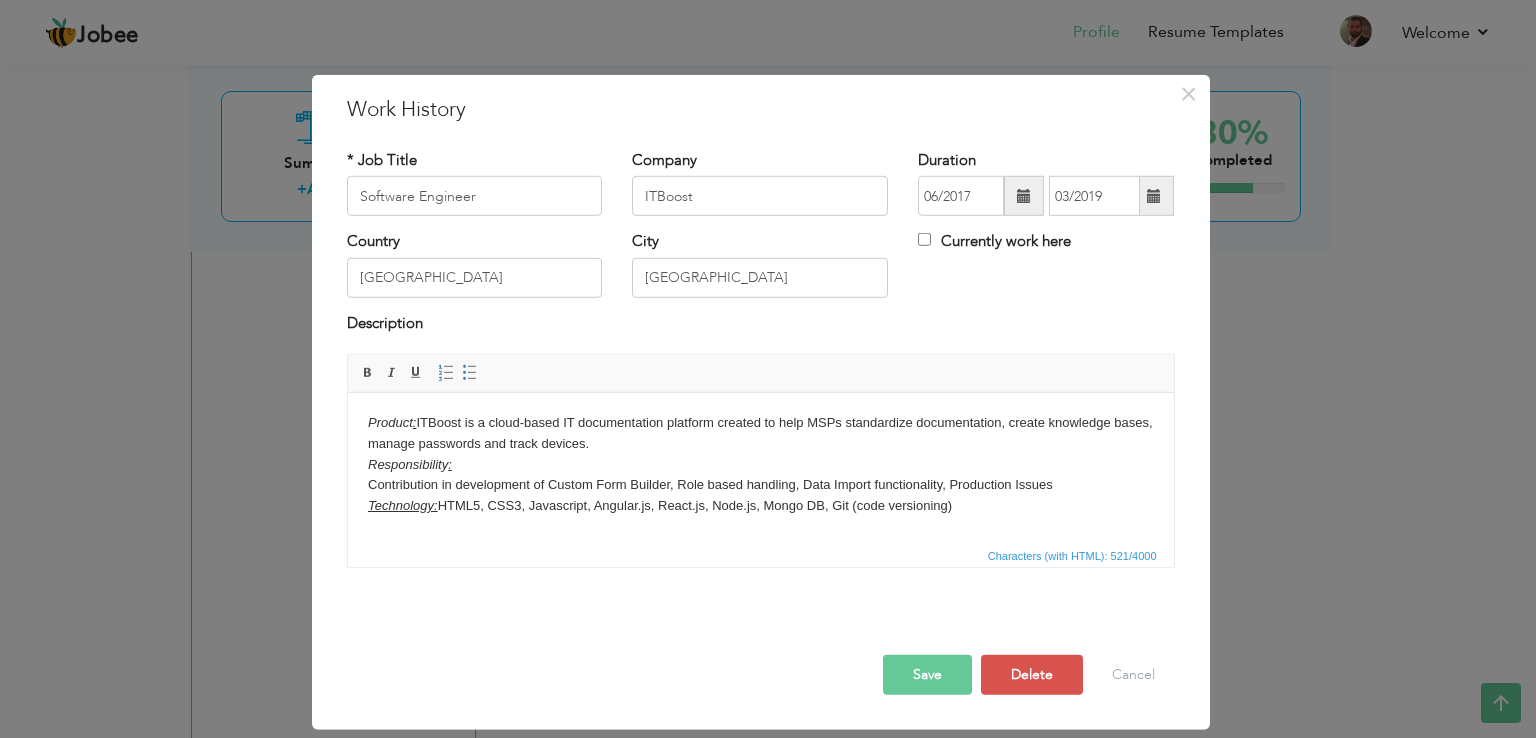 click on "Product :  ITBoost is a cloud-based IT documentation platform created to help MSPs standardize documentation, create knowledge bases, manage passwords and track devices. Responsibility :   ​​​​​​​ Contribution in development of Custom Form Builder, Role based handling, Data Import functionality, Production Issues Technology:   HTML5, CSS3, Javascript, Angular.js, React.js, Node.js, Mongo DB, Git (code versioning)" at bounding box center [760, 475] 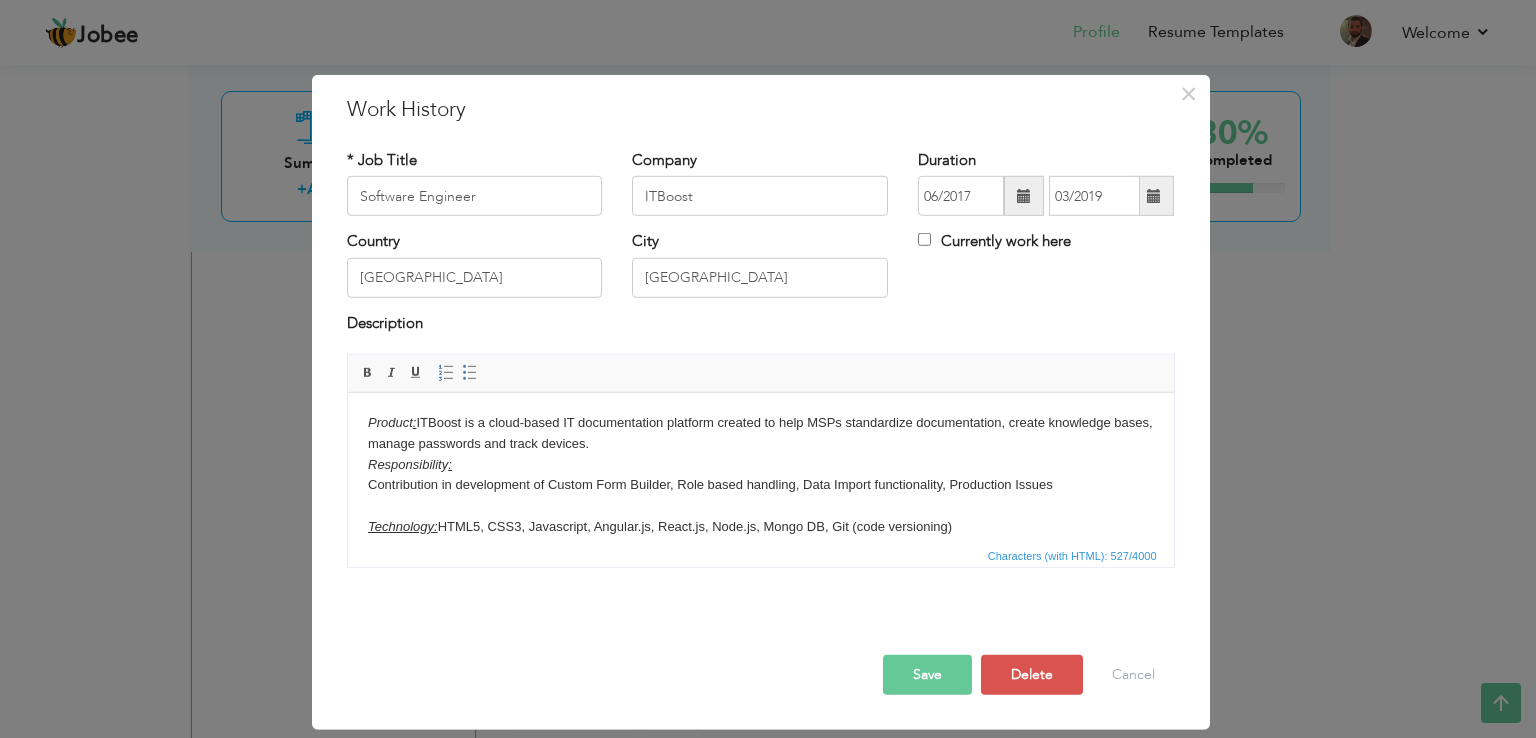 click on "Product :  ITBoost is a cloud-based IT documentation platform created to help MSPs standardize documentation, create knowledge bases, manage passwords and track devices. Responsibility :   Contribution in development of Custom Form Builder, Role based handling, Data Import functionality, Production Issues ​​​​​​​ Technology:   HTML5, CSS3, Javascript, Angular.js, React.js, Node.js, Mongo DB, Git (code versioning)" at bounding box center (760, 486) 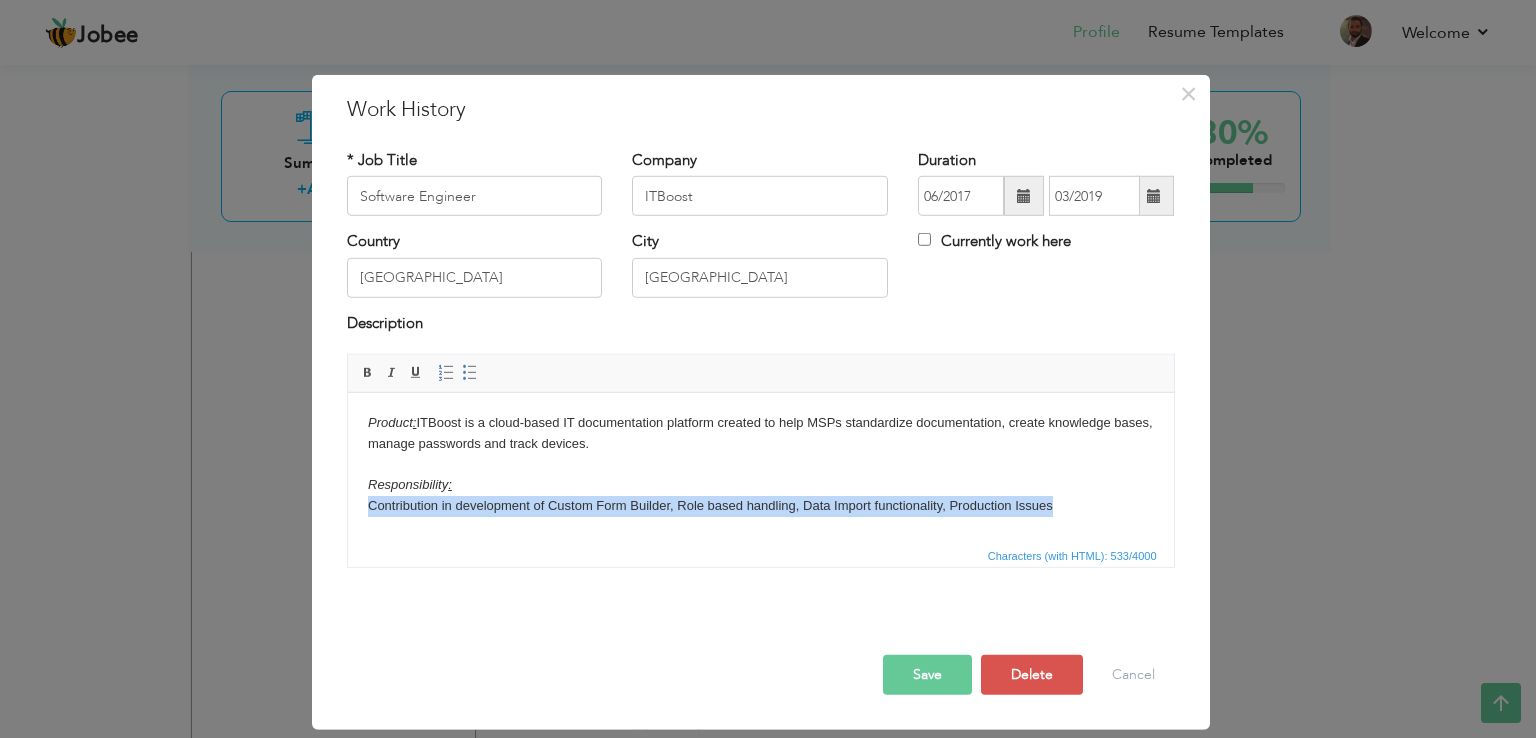 drag, startPoint x: 369, startPoint y: 503, endPoint x: 1050, endPoint y: 505, distance: 681.0029 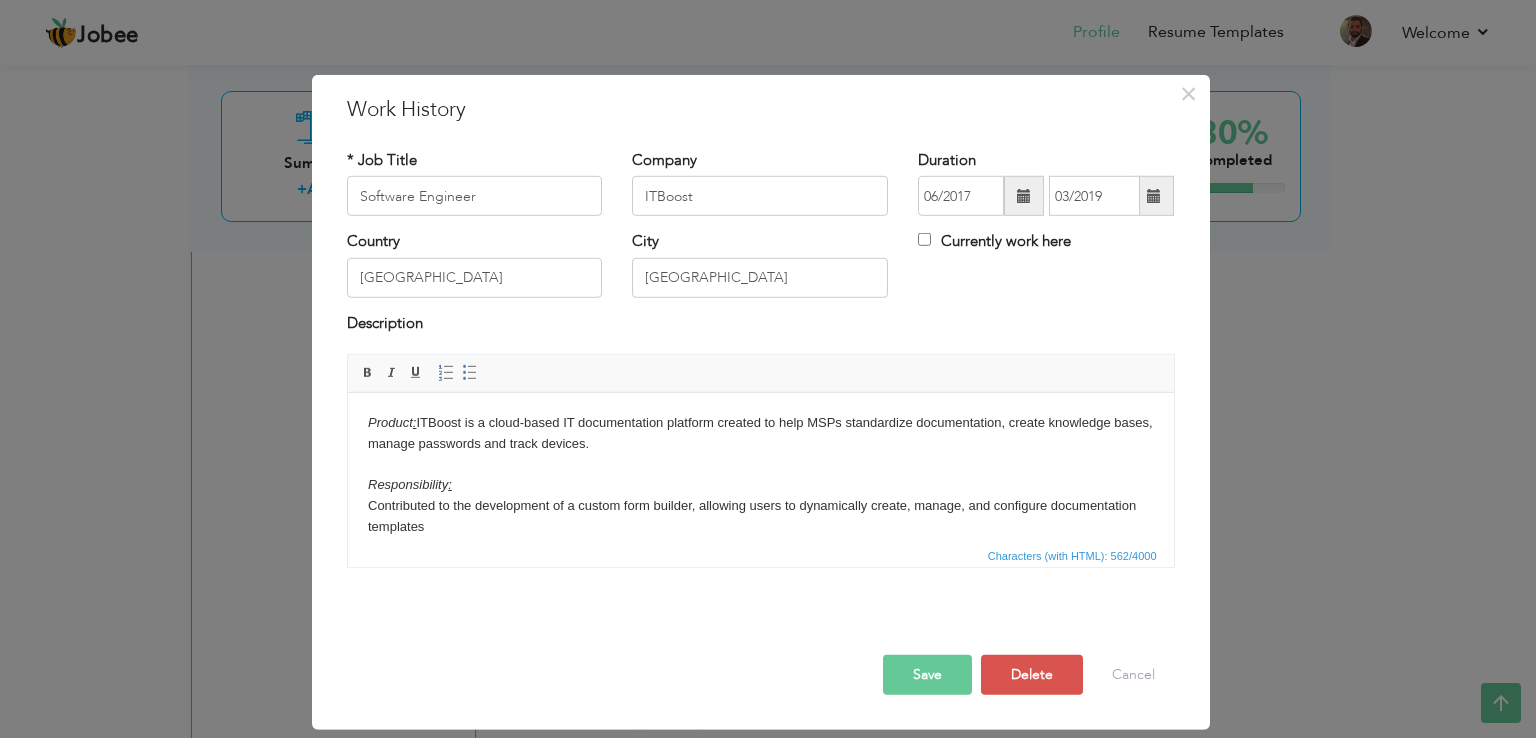 scroll, scrollTop: 12, scrollLeft: 0, axis: vertical 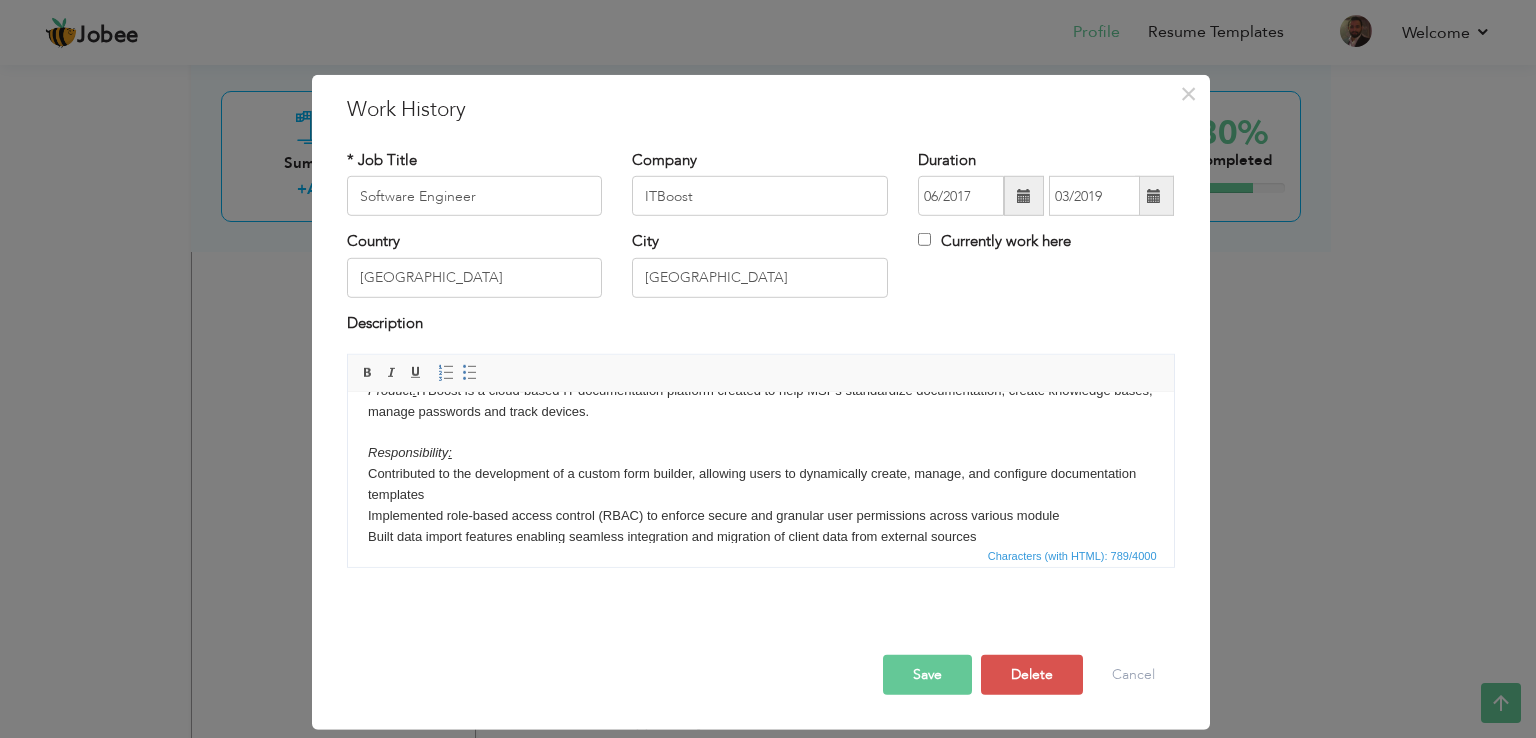click on "Product :  ITBoost is a cloud-based IT documentation platform created to help MSPs standardize documentation, create knowledge bases, manage passwords and track devices. Responsibility :   Contributed to the development of a custom form builder, allowing users to dynamically create, manage, and configure documentation templates Implemented role-based access control (RBAC) to enforce secure and granular user permissions across various module Built data import features enabling seamless integration and migration of client data from external sources ​​​​​​​ Technology:   HTML5, CSS3, Javascript, Angular.js, React.js, Node.js, Mongo DB, Git (code versioning)" at bounding box center [760, 495] 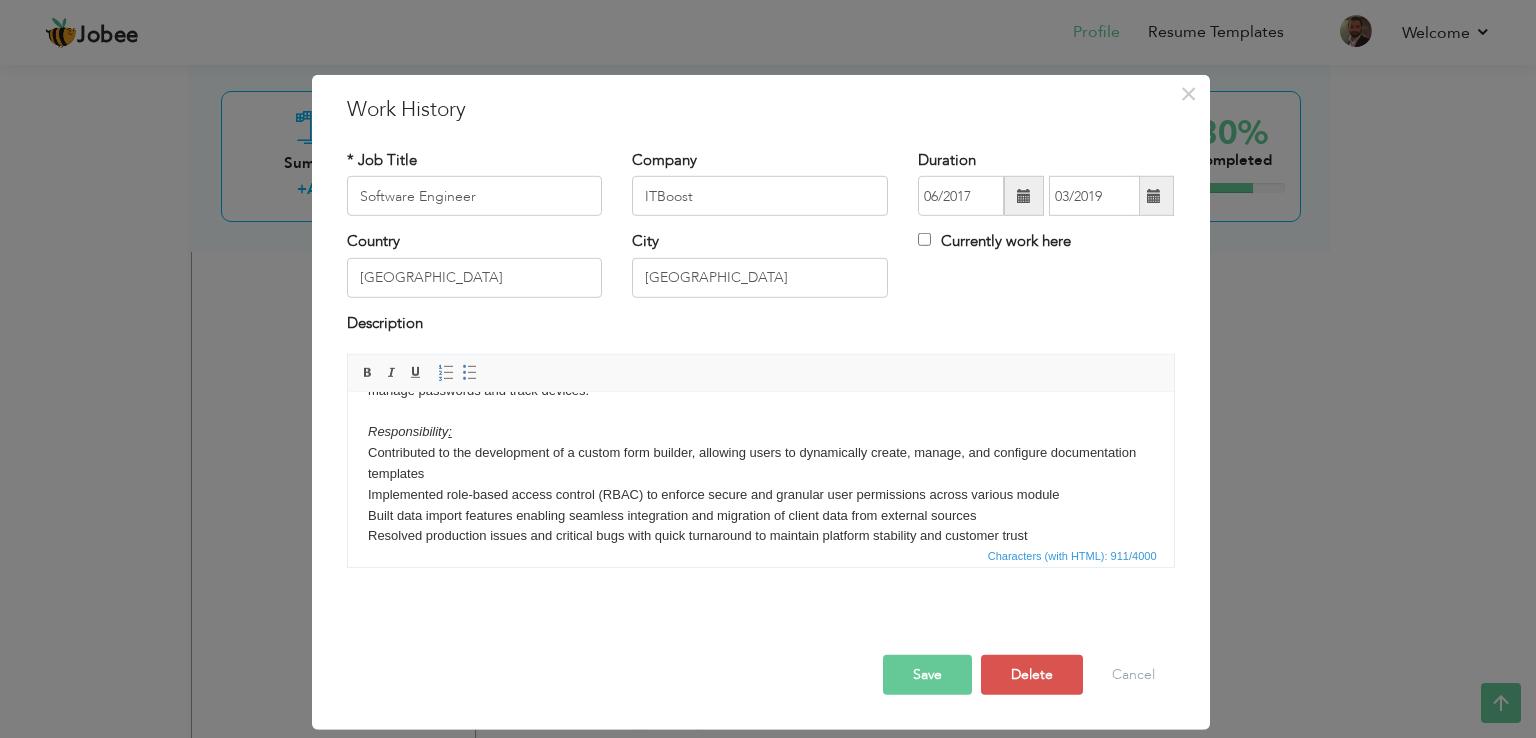 click on "Product :  ITBoost is a cloud-based IT documentation platform created to help MSPs standardize documentation, create knowledge bases, manage passwords and track devices. Responsibility :   Contributed to the development of a custom form builder, allowing users to dynamically create, manage, and configure documentation templates Implemented role-based access control (RBAC) to enforce secure and granular user permissions across various module Built data import features enabling seamless integration and migration of client data from external sources Resolved production issues and critical bugs with quick turnaround to maintain platform stability and customer trust ​​​​​​​ Technology:   HTML5, CSS3, Javascript, Angular.js, React.js, Node.js, Mongo DB, Git (code versioning)" at bounding box center [760, 485] 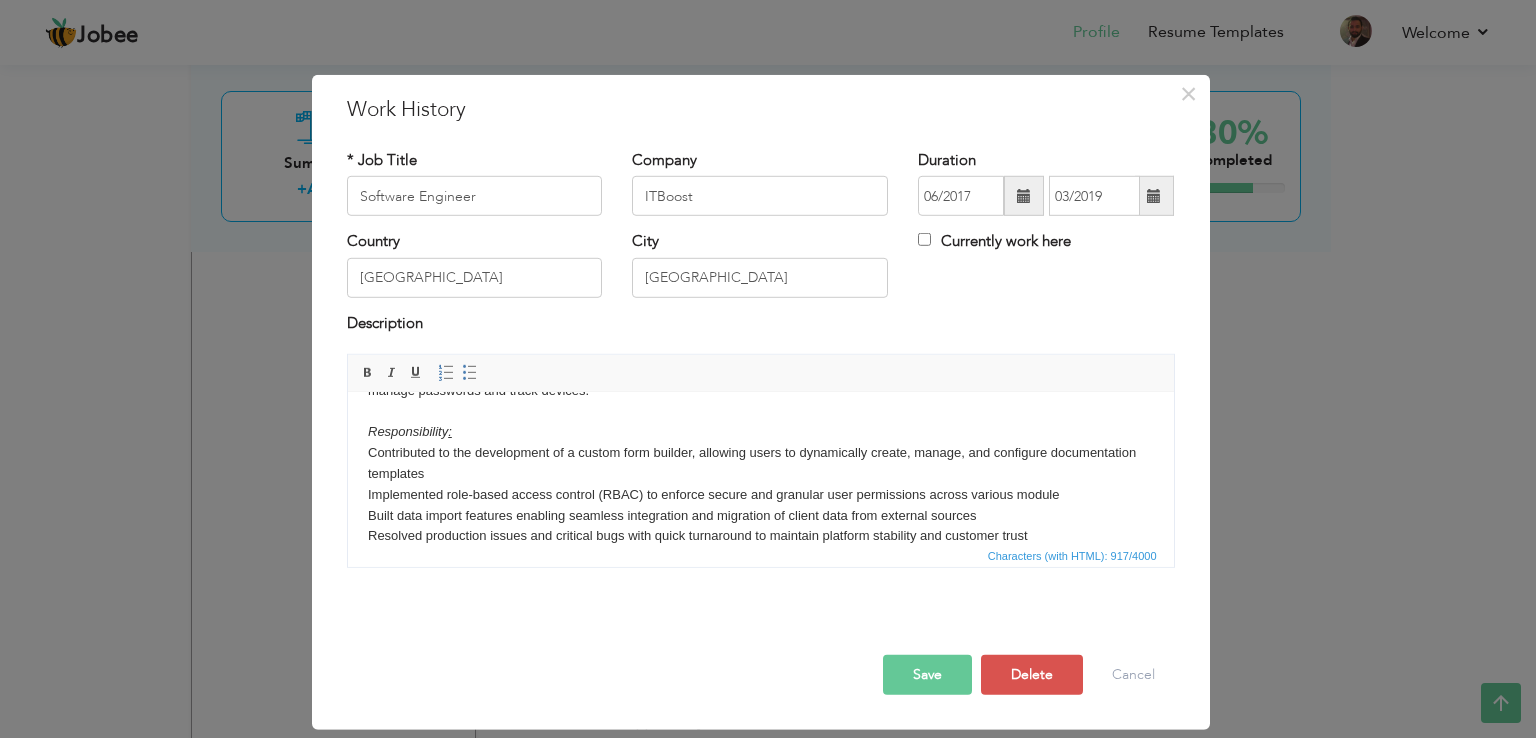 scroll, scrollTop: 74, scrollLeft: 0, axis: vertical 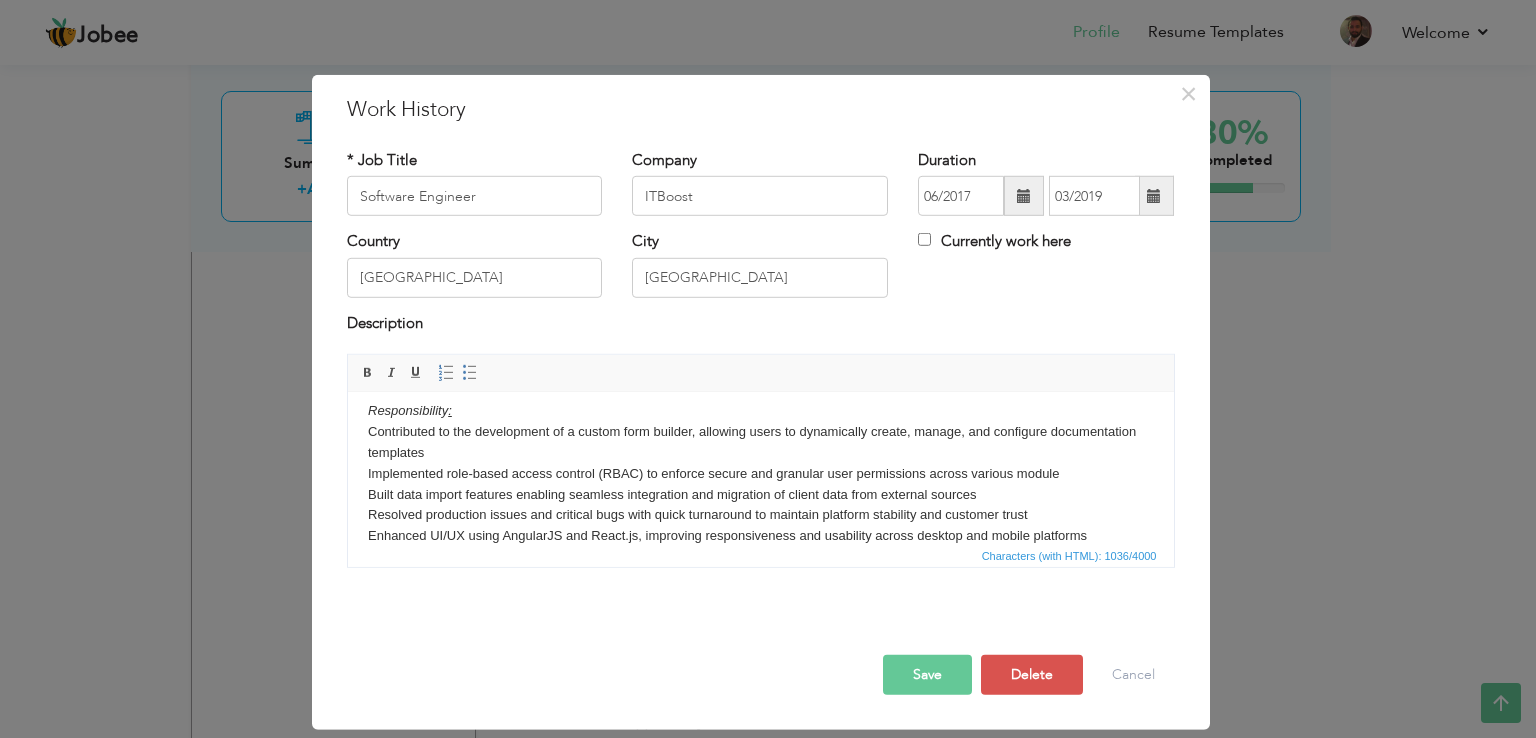 click on "Product :  ITBoost is a cloud-based IT documentation platform created to help MSPs standardize documentation, create knowledge bases, manage passwords and track devices. Responsibility :   Contributed to the development of a custom form builder, allowing users to dynamically create, manage, and configure documentation templates Implemented role-based access control (RBAC) to enforce secure and granular user permissions across various module Built data import features enabling seamless integration and migration of client data from external sources Resolved production issues and critical bugs with quick turnaround to maintain platform stability and customer trust Enhanced UI/UX using AngularJS and React.js, improving responsiveness and usability across desktop and mobile platforms ​​​​​​​ Technology:   HTML5, CSS3, Javascript, Angular.js, React.js, Node.js, Mongo DB, Git (code versioning)" at bounding box center [760, 474] 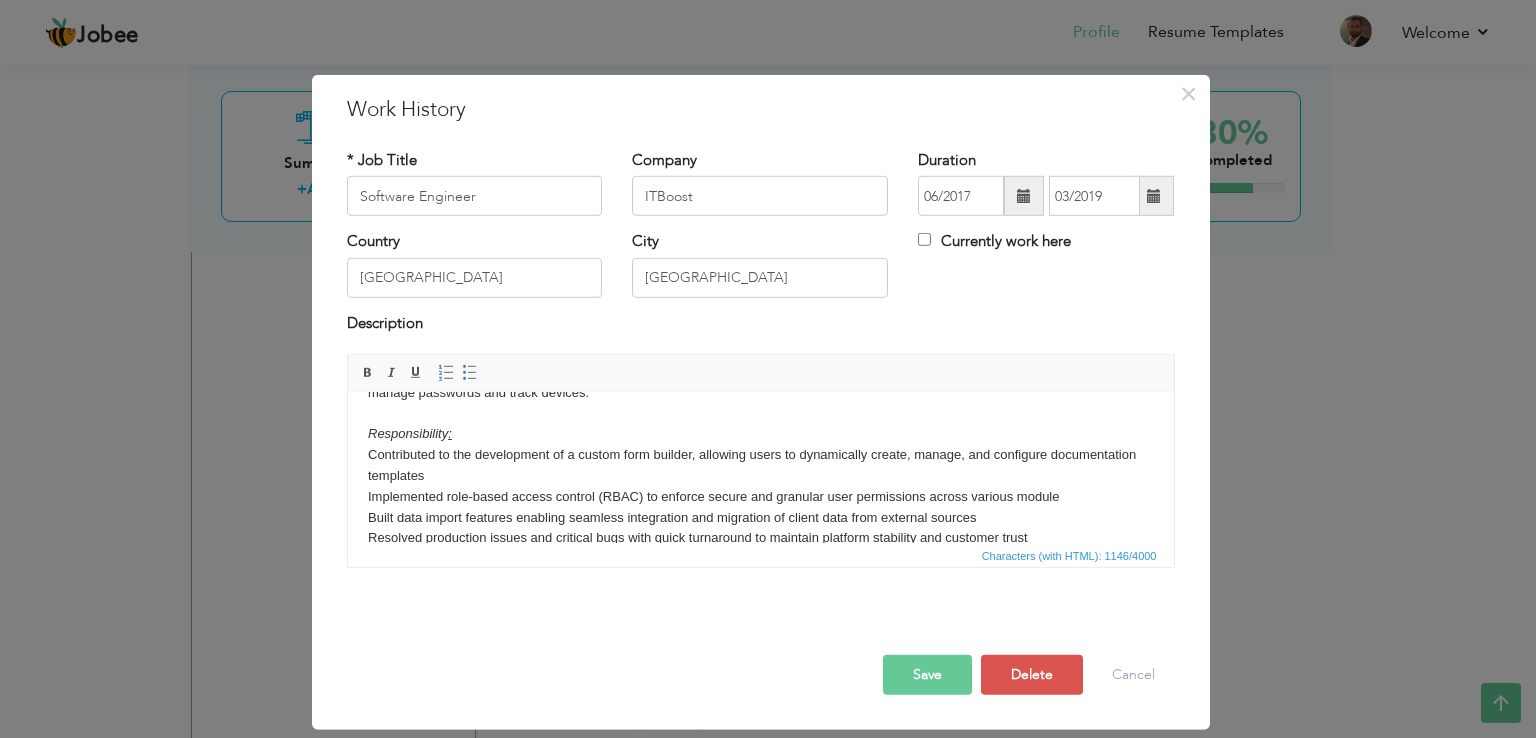 scroll, scrollTop: 50, scrollLeft: 0, axis: vertical 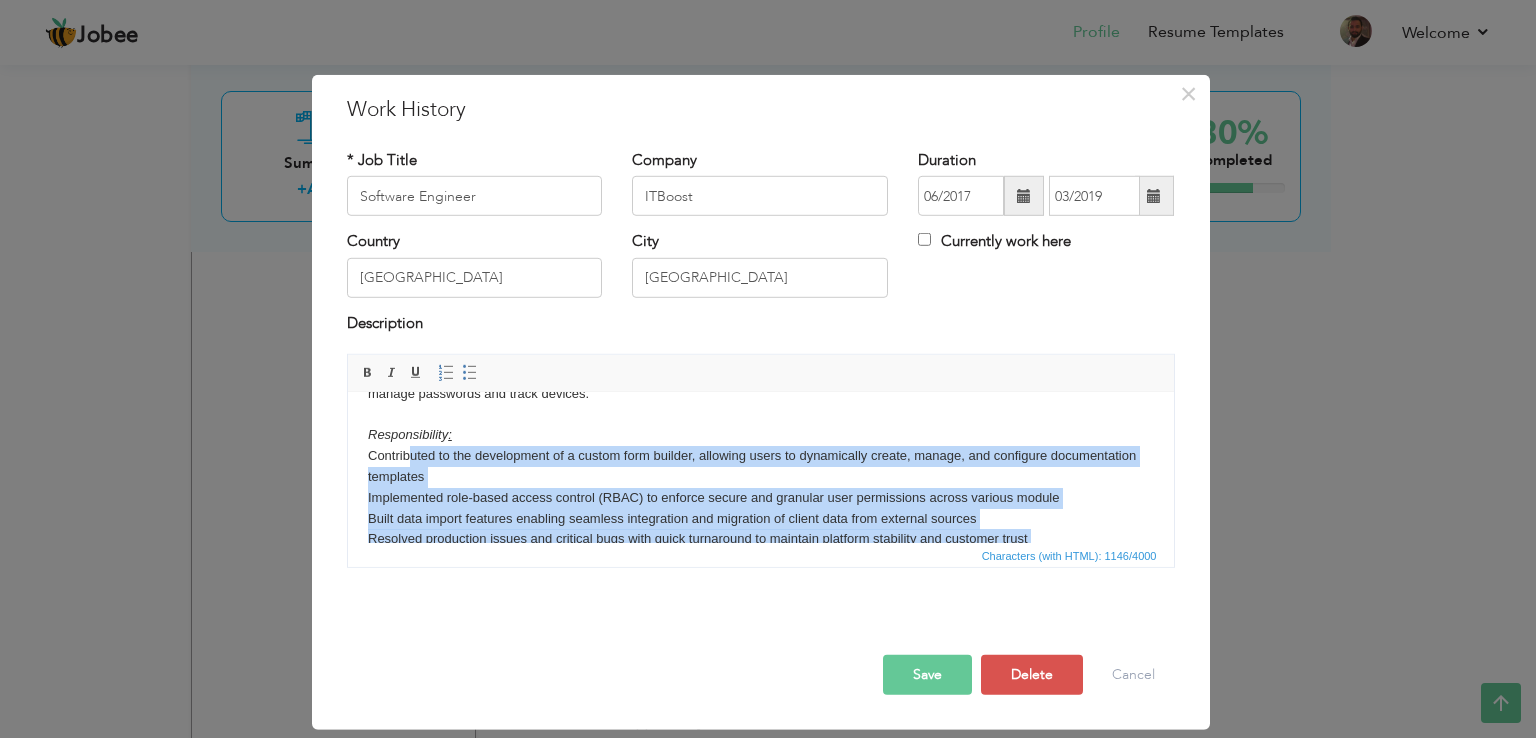 click on "Product :  ITBoost is a cloud-based IT documentation platform created to help MSPs standardize documentation, create knowledge bases, manage passwords and track devices. Responsibility :   Contributed to the development of a custom form builder, allowing users to dynamically create, manage, and configure documentation templates Implemented role-based access control (RBAC) to enforce secure and granular user permissions across various module Built data import features enabling seamless integration and migration of client data from external sources Resolved production issues and critical bugs with quick turnaround to maintain platform stability and customer trust Enhanced UI/UX using AngularJS and React.js, improving responsiveness and usability across desktop and mobile platforms Integrated REST APIs with Node.js backend for form handling, data syncing, and user management workflows ​​​​​​​ Technology:   HTML5, CSS3, Javascript, Angular.js, React.js, Node.js, Mongo DB, Git (code versioning)" at bounding box center [760, 508] 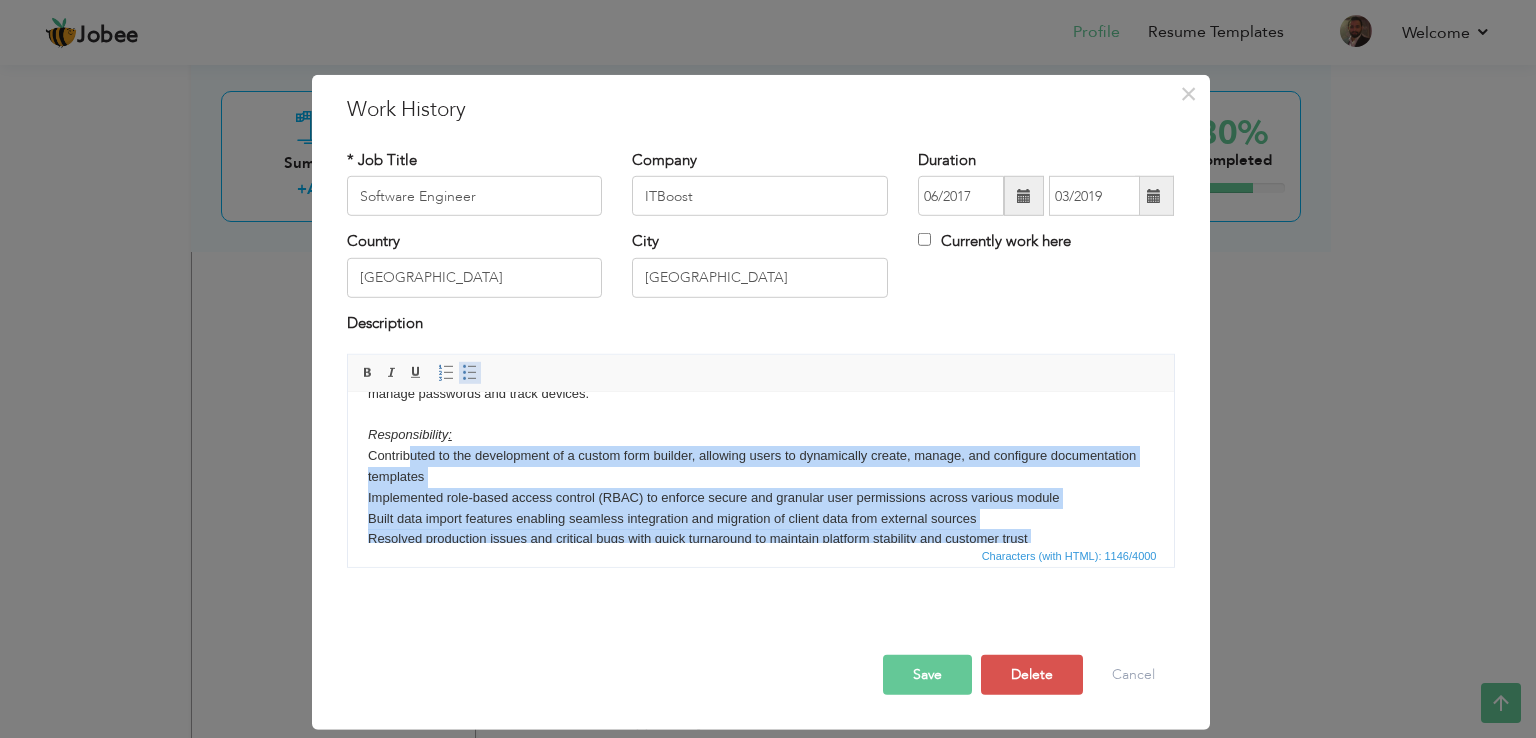 click at bounding box center [470, 373] 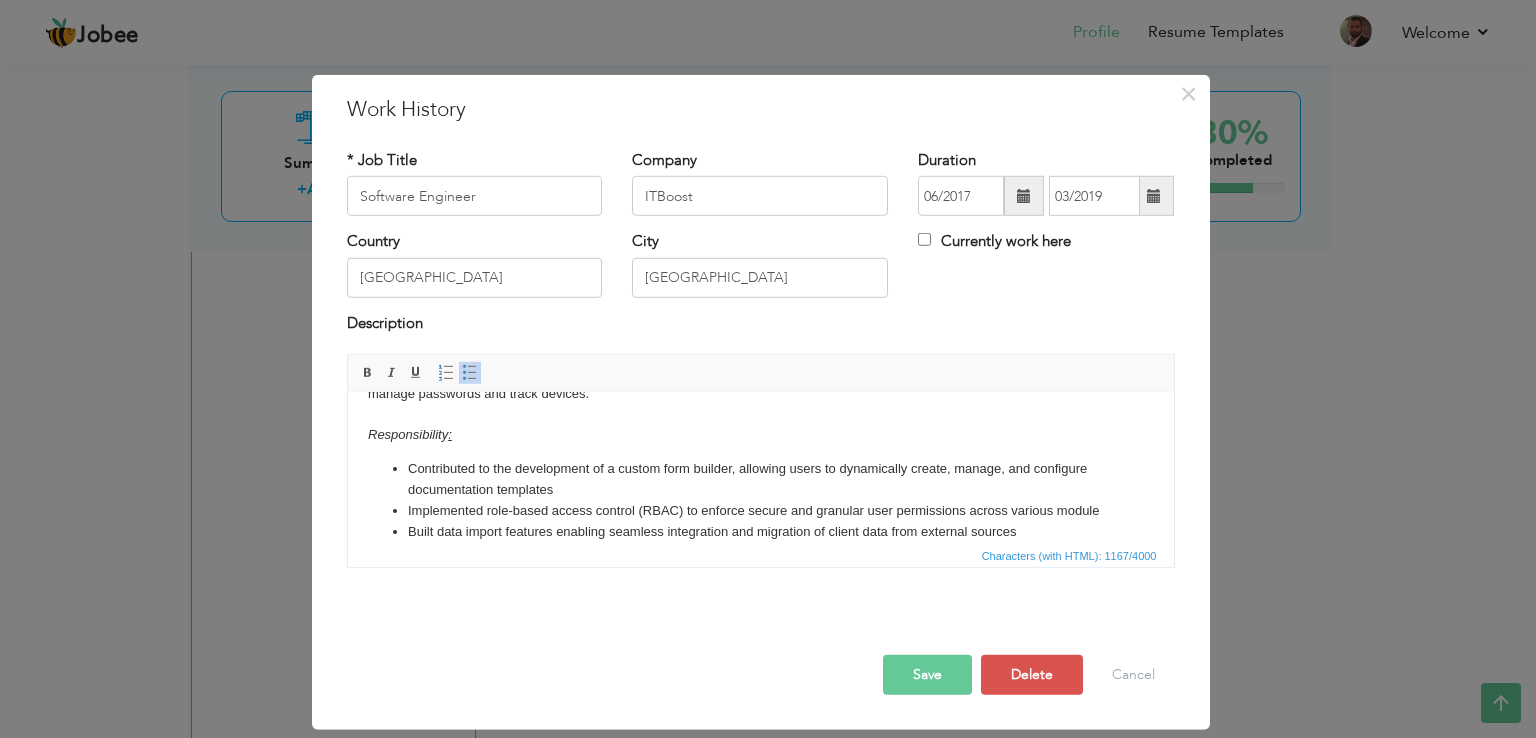 click on "Save" at bounding box center (927, 675) 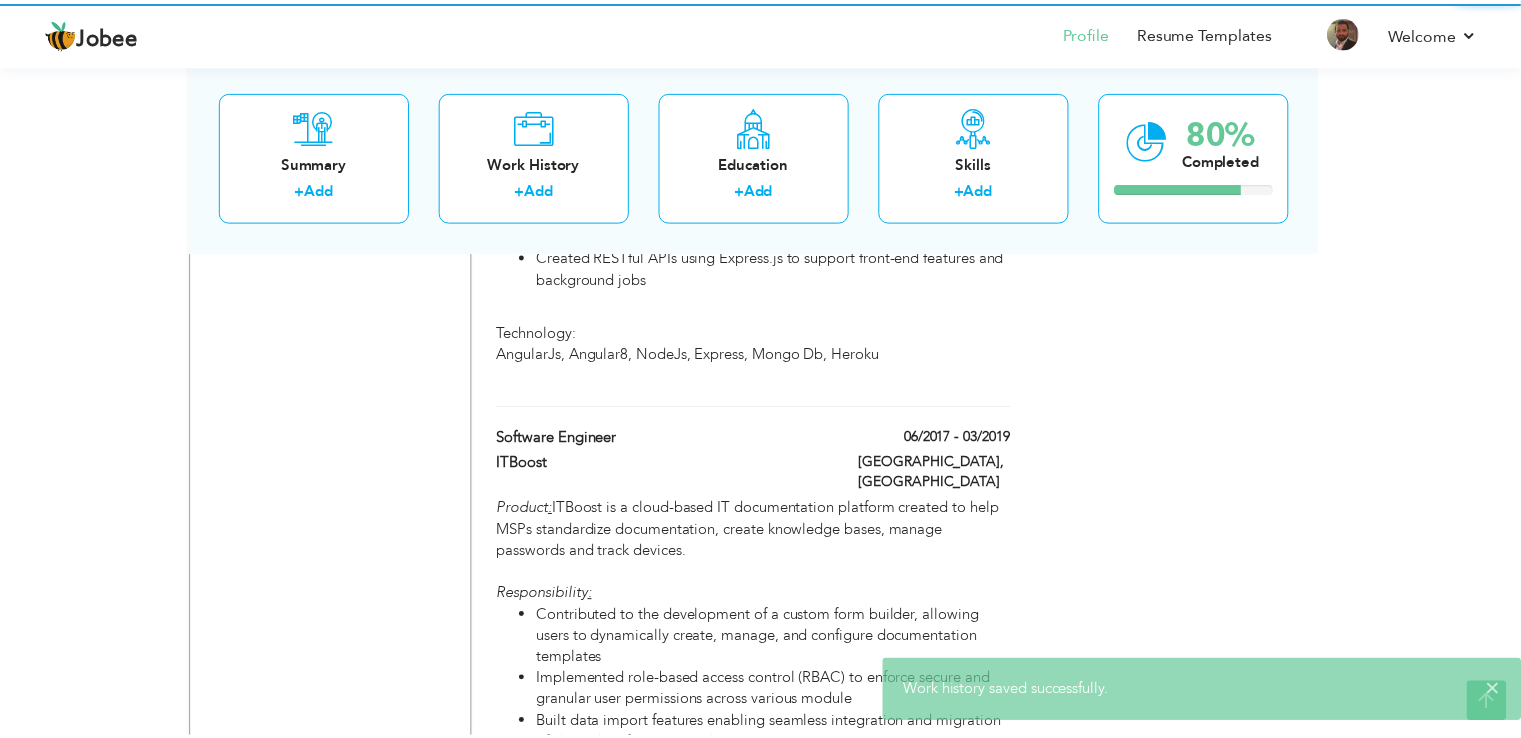 scroll, scrollTop: 0, scrollLeft: 0, axis: both 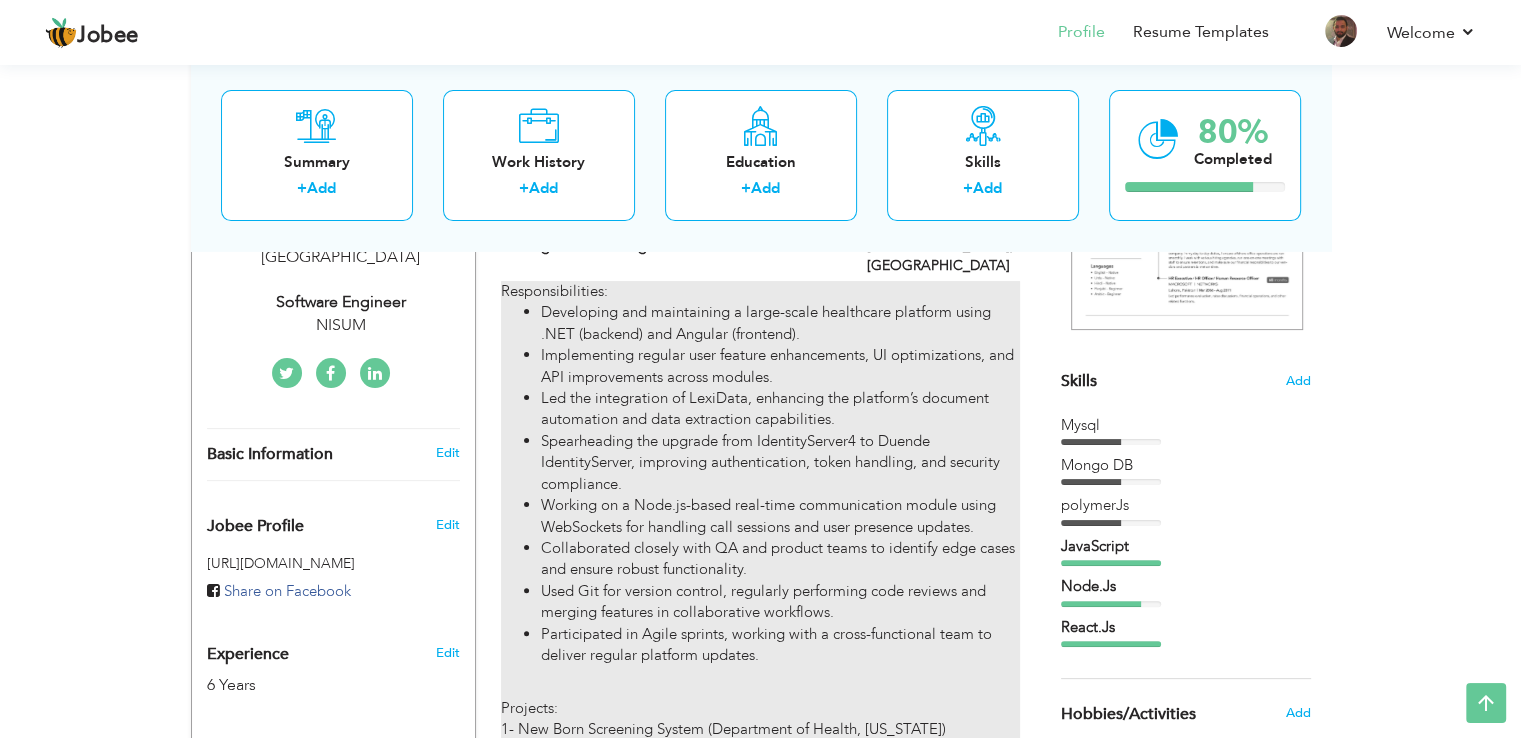 click on "Used Git for version control, regularly performing code reviews and merging features in collaborative workflows." at bounding box center [780, 602] 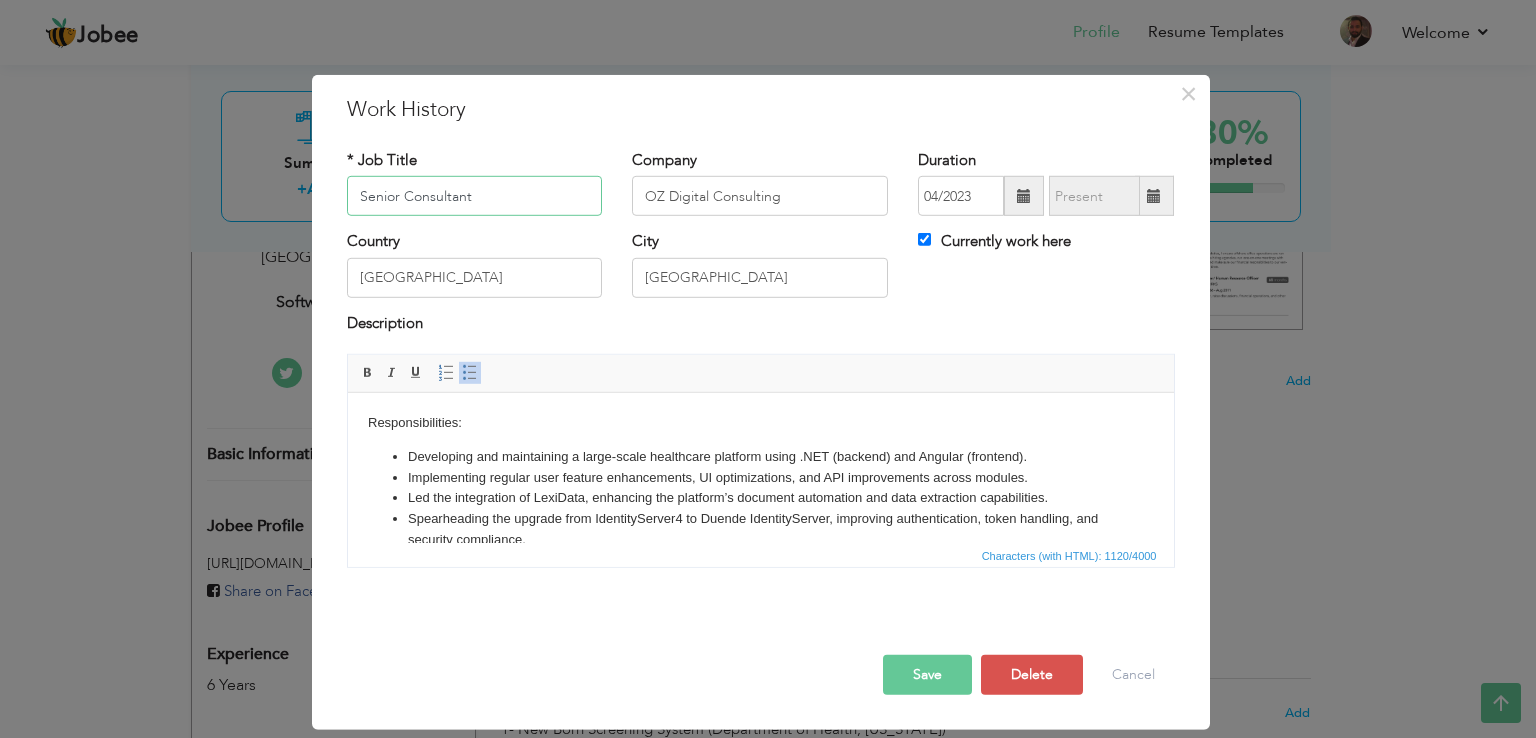 scroll, scrollTop: 228, scrollLeft: 0, axis: vertical 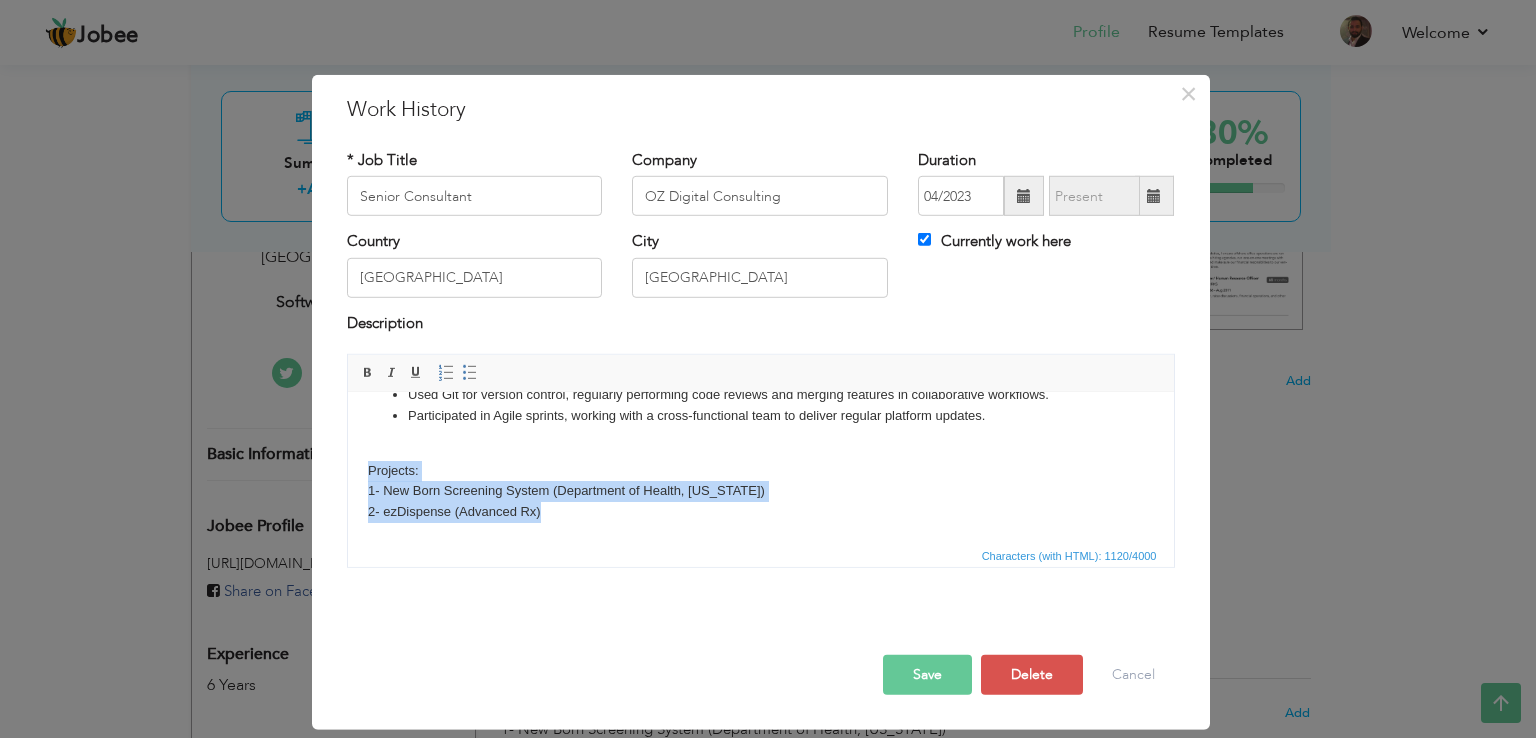 drag, startPoint x: 365, startPoint y: 472, endPoint x: 576, endPoint y: 530, distance: 218.82642 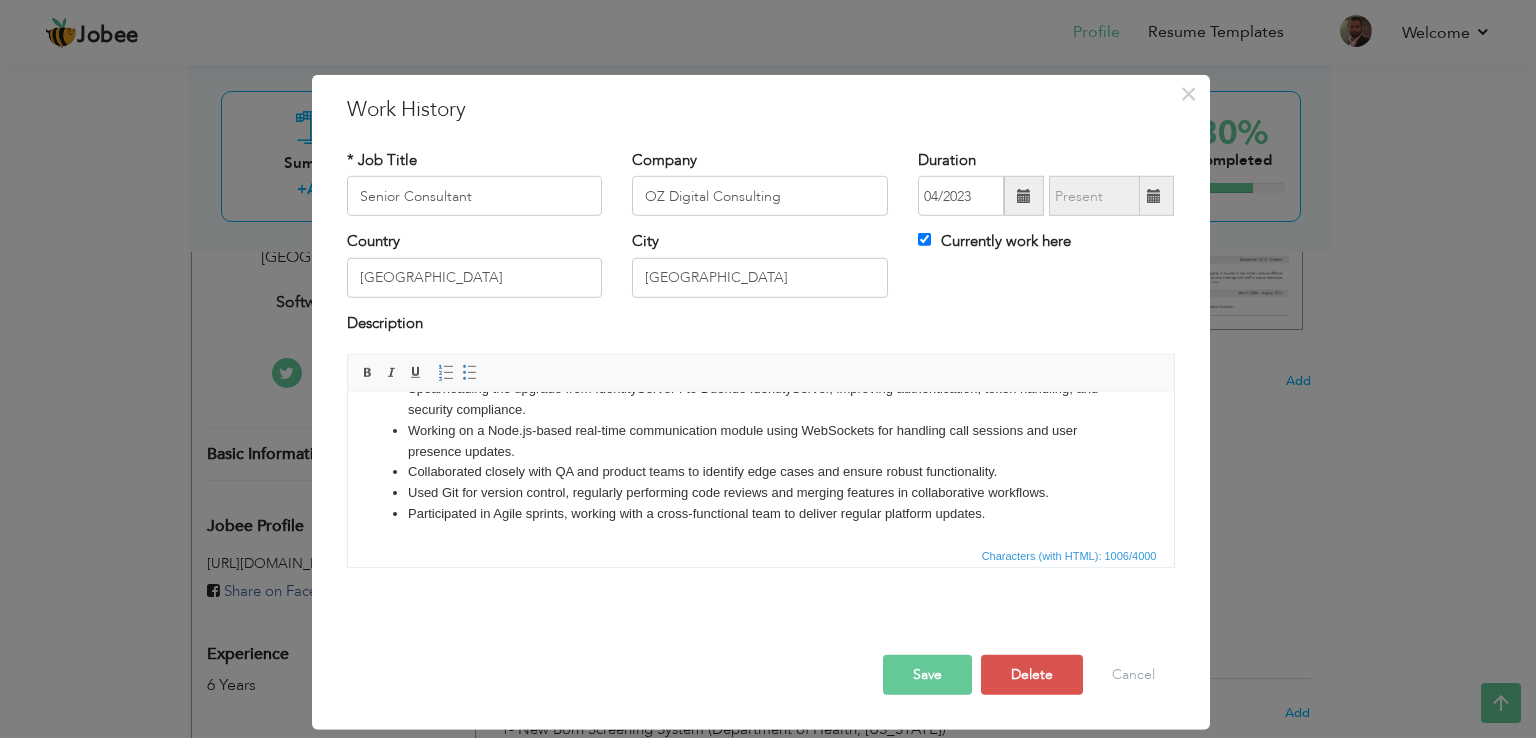 scroll, scrollTop: 0, scrollLeft: 0, axis: both 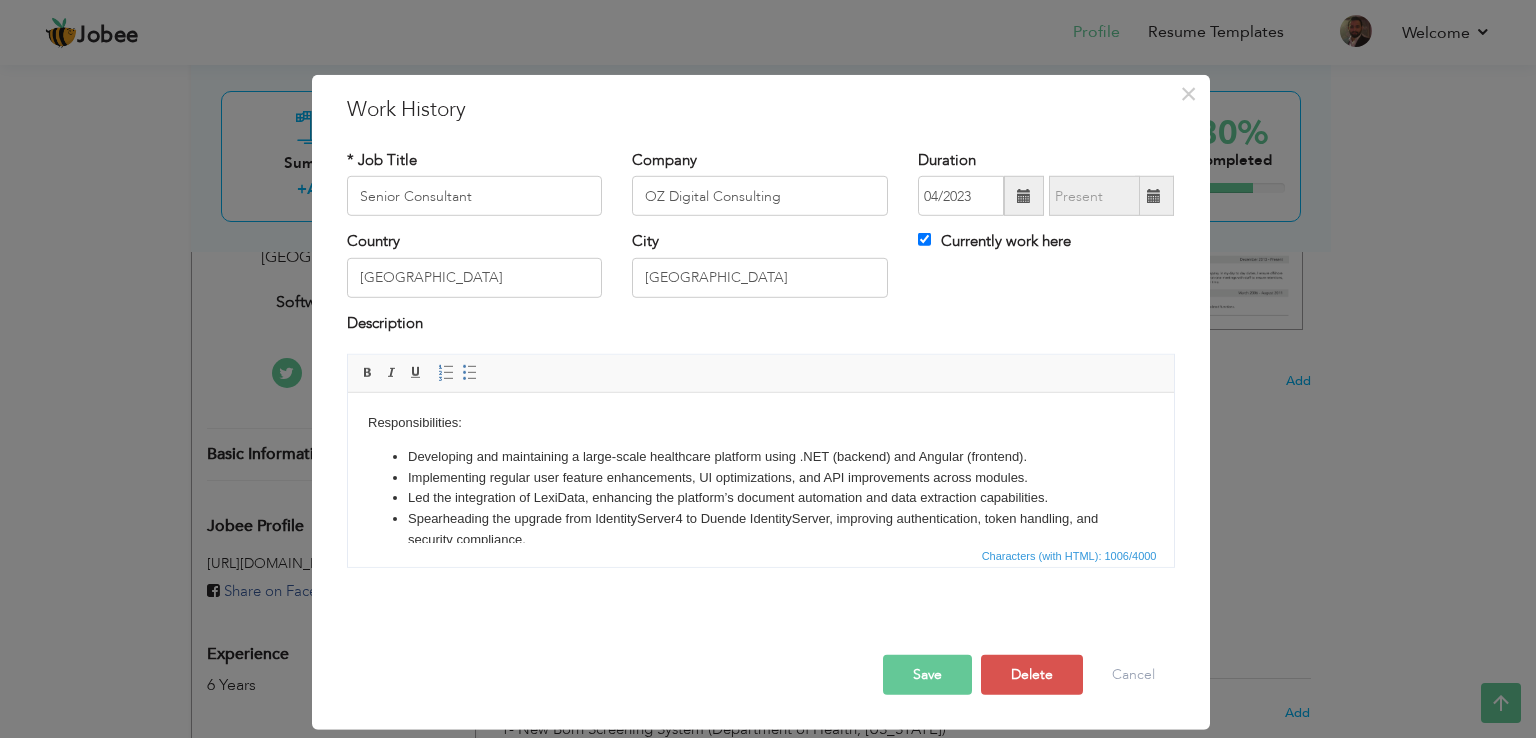 click on "Responsibilities: Developing and maintaining a large-scale healthcare platform using .NET (backend) and Angular (frontend). Implementing regular user feature enhancements, UI optimizations, and API improvements across modules. Led the integration of LexiData, enhancing the platform’s document automation and data extraction capabilities. Spearheading the upgrade from IdentityServer4 to Duende IdentityServer, improving authentication, token handling, and security compliance. Working on a Node.js-based real-time communication module using WebSockets for handling call sessions and user presence updates. Collaborated closely with QA and product teams to identify edge cases and ensure robust functionality. Used Git for version control, regularly performing code reviews and merging features in collaborative workflows. Participated in Agile sprints, working with a cross-functional team to deliver regular platform updates. ​​​​​​​" at bounding box center (760, 561) 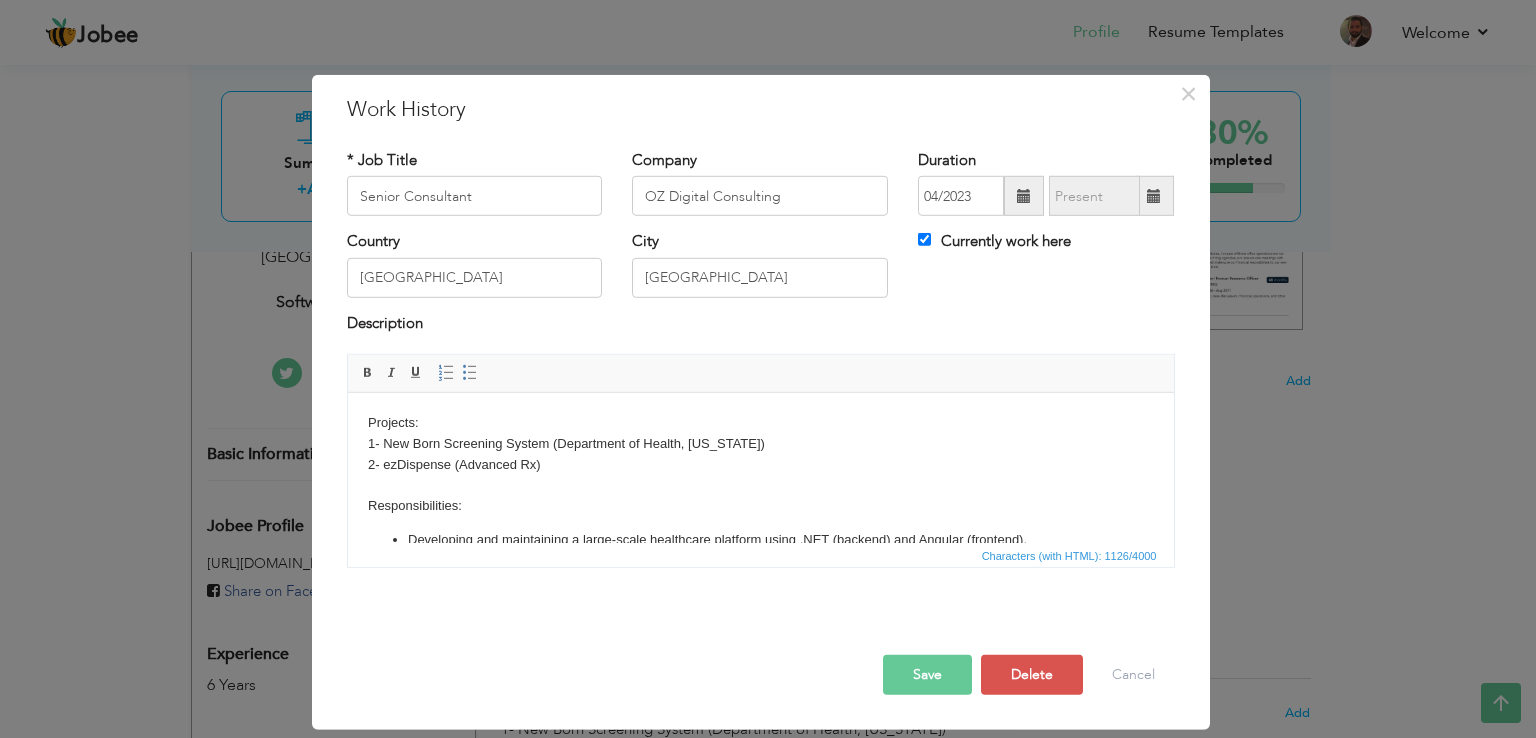 scroll, scrollTop: 248, scrollLeft: 0, axis: vertical 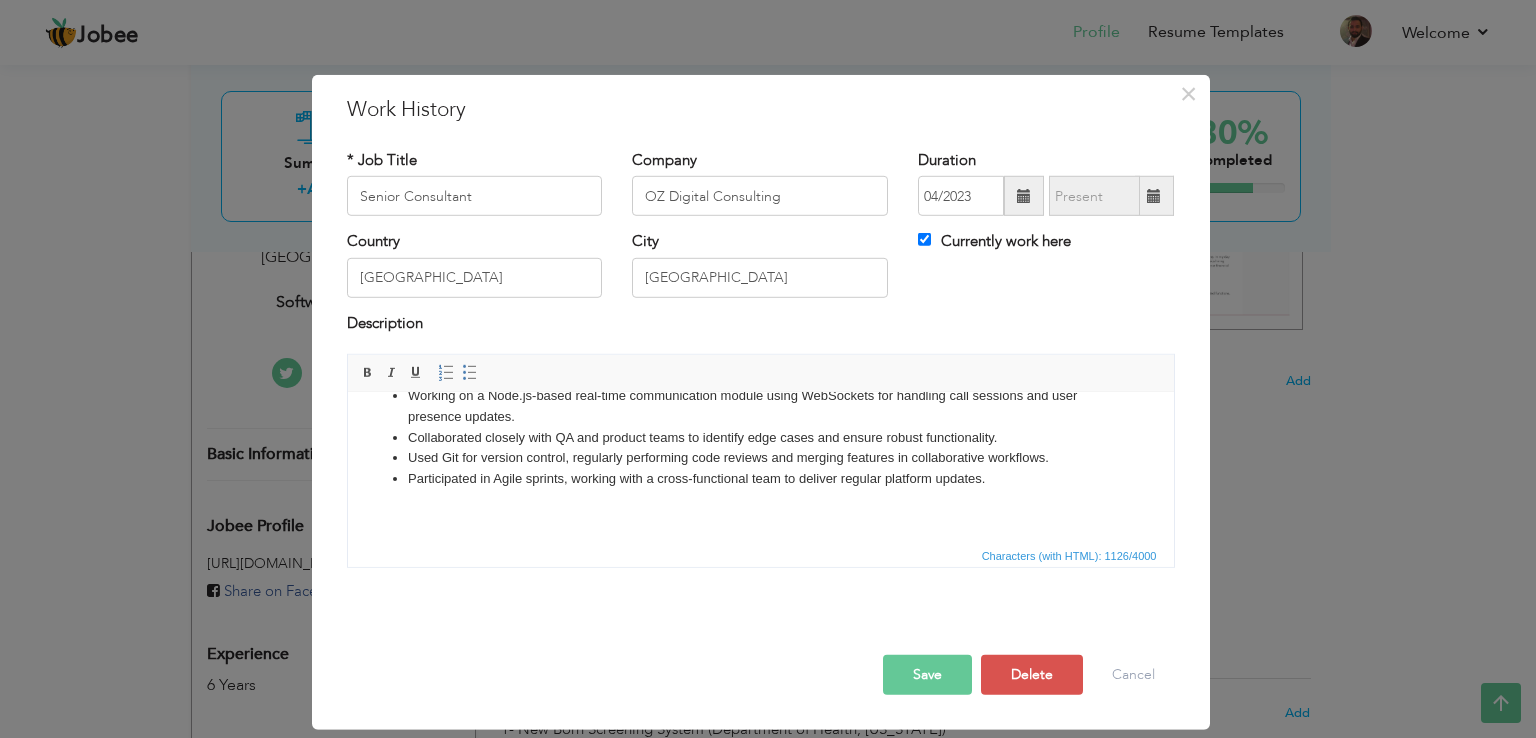 click on "Projects: 1- New Born Screening System (Department of Health, Florida) 2- ezDispense (Advanced Rx) ​​​​​​​ Responsibilities: Developing and maintaining a large-scale healthcare platform using .NET (backend) and Angular (frontend). Implementing regular user feature enhancements, UI optimizations, and API improvements across modules. Led the integration of LexiData, enhancing the platform’s document automation and data extraction capabilities. Spearheading the upgrade from IdentityServer4 to Duende IdentityServer, improving authentication, token handling, and security compliance. Working on a Node.js-based real-time communication module using WebSockets for handling call sessions and user presence updates. Collaborated closely with QA and product teams to identify edge cases and ensure robust functionality. Used Git for version control, regularly performing code reviews and merging features in collaborative workflows." at bounding box center [760, 344] 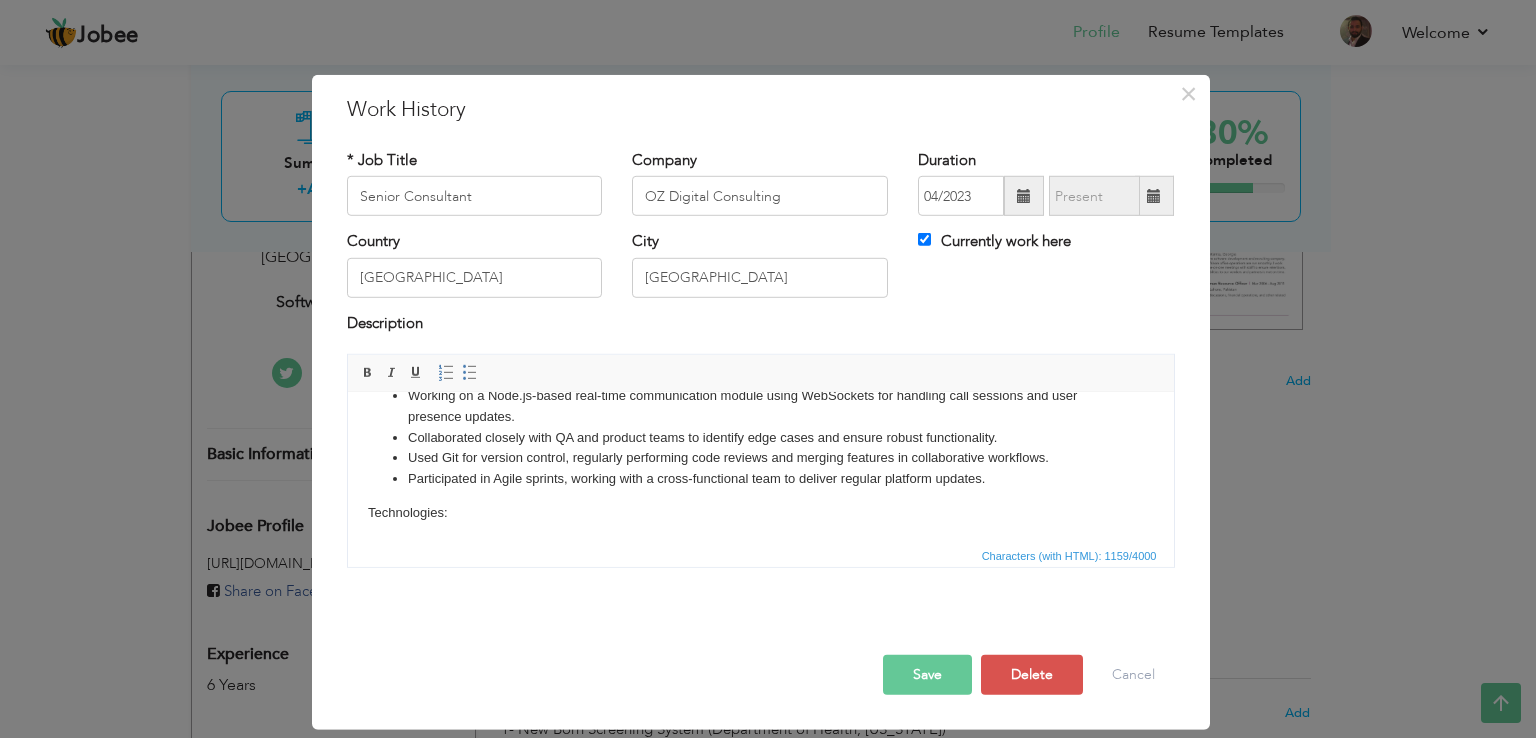 scroll, scrollTop: 259, scrollLeft: 0, axis: vertical 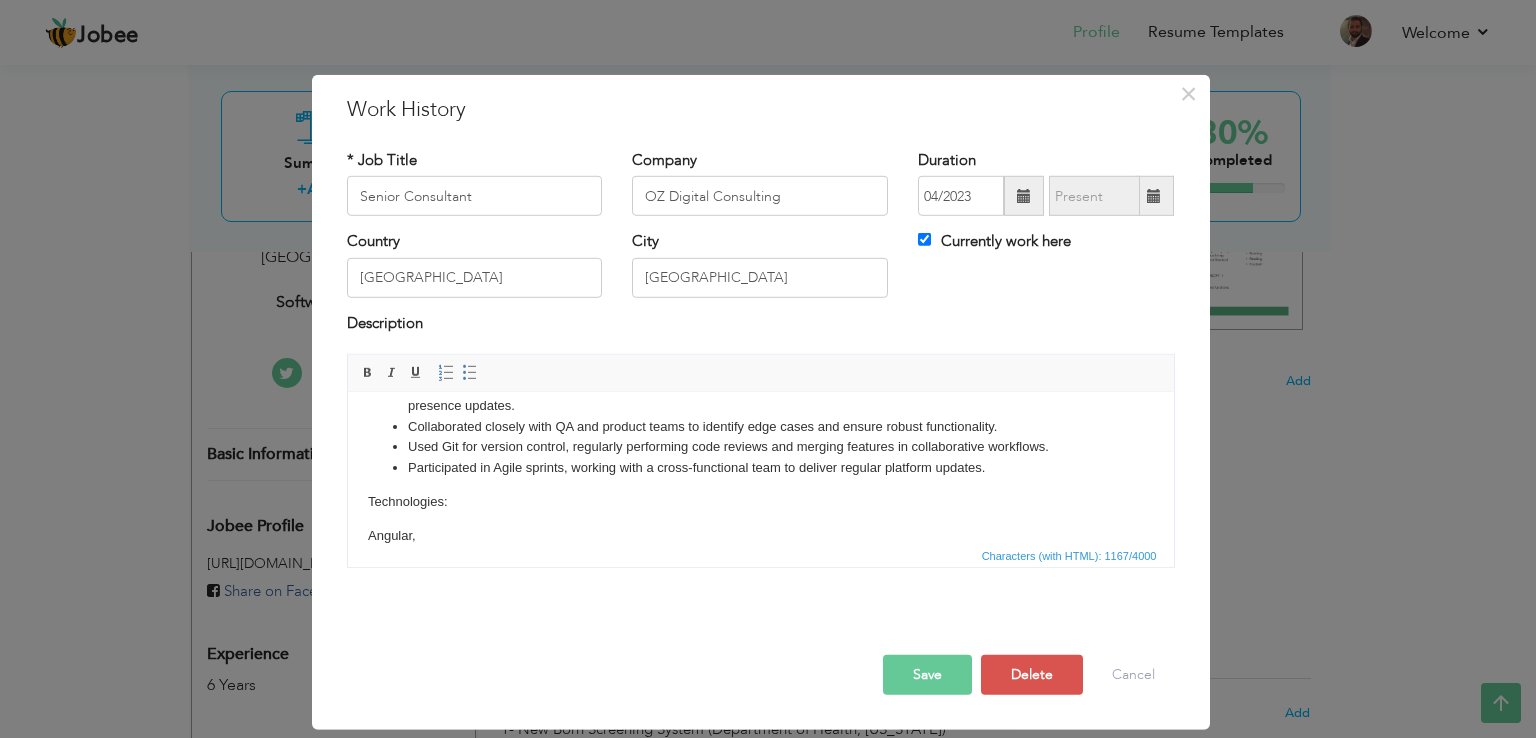 click on "Save" at bounding box center [927, 675] 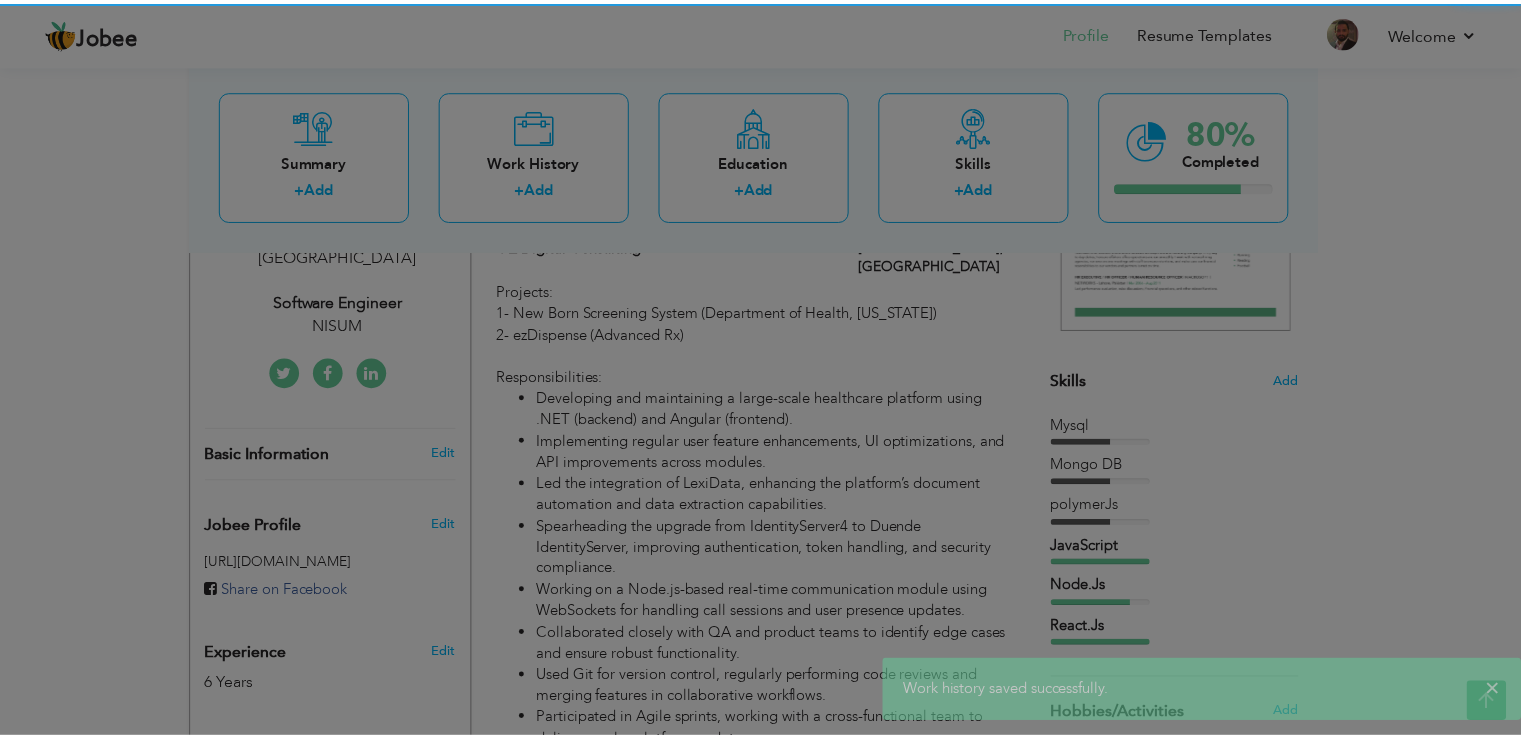scroll, scrollTop: 0, scrollLeft: 0, axis: both 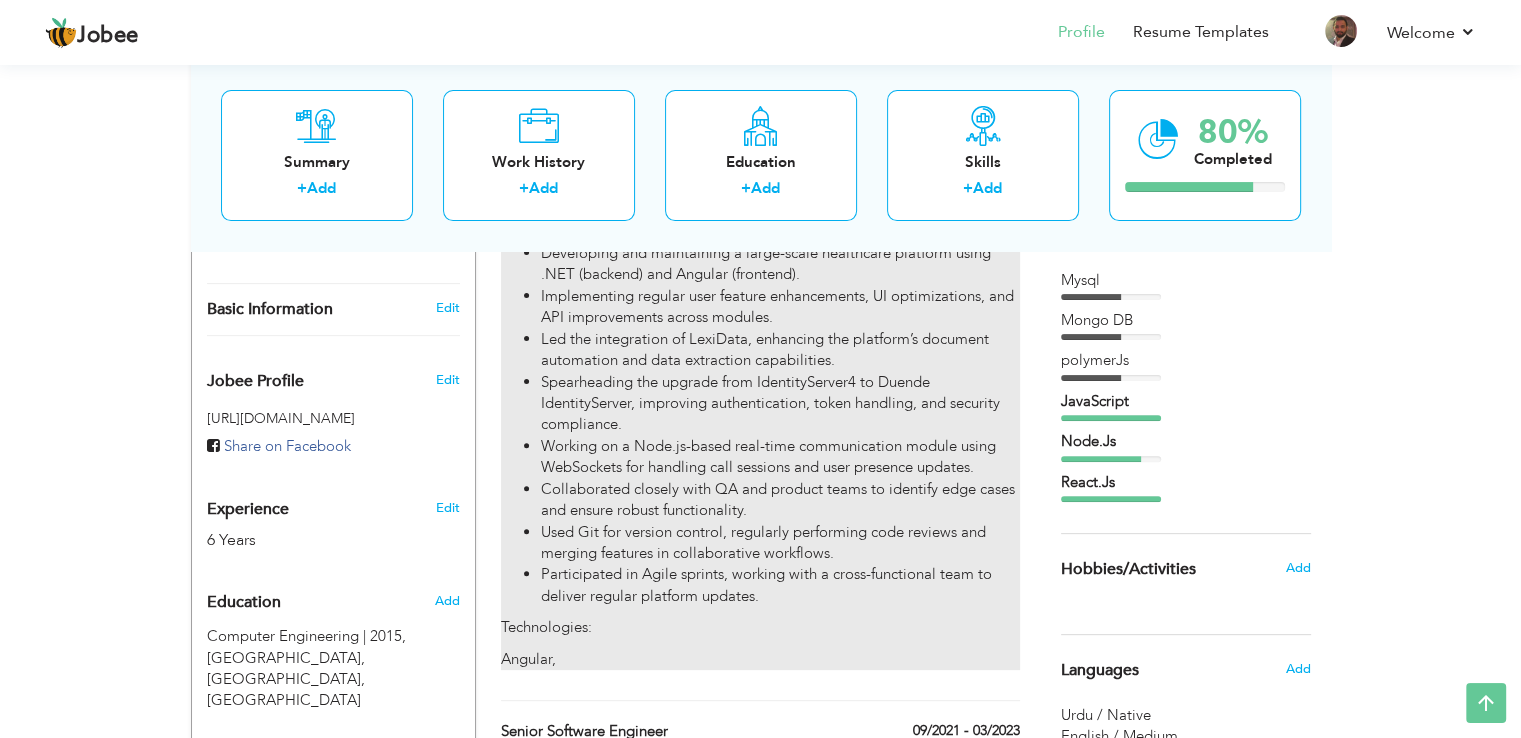 click on "Projects:
1- New Born Screening System (Department of Health, Florida)
2- ezDispense (Advanced Rx)
Responsibilities:
Developing and maintaining a large-scale healthcare platform using .NET (backend) and Angular (frontend).
Implementing regular user feature enhancements, UI optimizations, and API improvements across modules.
Led the integration of LexiData, enhancing the platform’s document automation and data extraction capabilities.
Spearheading the upgrade from IdentityServer4 to Duende IdentityServer, improving authentication, token handling, and security compliance.
Working on a Node.js-based real-time communication module using WebSockets for handling call sessions and user presence updates.
Collaborated closely with QA and product teams to identify edge cases and ensure robust functionality.
Used Git for version control, regularly performing code reviews and merging features in collaborative workflows.
Technologies:
Angular," at bounding box center (760, 403) 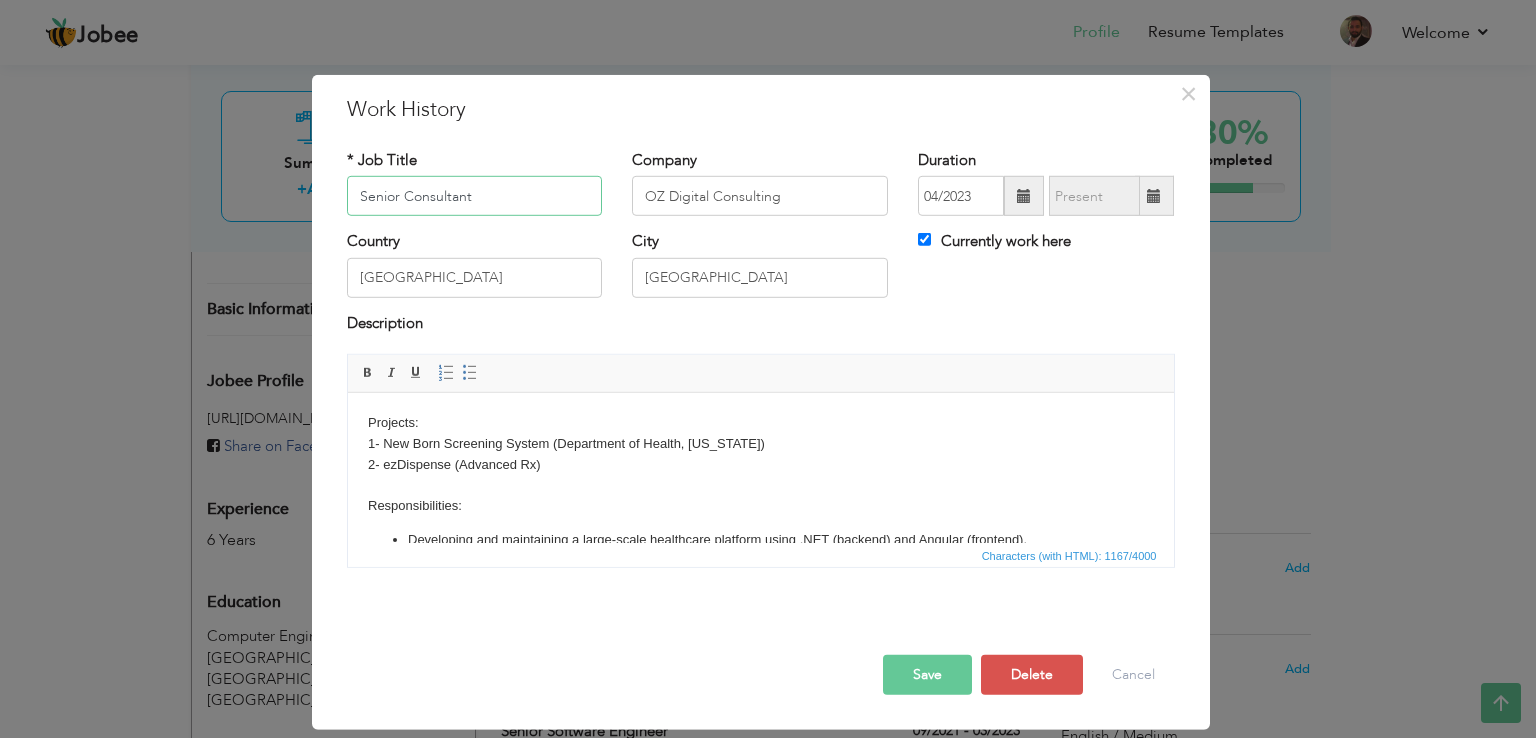 scroll, scrollTop: 282, scrollLeft: 0, axis: vertical 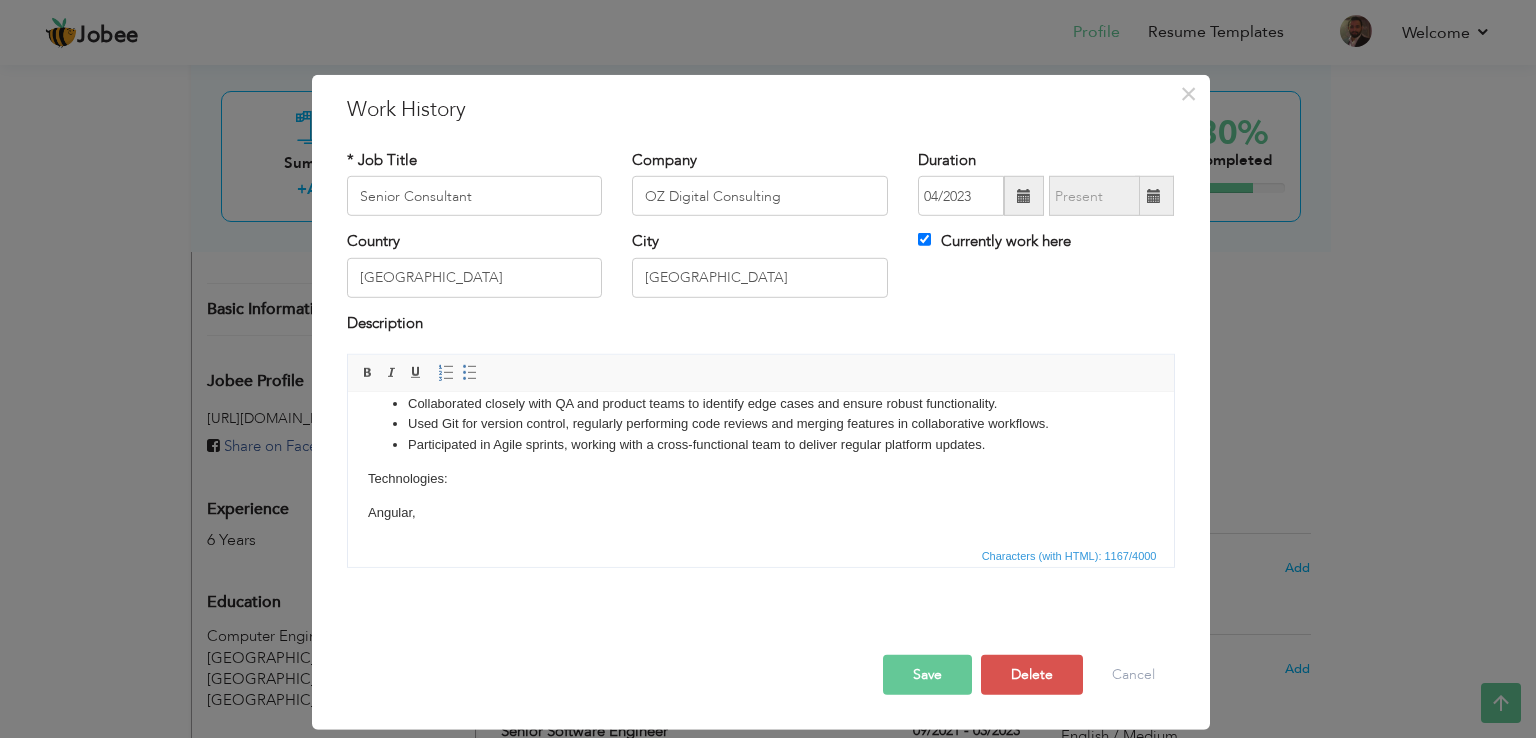 click on "Angular," at bounding box center [760, 513] 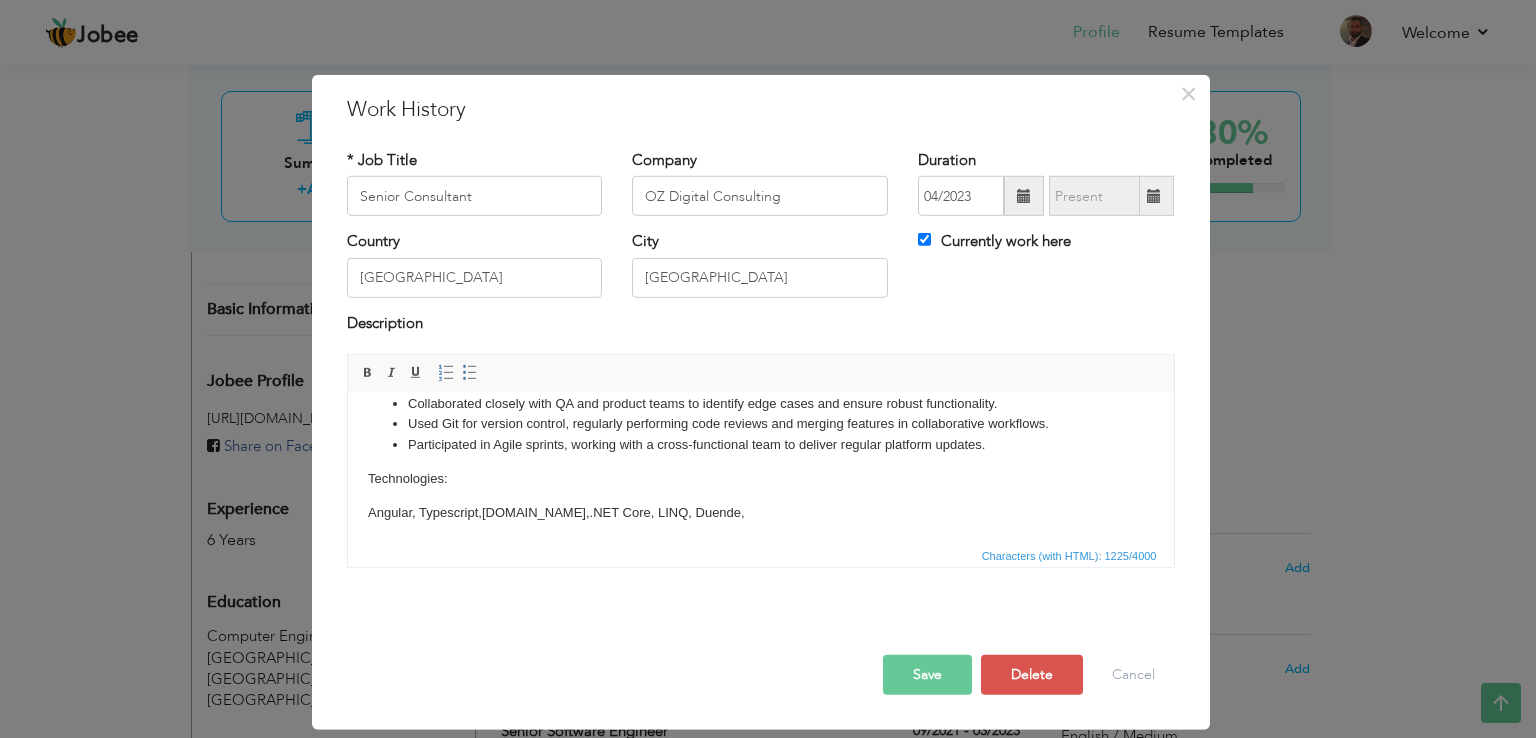 click on "Angular, Typescript,  Socket.io,  .NET Core, LINQ, Duende," at bounding box center (760, 513) 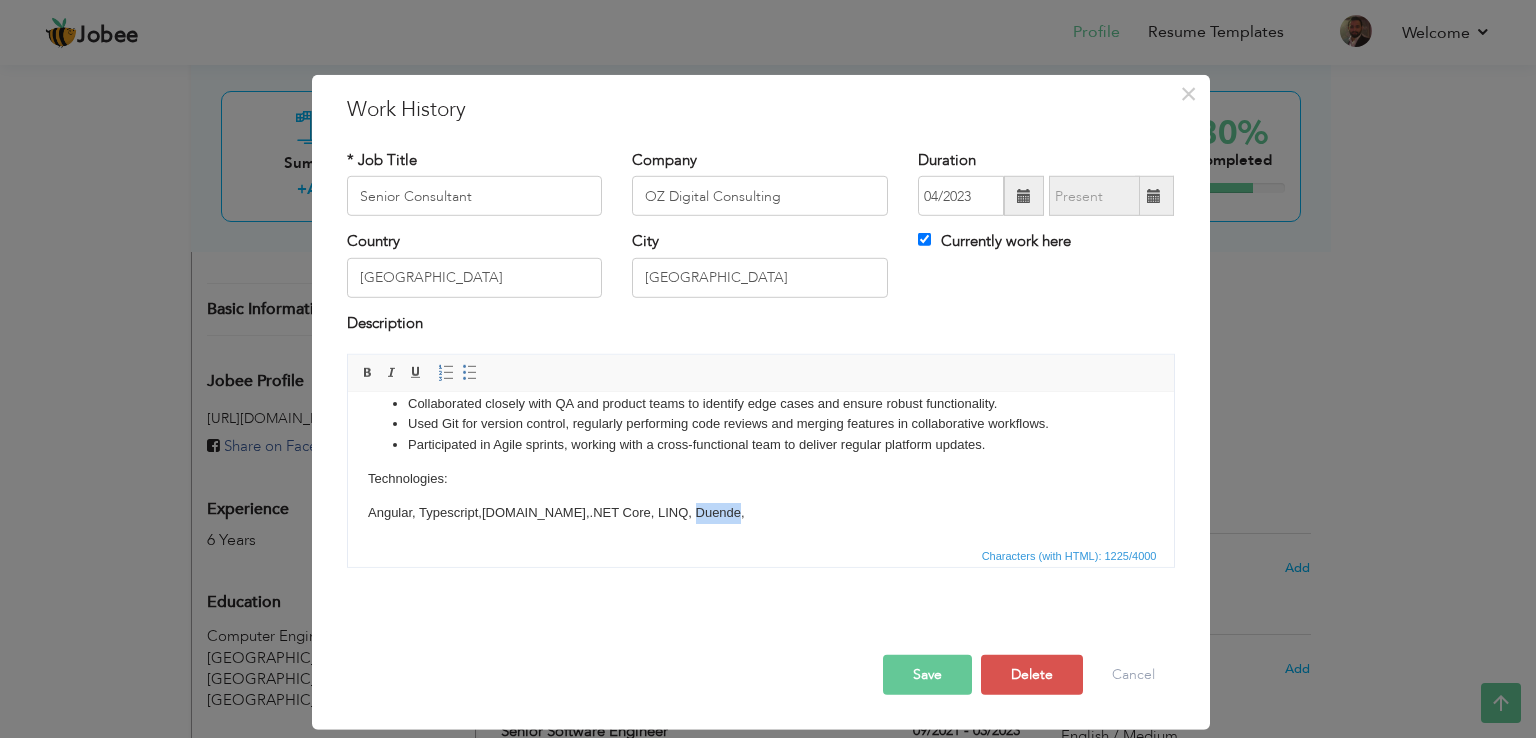 click on "Angular, Typescript,  Socket.io,  .NET Core, LINQ, Duende," at bounding box center (760, 513) 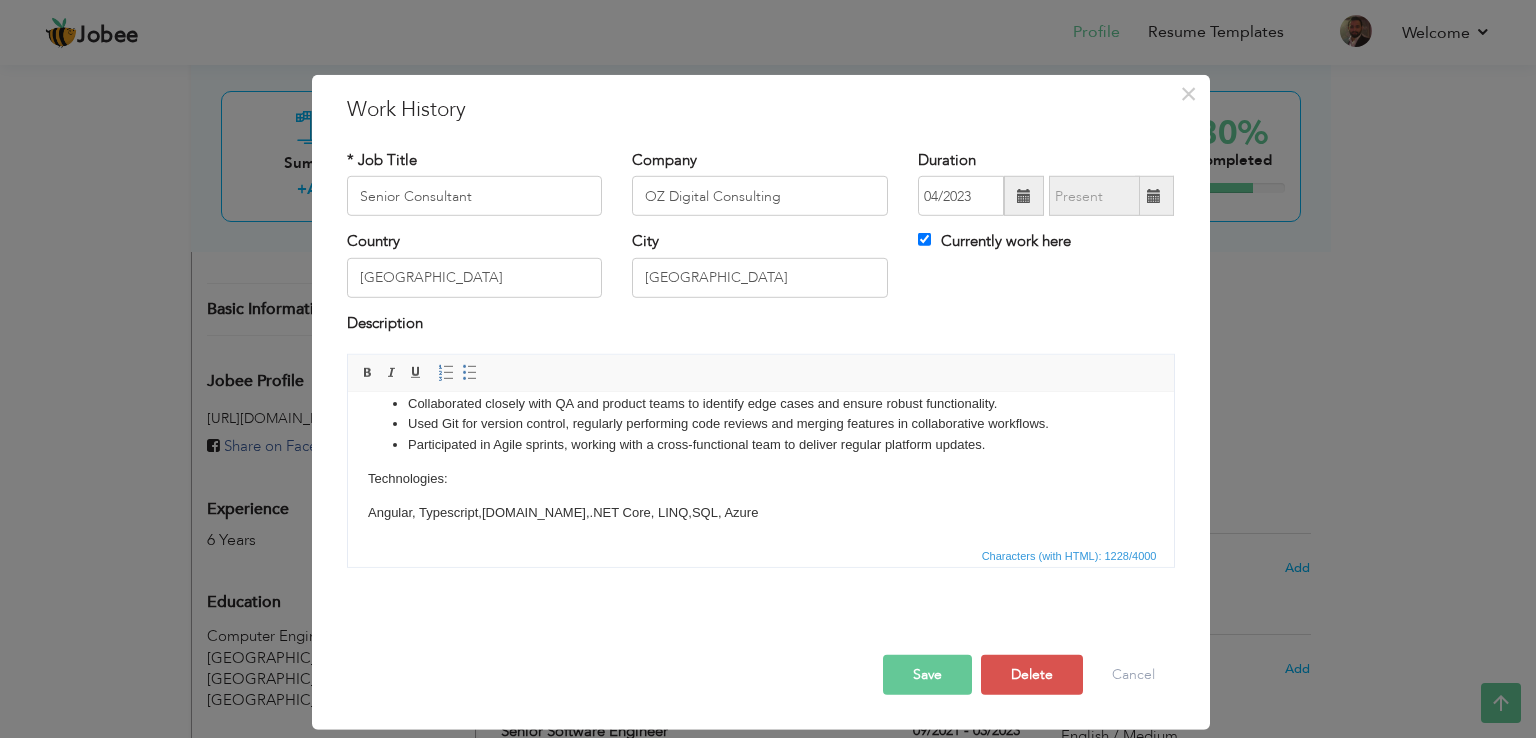 click on "Save" at bounding box center [927, 675] 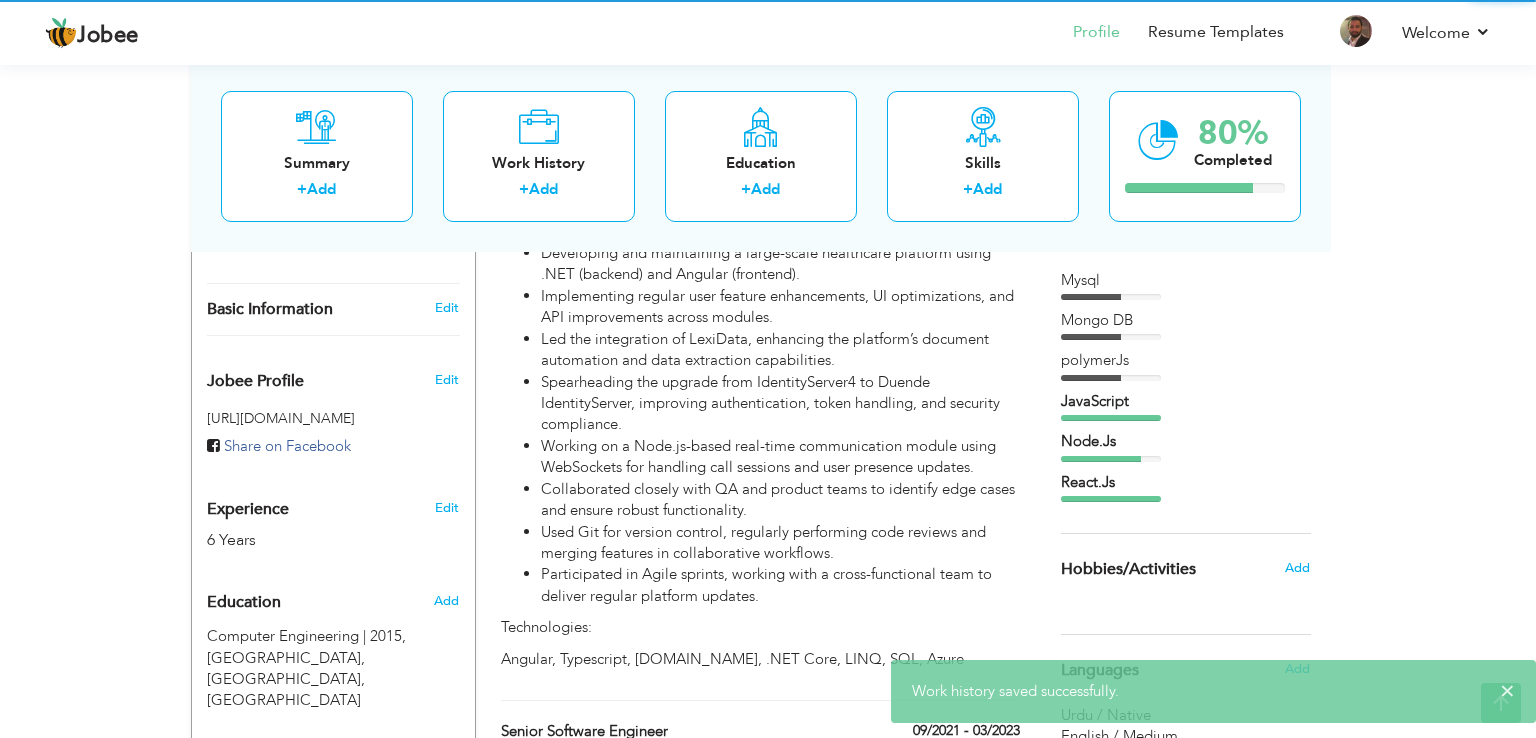 scroll, scrollTop: 0, scrollLeft: 0, axis: both 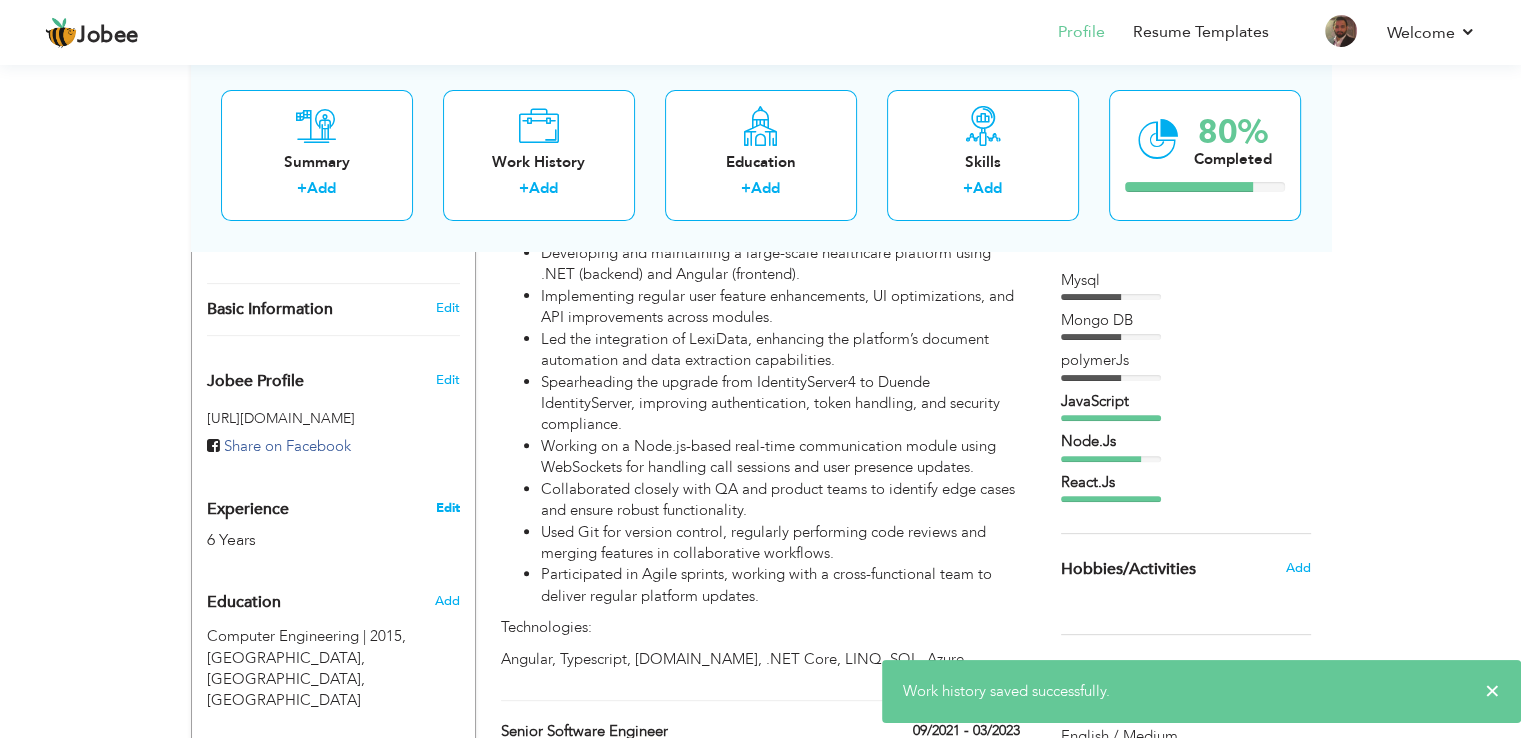 click on "Edit" at bounding box center (447, 508) 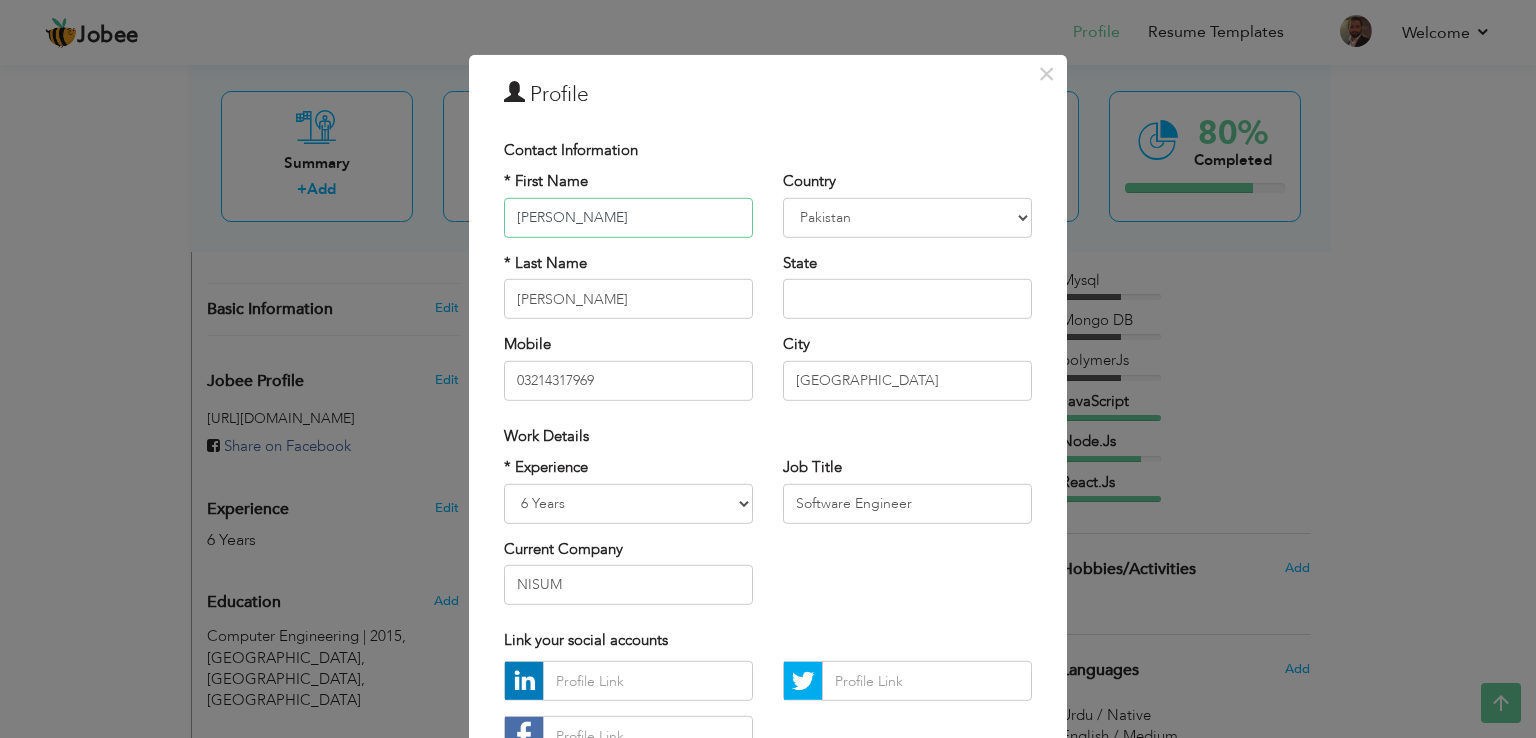 scroll, scrollTop: 24, scrollLeft: 0, axis: vertical 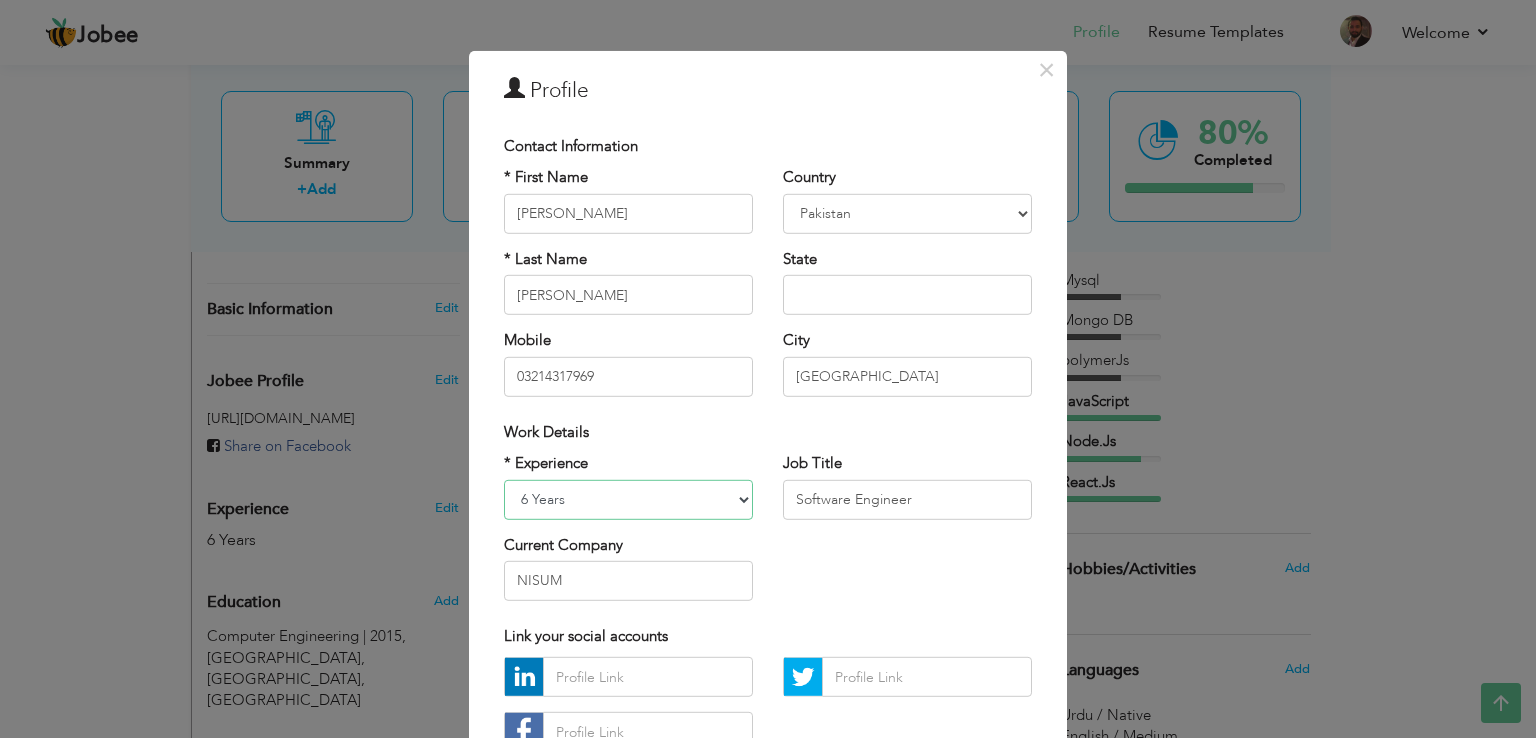 click on "Entry Level Less than 1 Year 1 Year 2 Years 3 Years 4 Years 5 Years 6 Years 7 Years 8 Years 9 Years 10 Years 11 Years 12 Years 13 Years 14 Years 15 Years 16 Years 17 Years 18 Years 19 Years 20 Years 21 Years 22 Years 23 Years 24 Years 25 Years 26 Years 27 Years 28 Years 29 Years 30 Years 31 Years 32 Years 33 Years 34 Years 35 Years More than 35 Years" at bounding box center [628, 499] 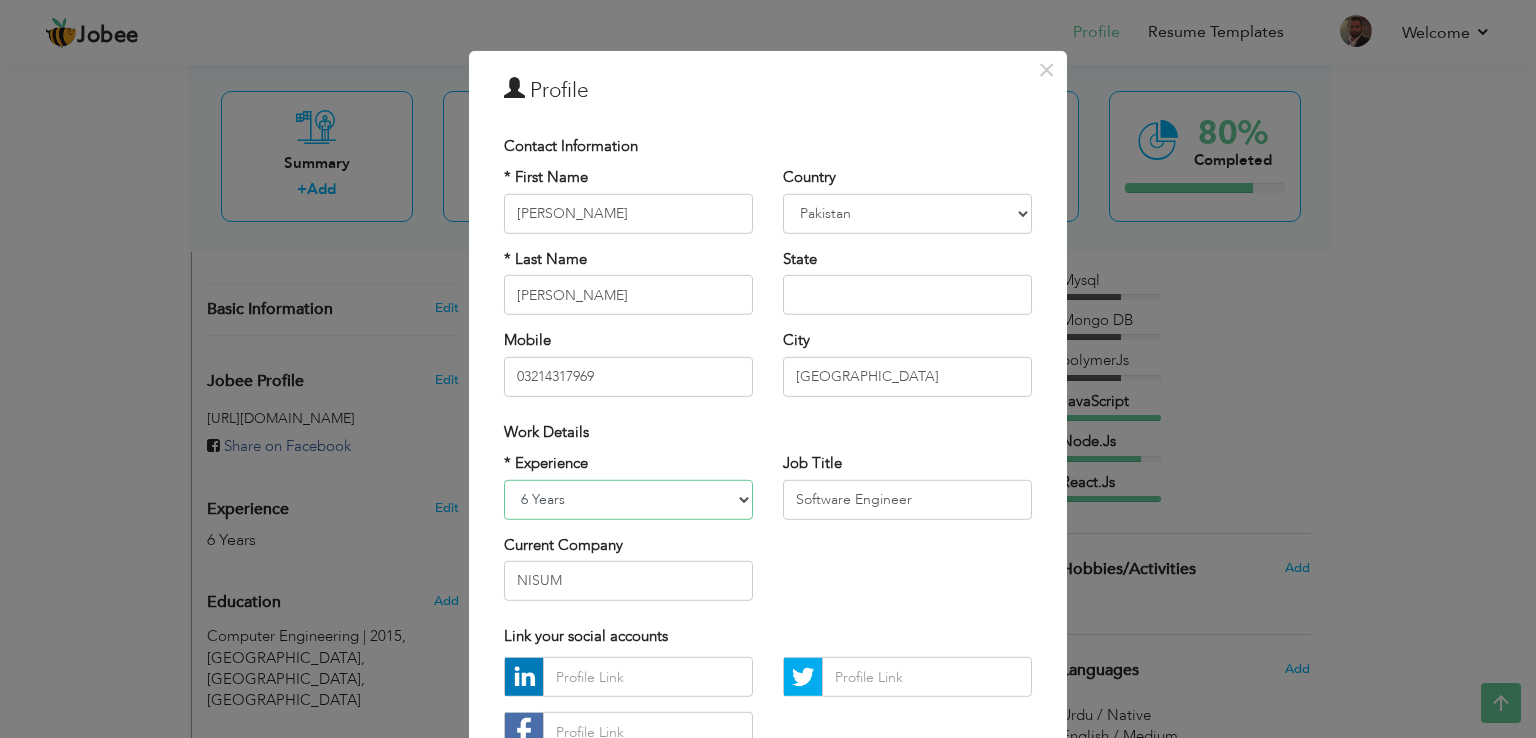 select on "number:11" 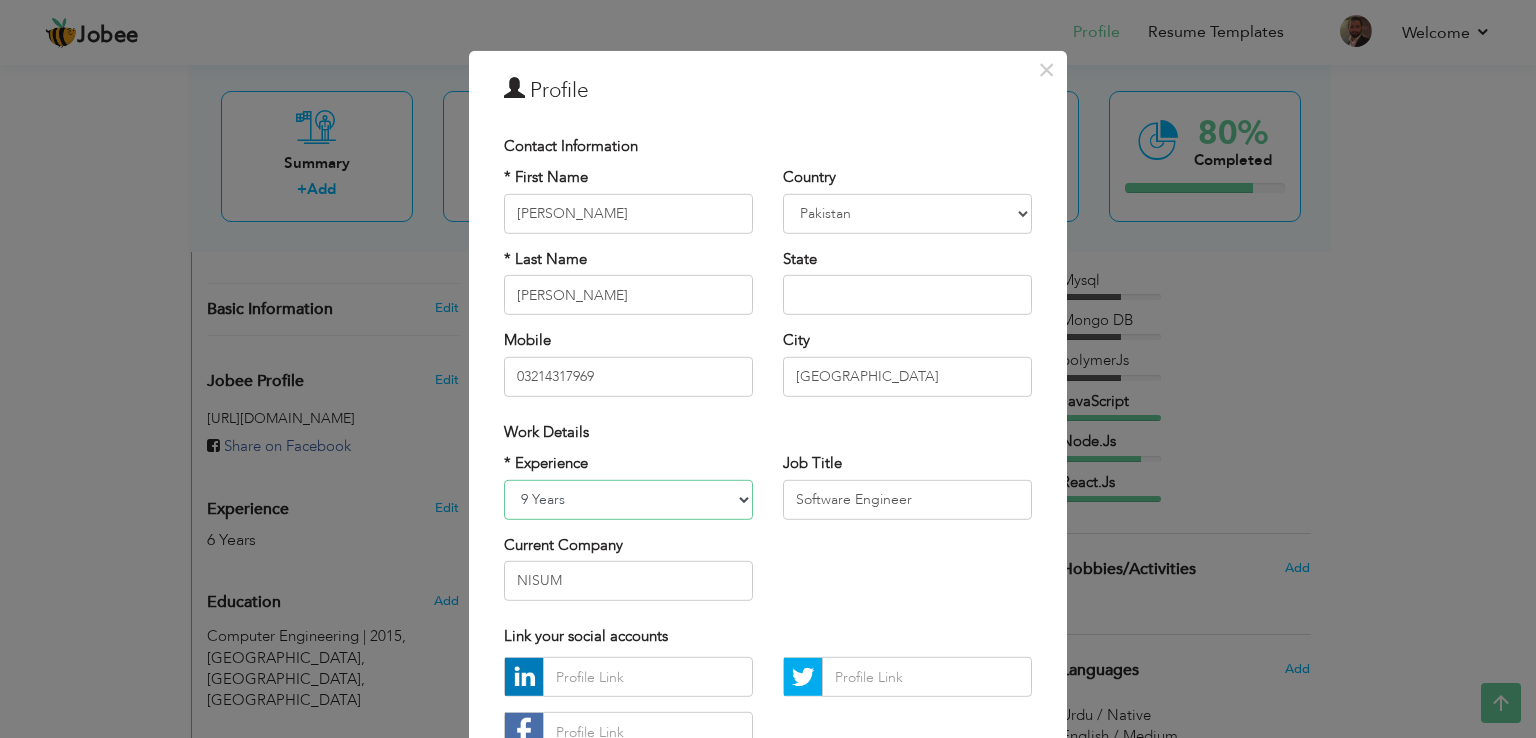 click on "Entry Level Less than 1 Year 1 Year 2 Years 3 Years 4 Years 5 Years 6 Years 7 Years 8 Years 9 Years 10 Years 11 Years 12 Years 13 Years 14 Years 15 Years 16 Years 17 Years 18 Years 19 Years 20 Years 21 Years 22 Years 23 Years 24 Years 25 Years 26 Years 27 Years 28 Years 29 Years 30 Years 31 Years 32 Years 33 Years 34 Years 35 Years More than 35 Years" at bounding box center [628, 499] 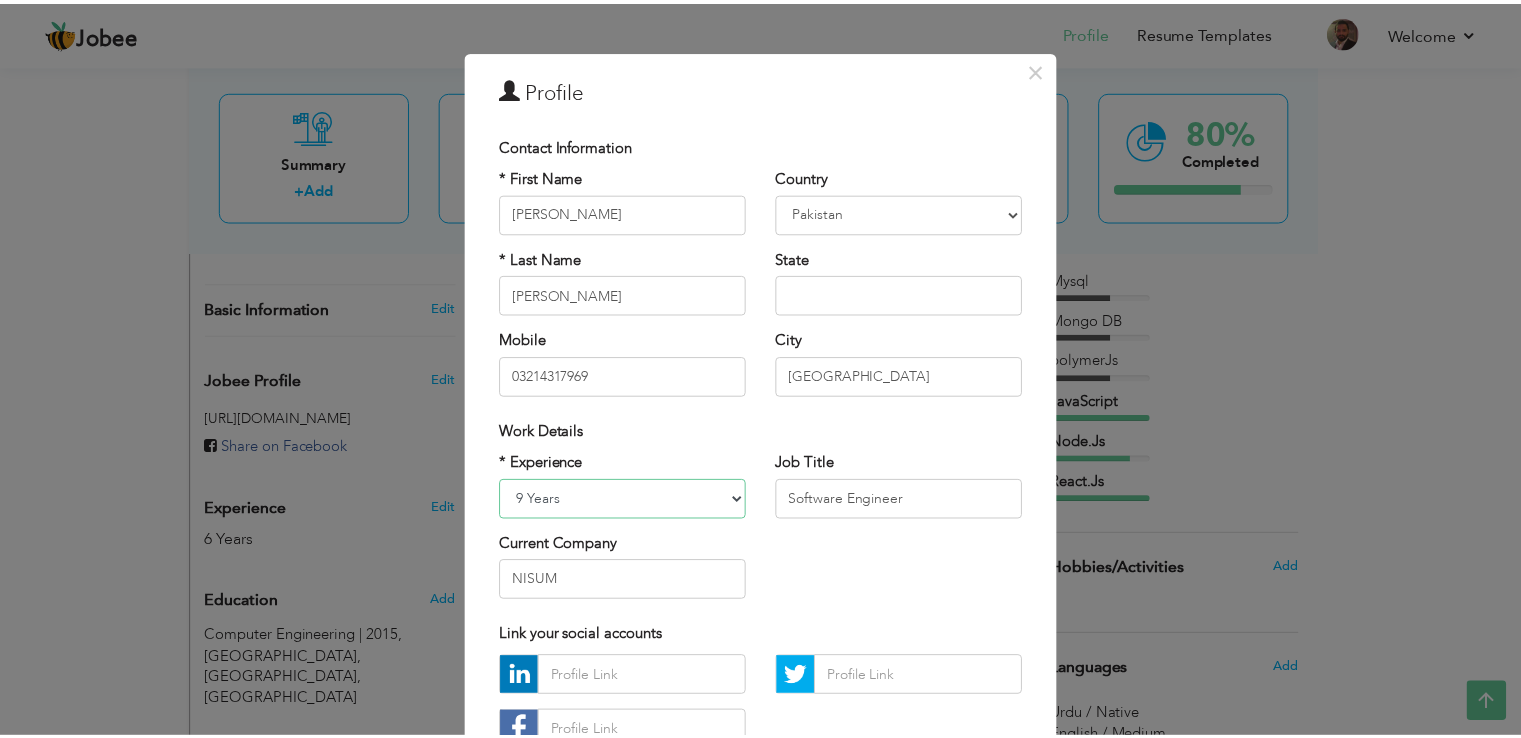scroll, scrollTop: 174, scrollLeft: 0, axis: vertical 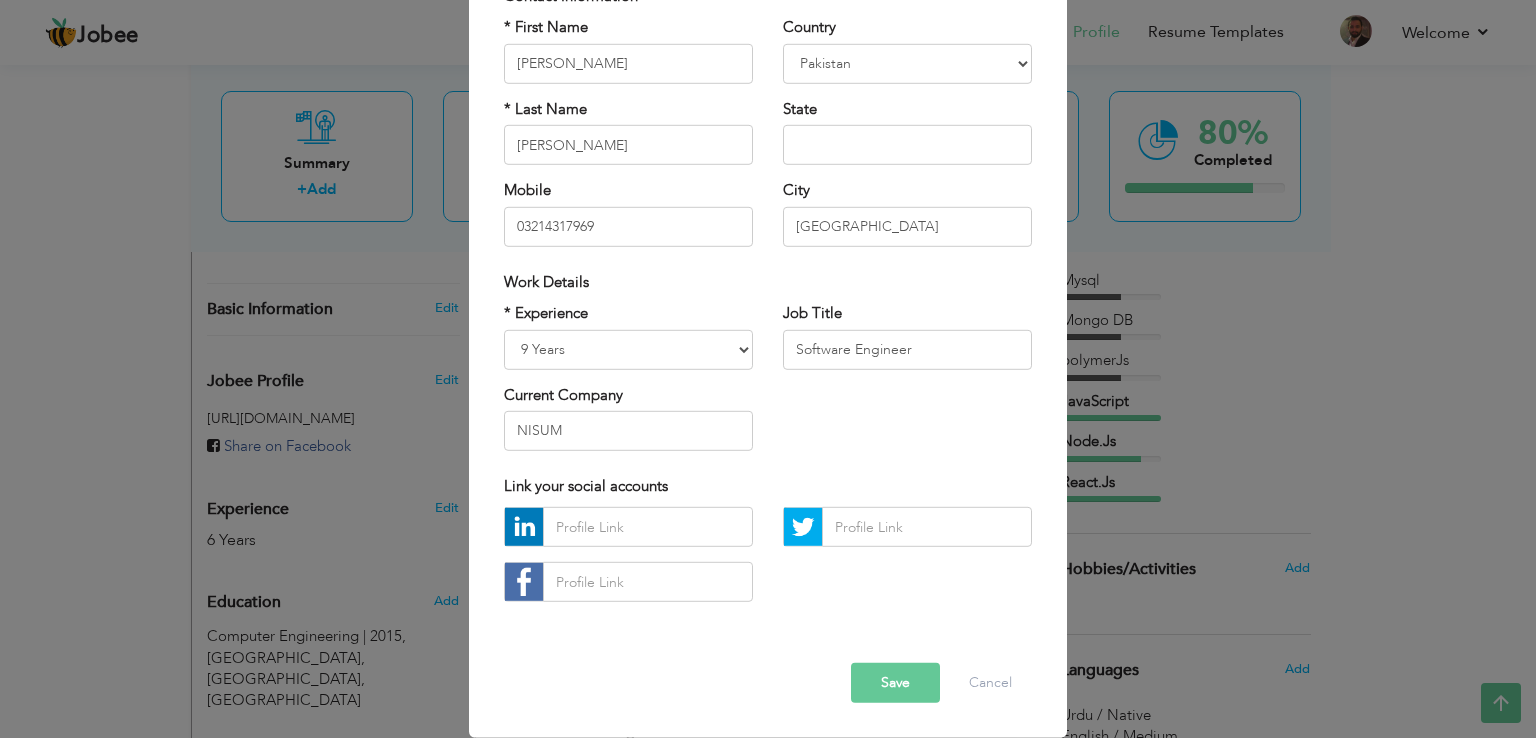 click on "Save" at bounding box center (895, 683) 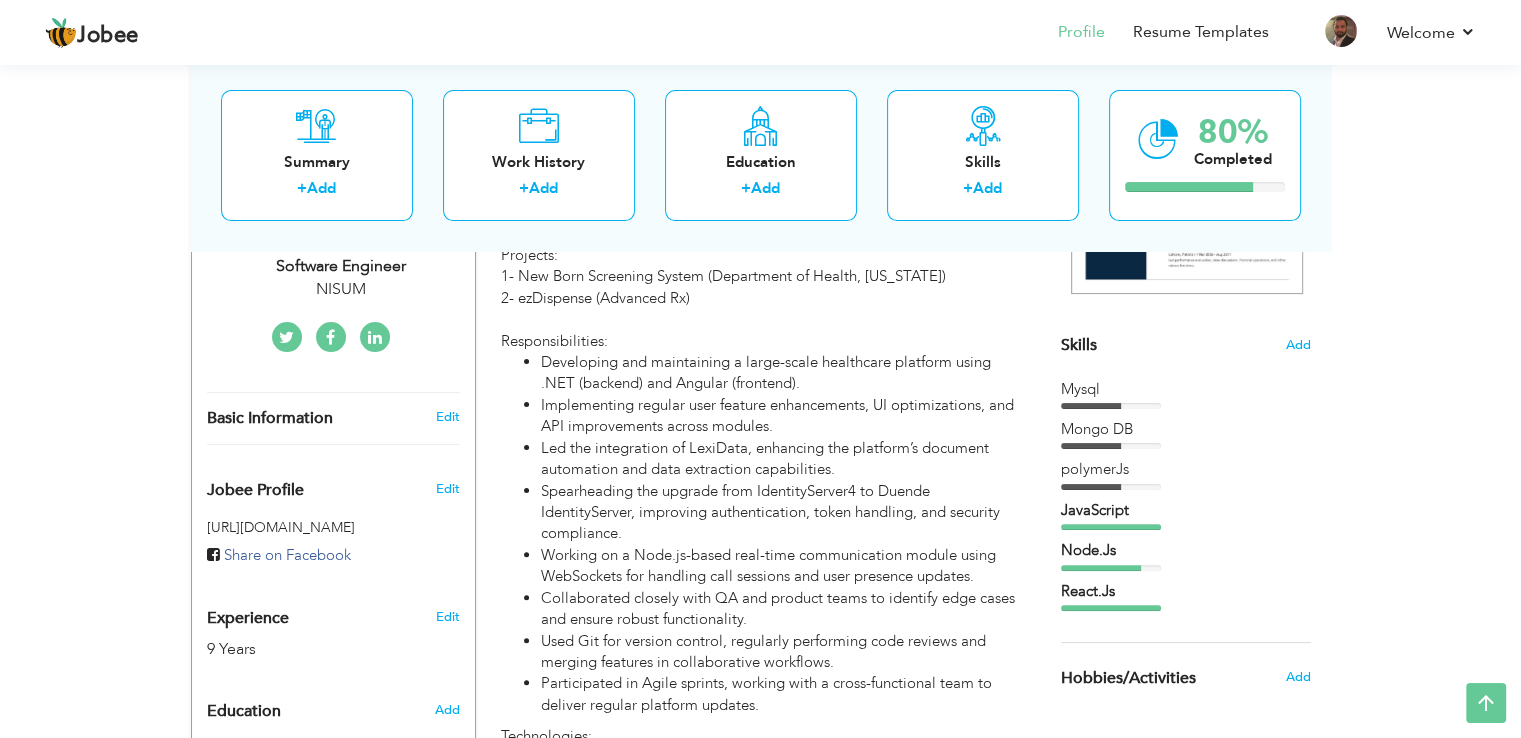 scroll, scrollTop: 396, scrollLeft: 0, axis: vertical 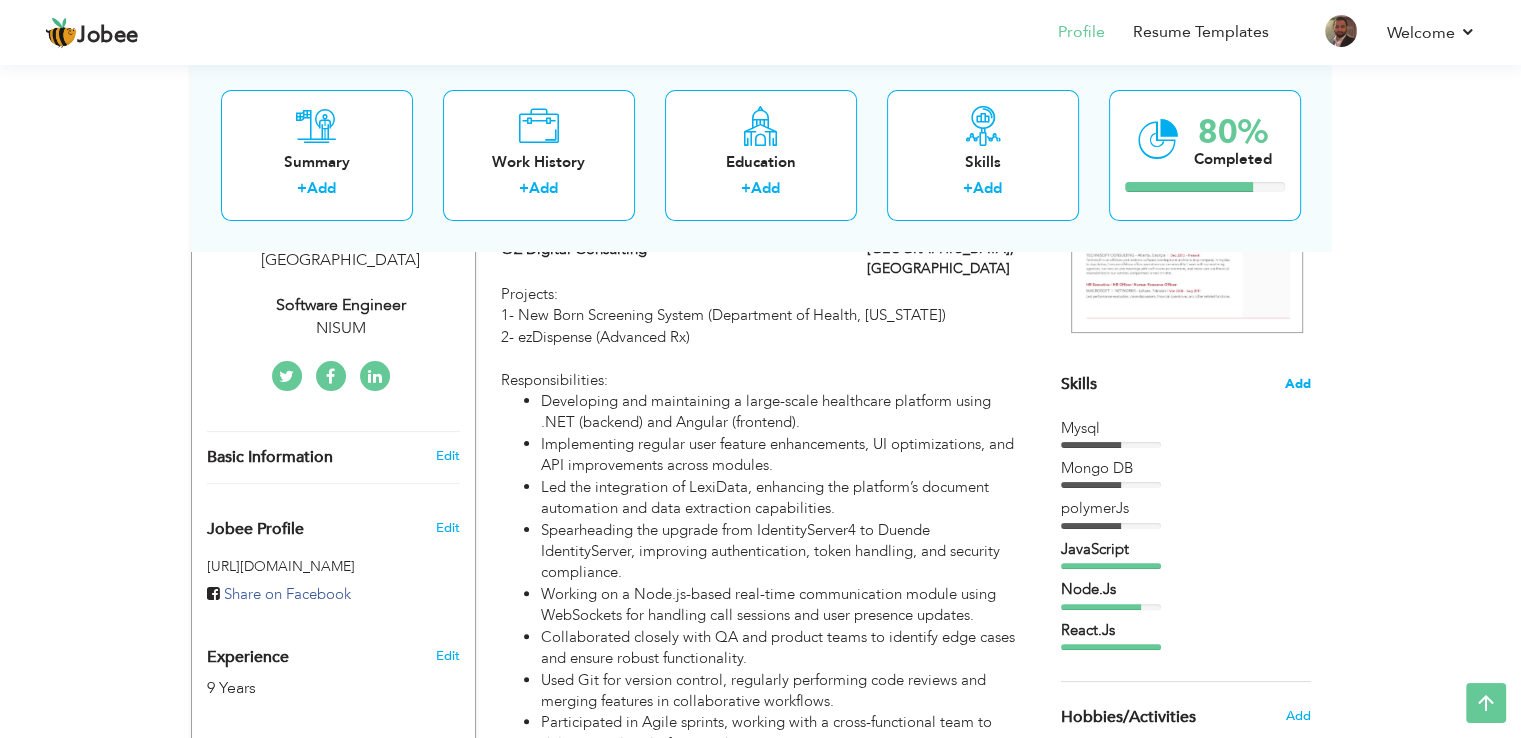click on "Add" at bounding box center [1298, 384] 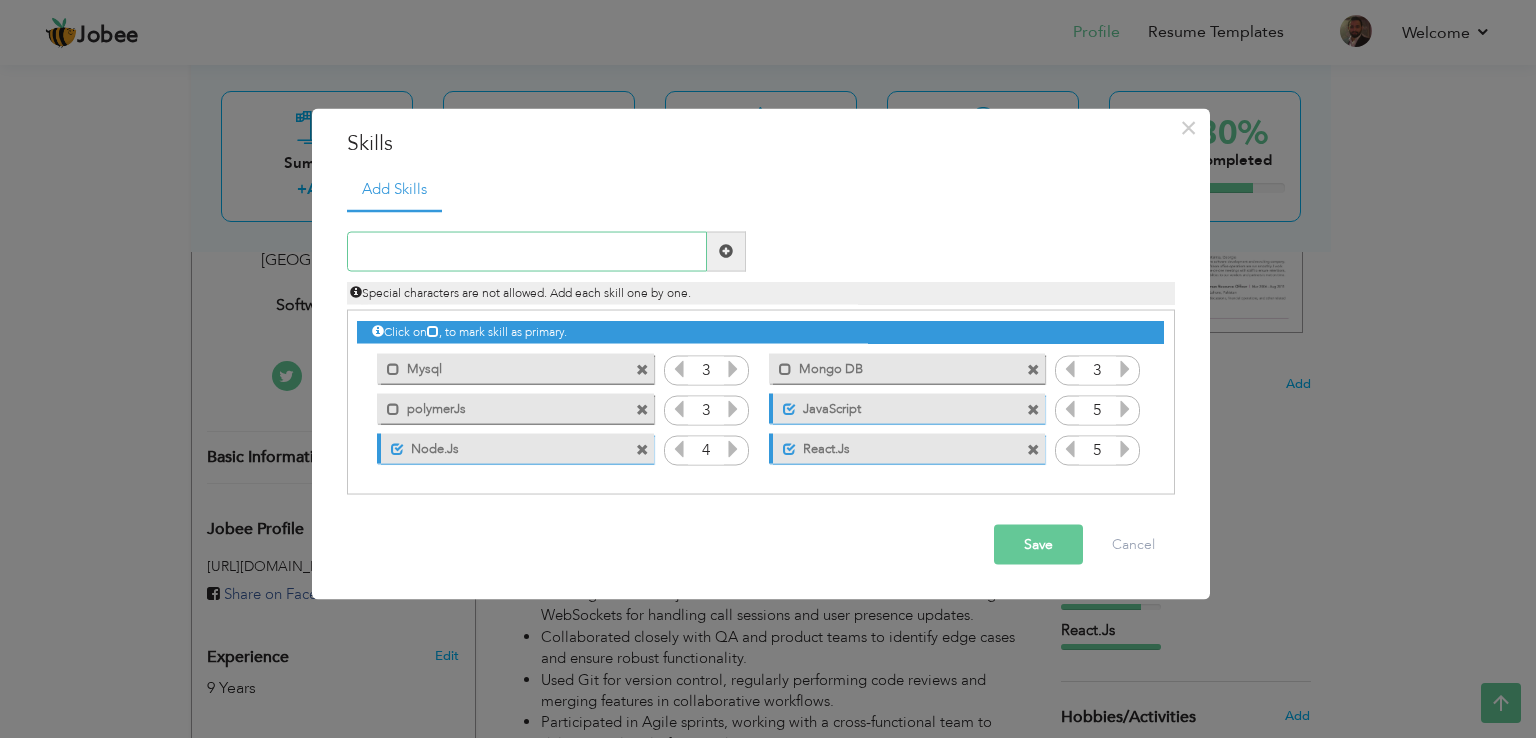 click at bounding box center (527, 251) 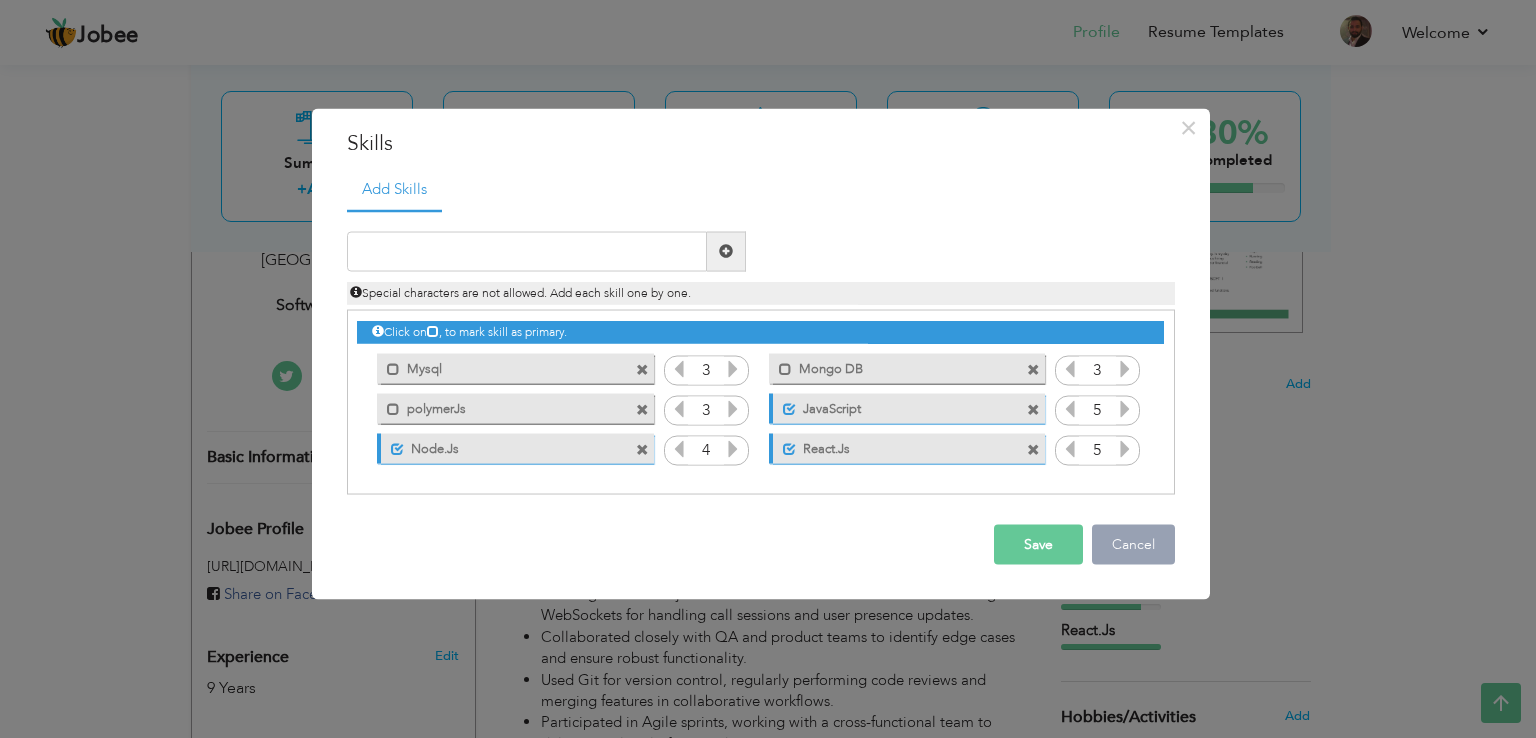 click on "Cancel" at bounding box center (1133, 544) 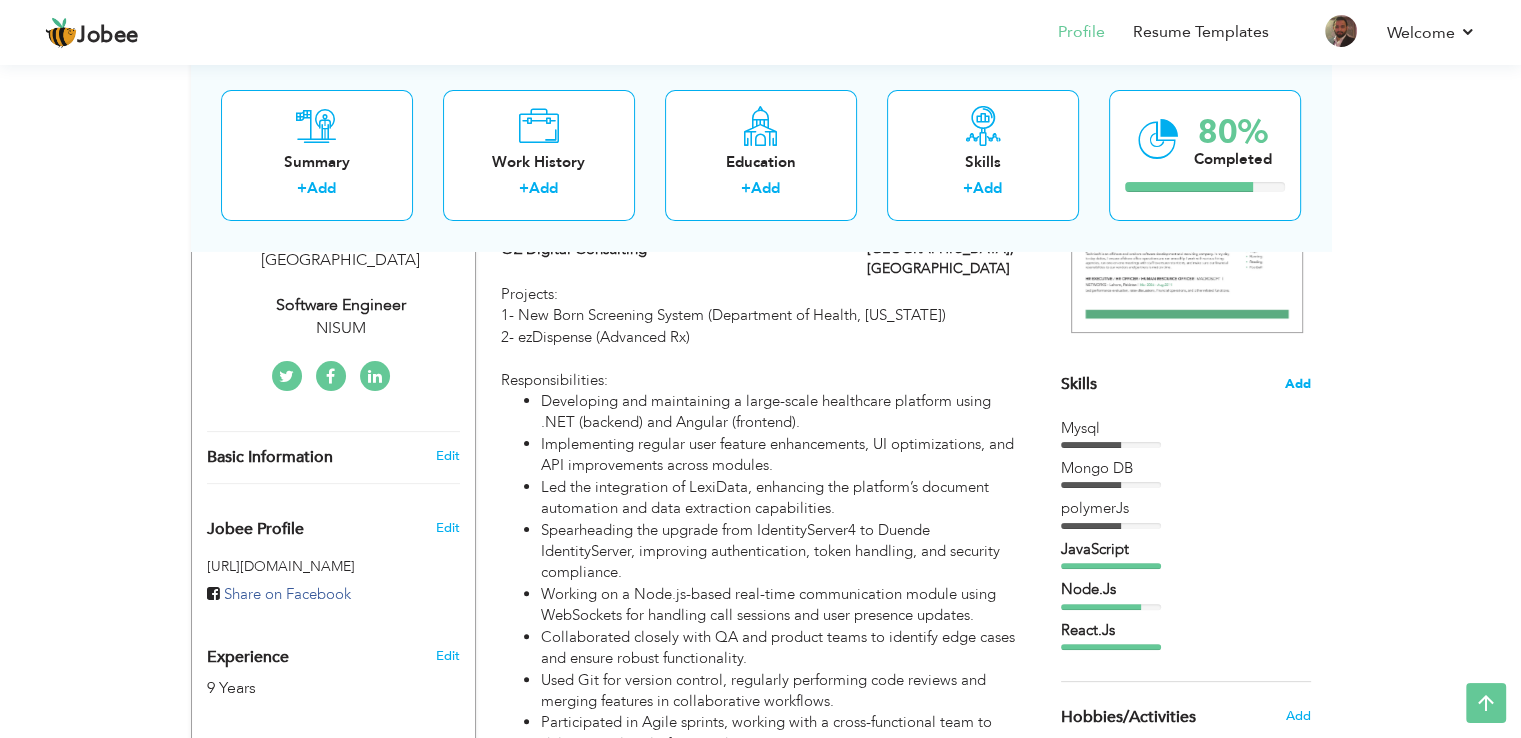 click on "Add" at bounding box center (1298, 384) 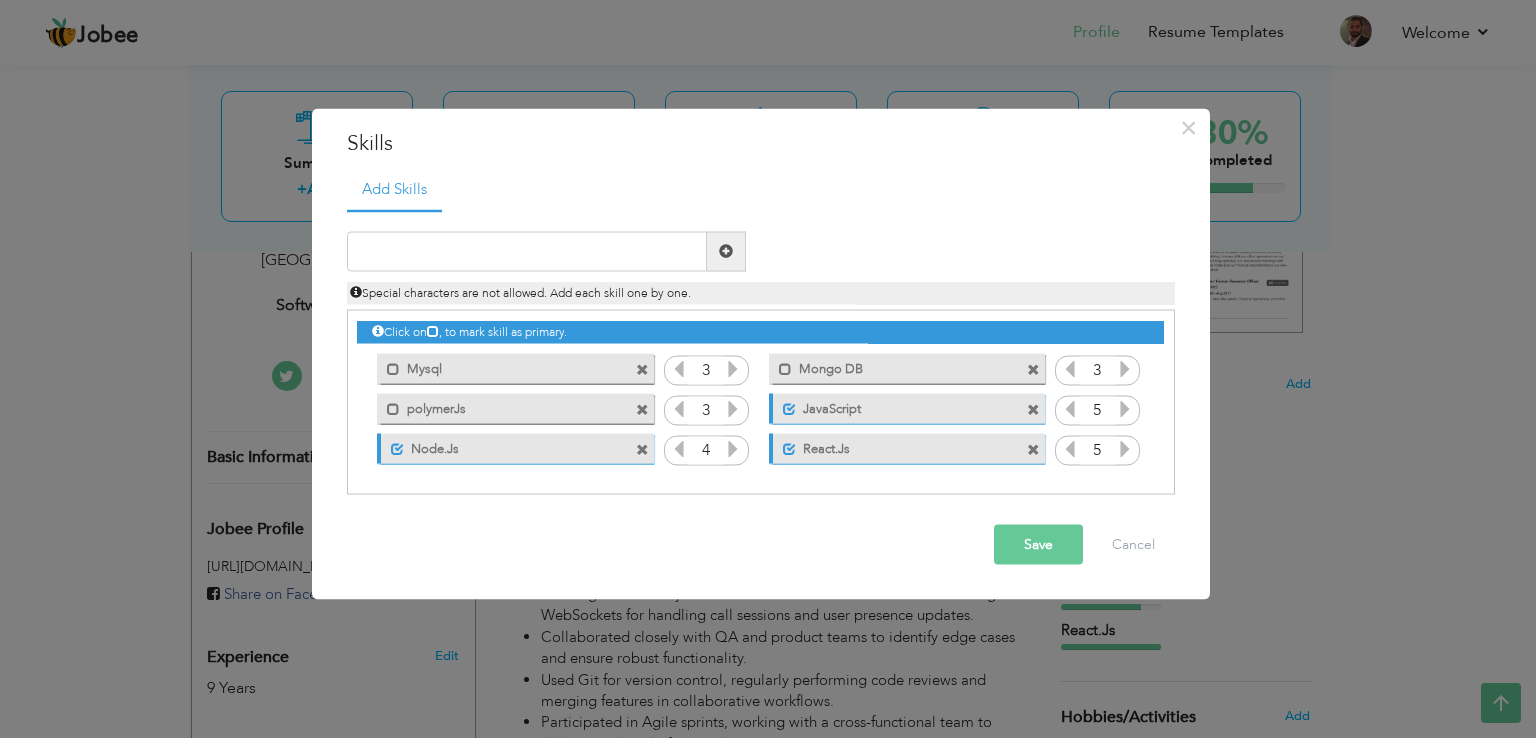 click on "Mysql" at bounding box center [501, 366] 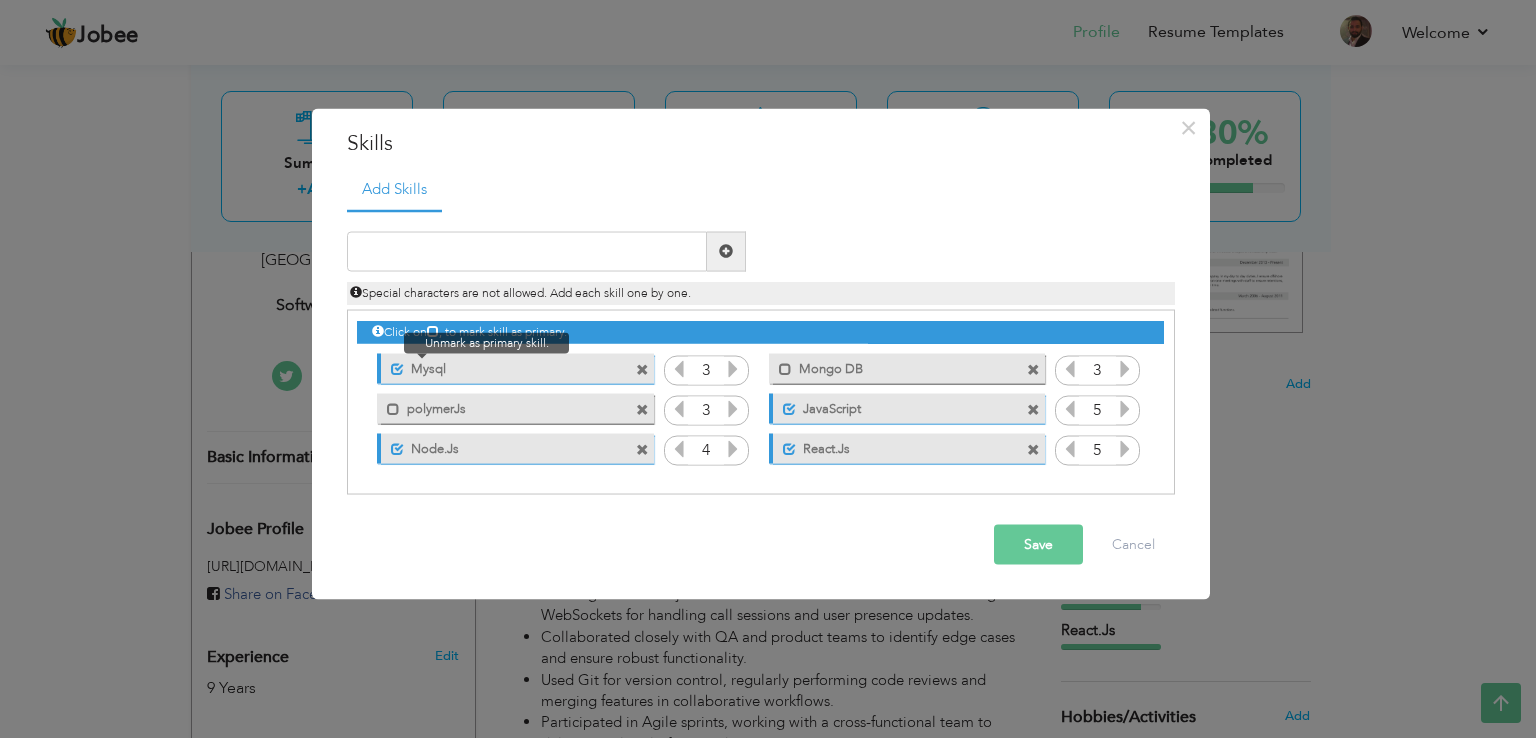 click at bounding box center (397, 369) 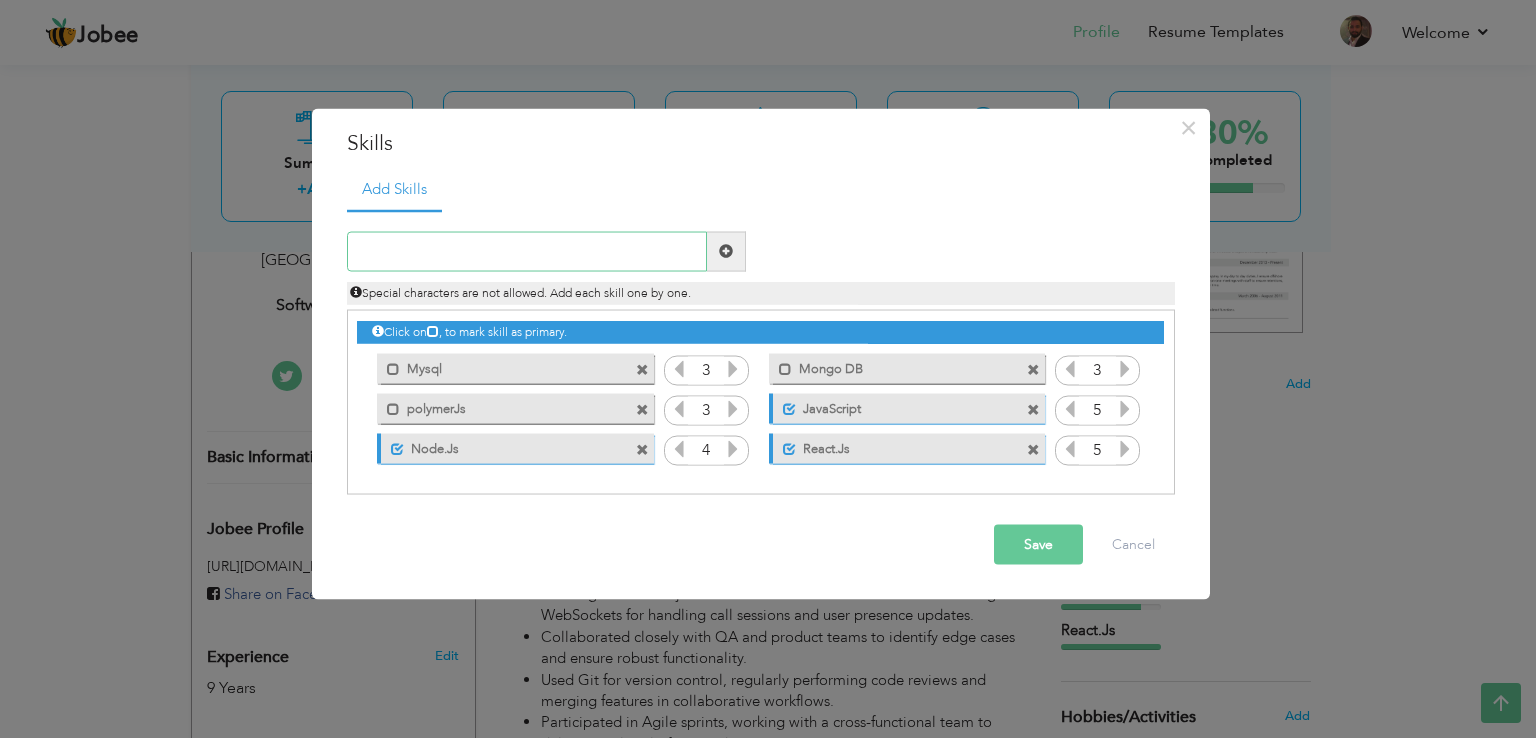 click at bounding box center [527, 251] 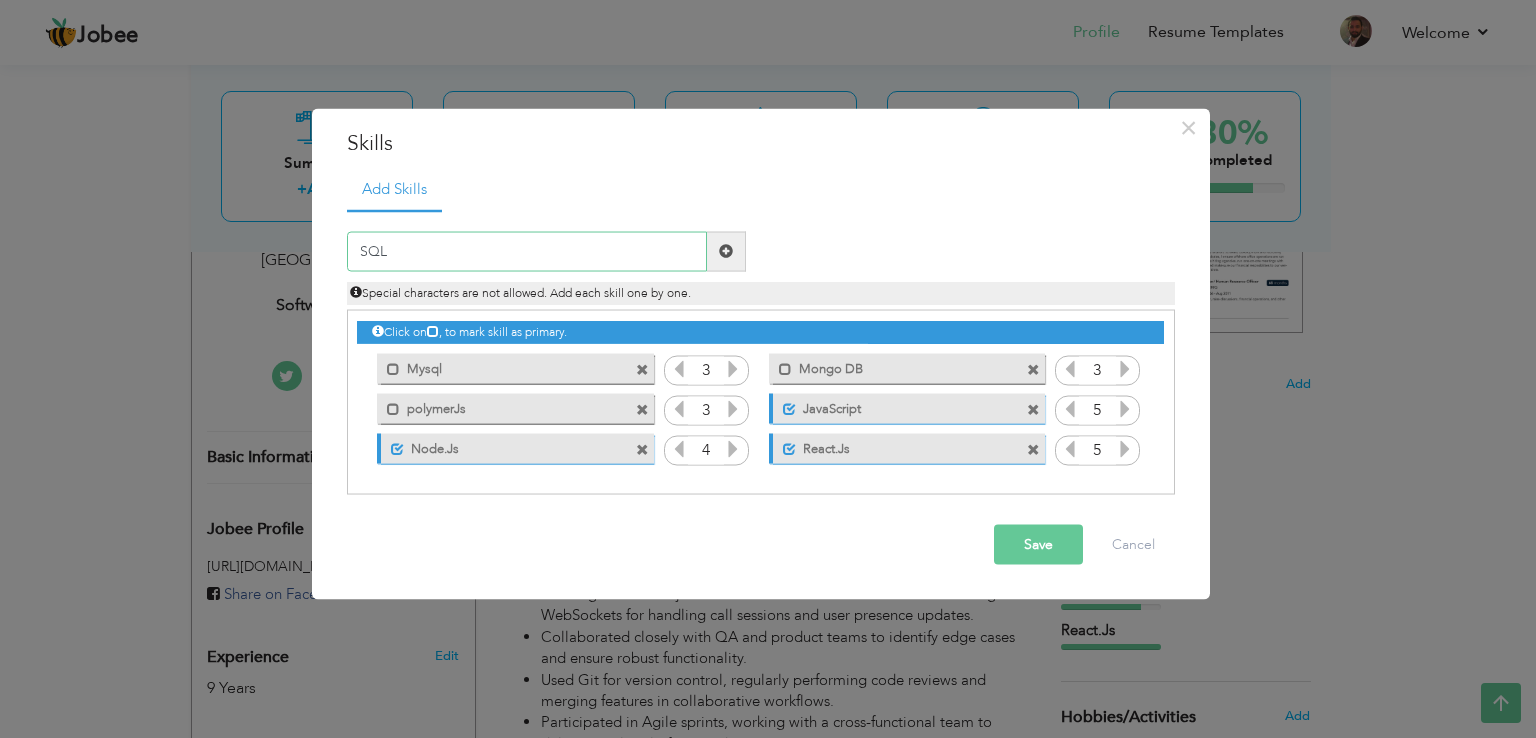 type on "SQL" 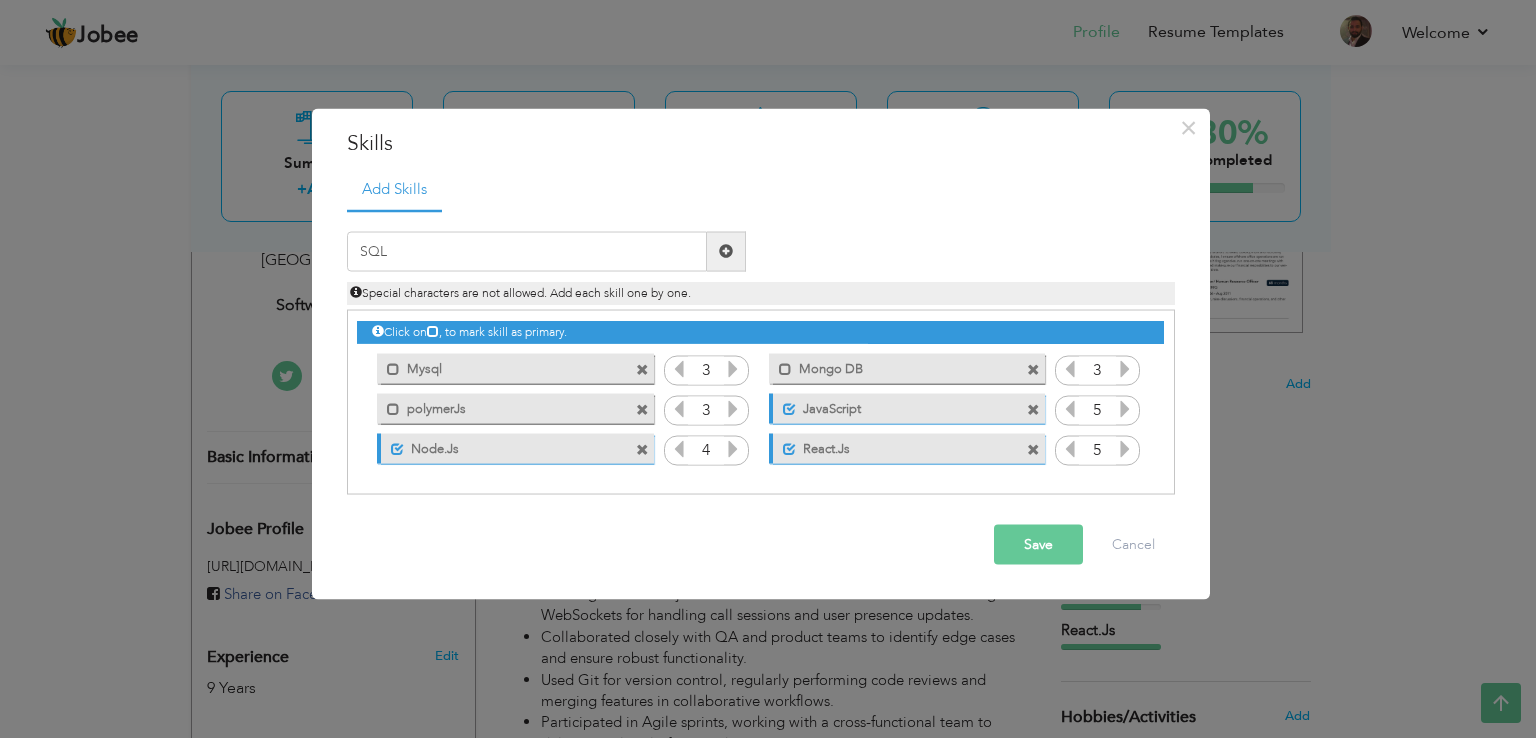 click at bounding box center [726, 251] 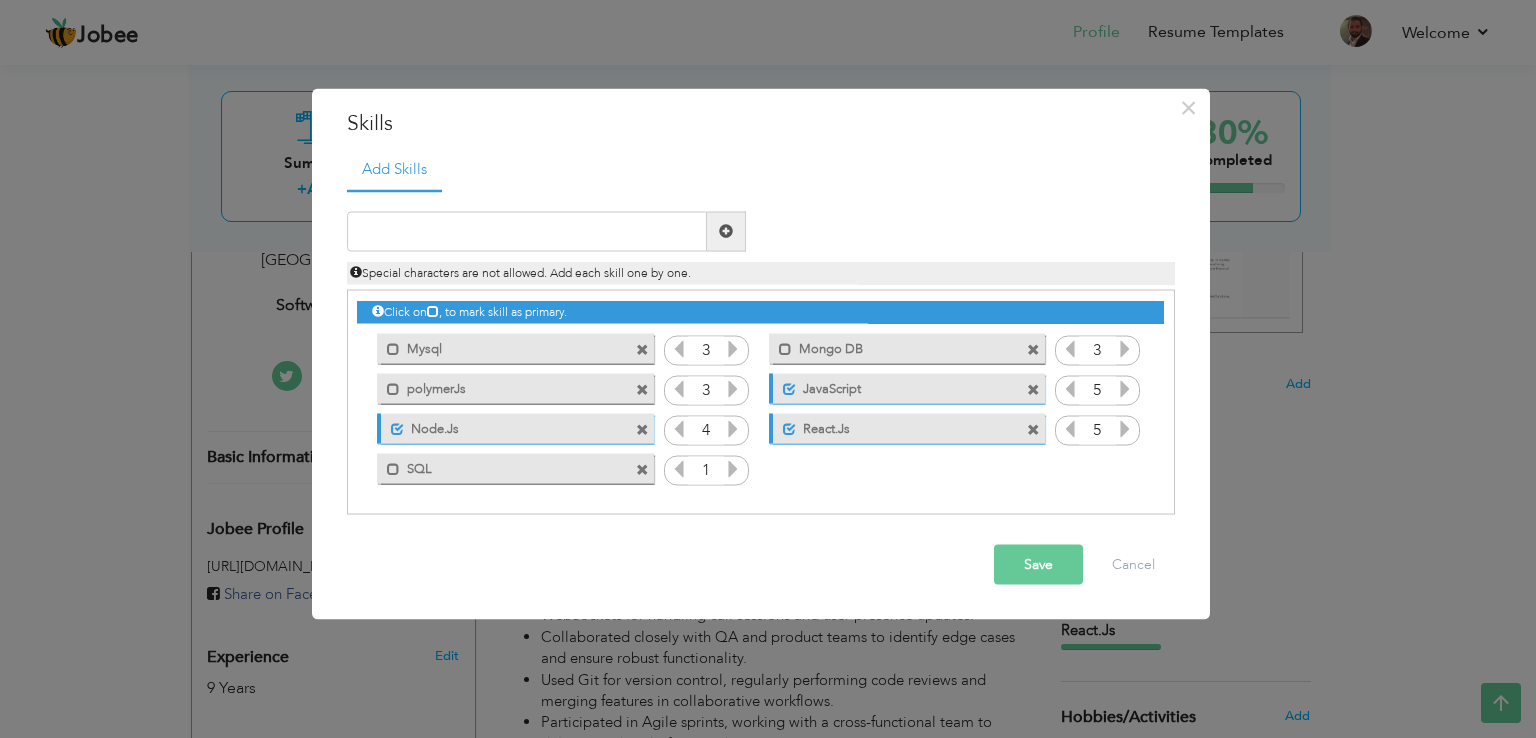 click at bounding box center [733, 468] 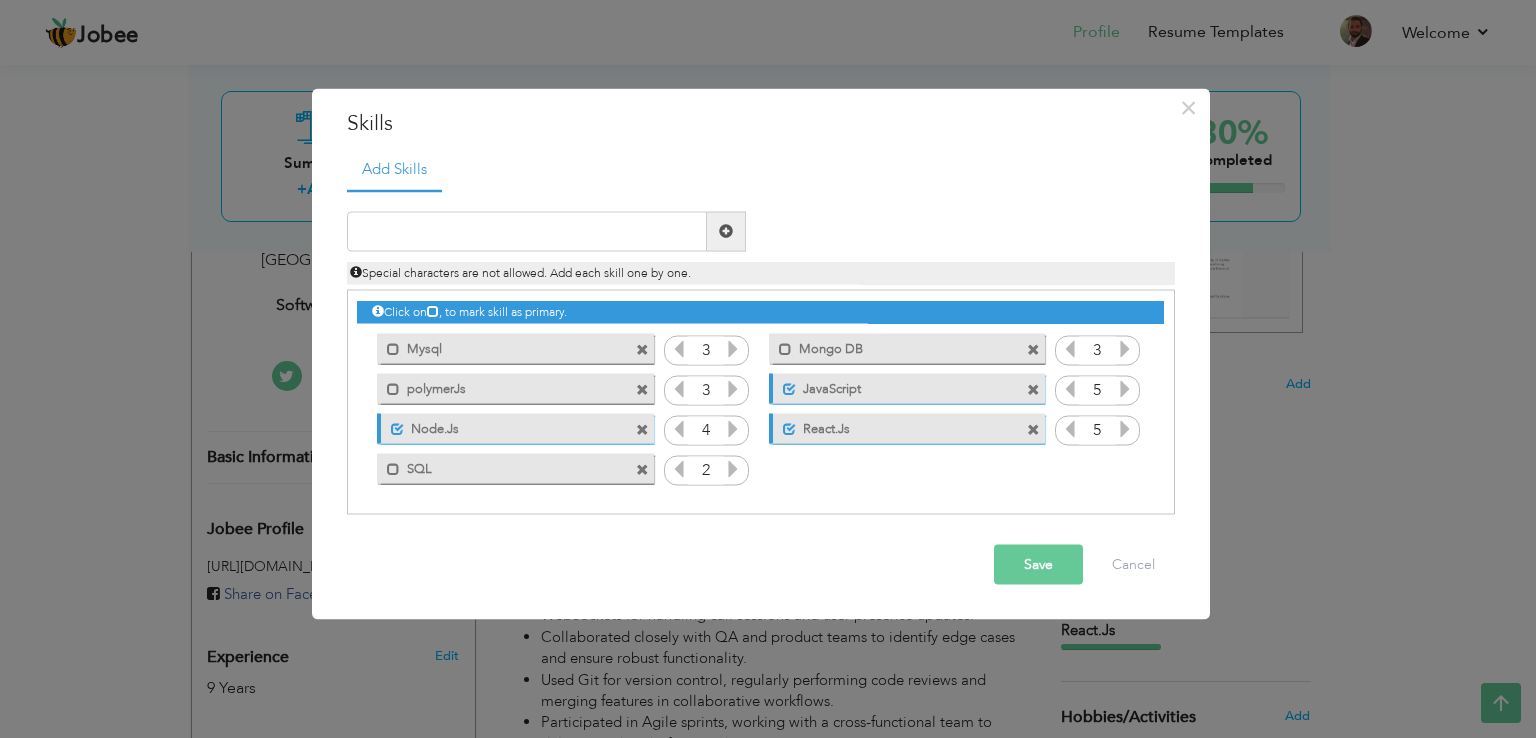 click at bounding box center [733, 468] 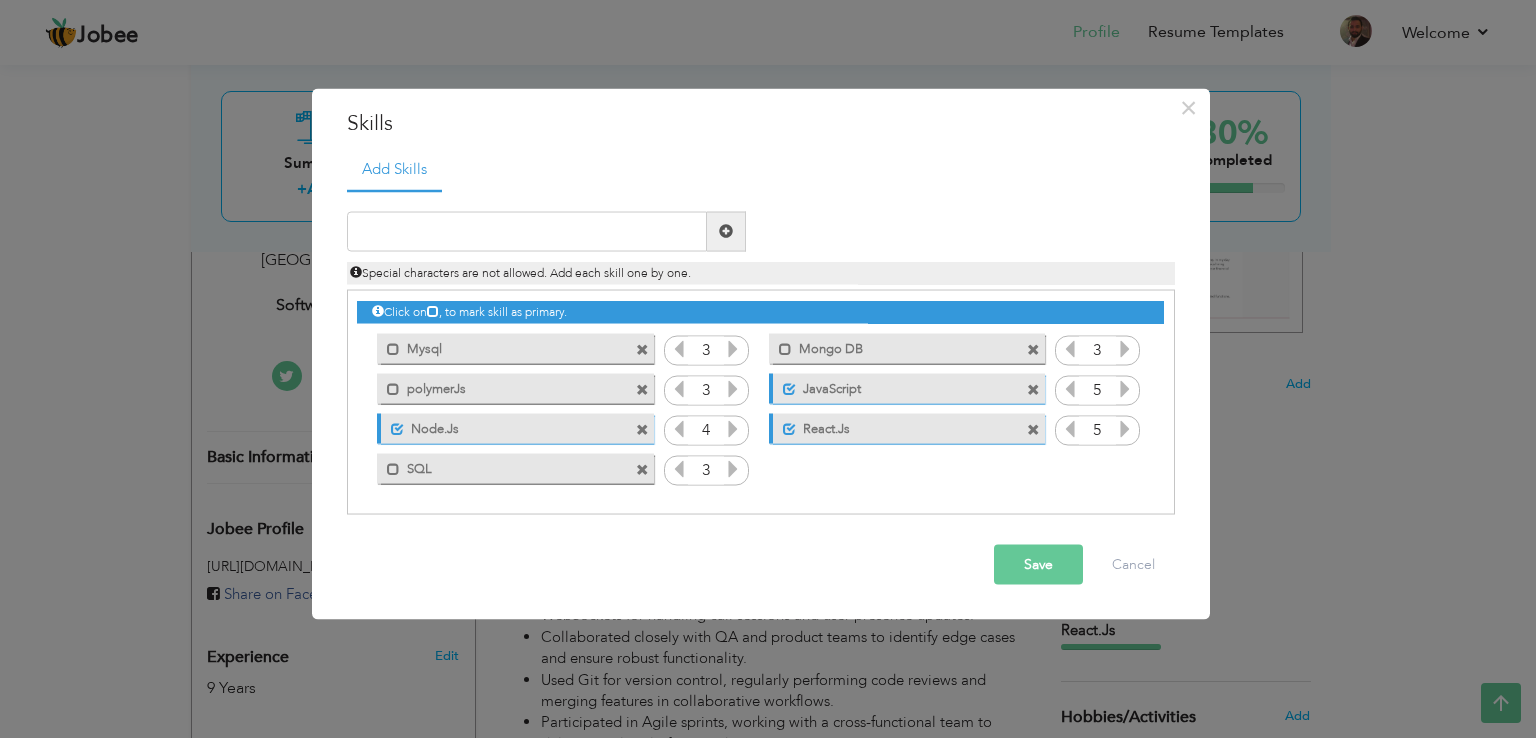 click at bounding box center [733, 468] 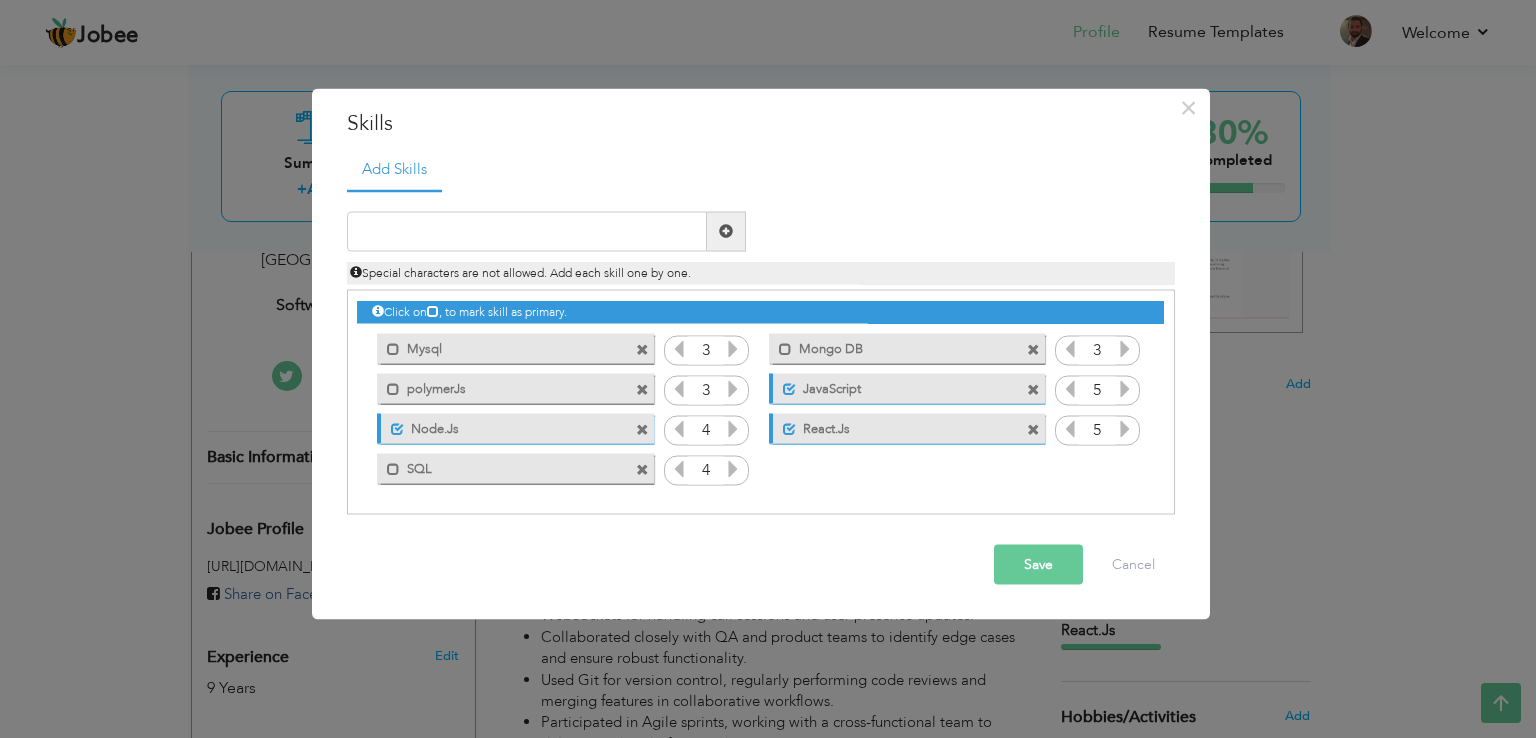 click at bounding box center [642, 350] 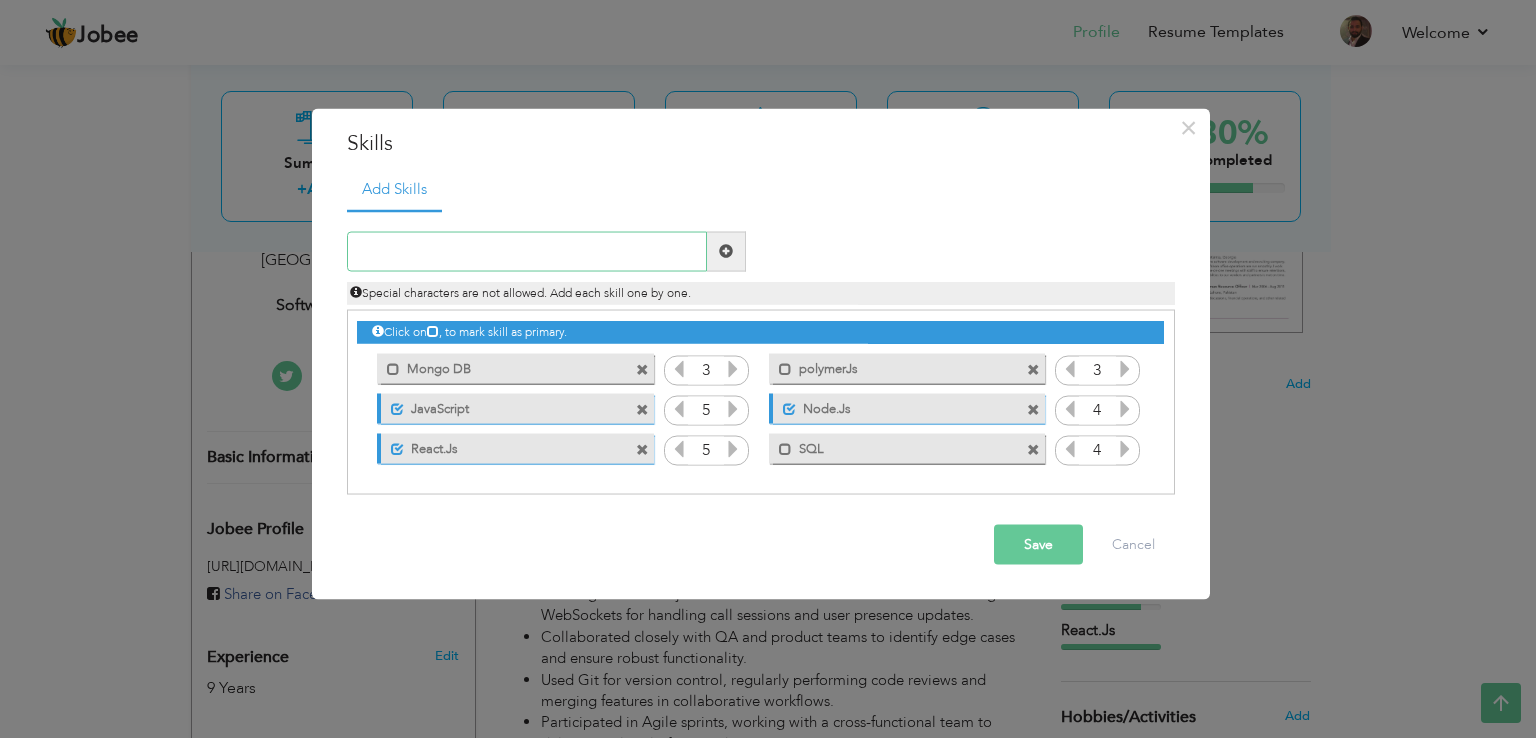 click at bounding box center (527, 251) 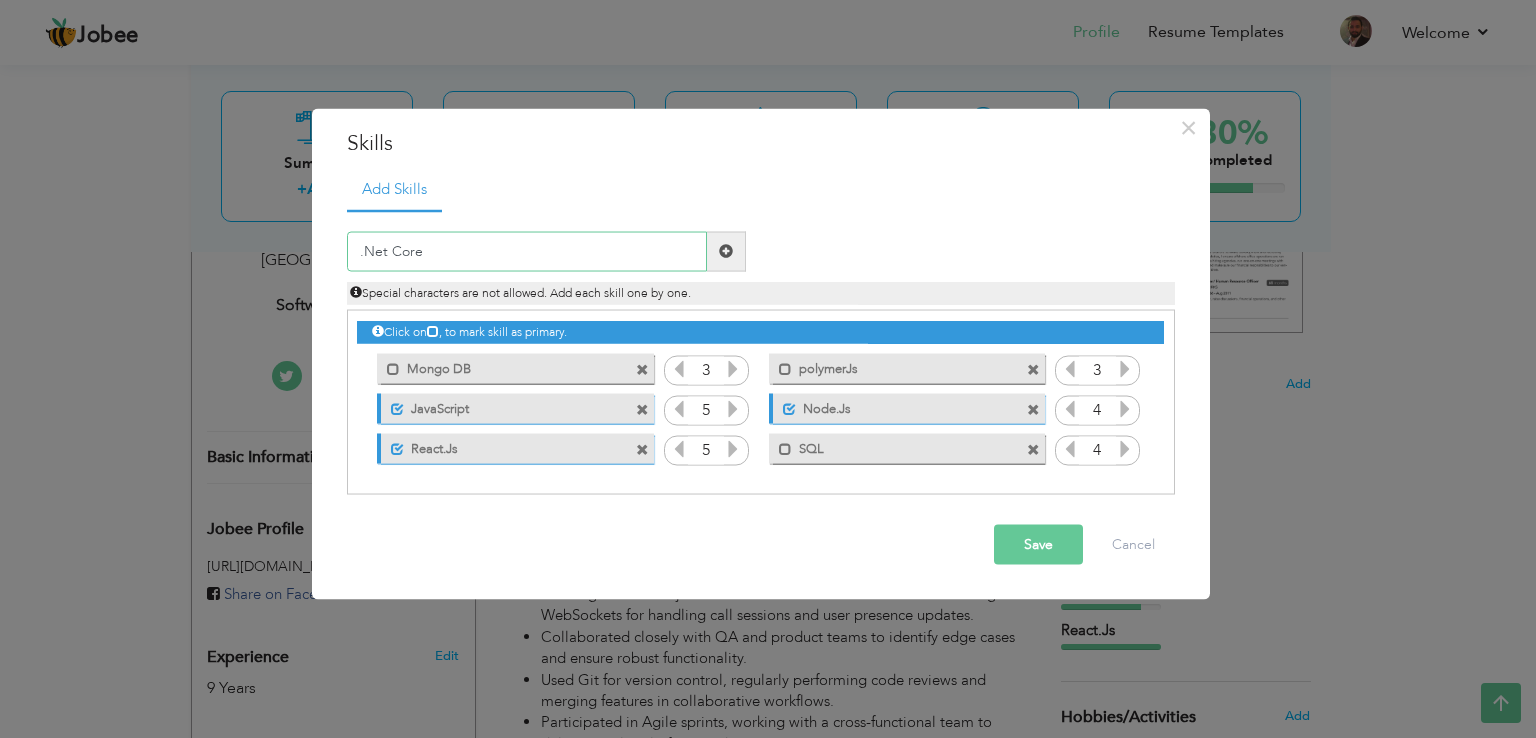 type on ".Net Core" 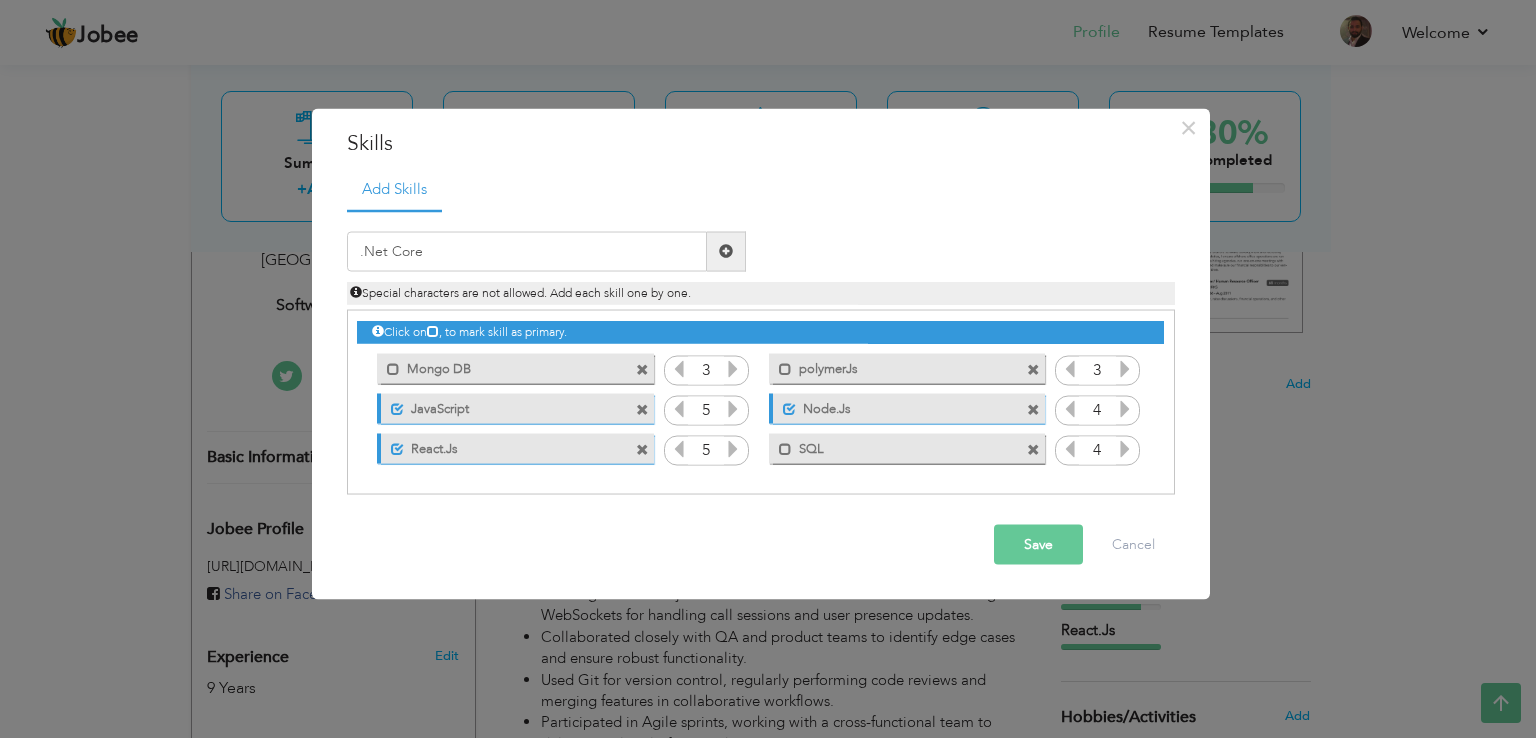 click at bounding box center [726, 251] 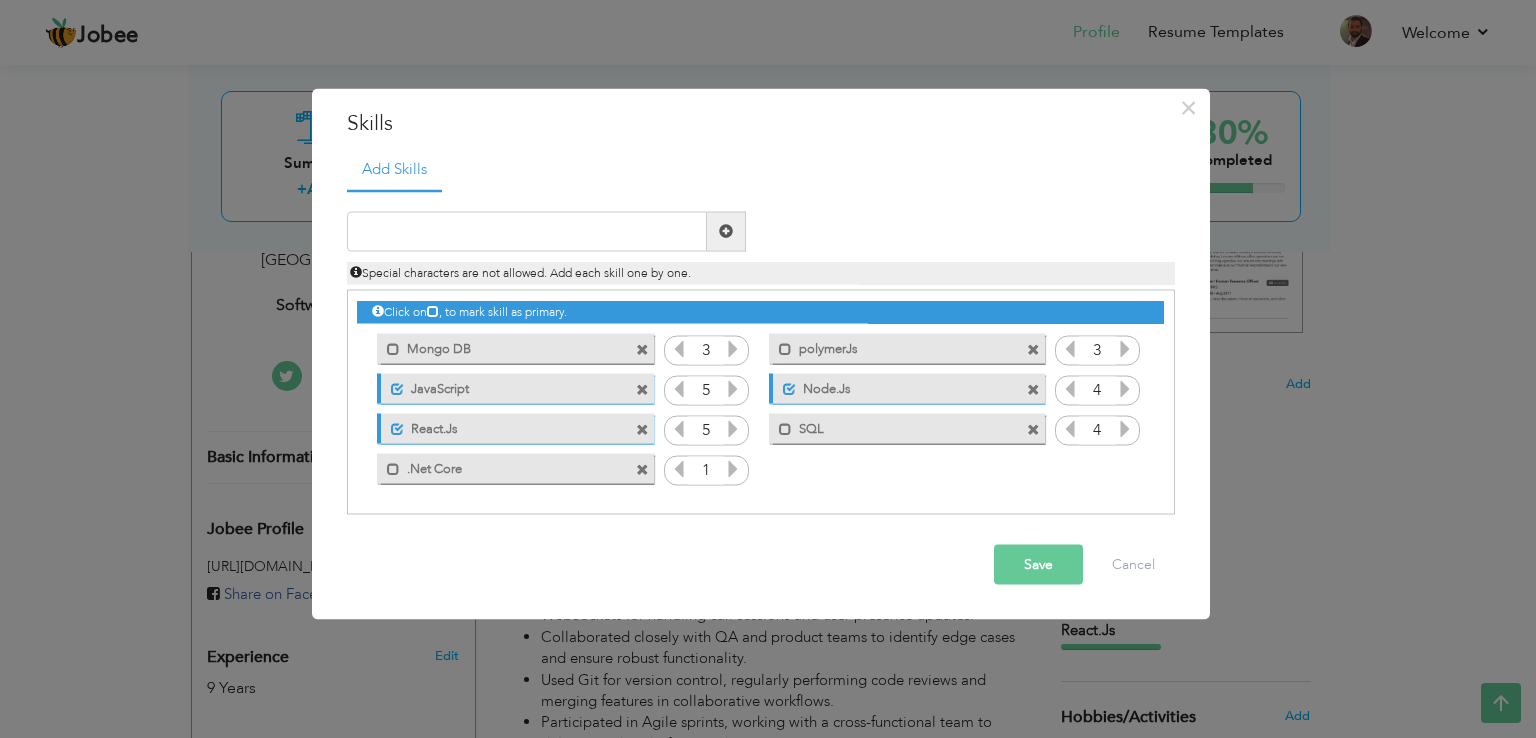 click at bounding box center [733, 468] 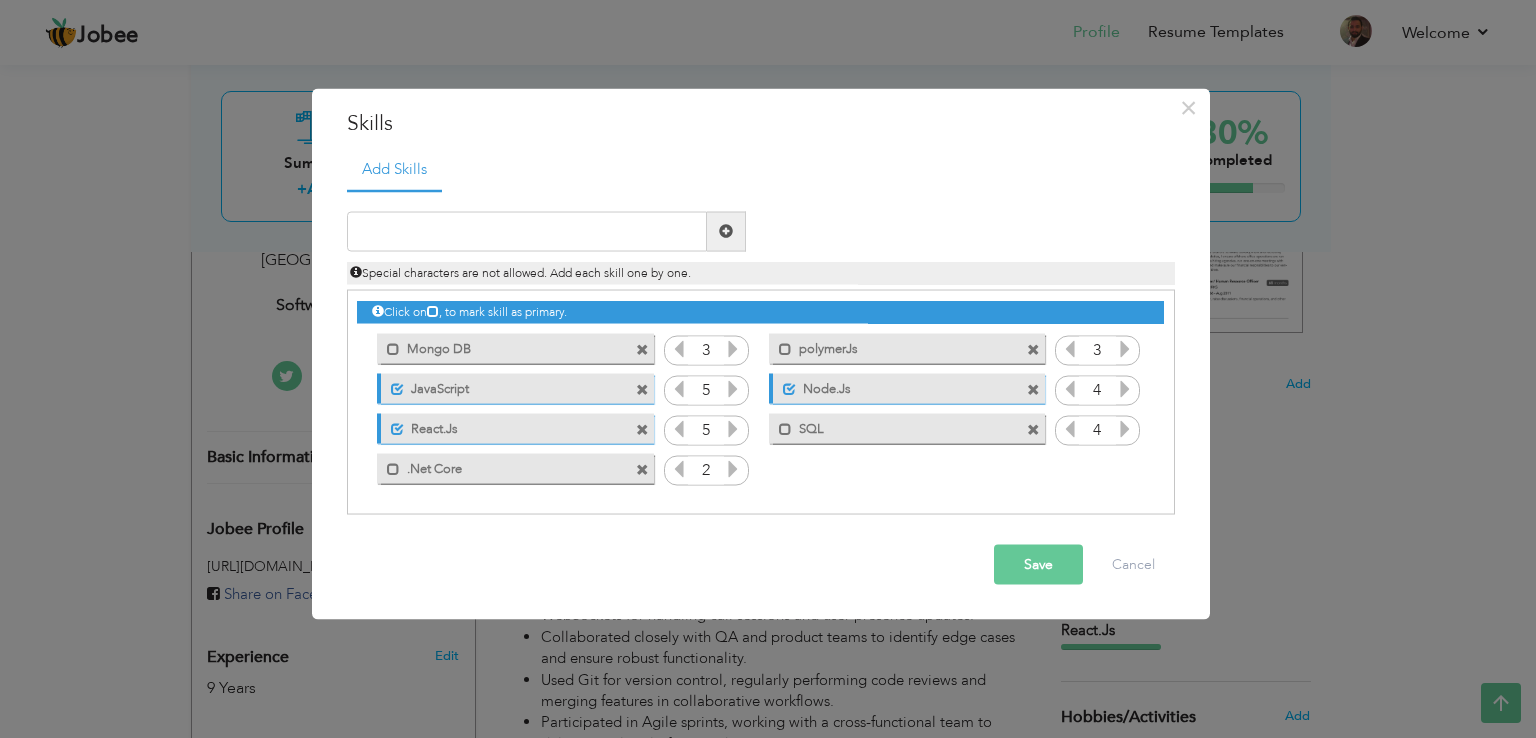 click at bounding box center [733, 468] 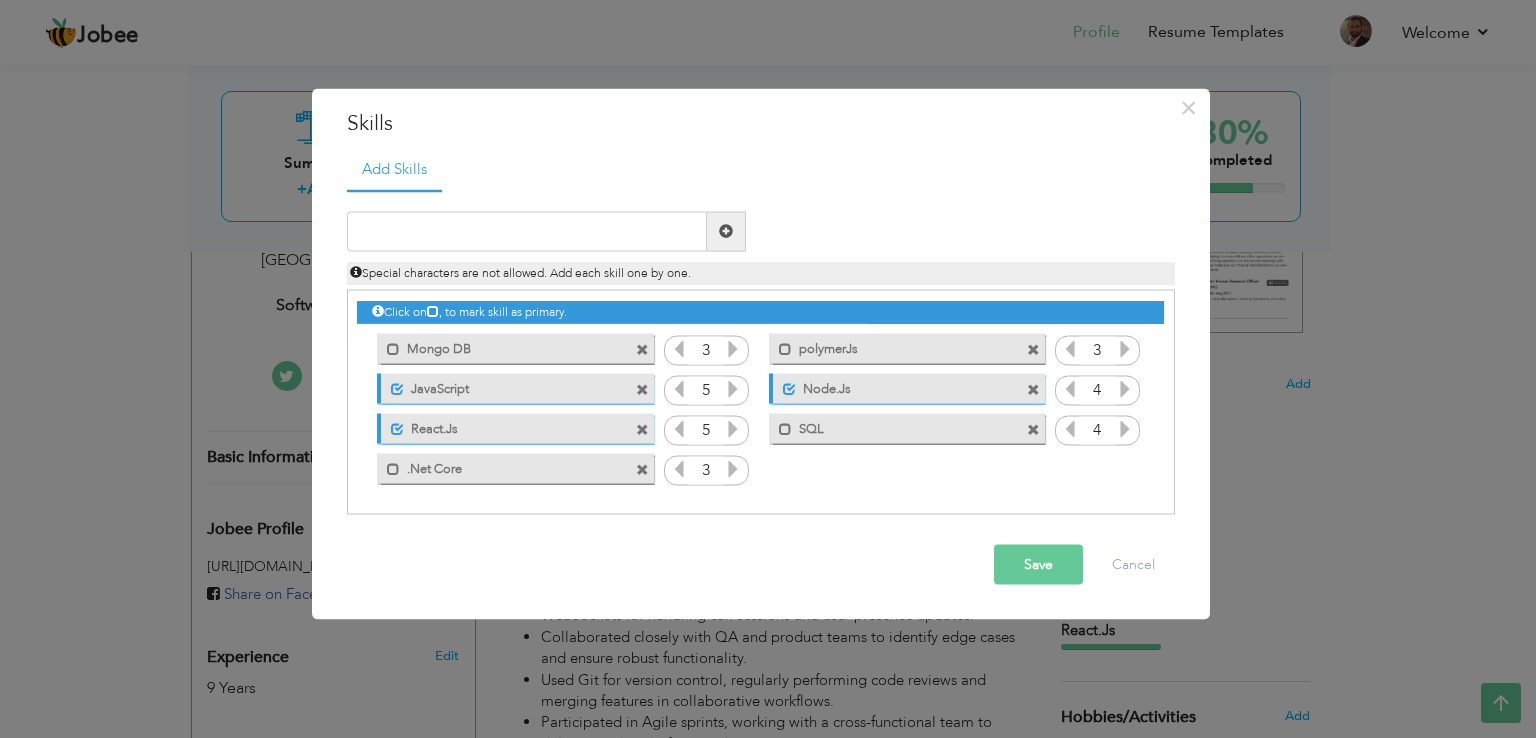 click at bounding box center [1033, 350] 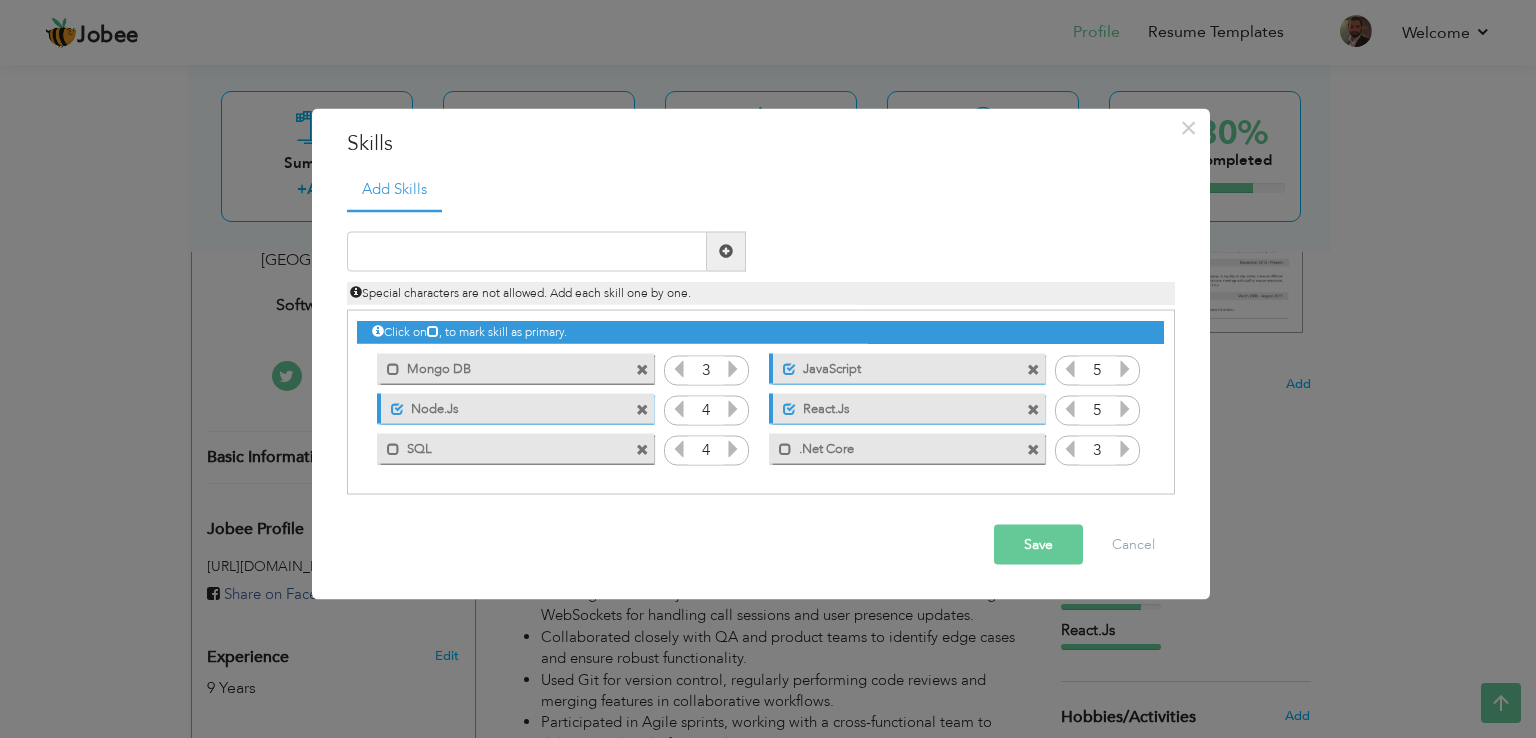 click on "Save" at bounding box center [1038, 544] 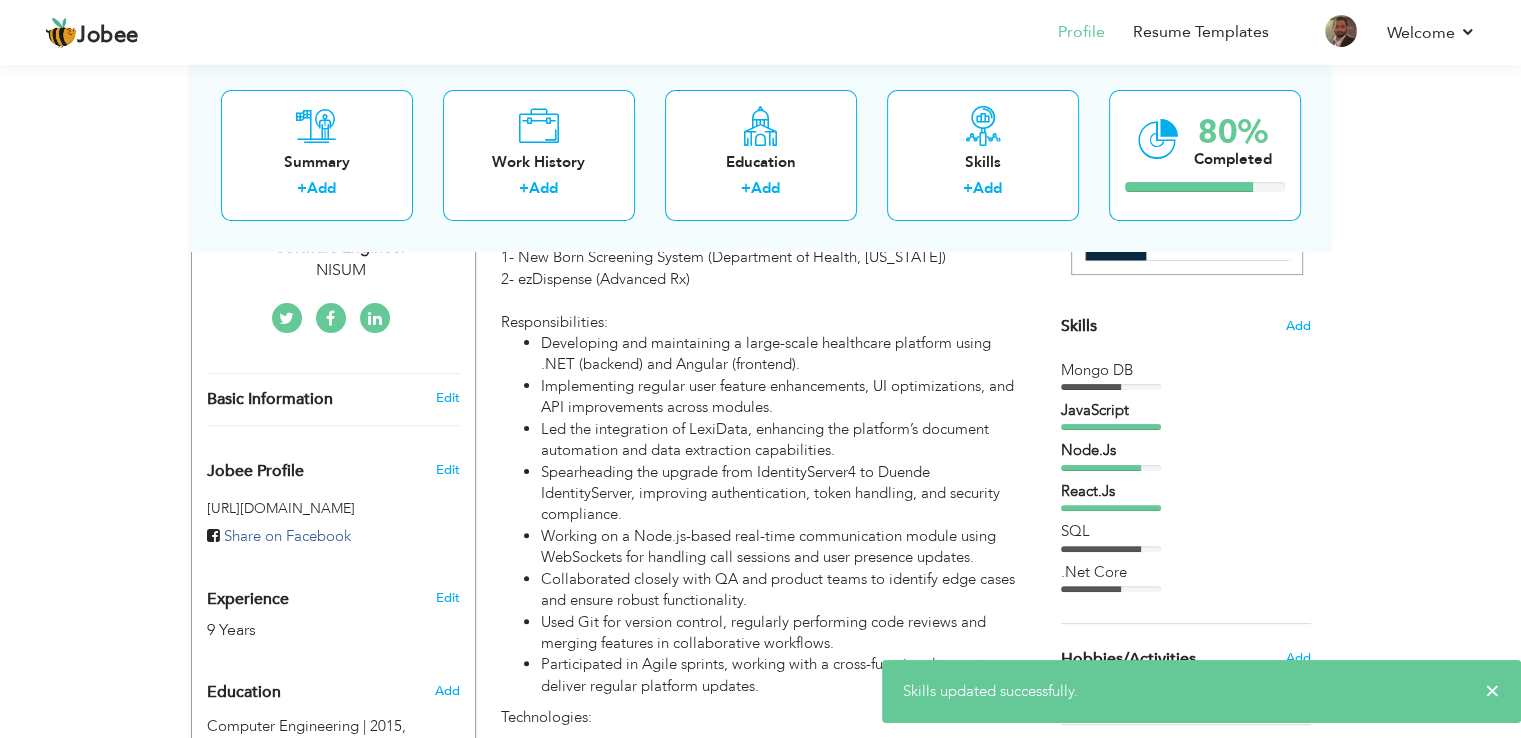 scroll, scrollTop: 455, scrollLeft: 0, axis: vertical 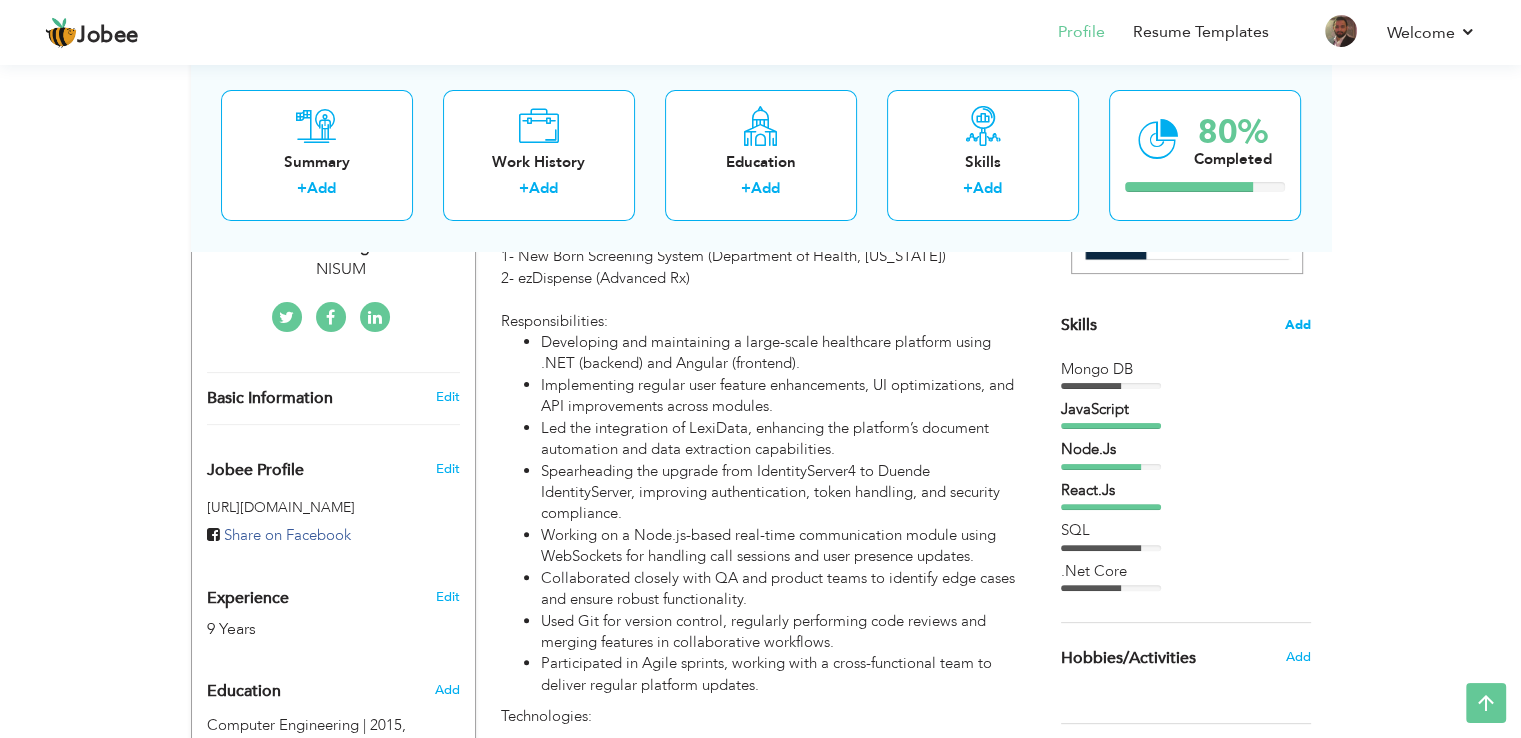 click on "Add" at bounding box center (1298, 325) 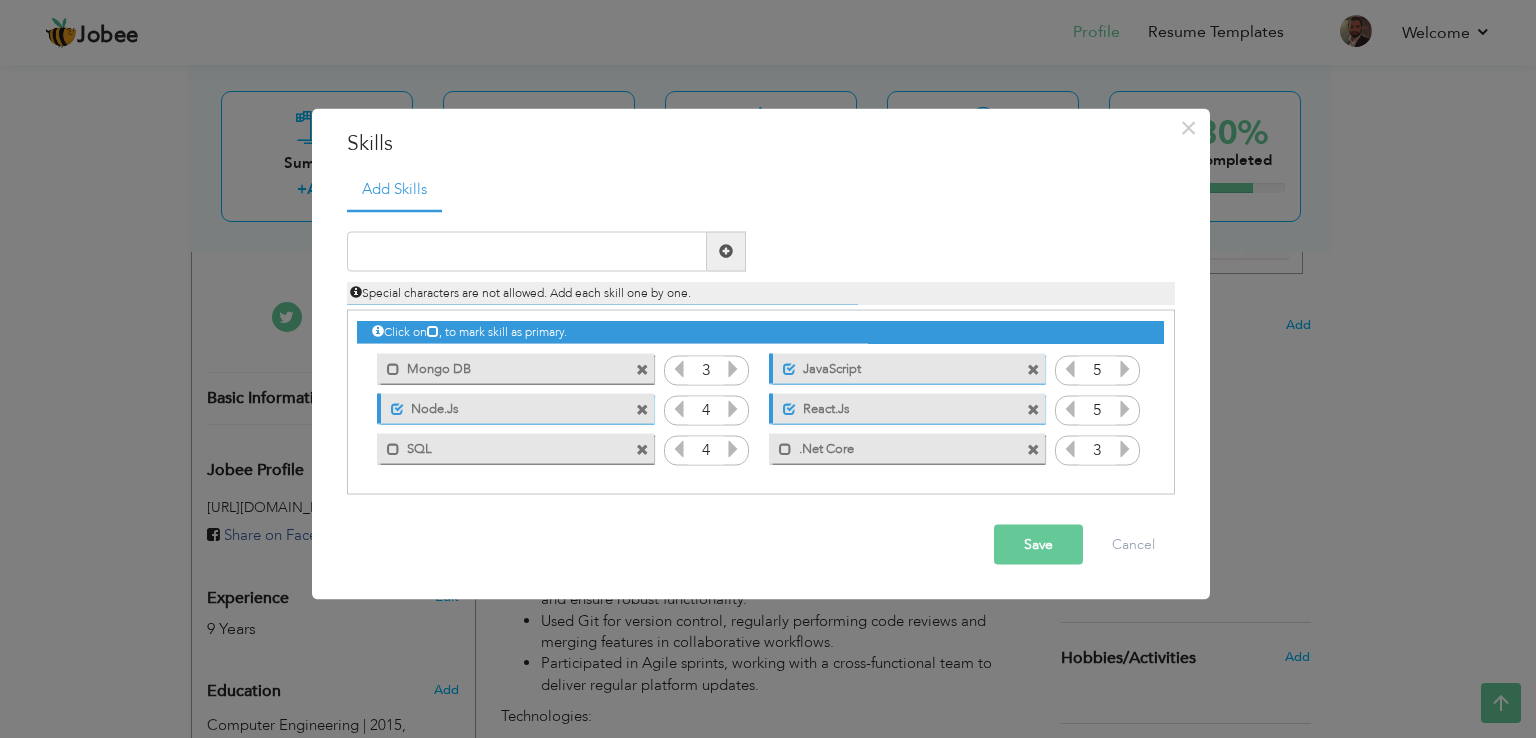 drag, startPoint x: 449, startPoint y: 362, endPoint x: 516, endPoint y: 456, distance: 115.43397 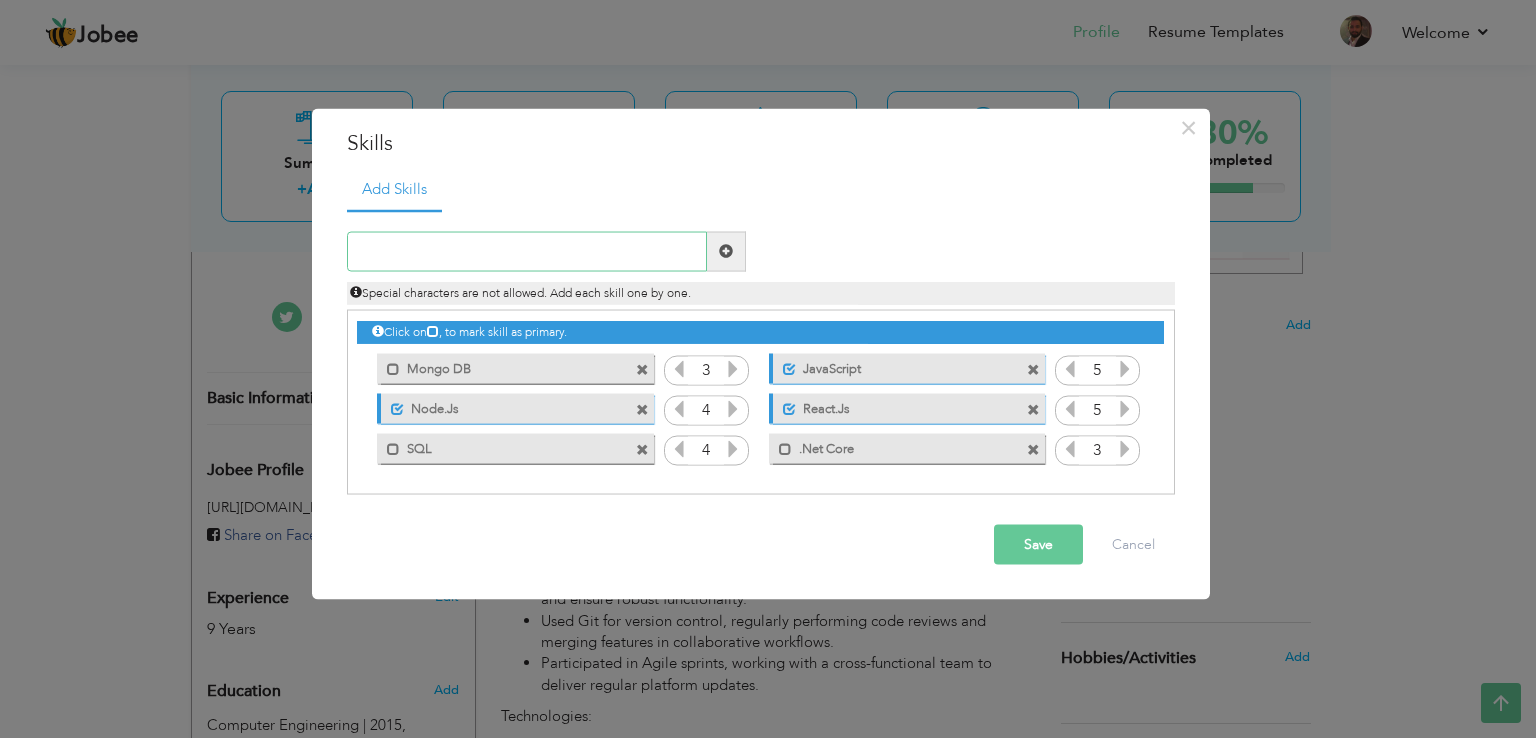 click at bounding box center (527, 251) 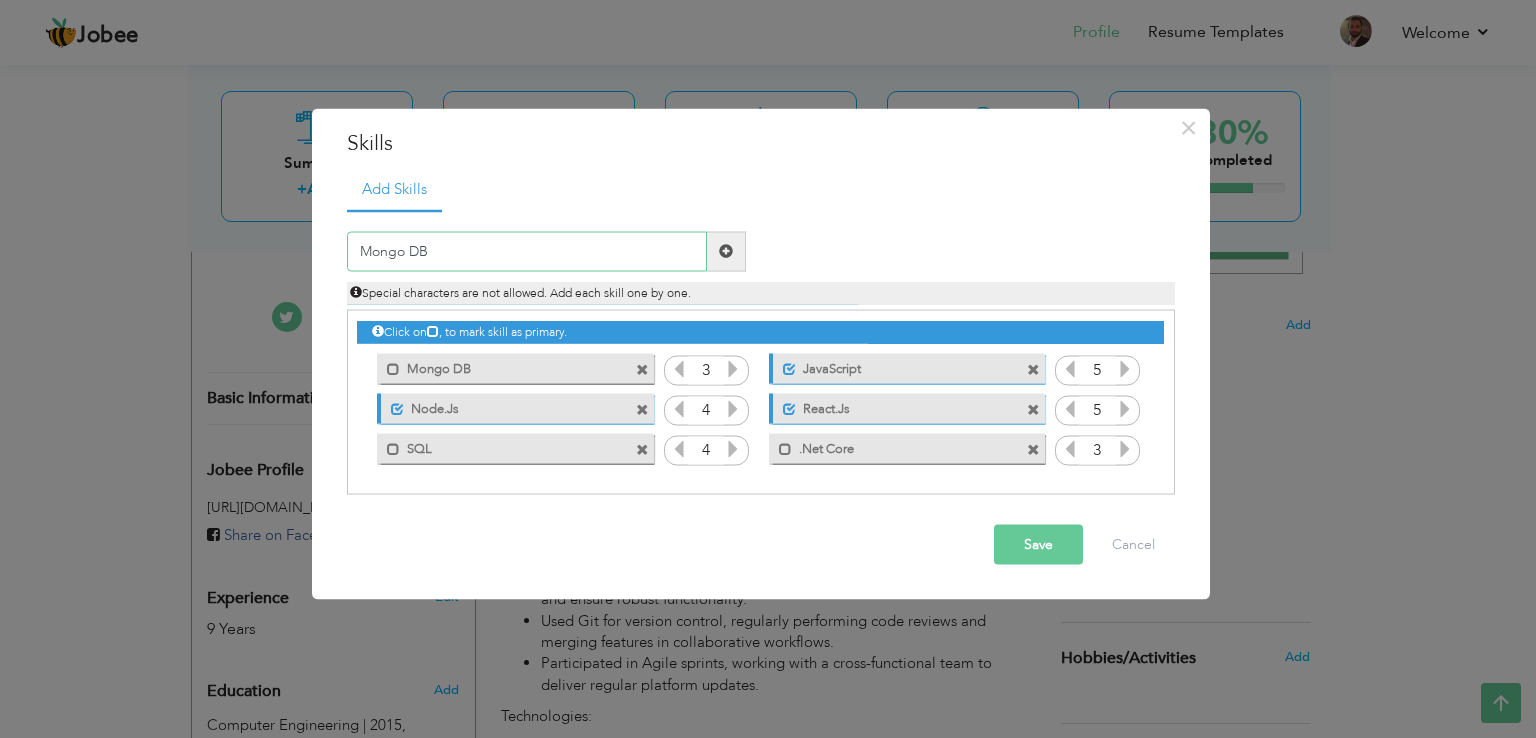 type on "Mongo DB" 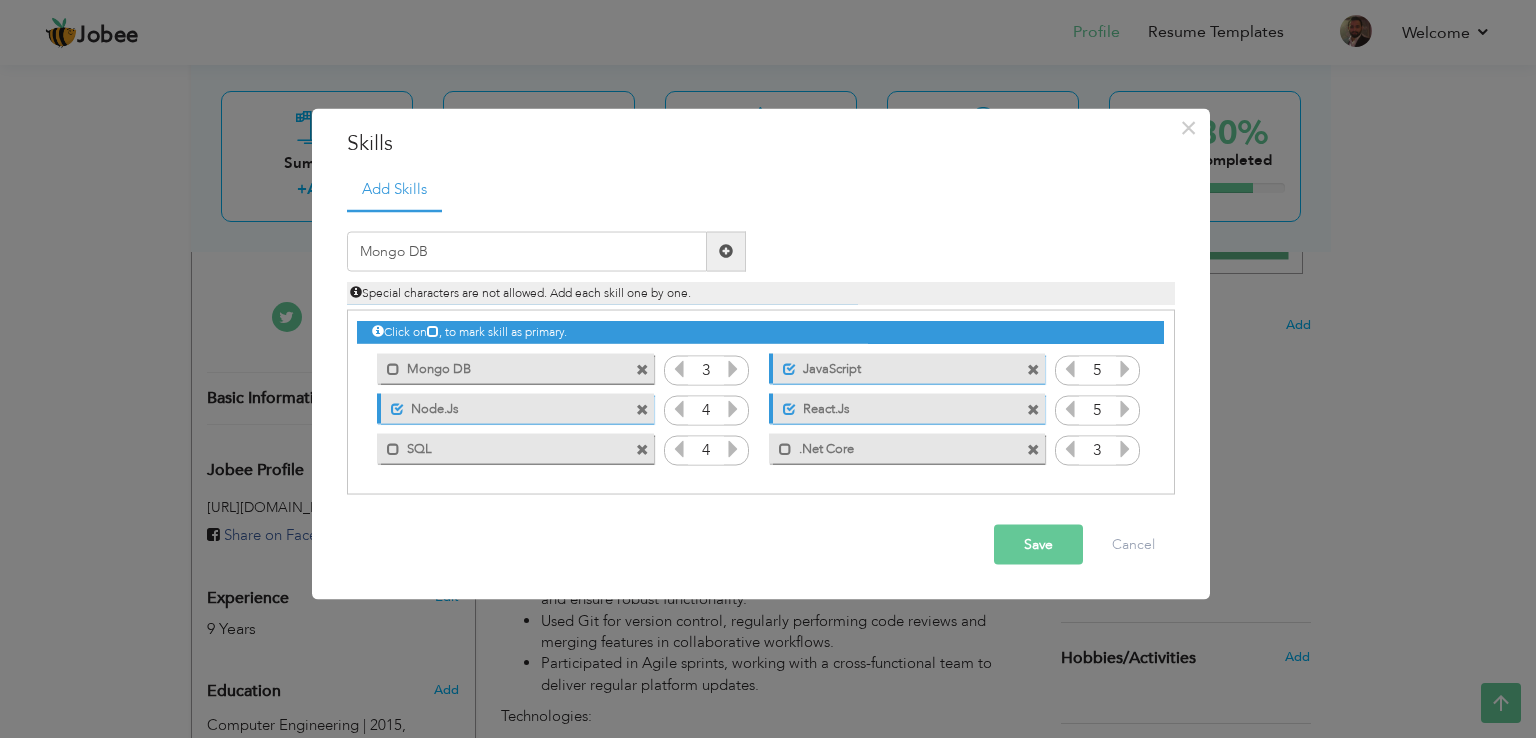 click at bounding box center [726, 251] 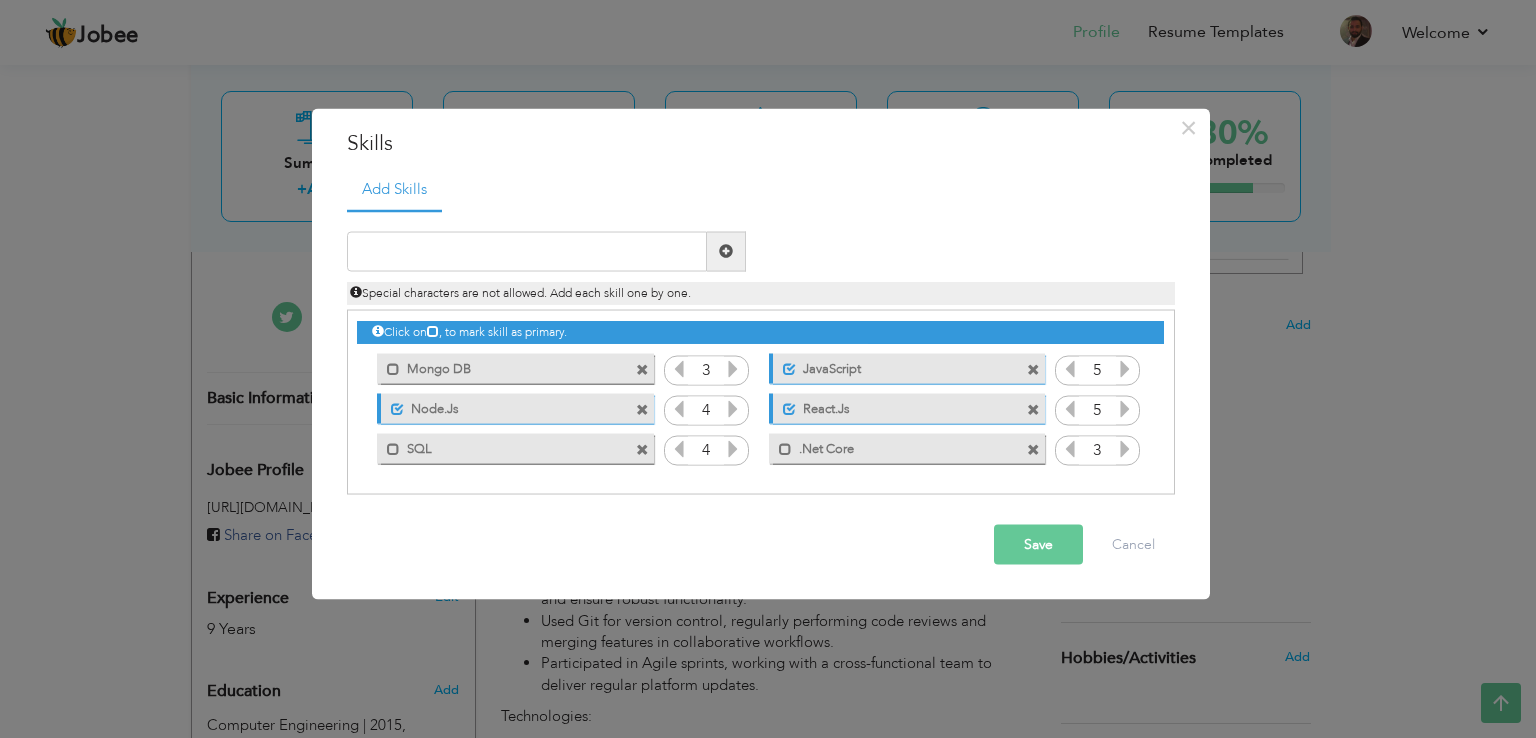 click at bounding box center (642, 370) 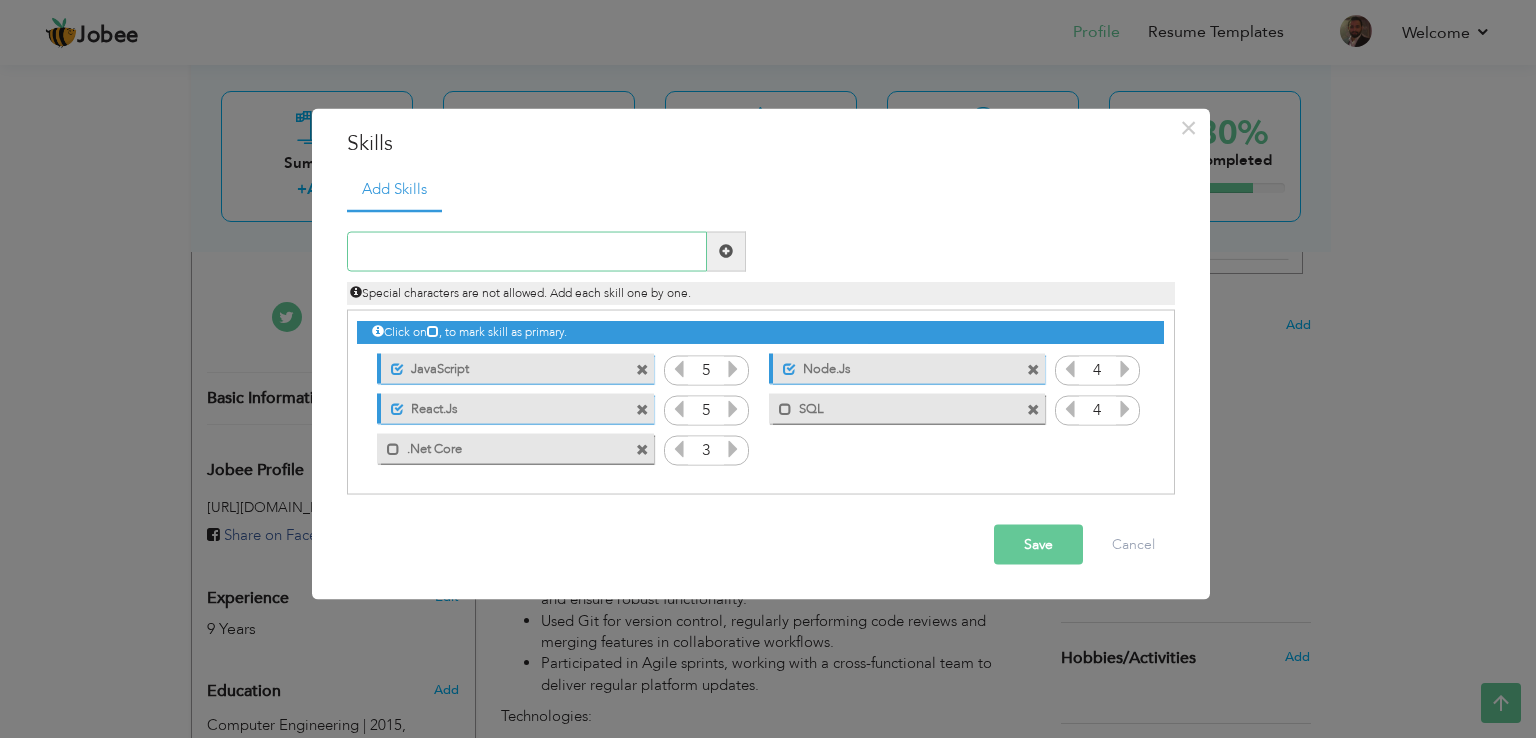 click at bounding box center (527, 251) 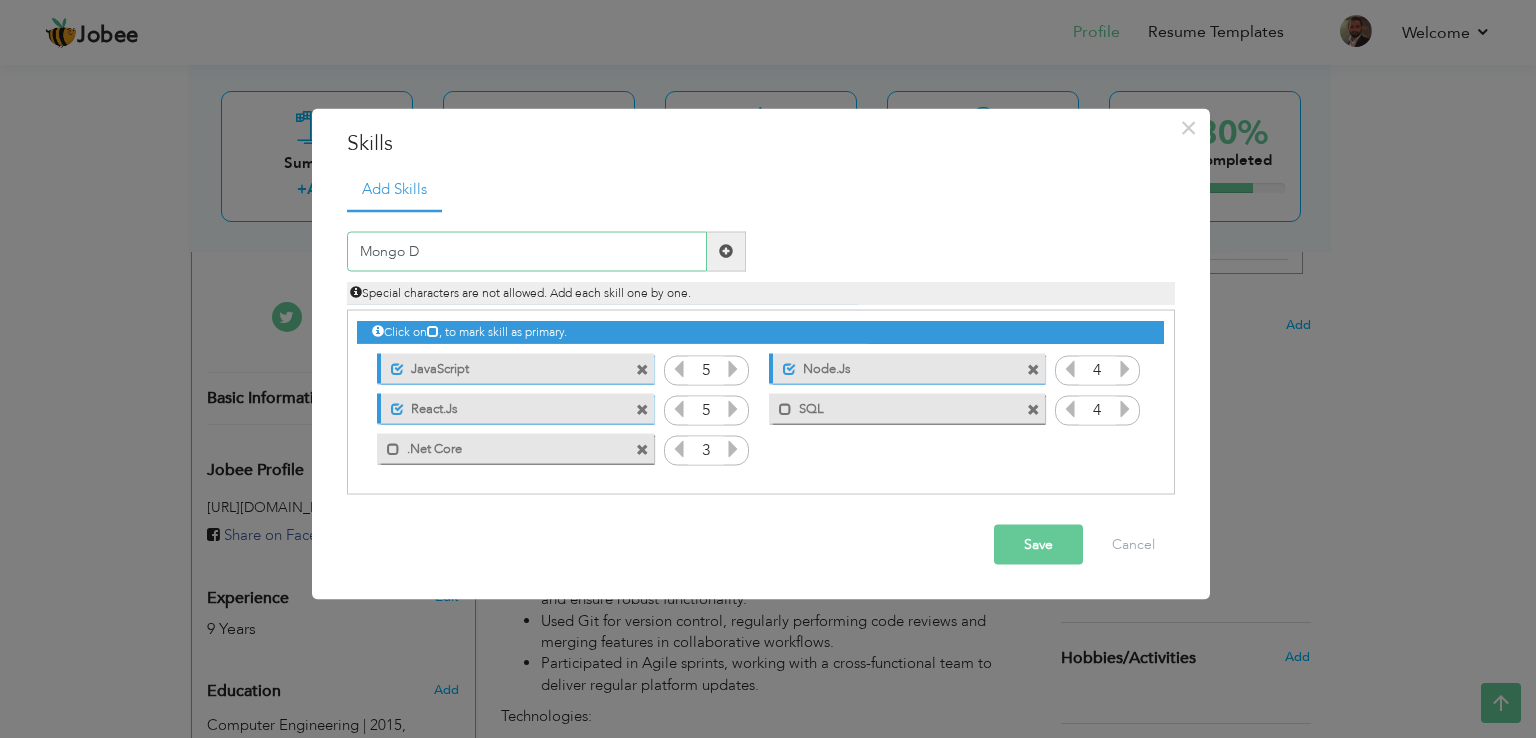 type on "Mongo DB" 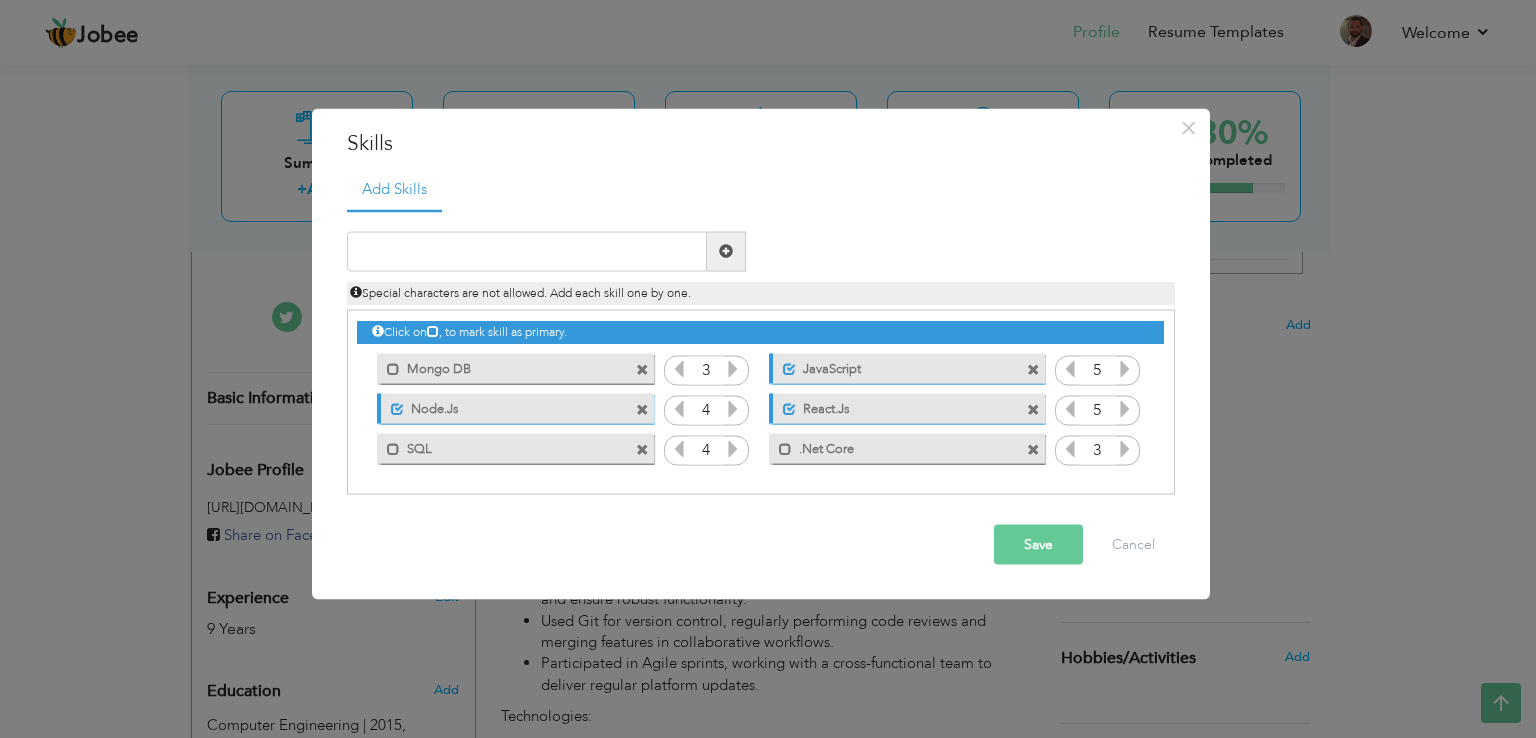 click at bounding box center [642, 370] 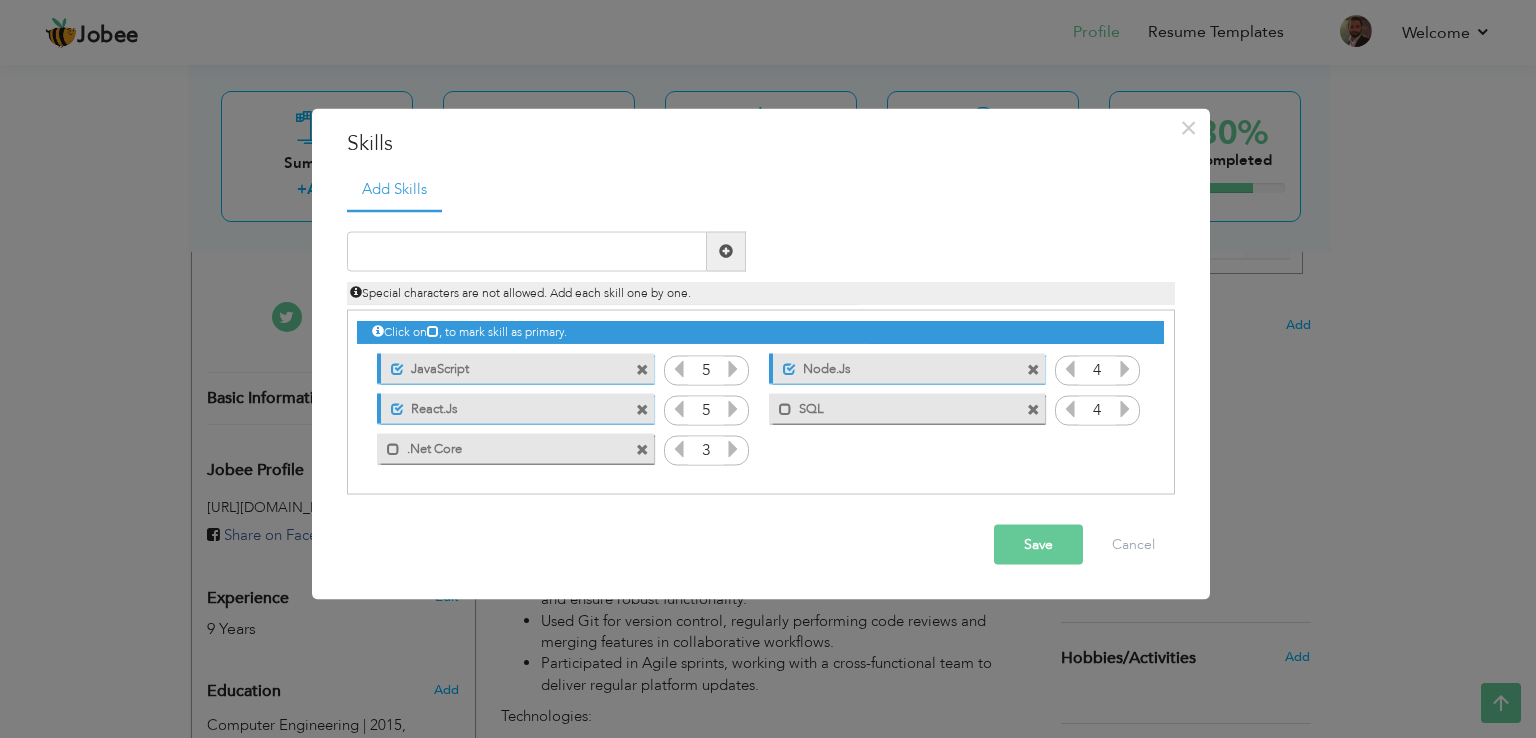 click on "Save" at bounding box center [1038, 544] 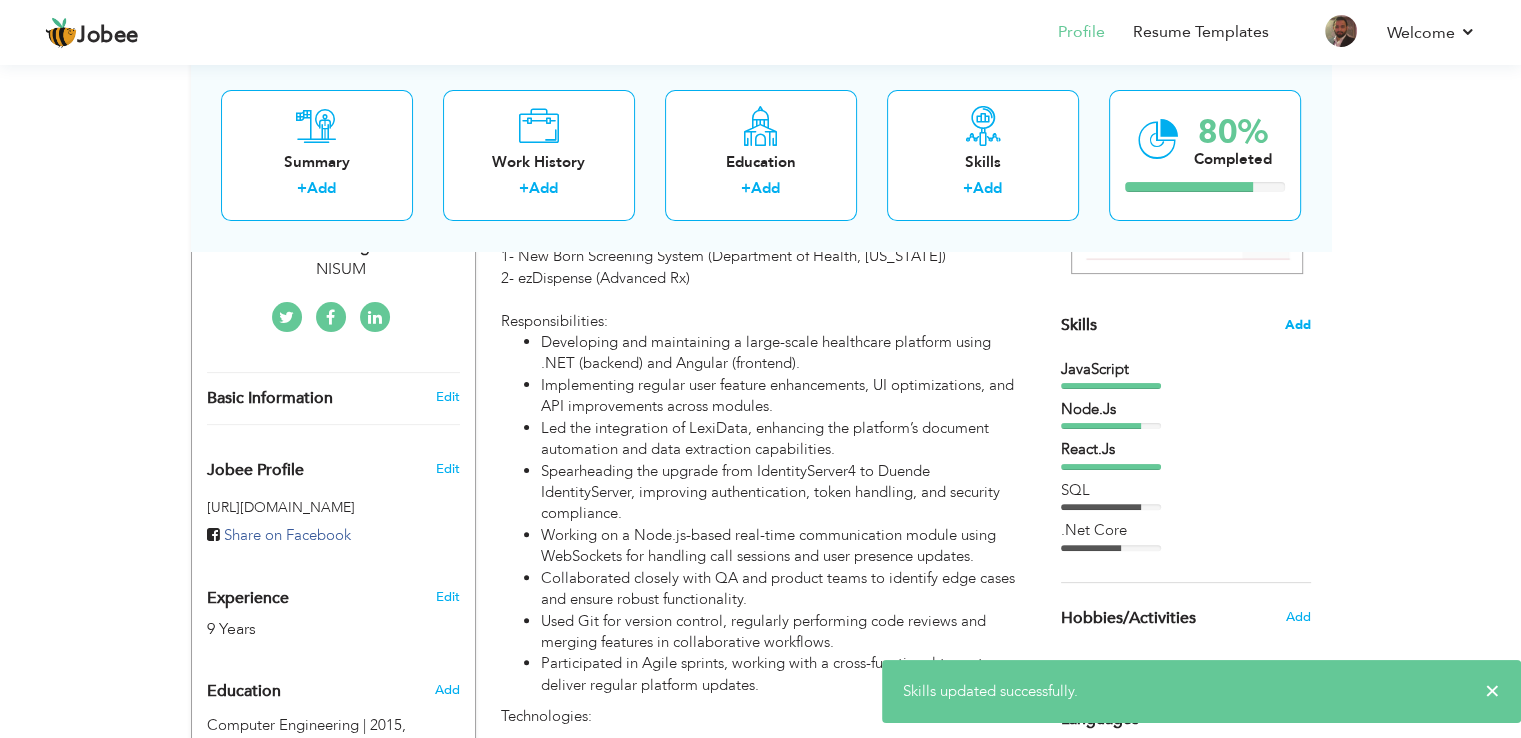 click on "Add" at bounding box center [1298, 325] 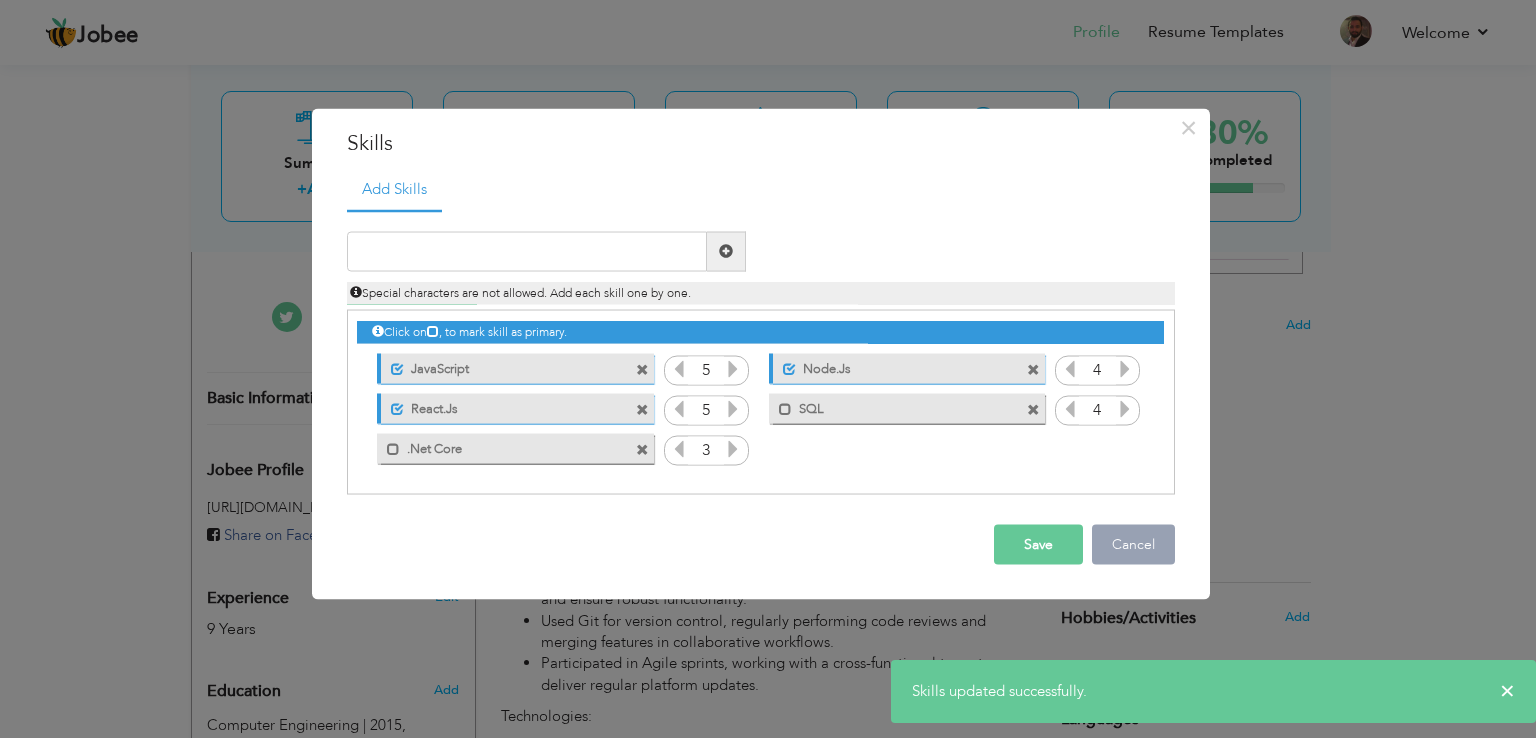 click on "Cancel" at bounding box center [1133, 544] 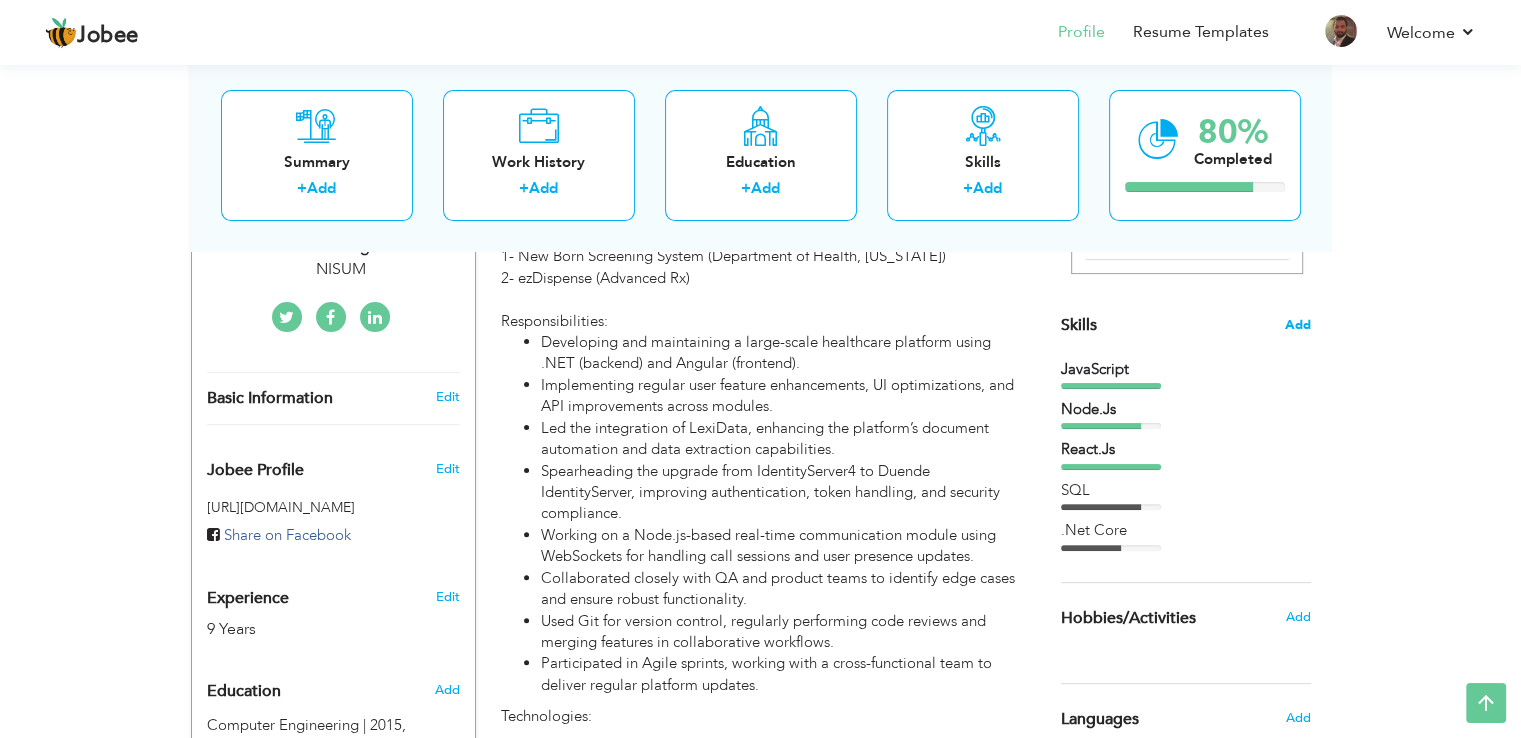 click on "Add" at bounding box center [1298, 325] 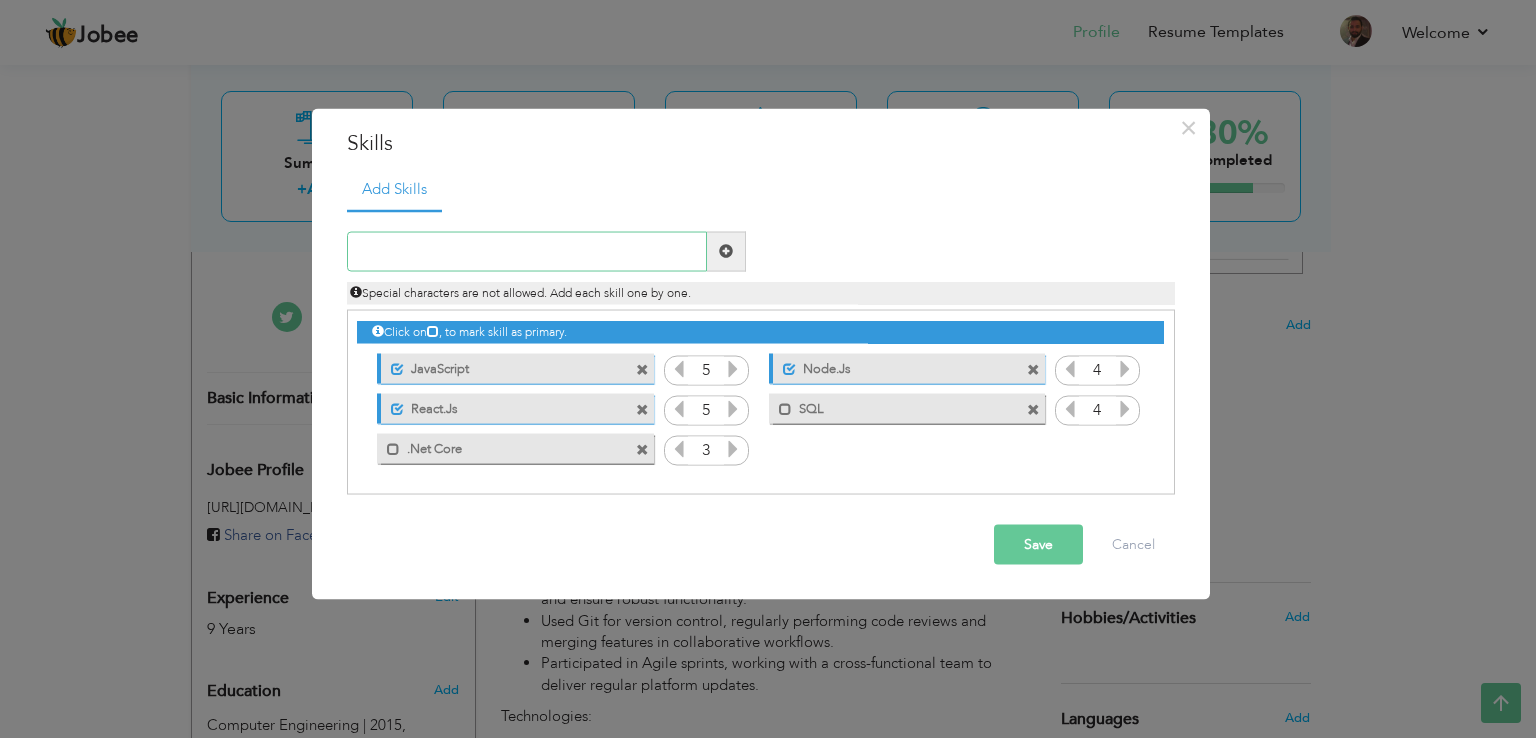 click at bounding box center (527, 251) 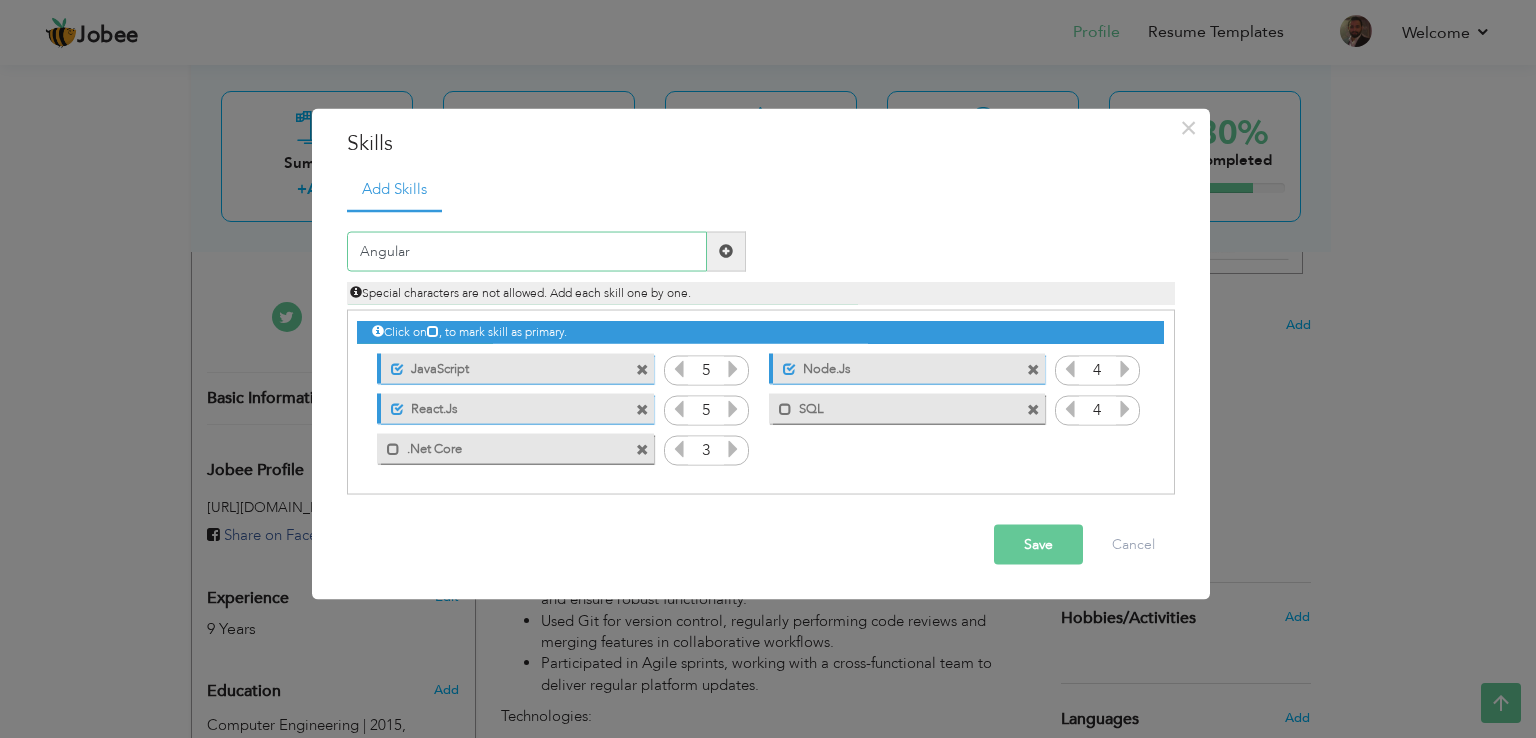 type on "Angular" 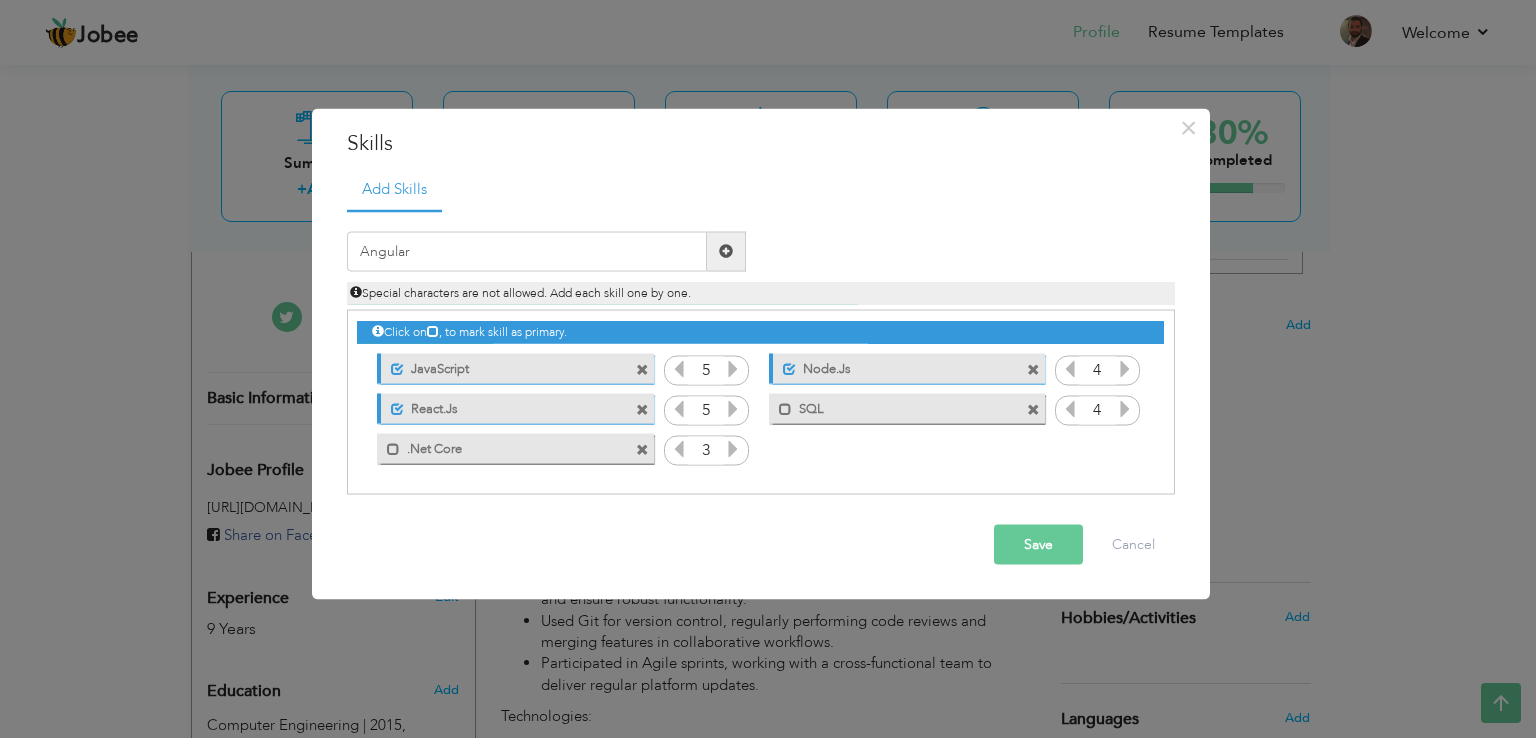 click at bounding box center (726, 251) 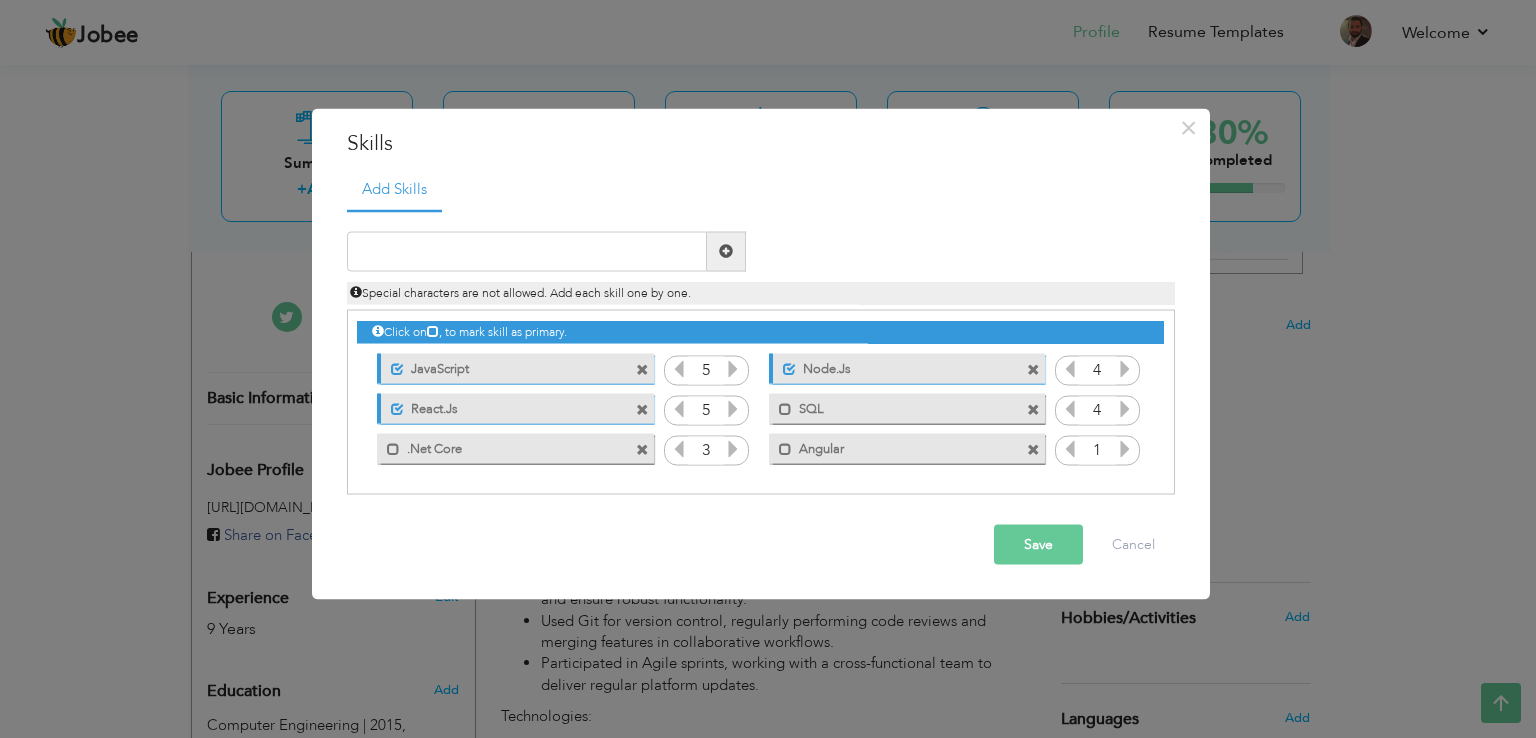 click at bounding box center (1125, 448) 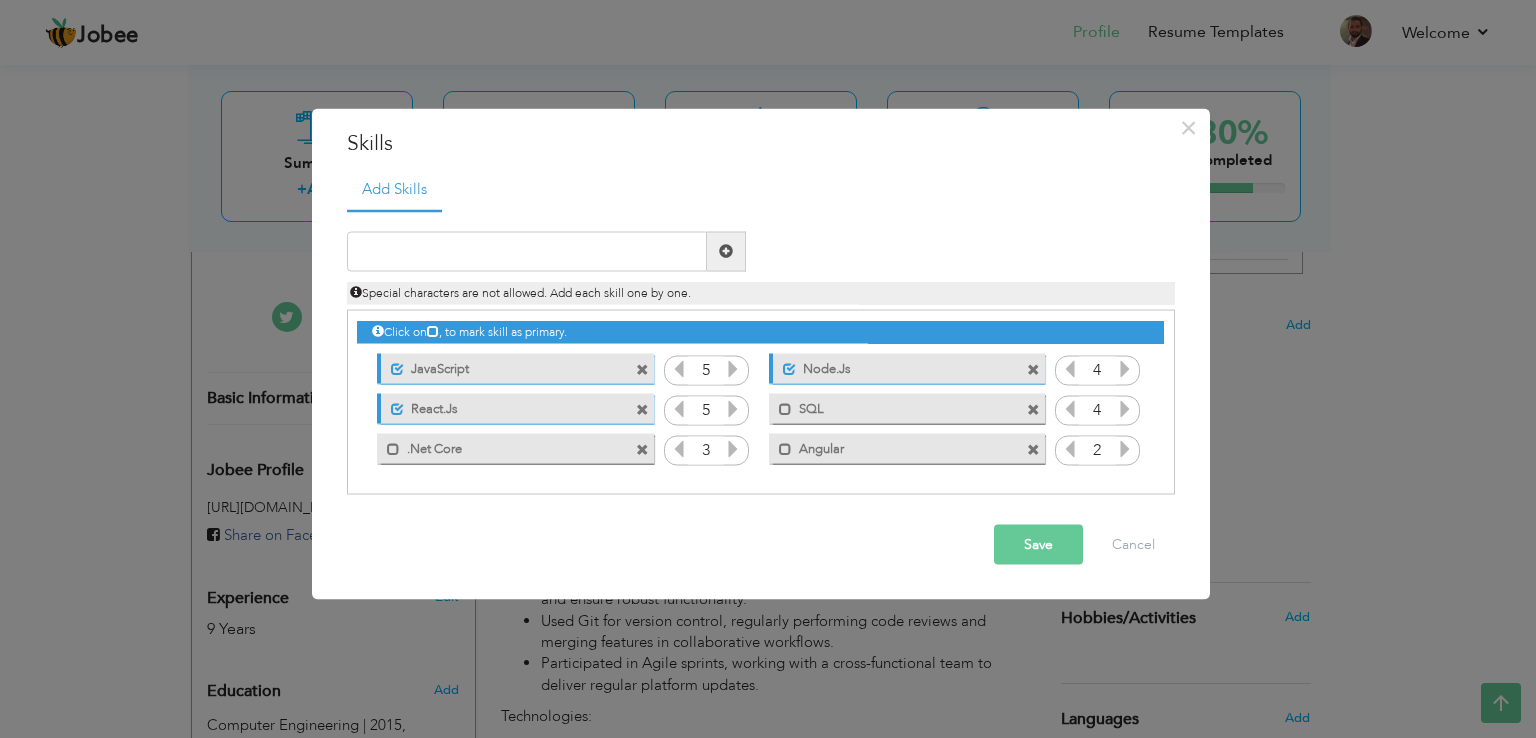 click at bounding box center [1125, 448] 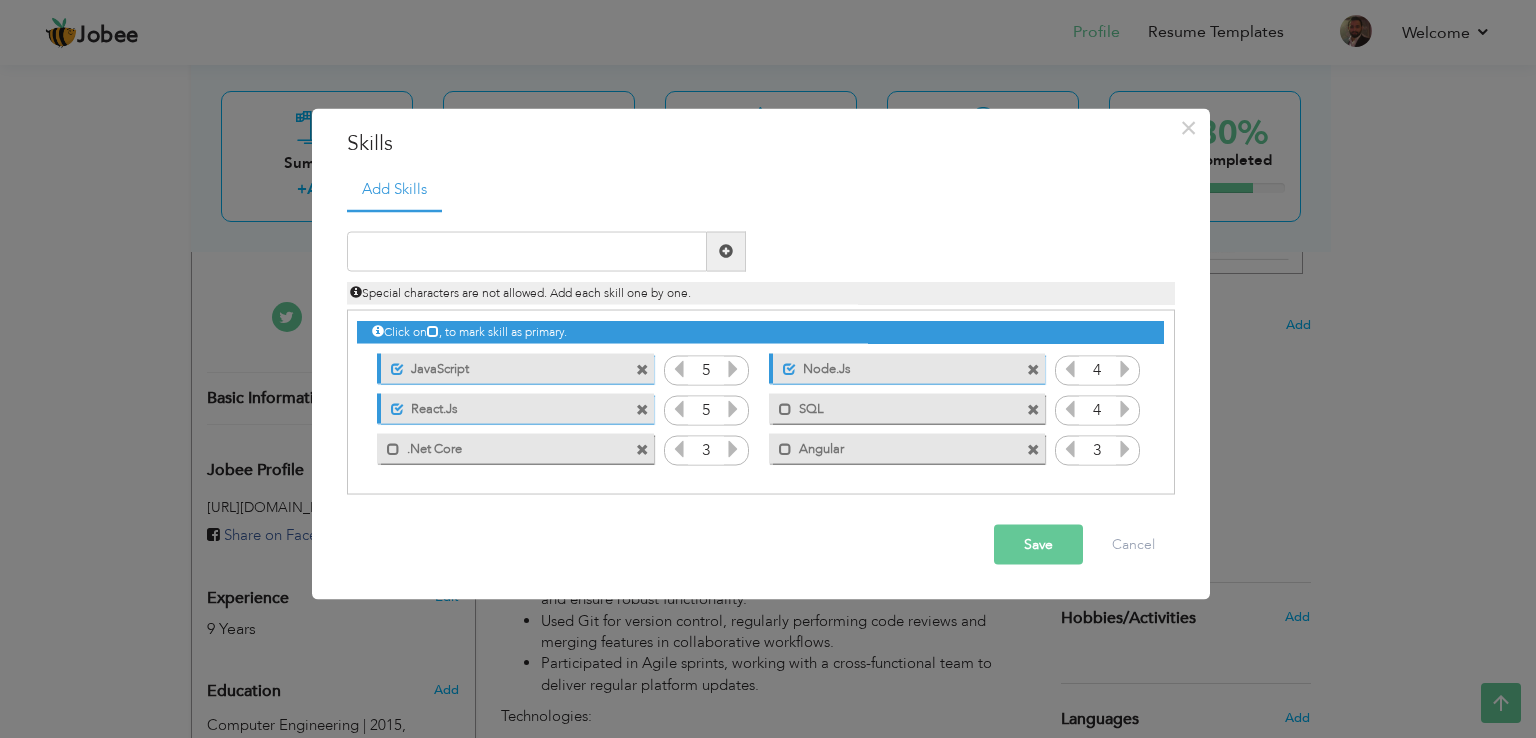 click at bounding box center [1125, 448] 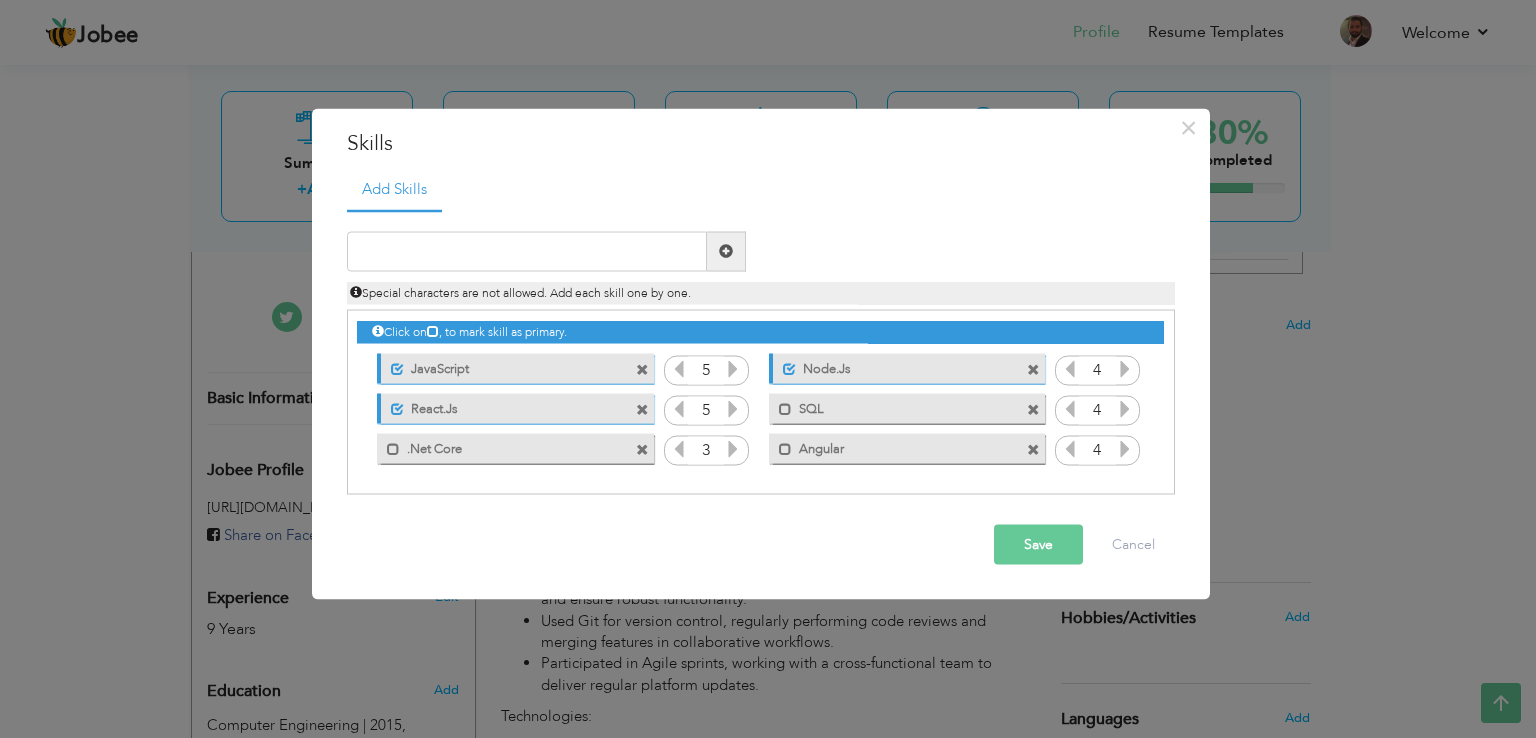 click at bounding box center [1125, 448] 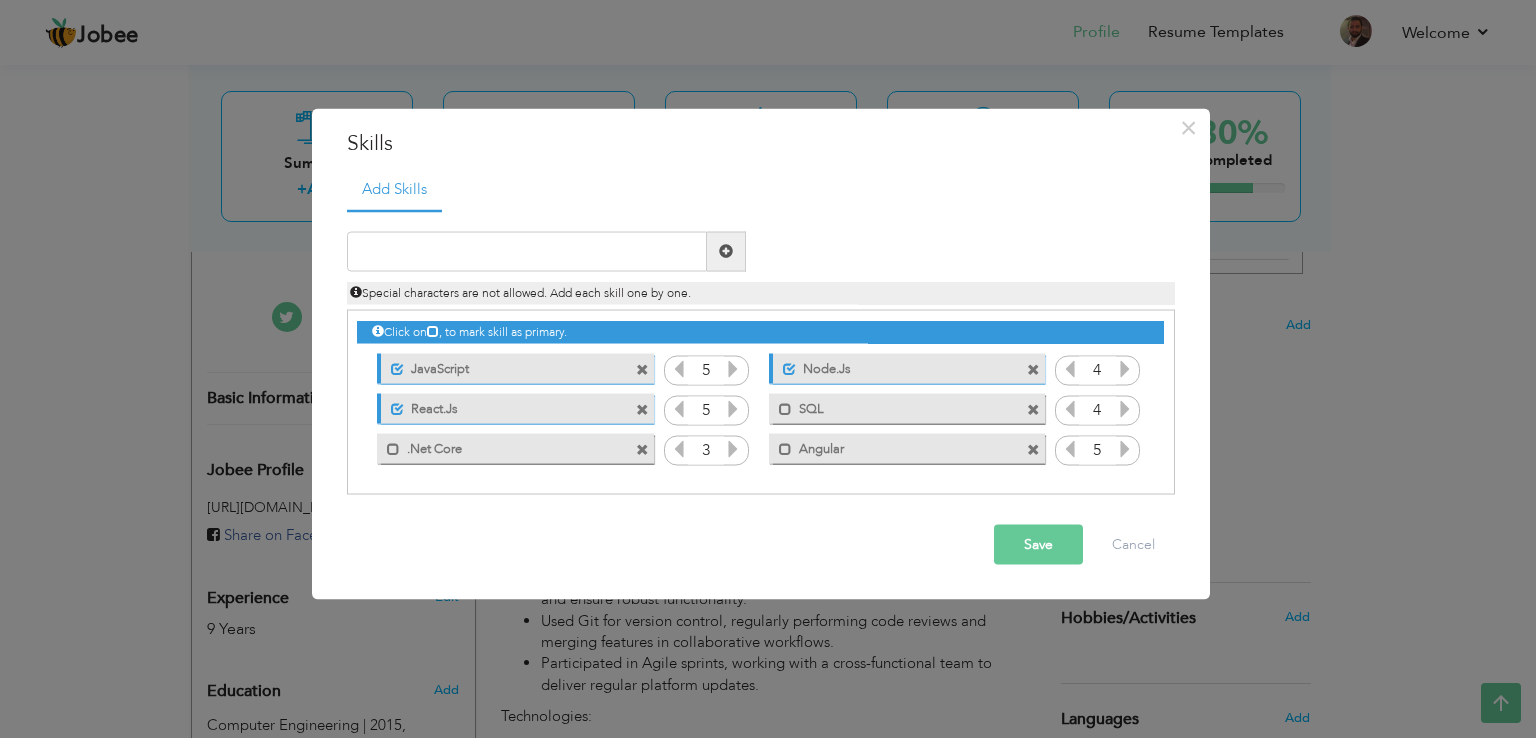 click at bounding box center (1070, 448) 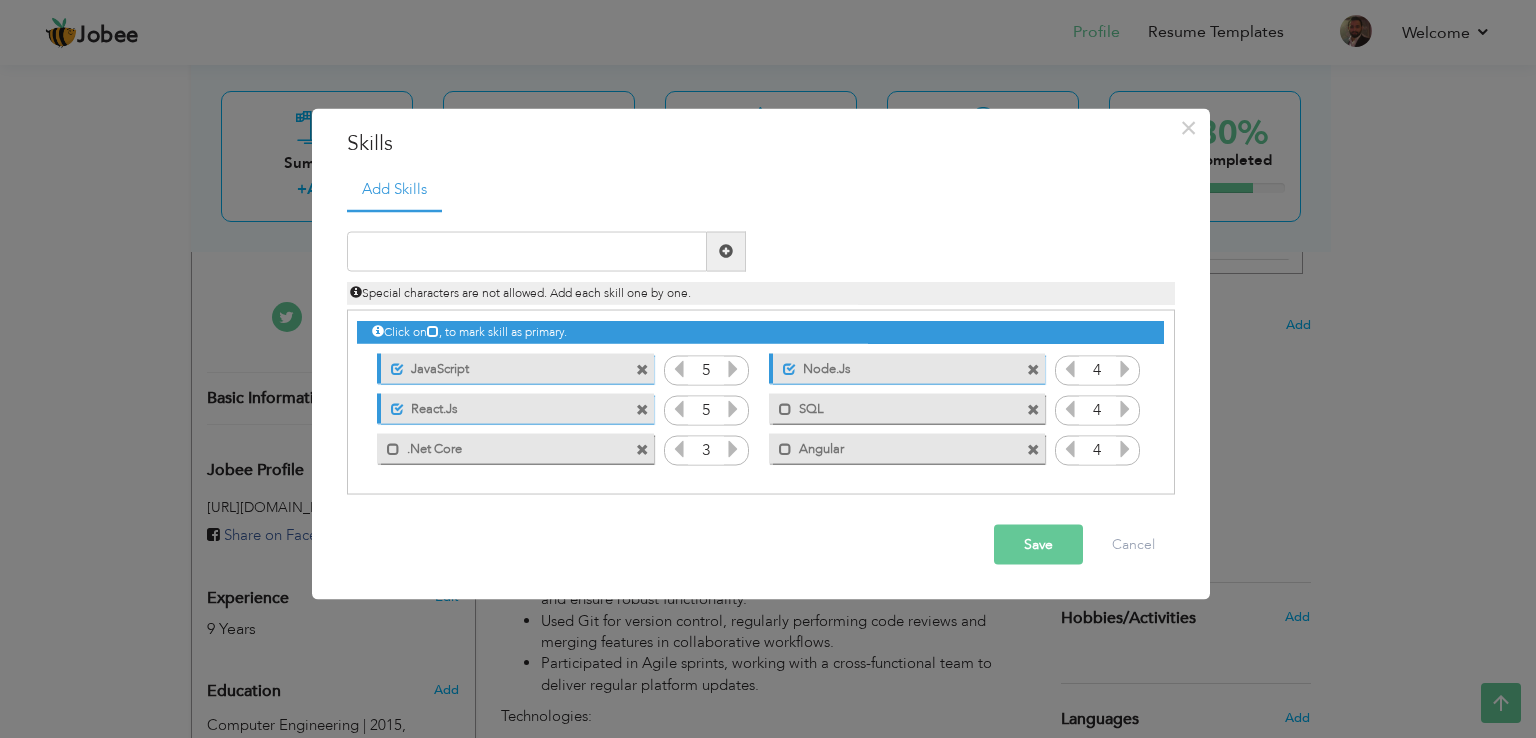 click at bounding box center (679, 408) 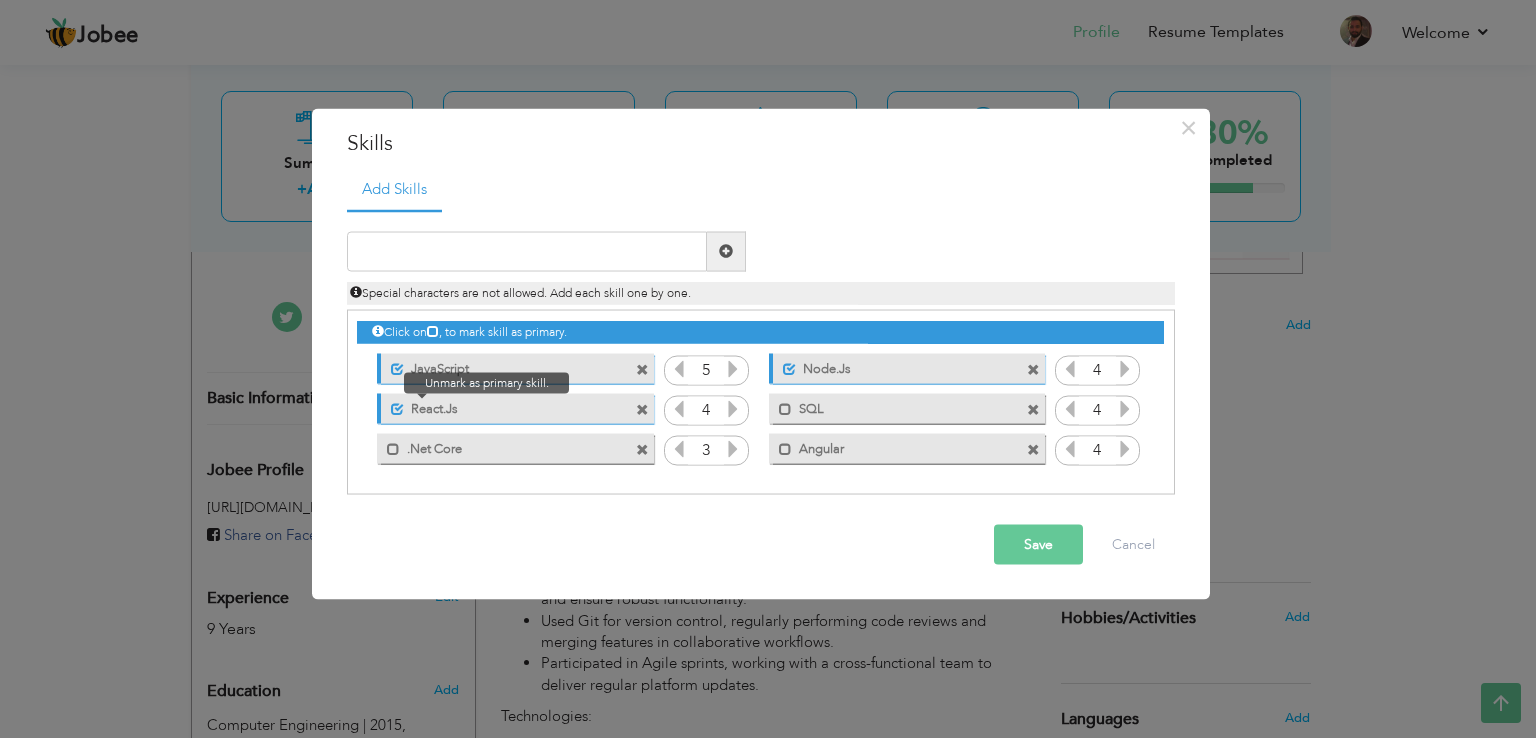 click at bounding box center [397, 409] 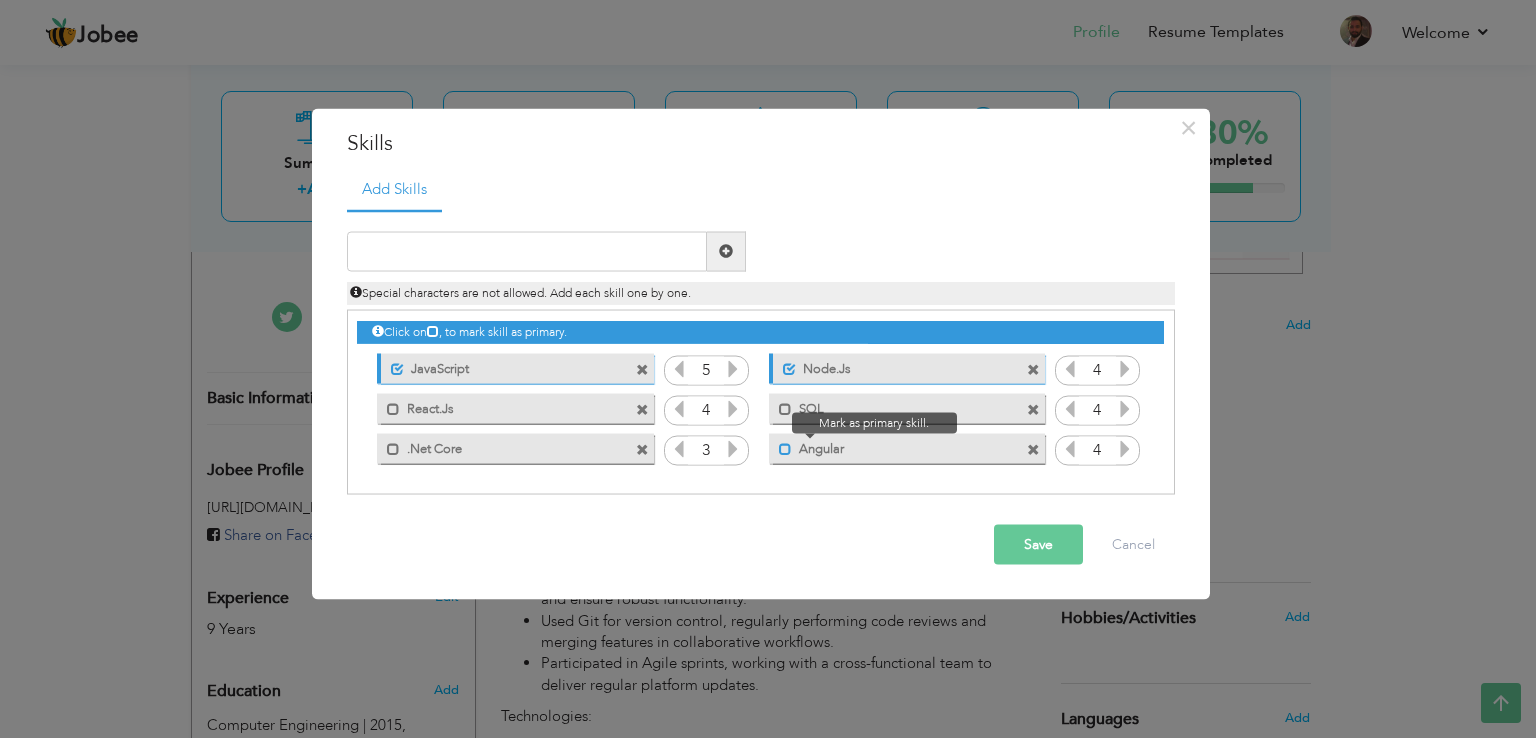 click at bounding box center (785, 449) 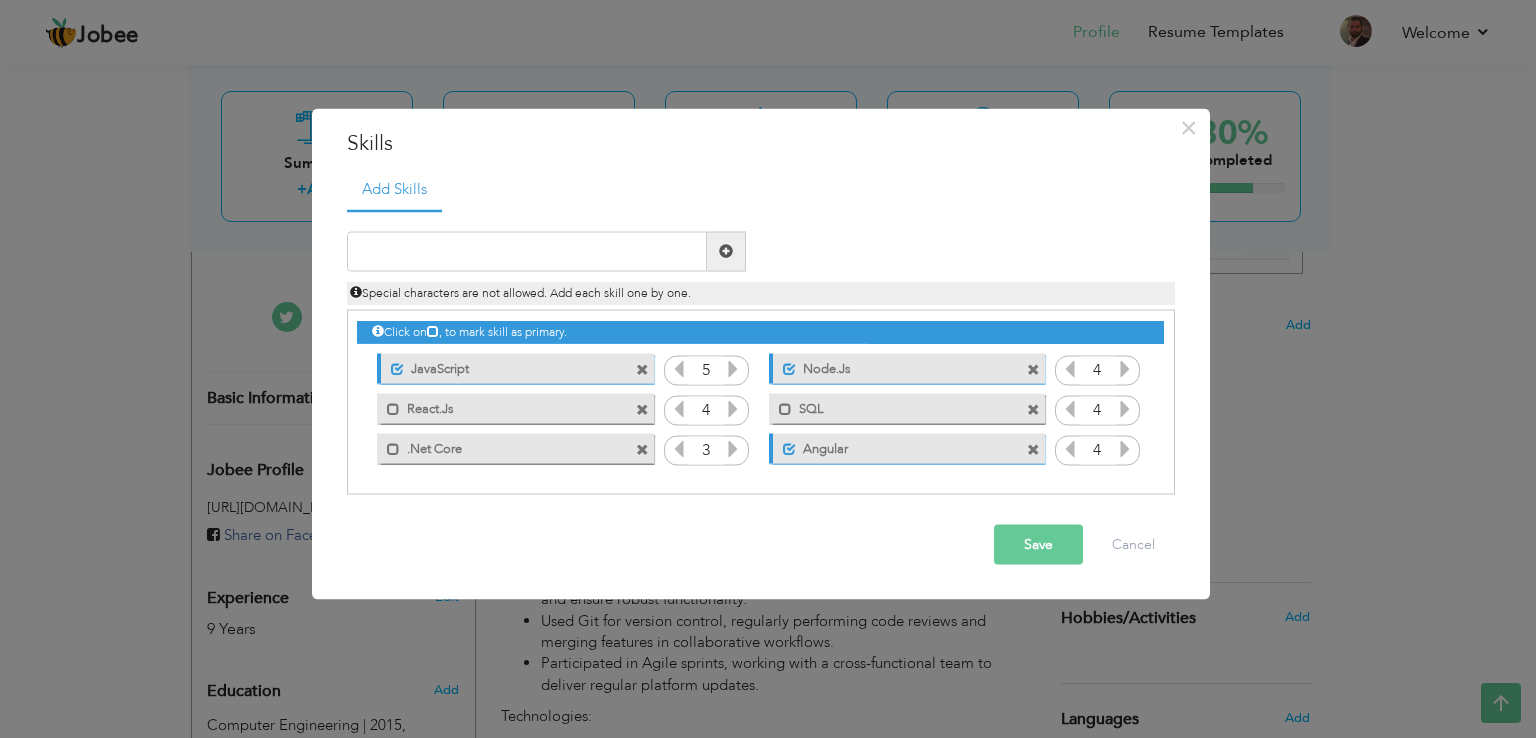click on "Save" at bounding box center (1038, 544) 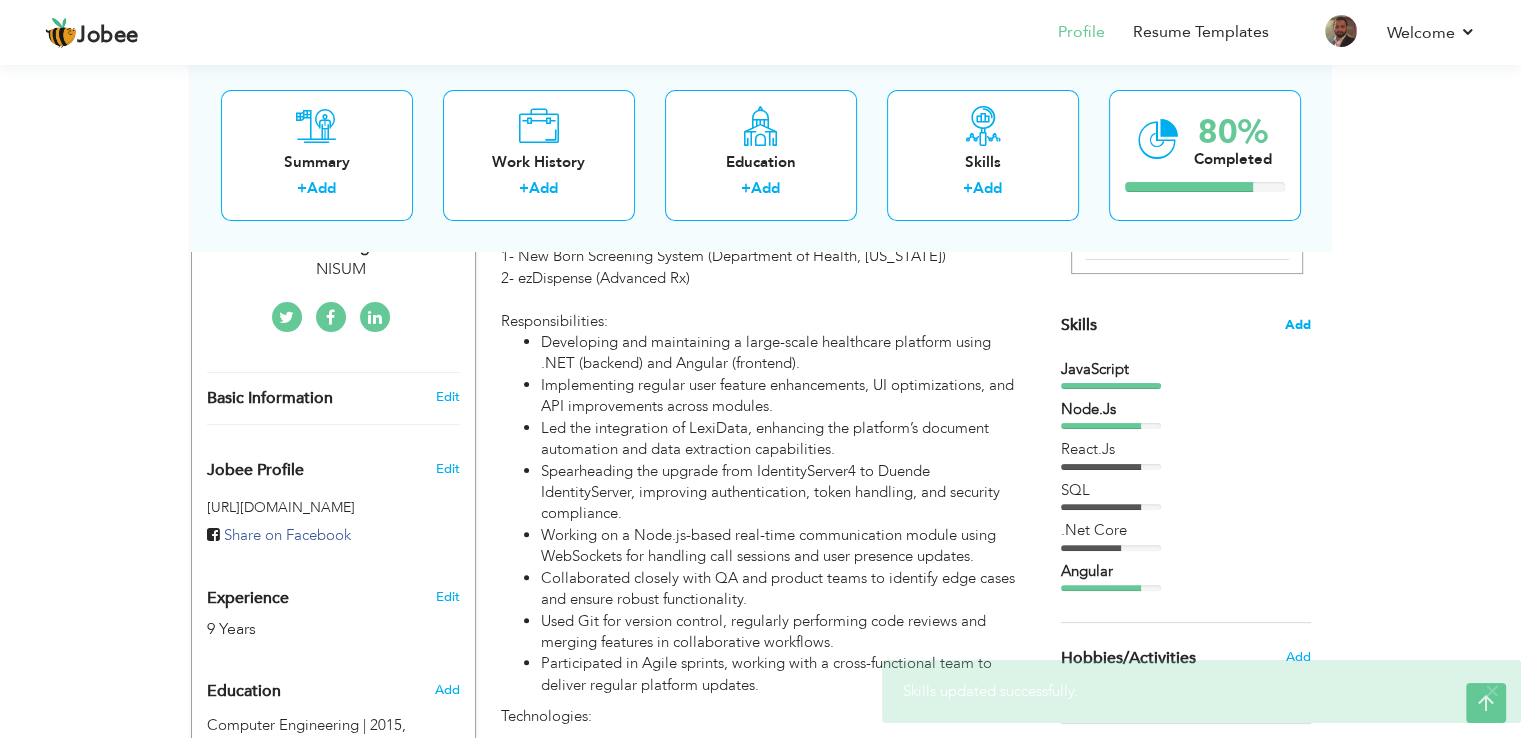 click on "Add" at bounding box center (1298, 325) 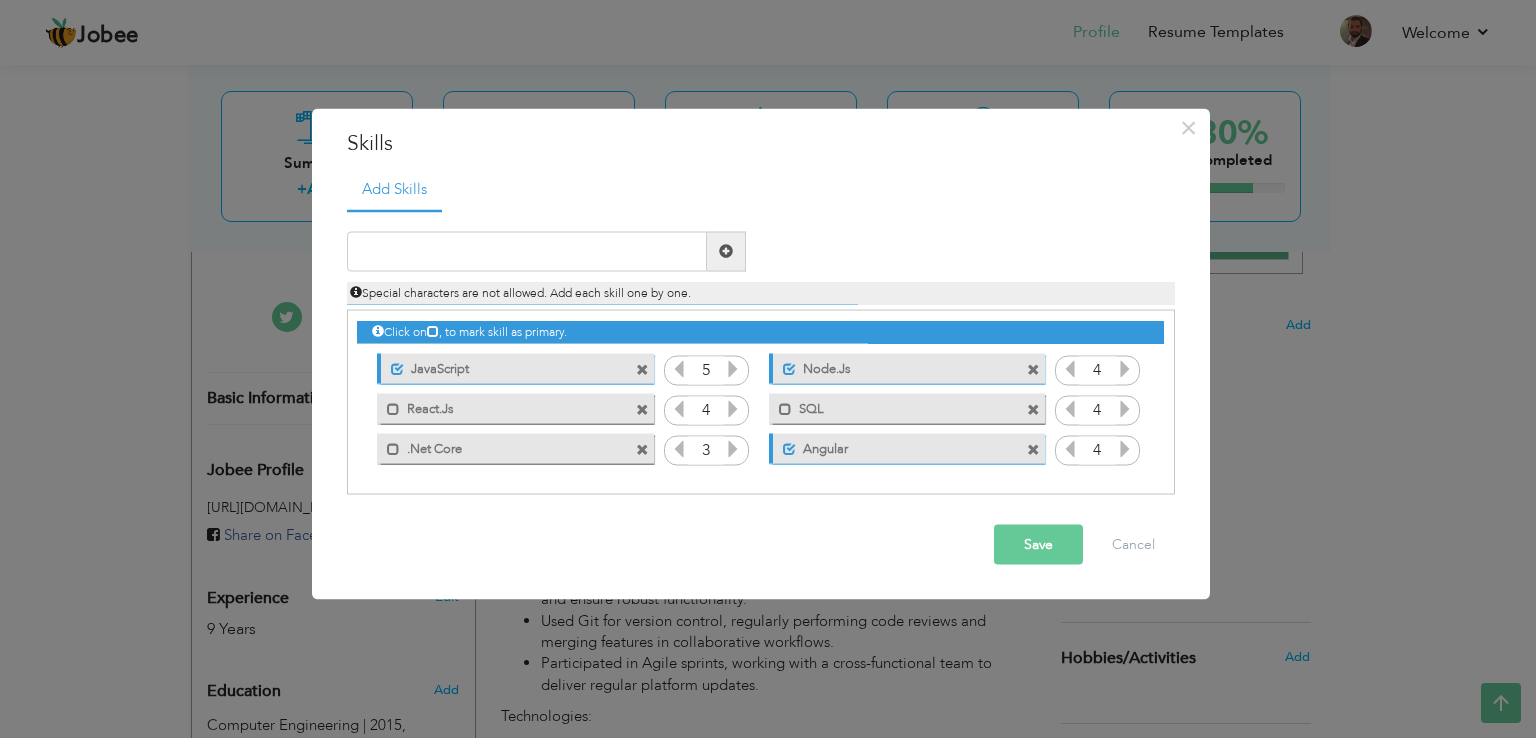 drag, startPoint x: 773, startPoint y: 449, endPoint x: 687, endPoint y: 363, distance: 121.62237 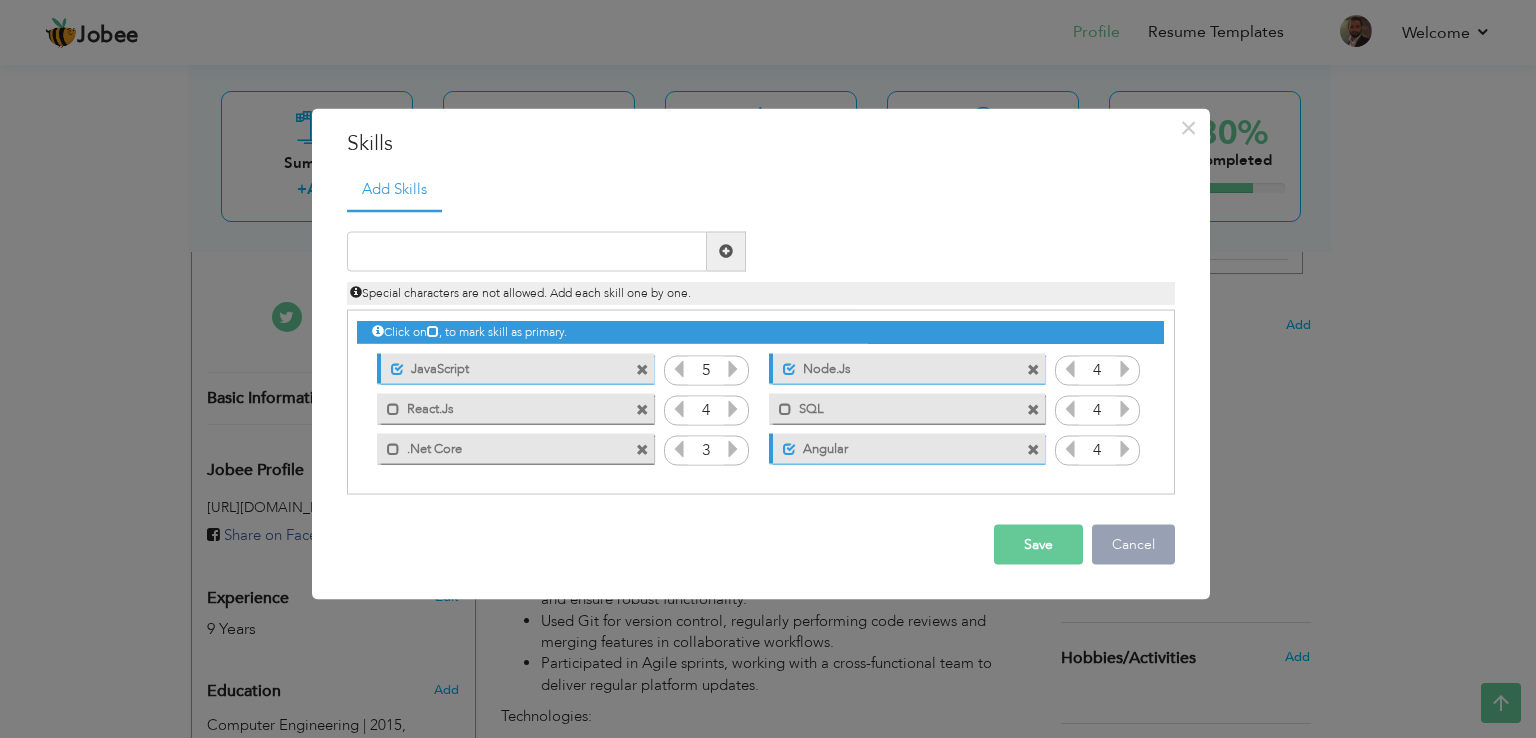 click on "Cancel" at bounding box center [1133, 544] 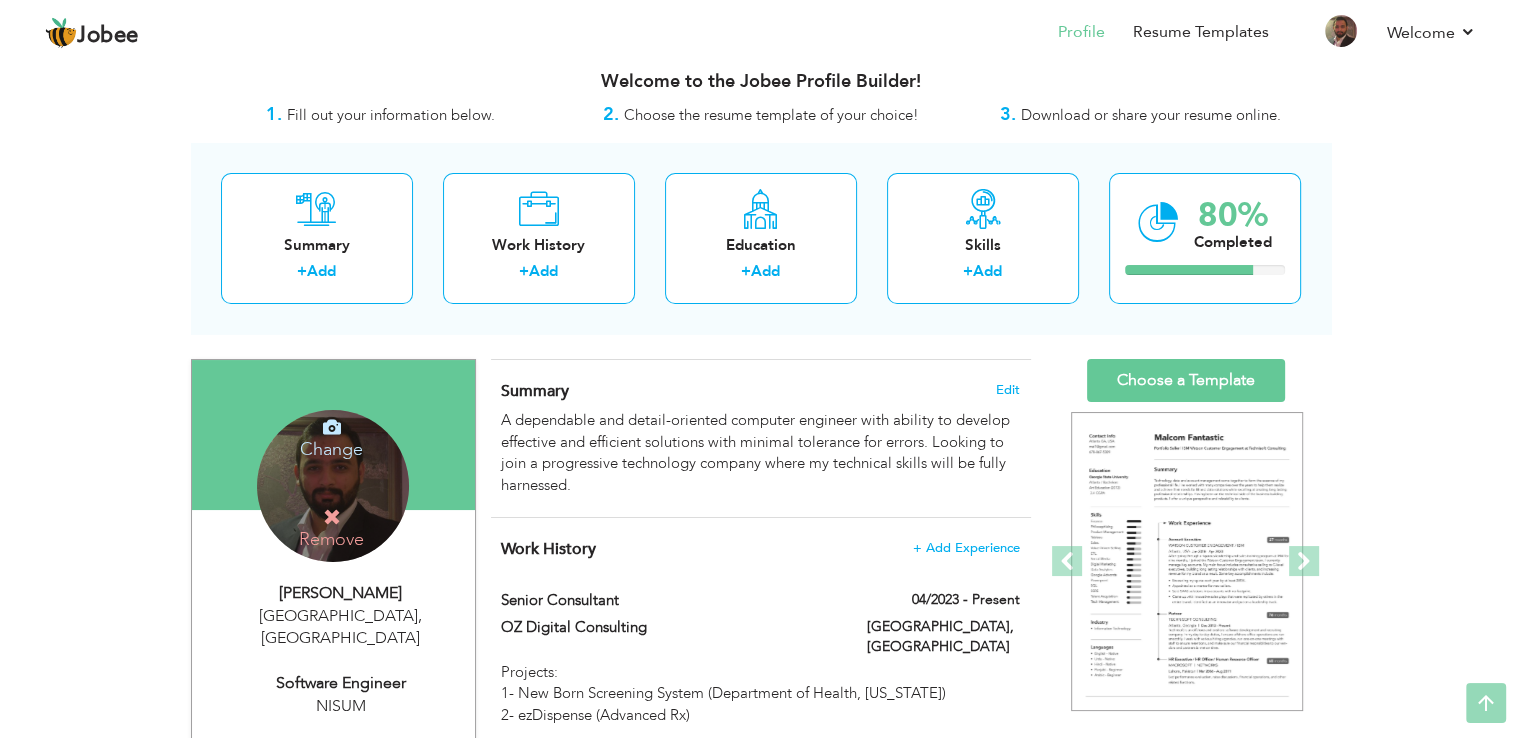 scroll, scrollTop: 0, scrollLeft: 0, axis: both 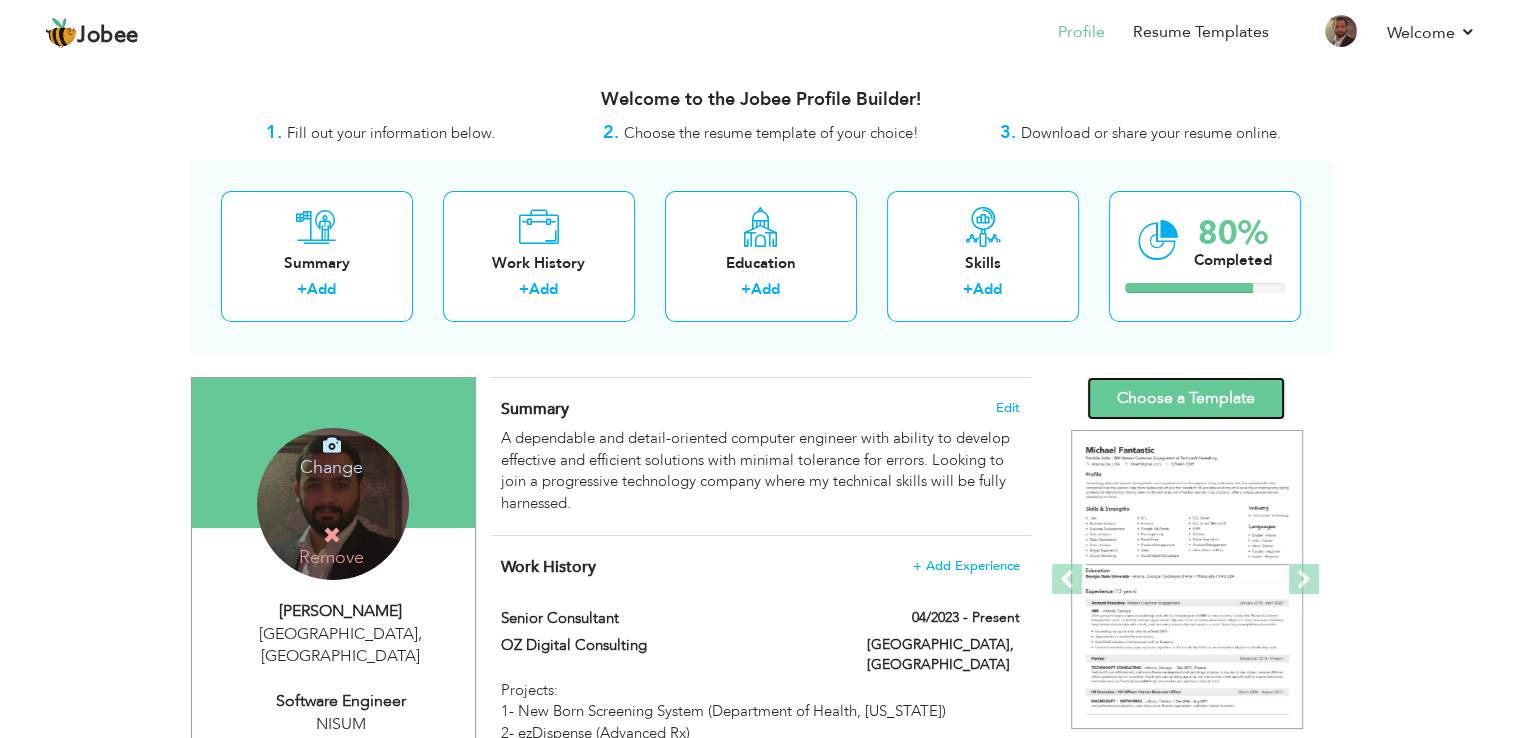 click on "Choose a Template" at bounding box center [1186, 398] 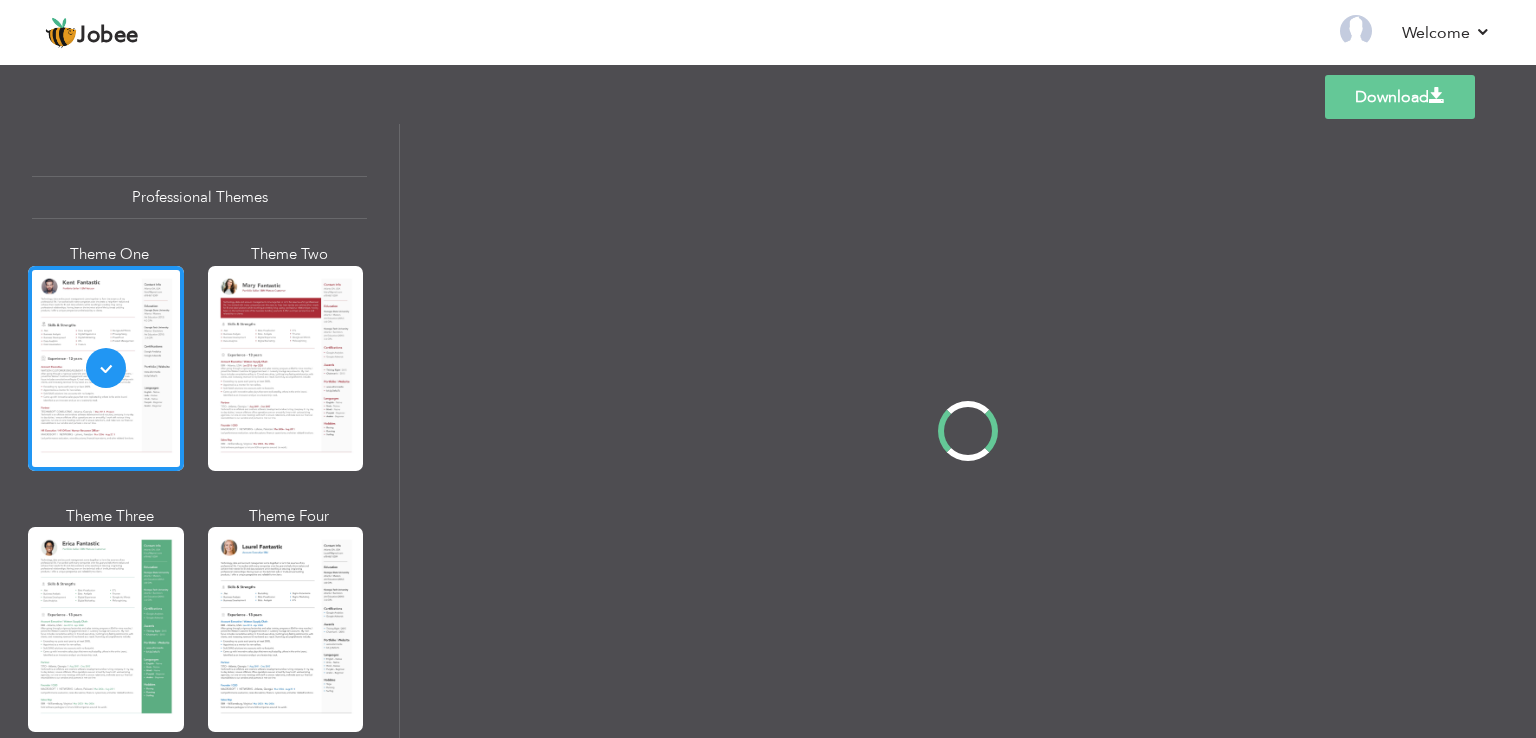 scroll, scrollTop: 0, scrollLeft: 0, axis: both 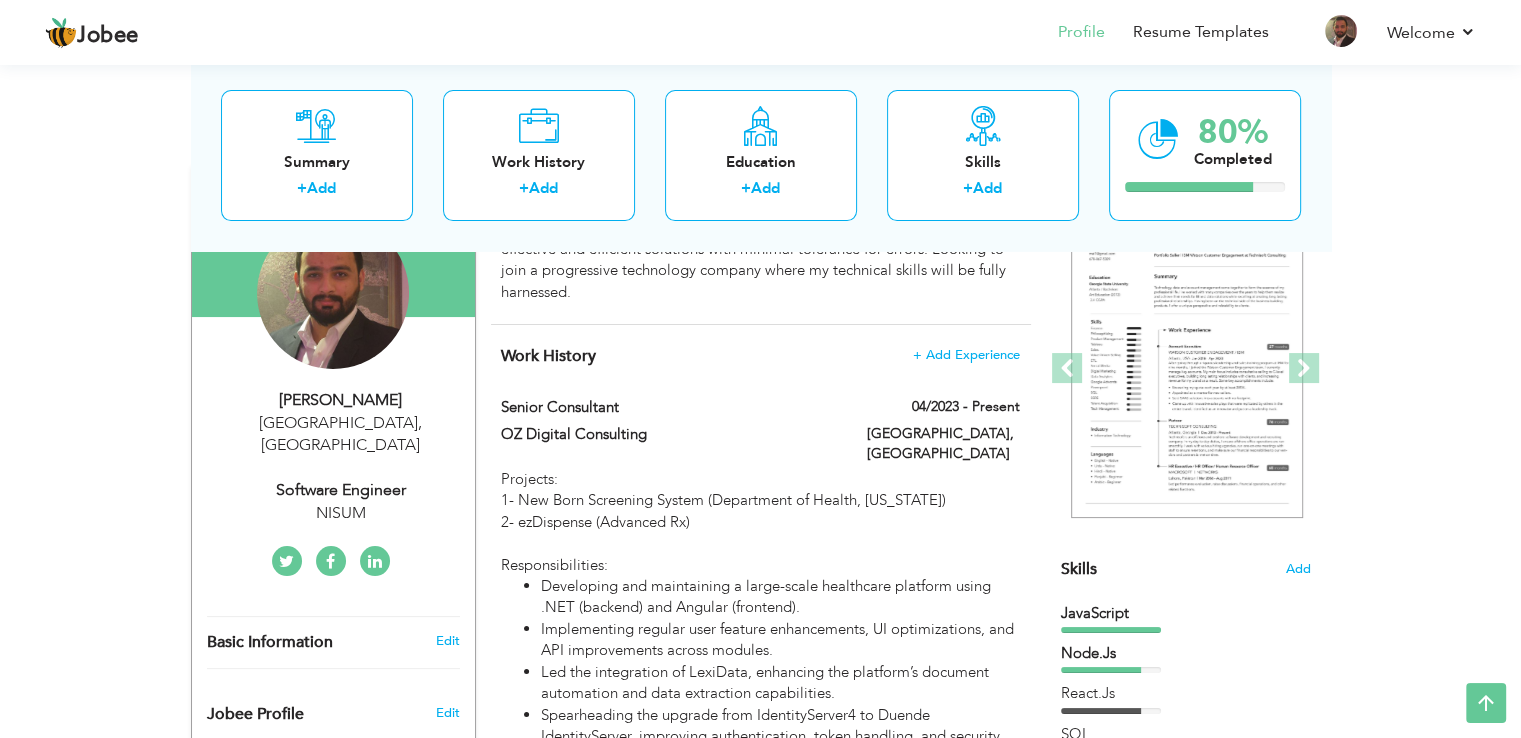 click on "NISUM" at bounding box center [341, 513] 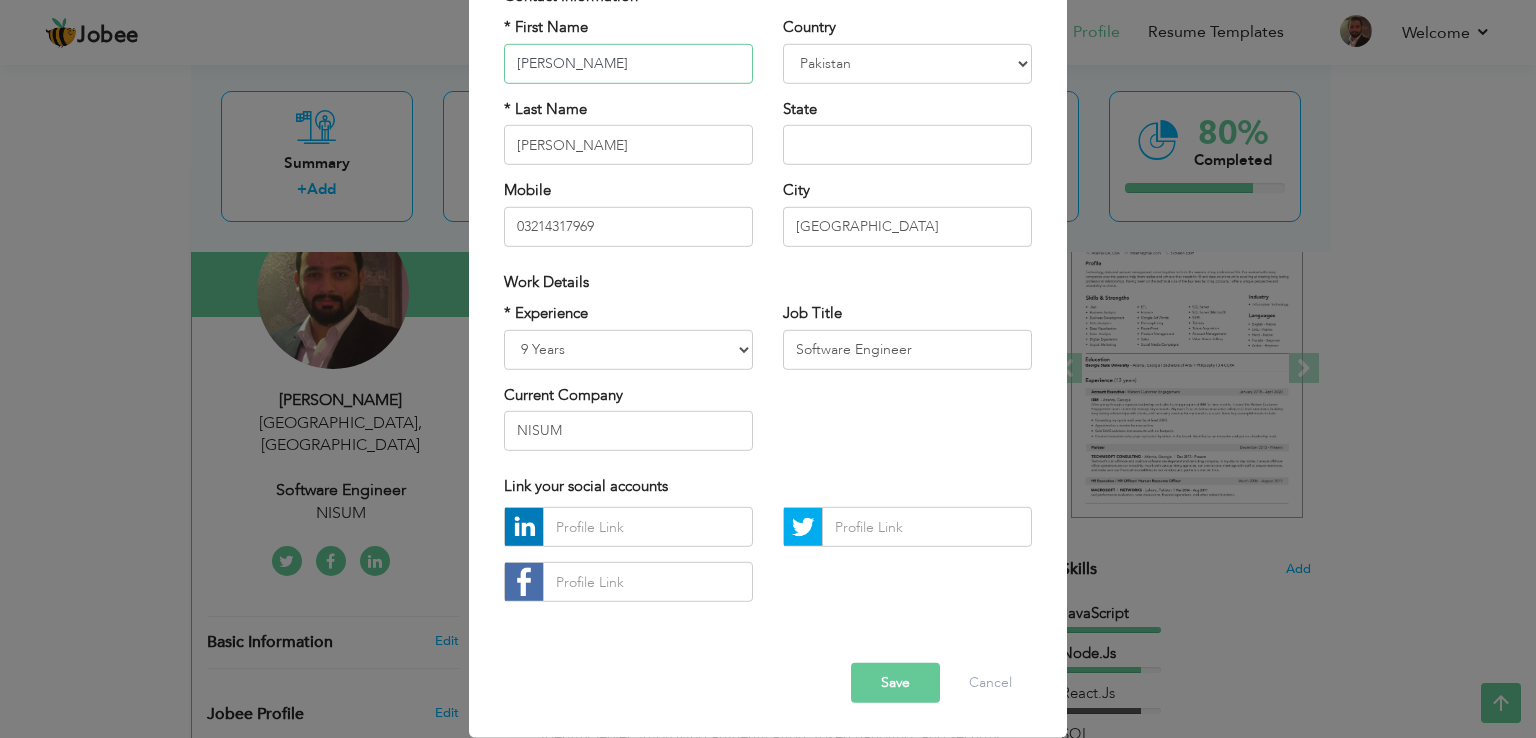 scroll, scrollTop: 158, scrollLeft: 0, axis: vertical 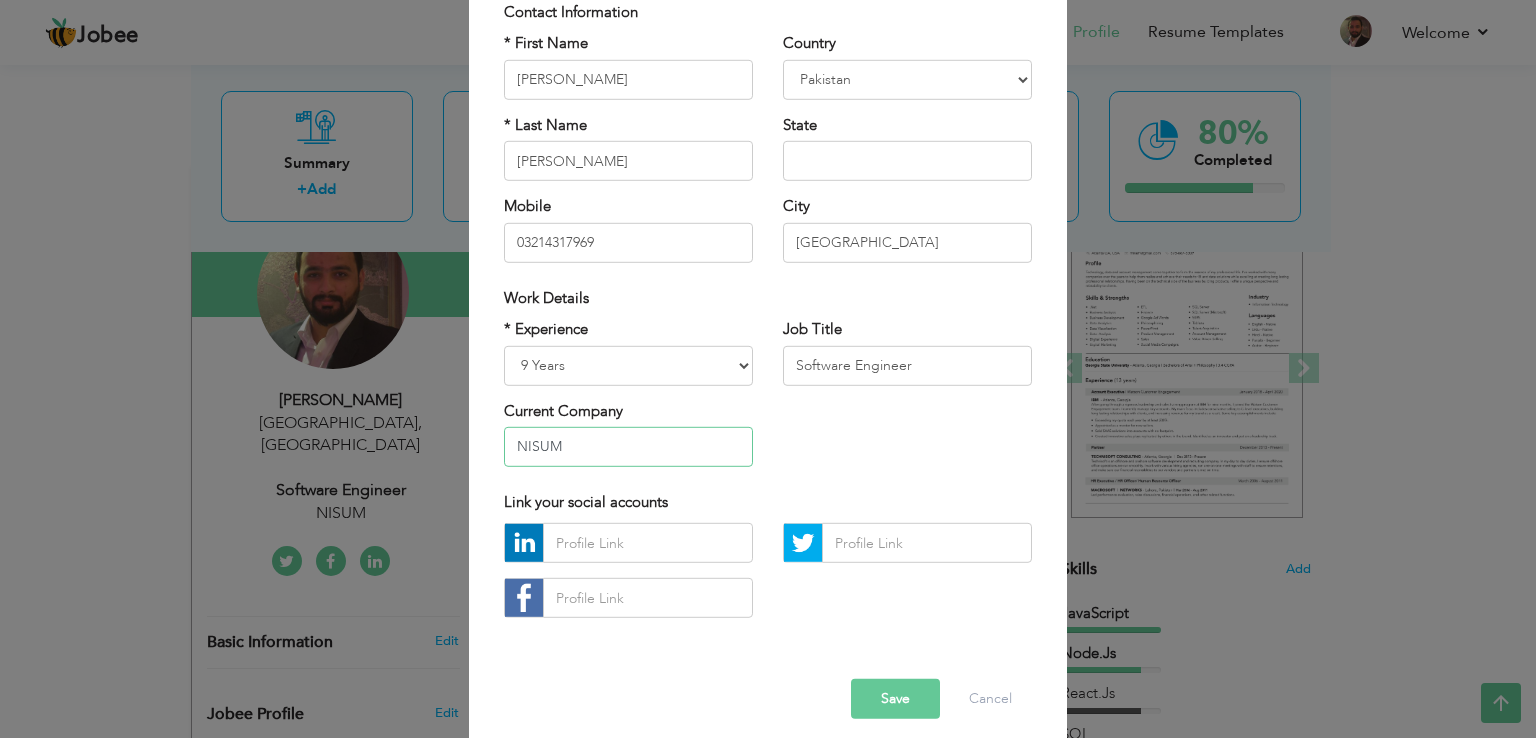 click on "NISUM" at bounding box center (628, 447) 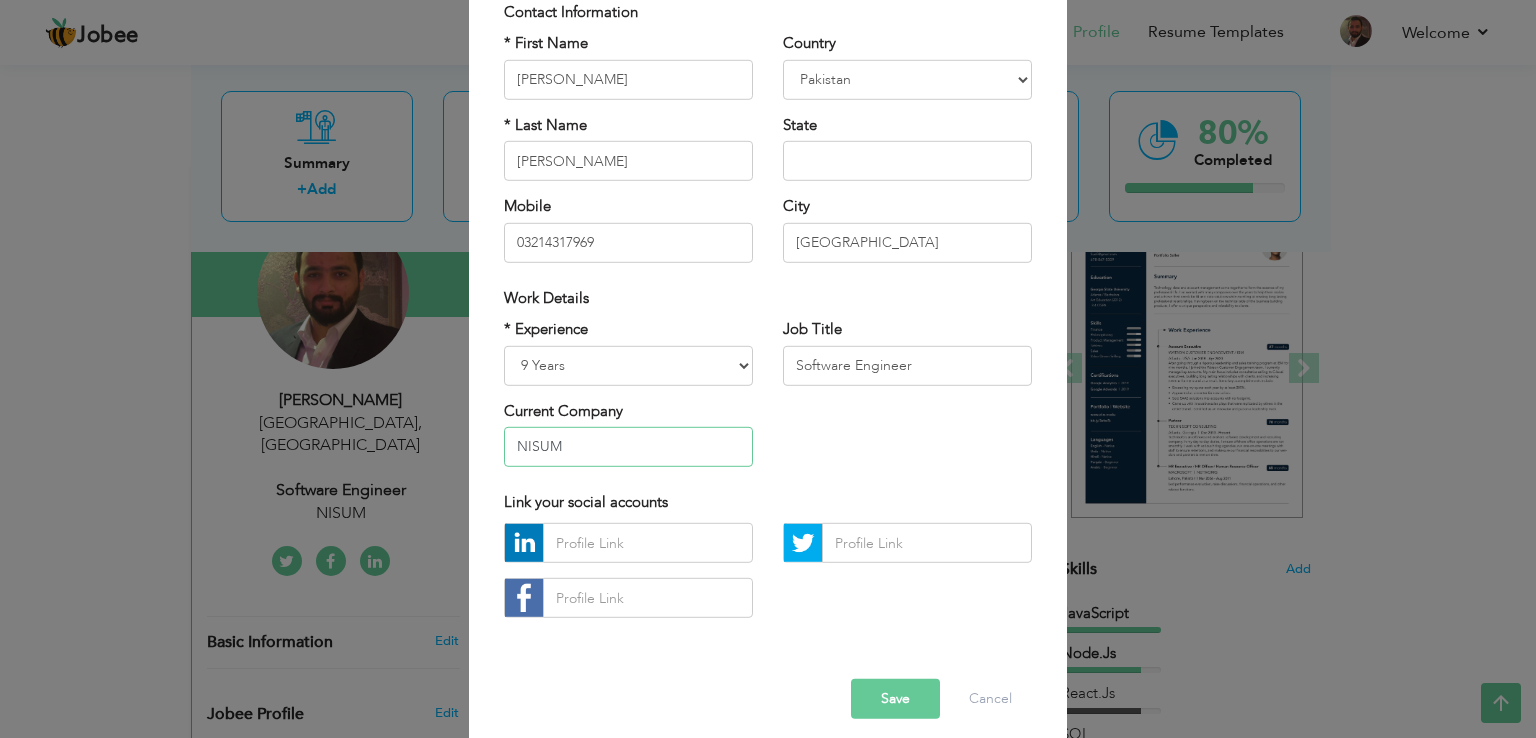click on "NISUM" at bounding box center [628, 447] 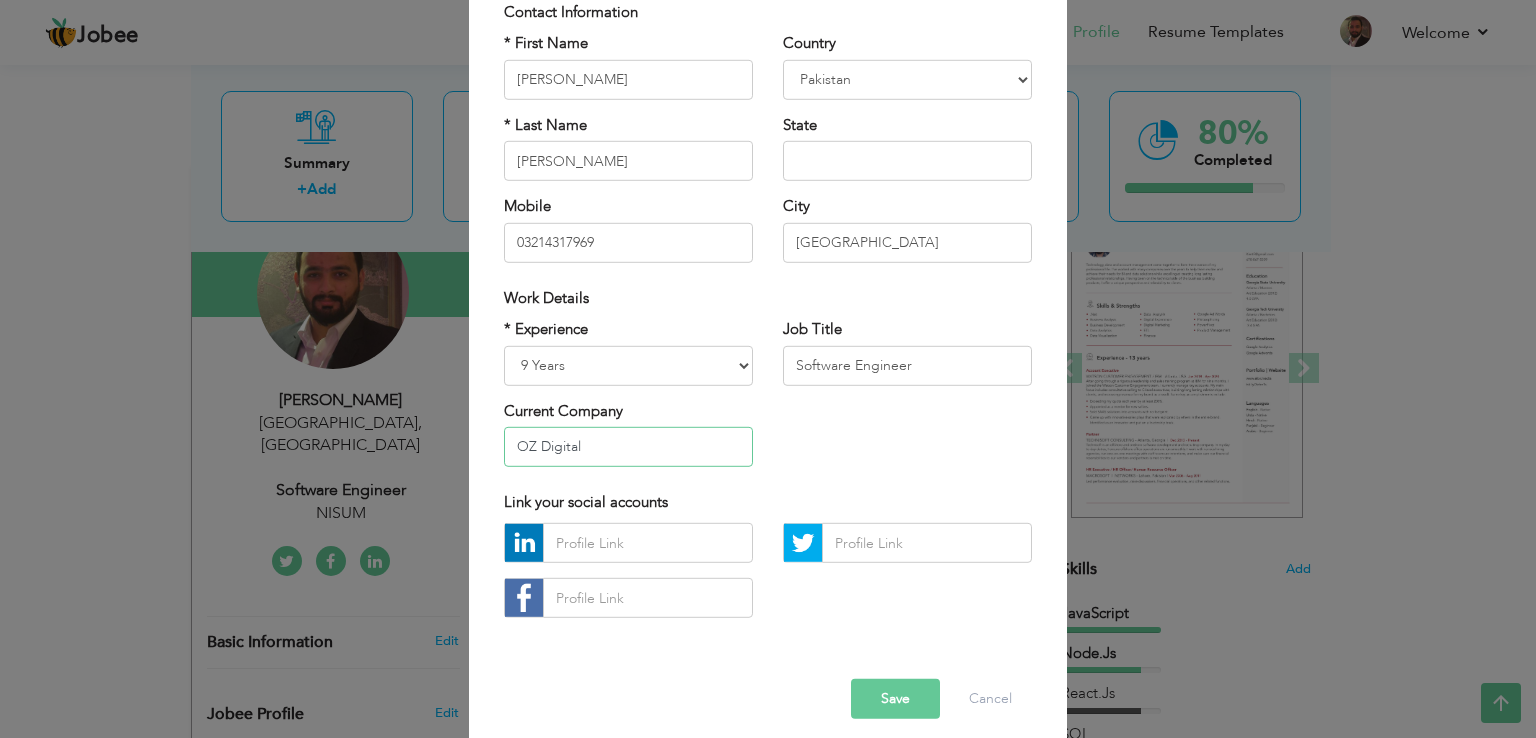 type on "OZ Digital" 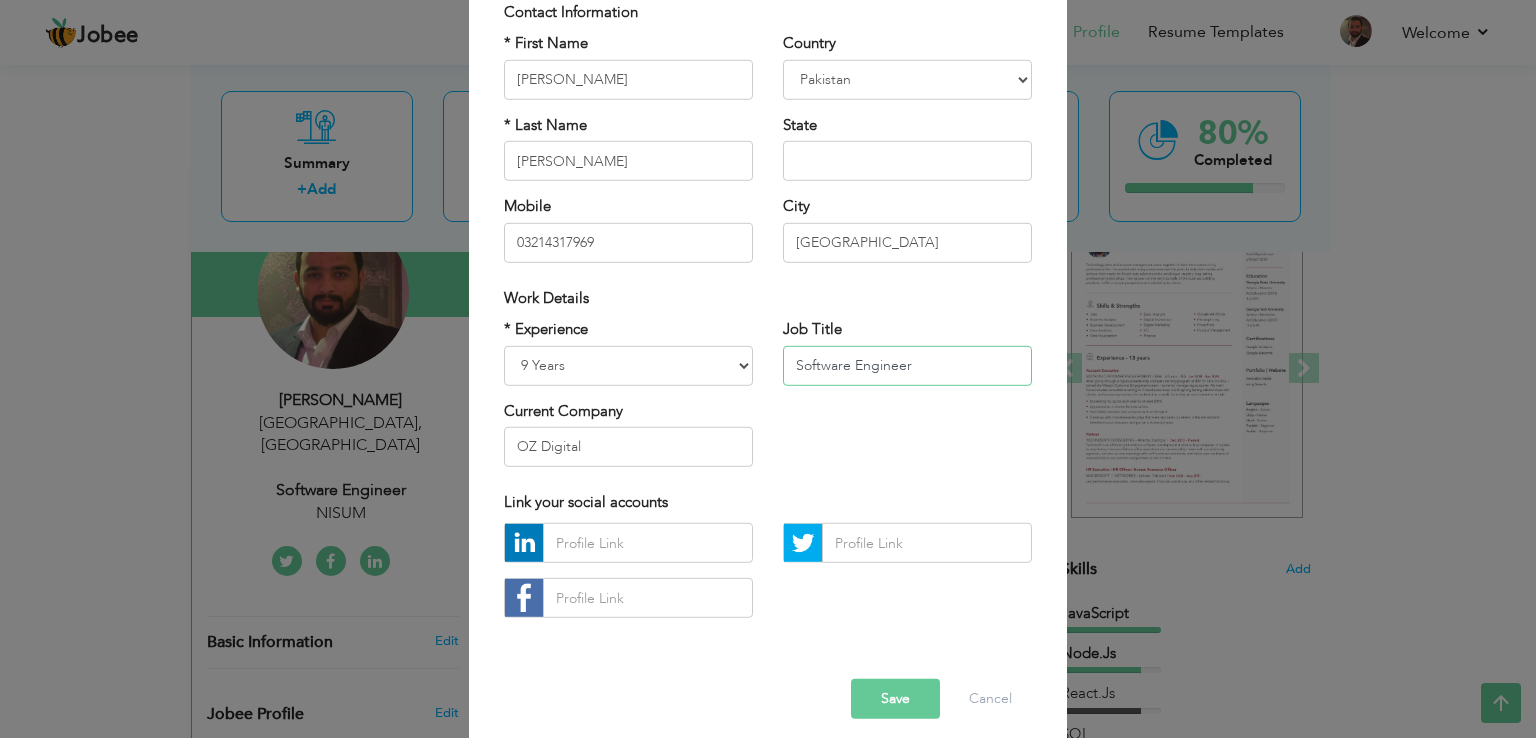click on "Software Engineer" at bounding box center (907, 365) 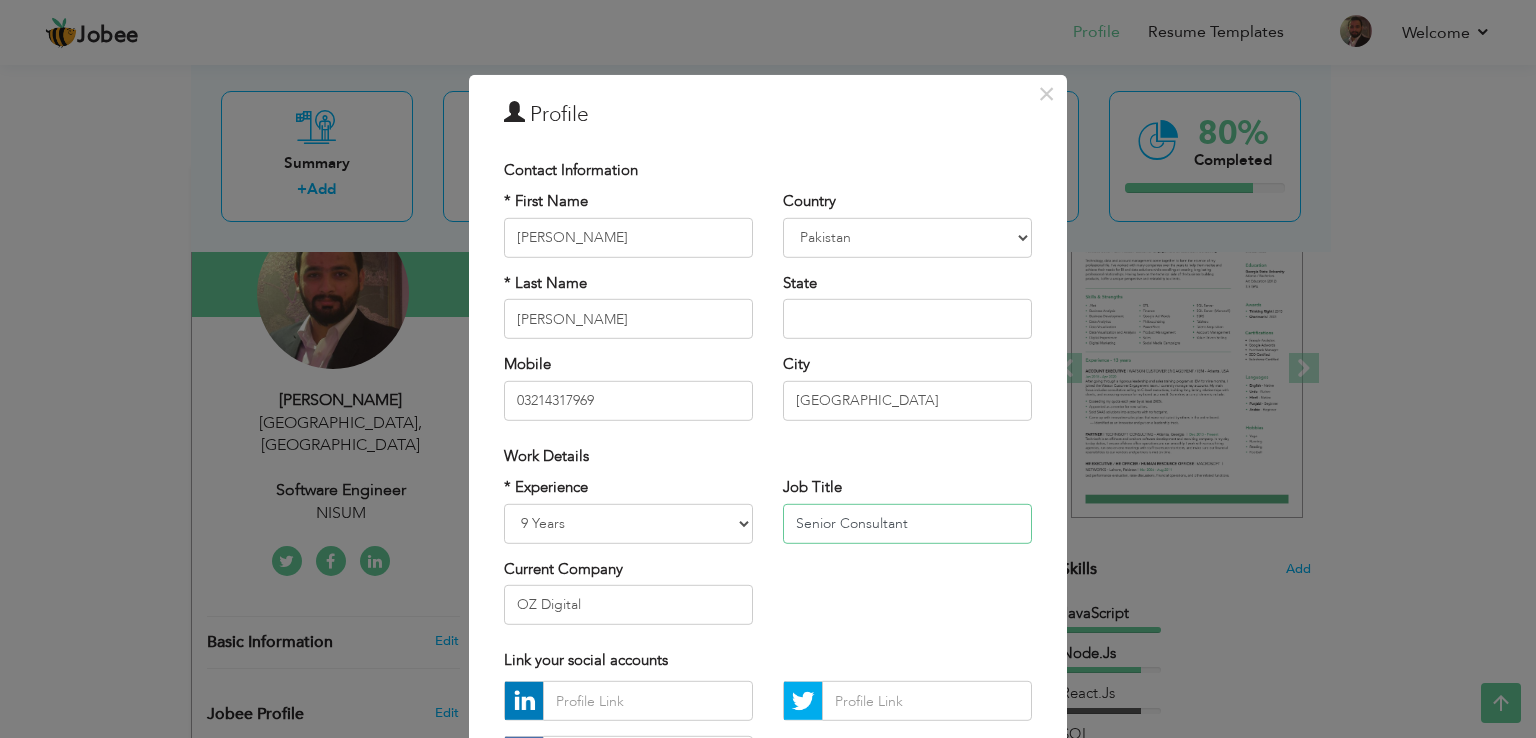 scroll, scrollTop: 174, scrollLeft: 0, axis: vertical 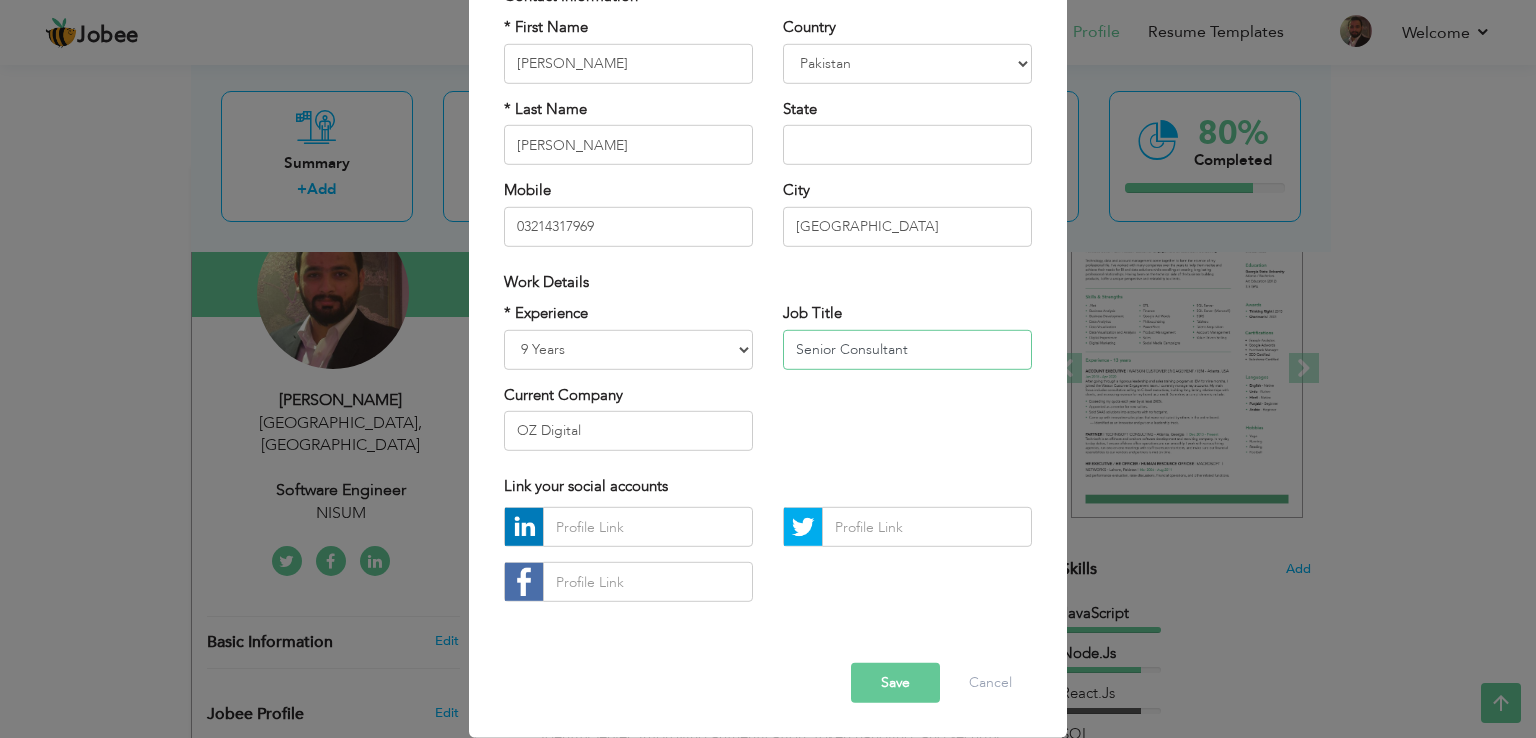 type on "Senior Consultant" 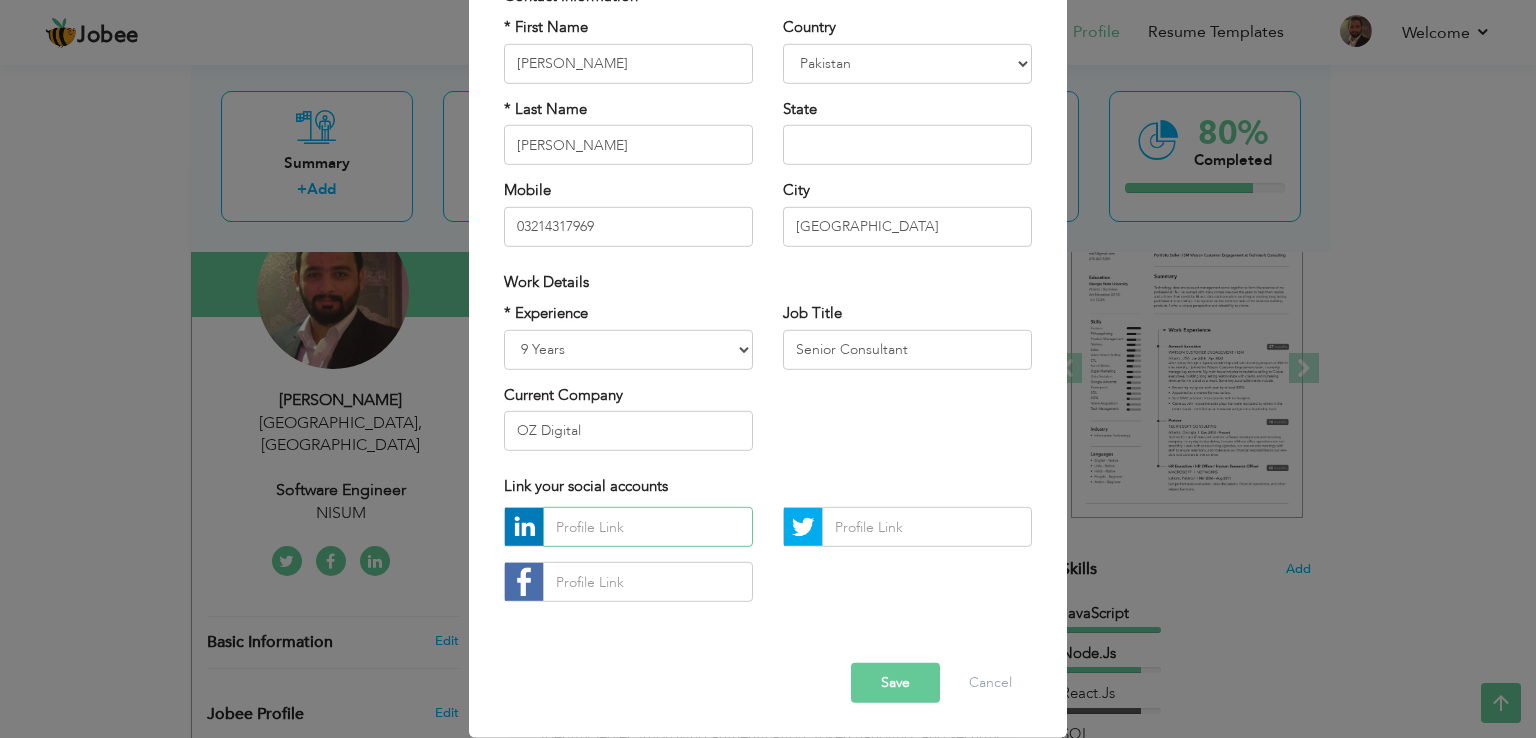 click at bounding box center (648, 527) 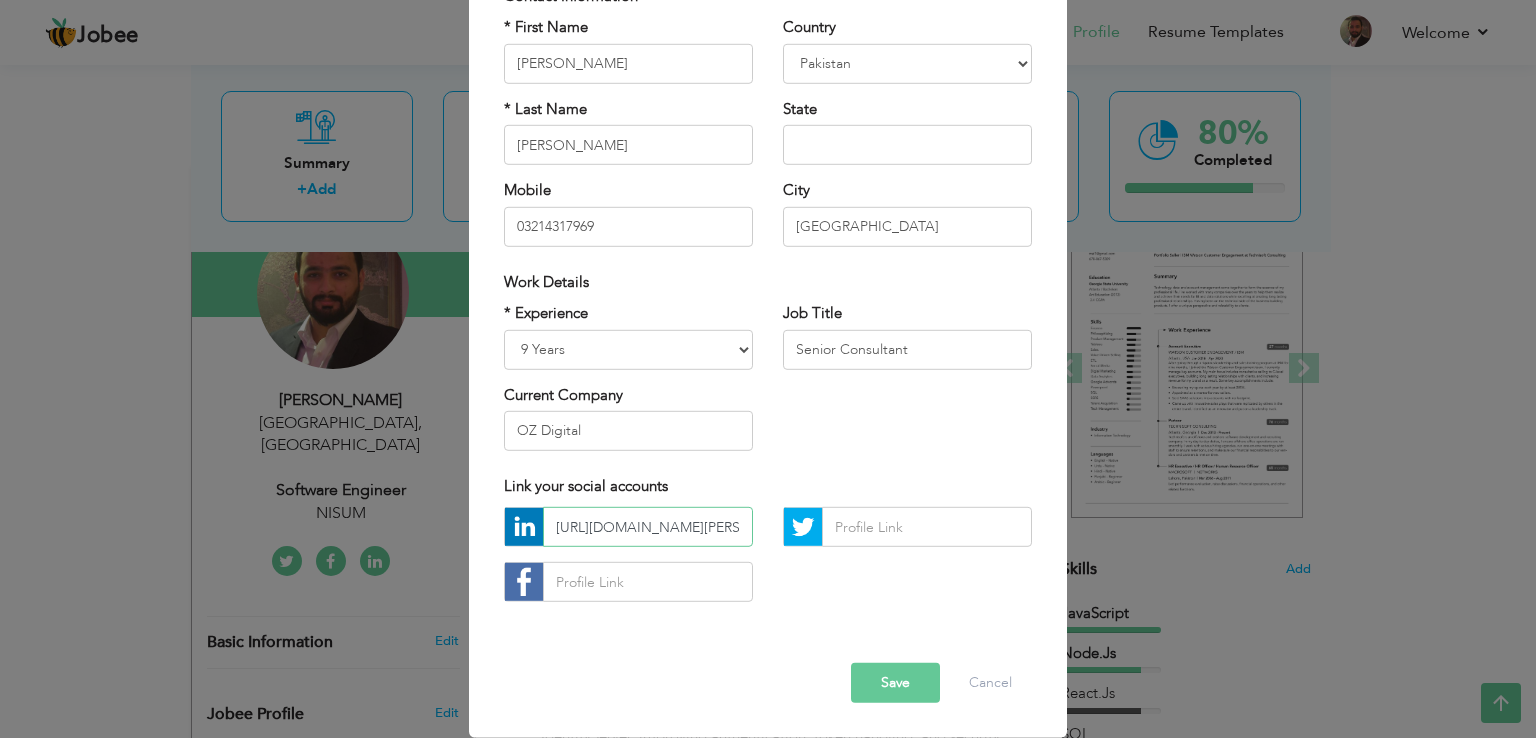 scroll, scrollTop: 0, scrollLeft: 157, axis: horizontal 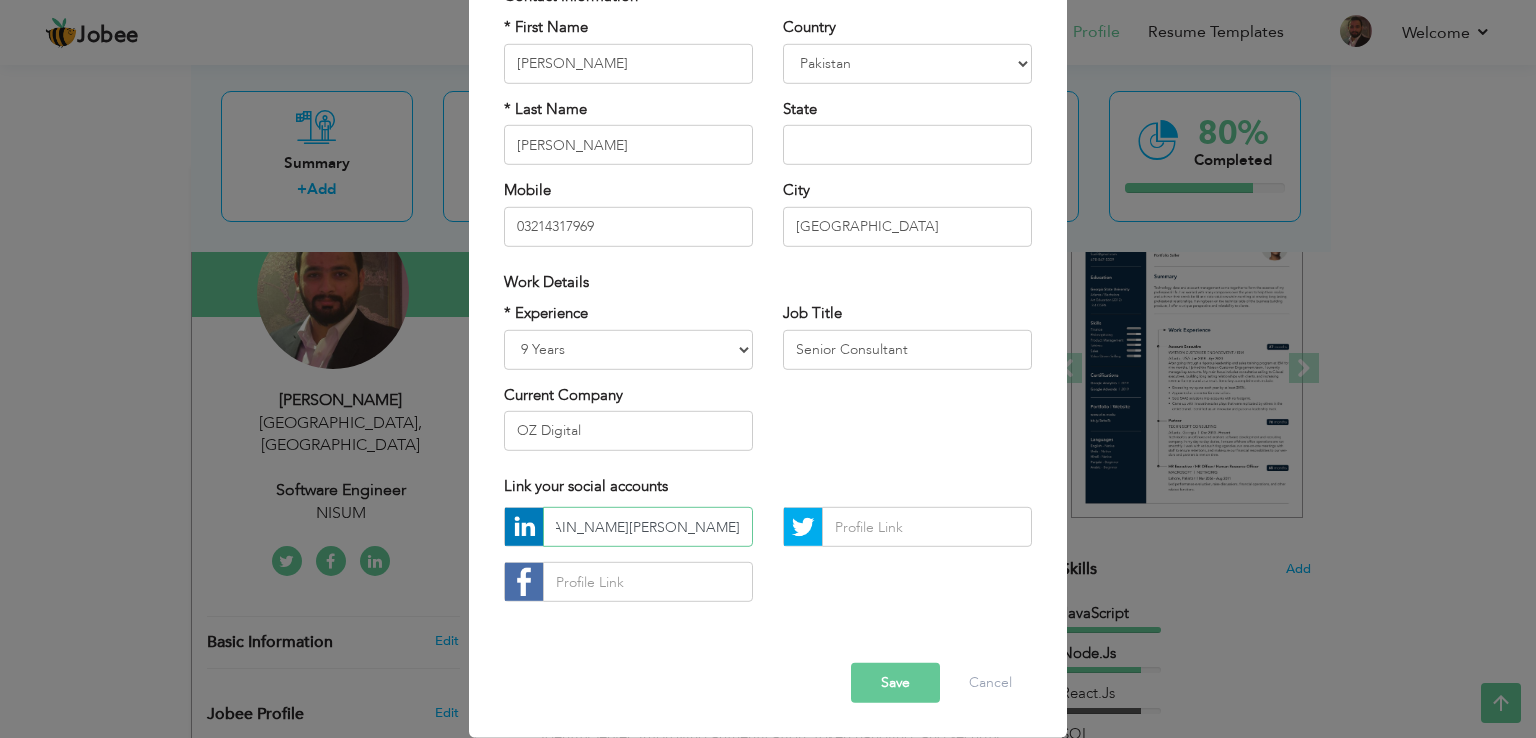 type on "https://www.linkedin.com/in/mustafa-hassan-6036a554/" 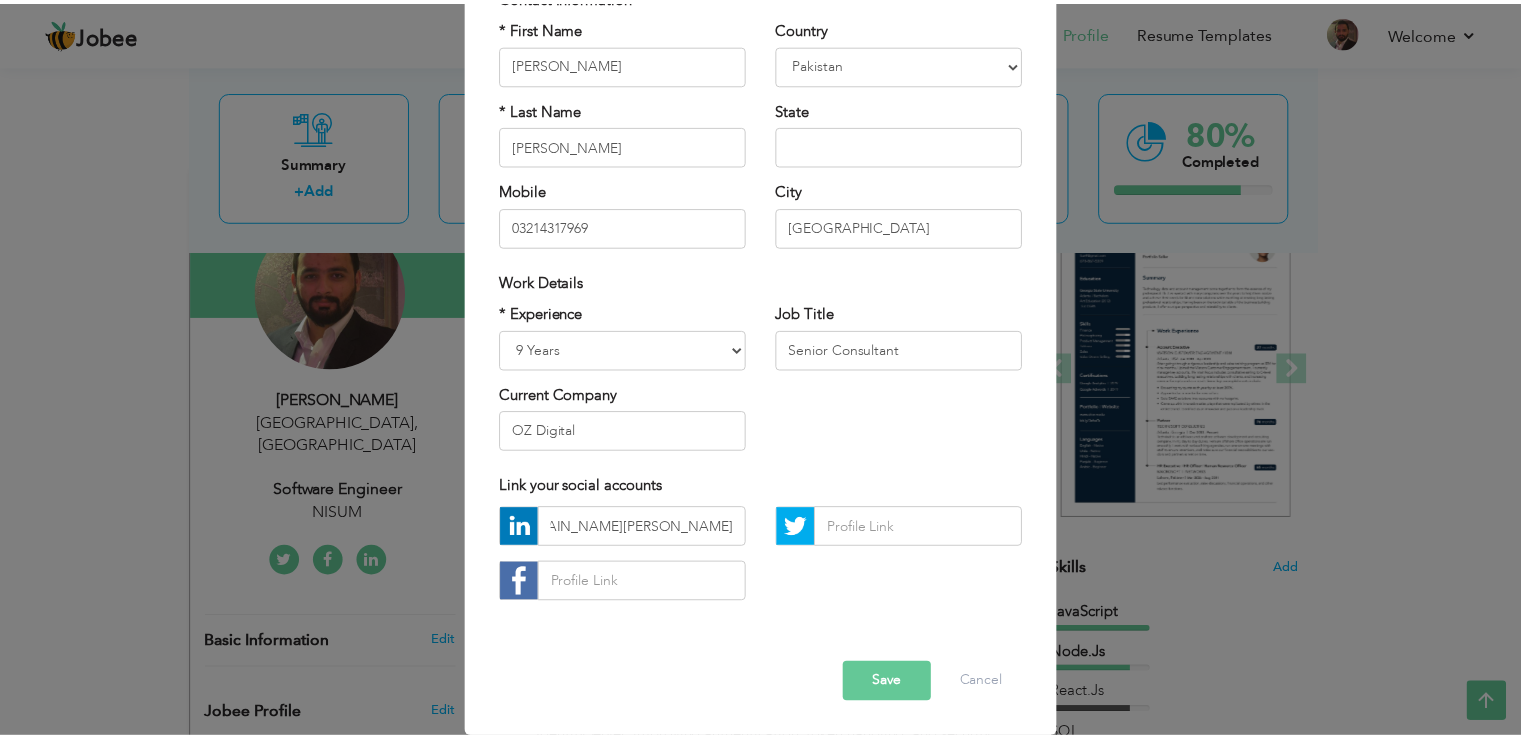 scroll, scrollTop: 0, scrollLeft: 0, axis: both 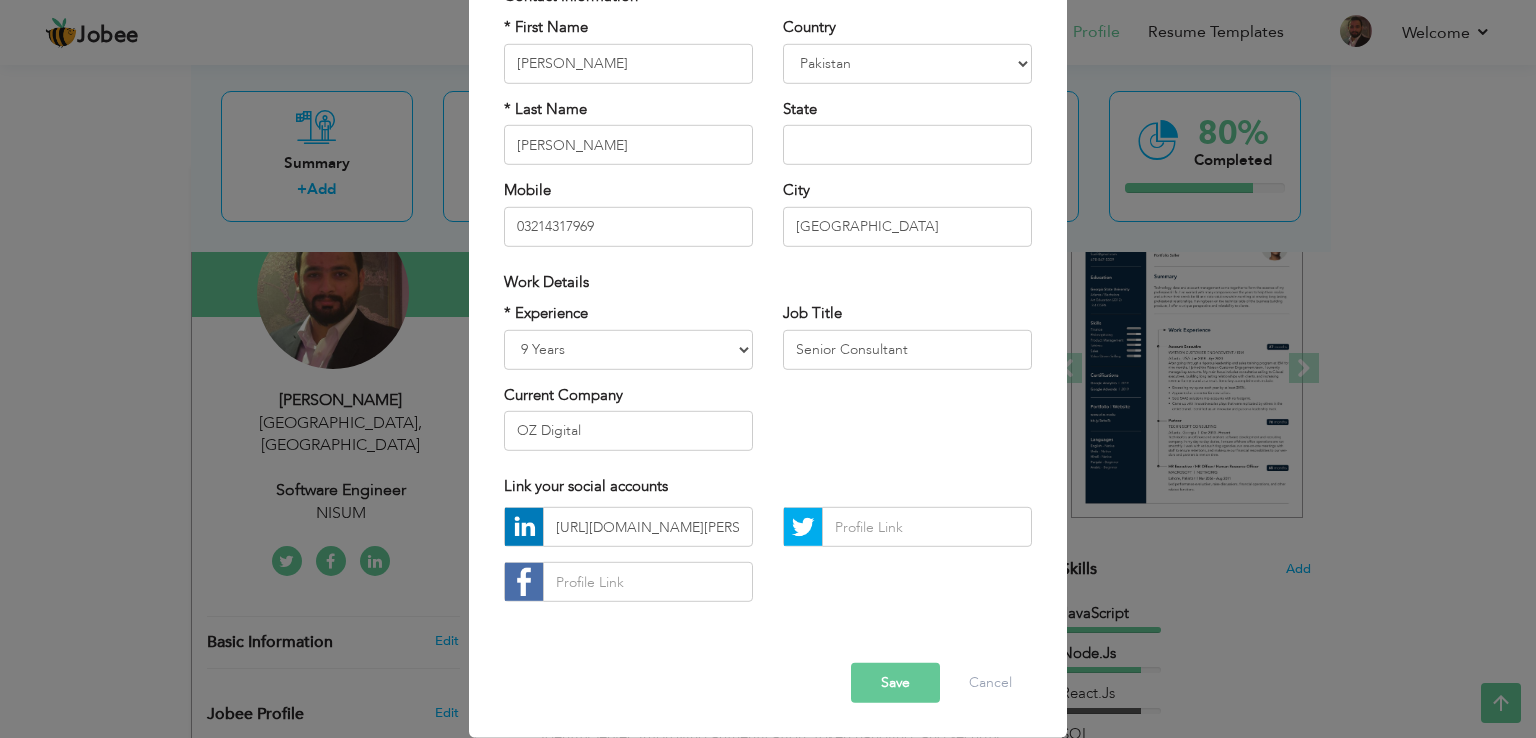 click on "Save" at bounding box center [895, 683] 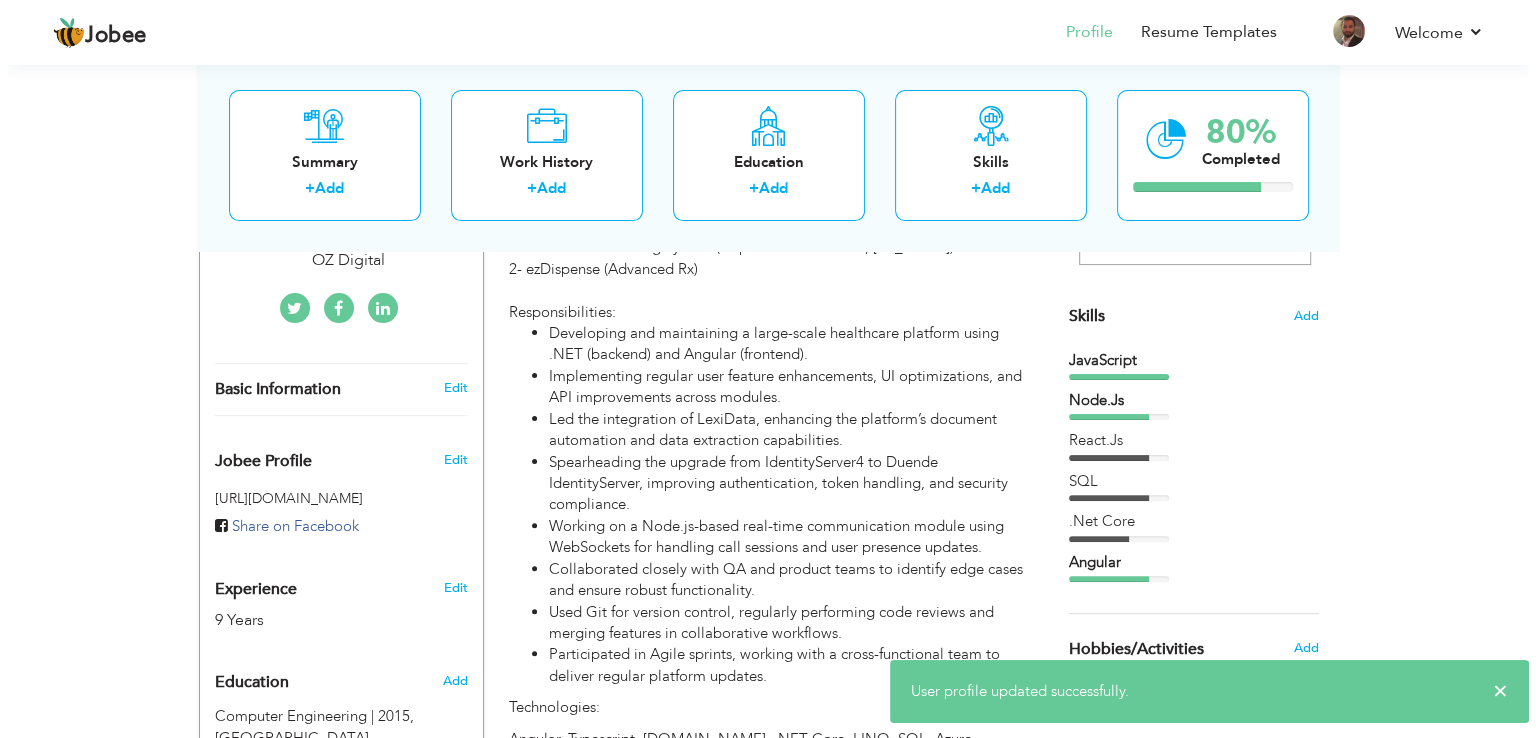 scroll, scrollTop: 463, scrollLeft: 0, axis: vertical 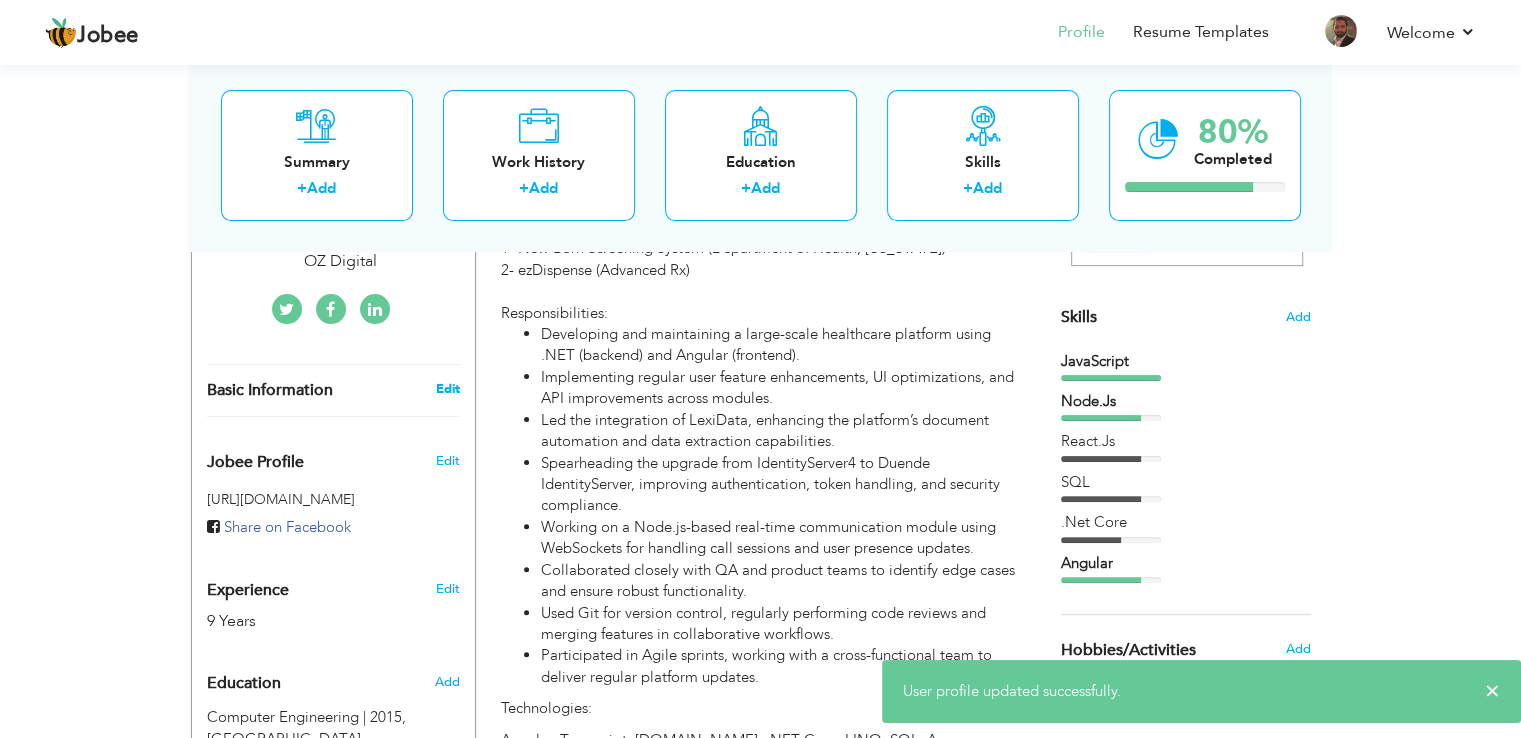 click on "Edit" at bounding box center (447, 389) 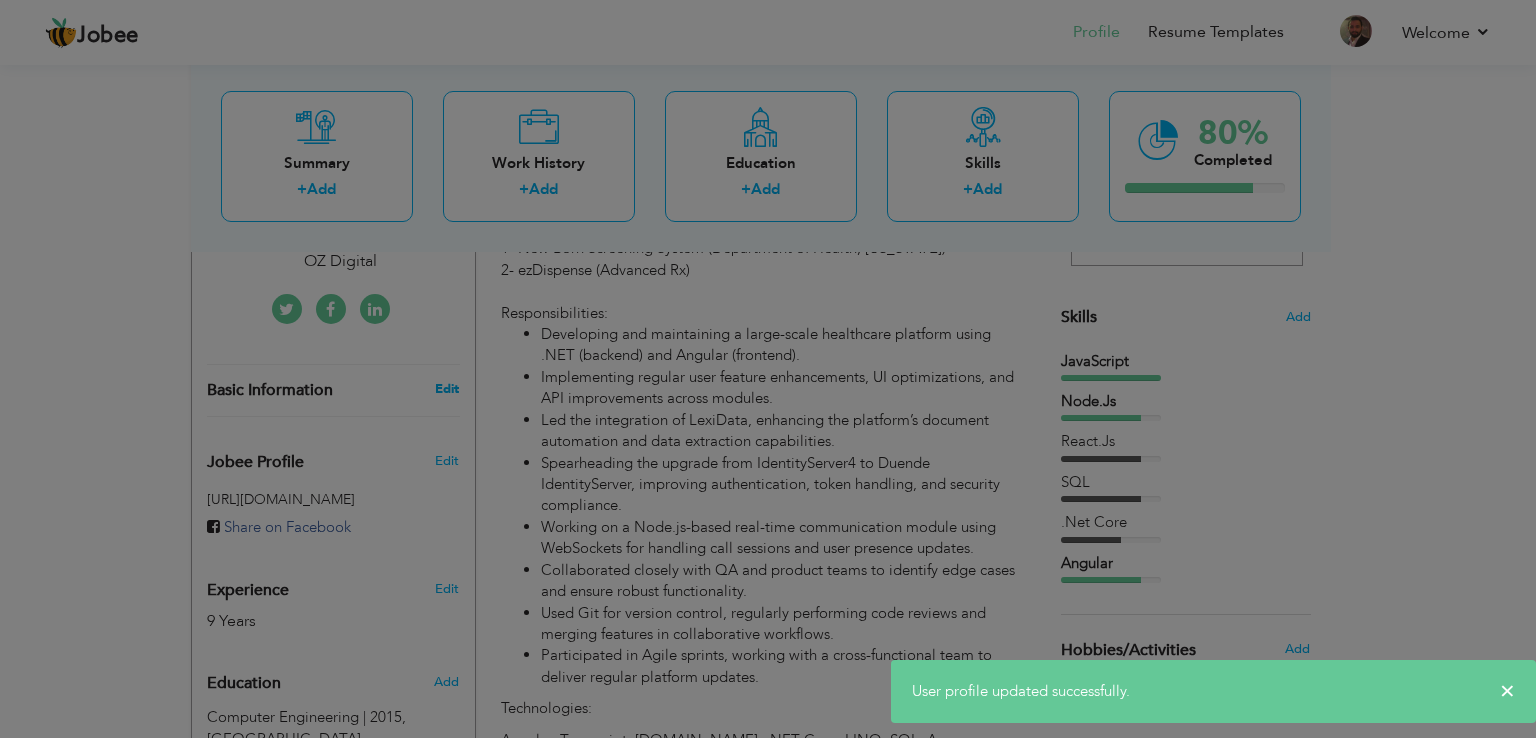 scroll, scrollTop: 0, scrollLeft: 0, axis: both 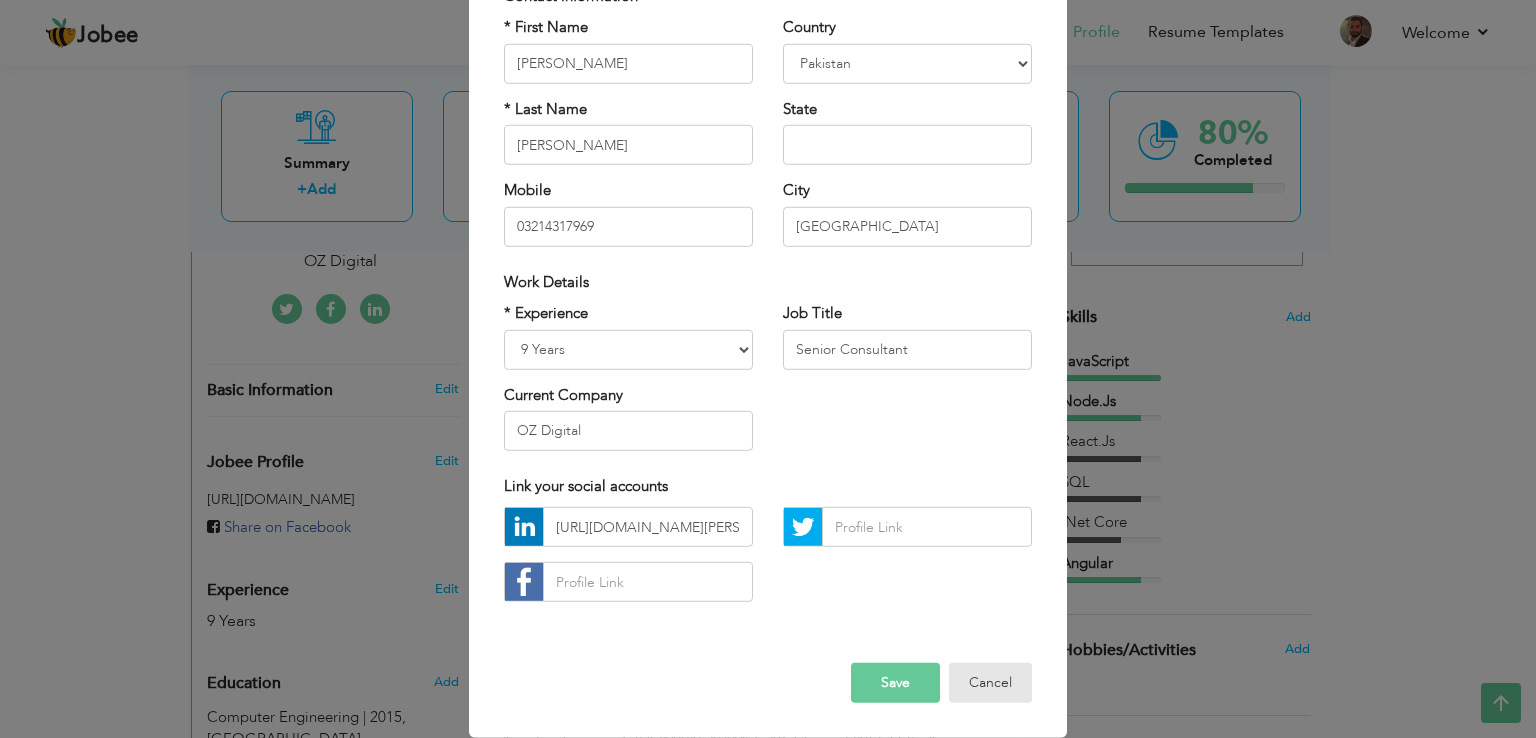 drag, startPoint x: 1017, startPoint y: 673, endPoint x: 939, endPoint y: 671, distance: 78.025635 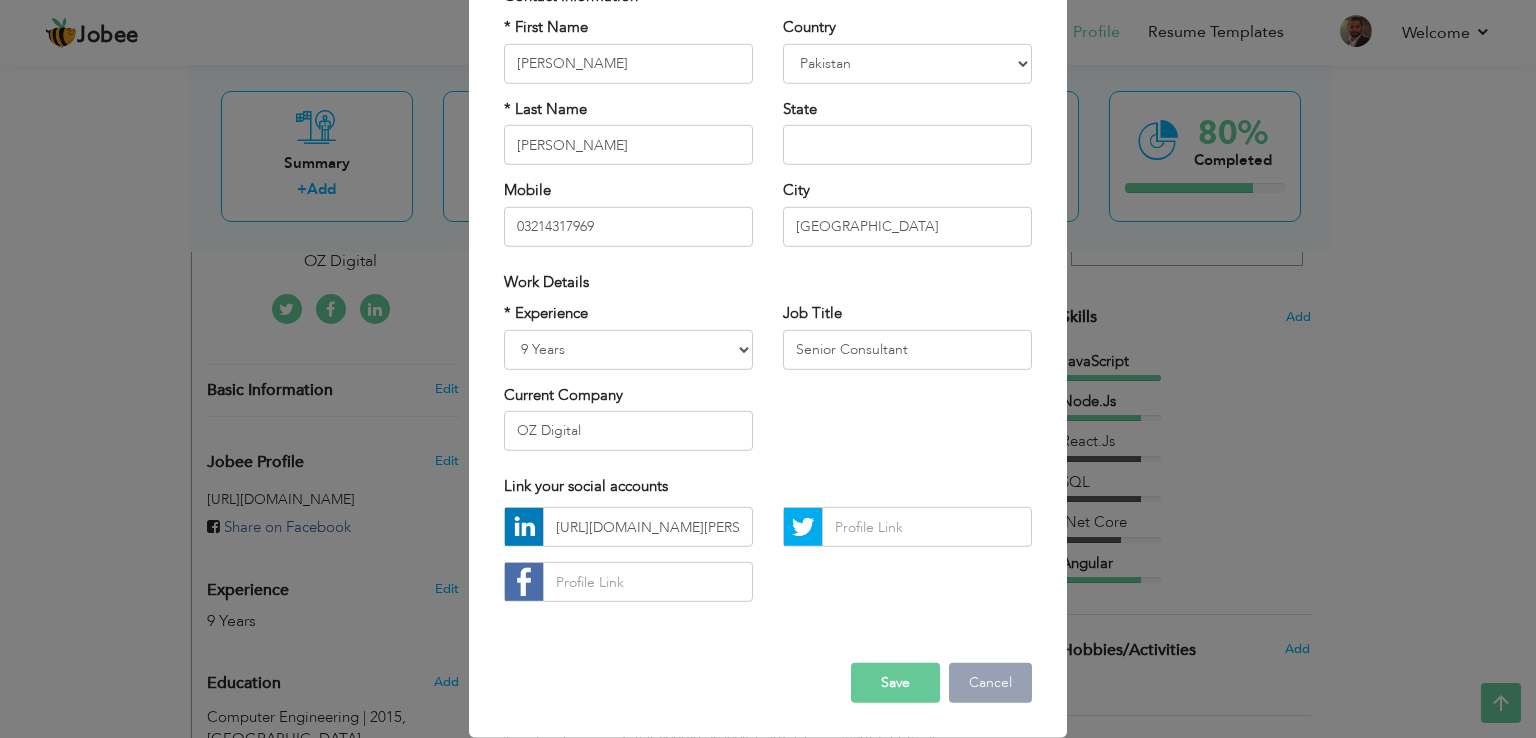 drag, startPoint x: 939, startPoint y: 671, endPoint x: 956, endPoint y: 673, distance: 17.117243 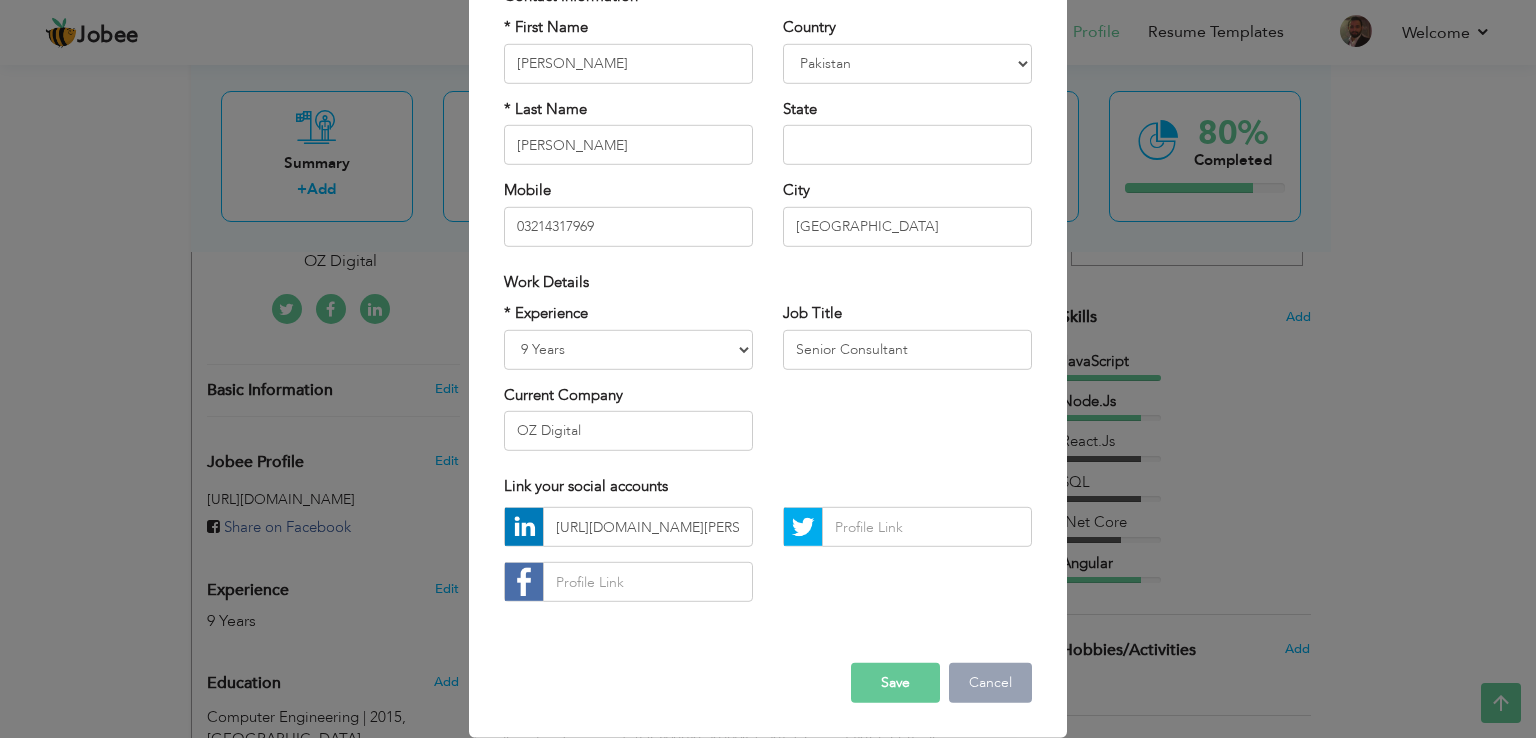 click on "Cancel" at bounding box center (990, 683) 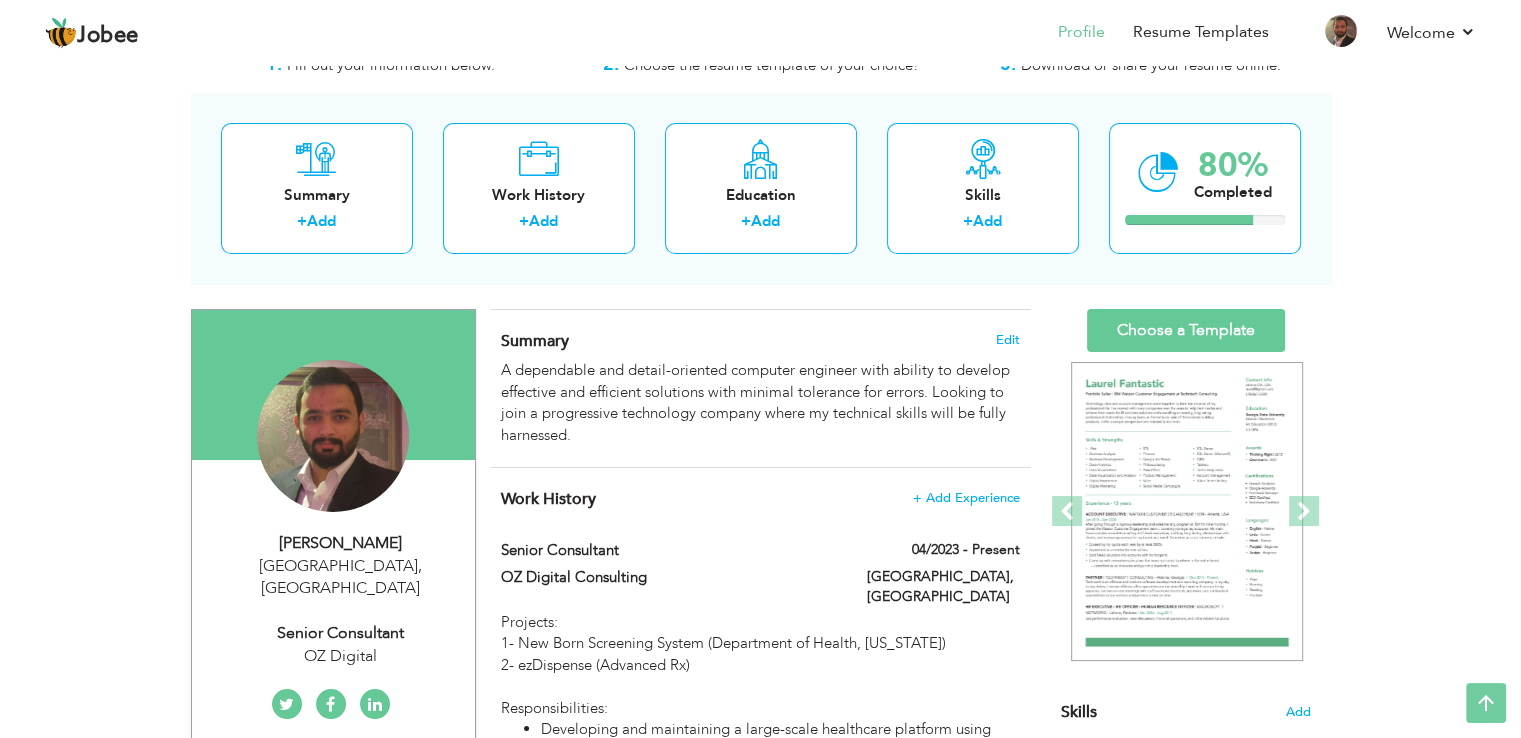 scroll, scrollTop: 0, scrollLeft: 0, axis: both 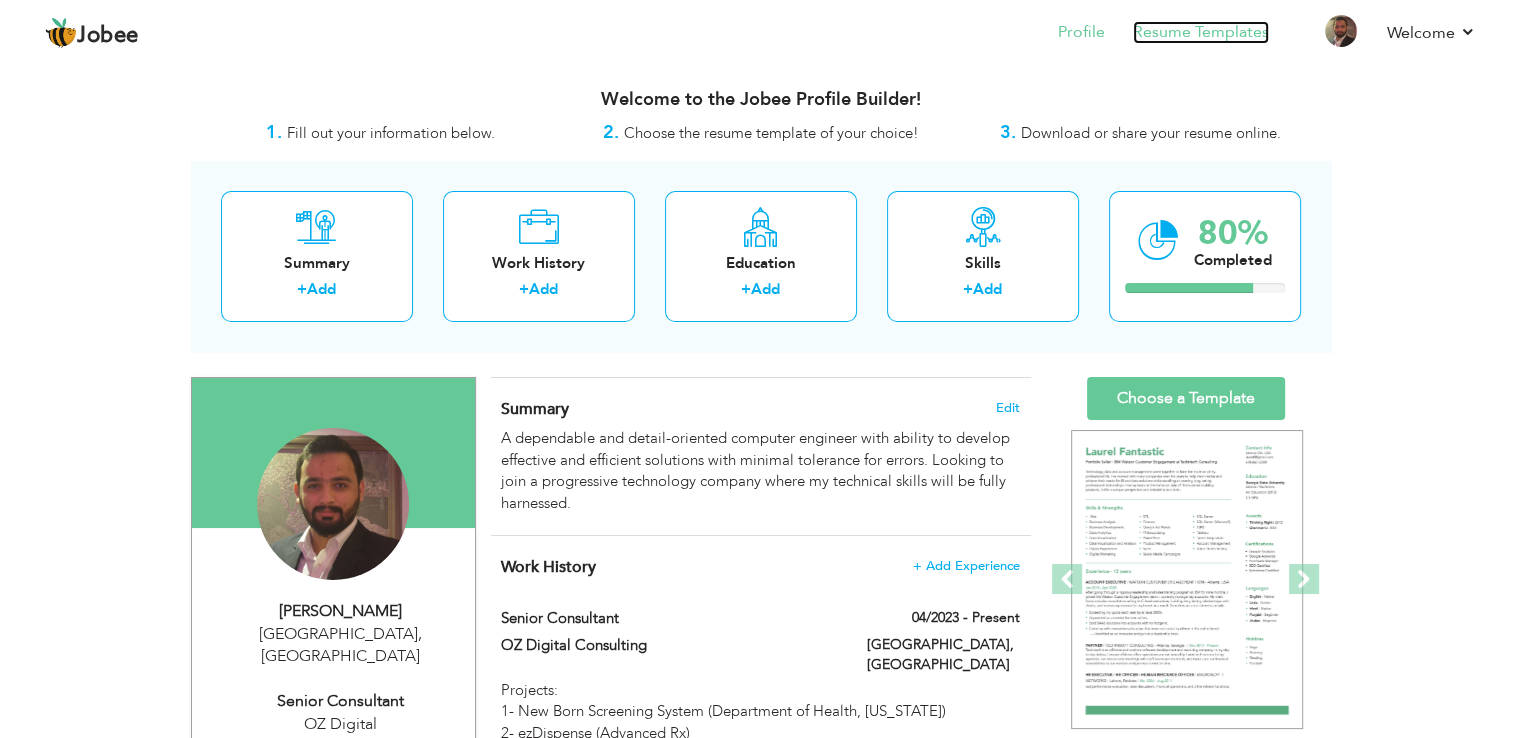 click on "Resume Templates" at bounding box center [1201, 32] 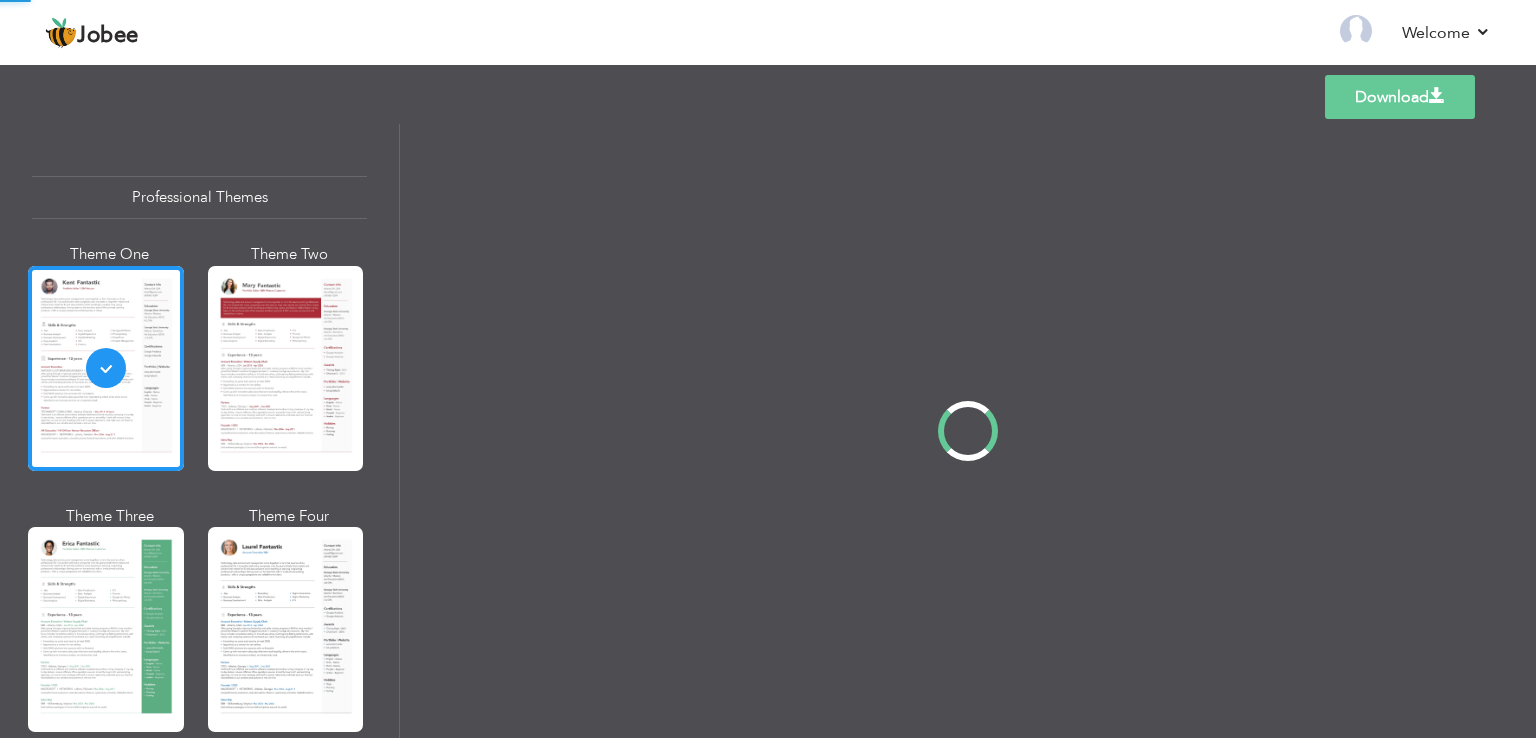 scroll, scrollTop: 0, scrollLeft: 0, axis: both 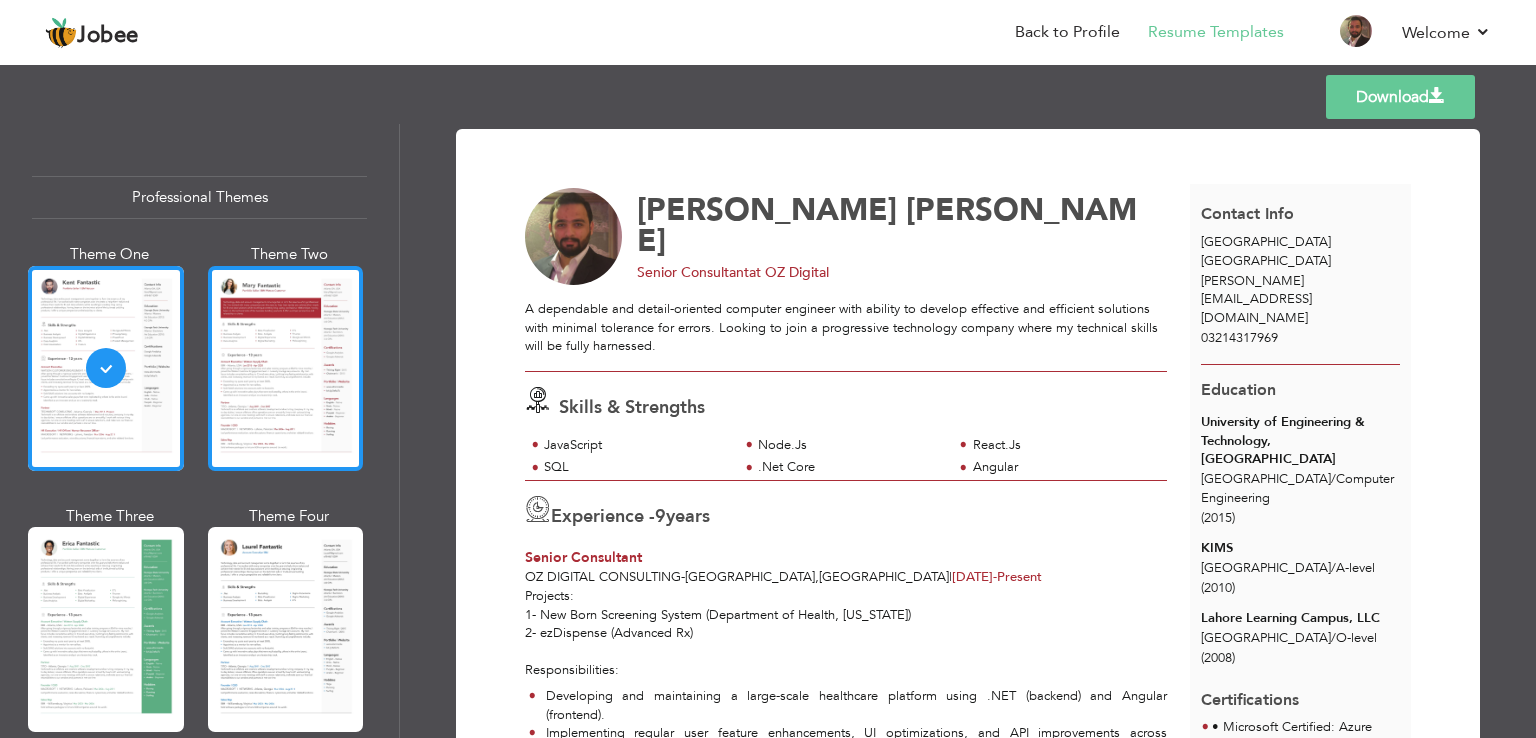 click at bounding box center [286, 368] 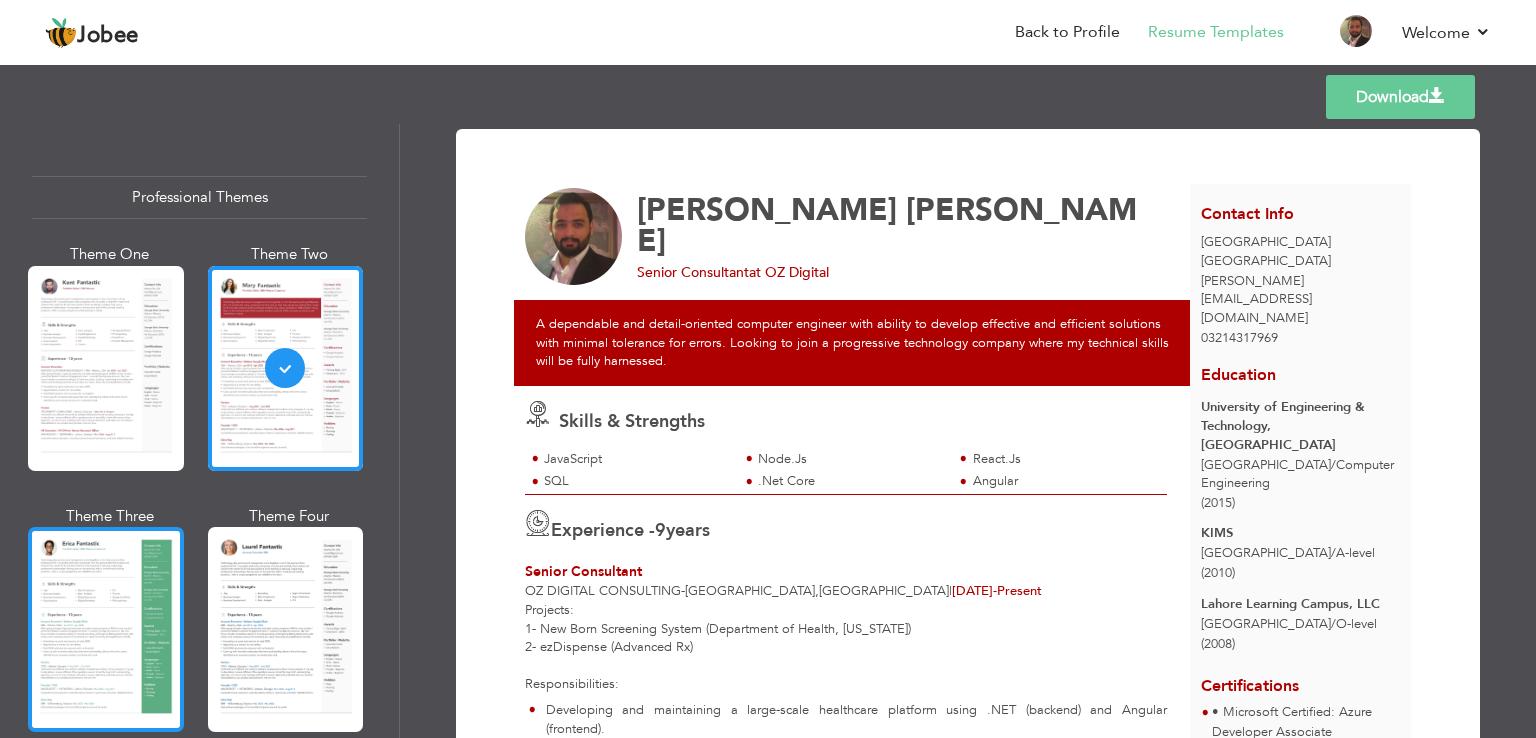 click at bounding box center (106, 629) 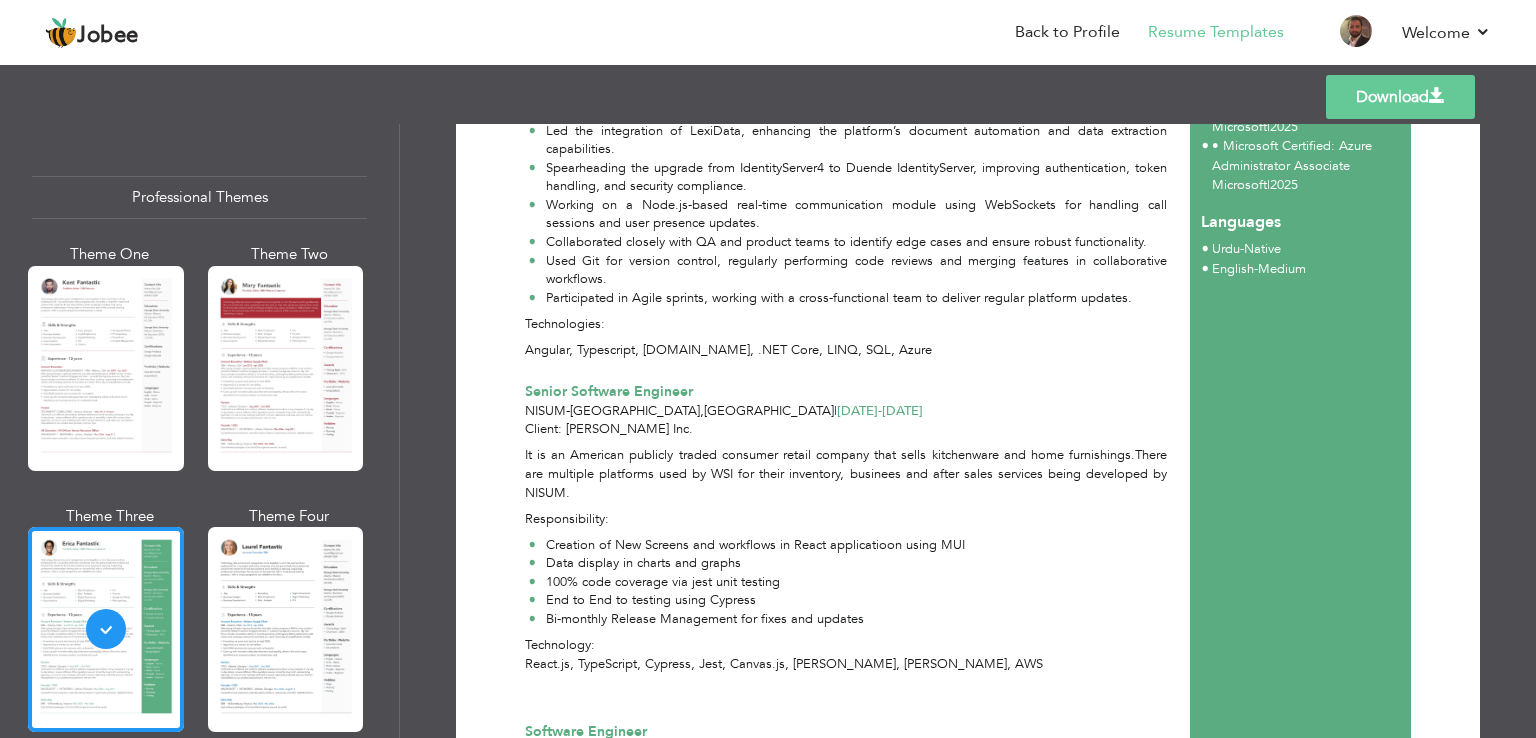scroll, scrollTop: 0, scrollLeft: 0, axis: both 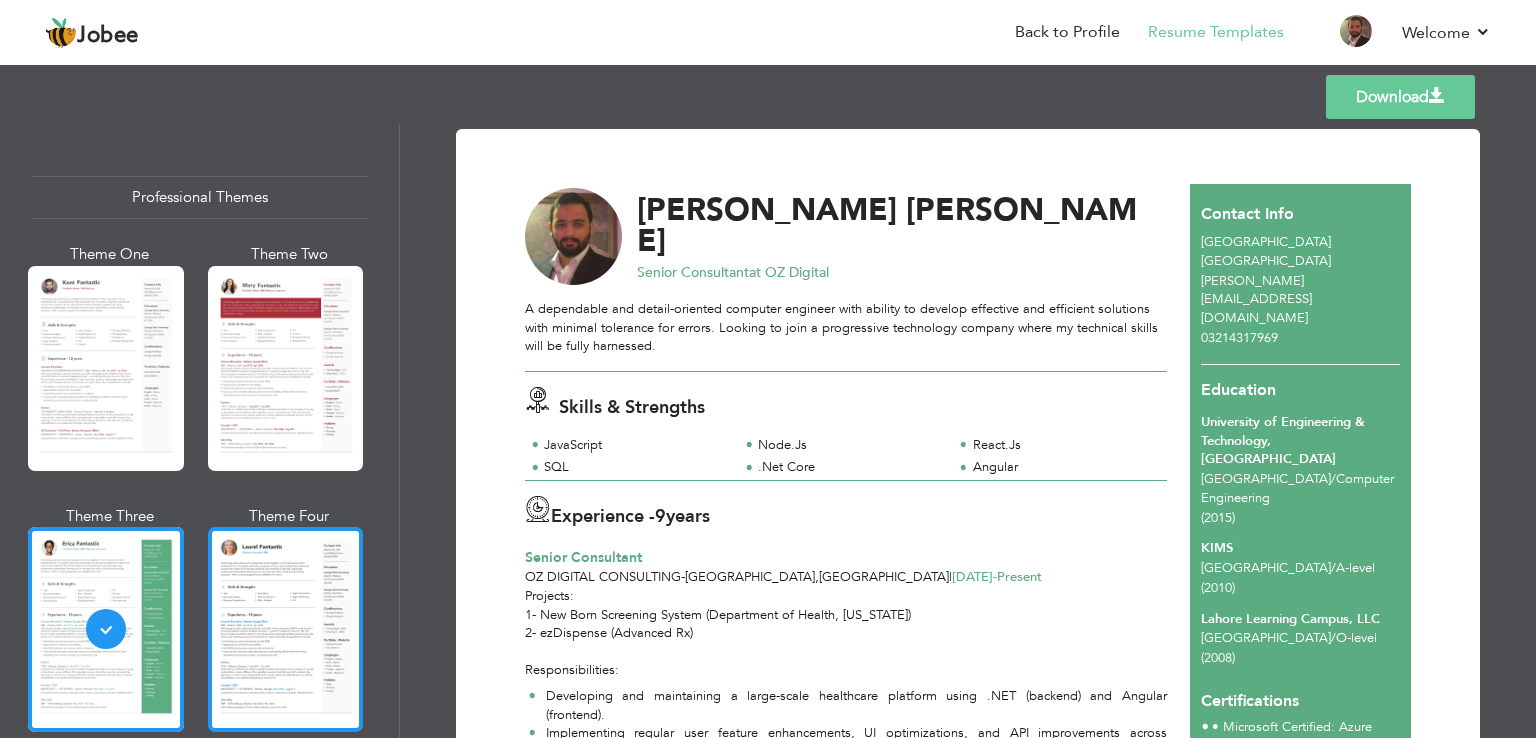 click at bounding box center (286, 629) 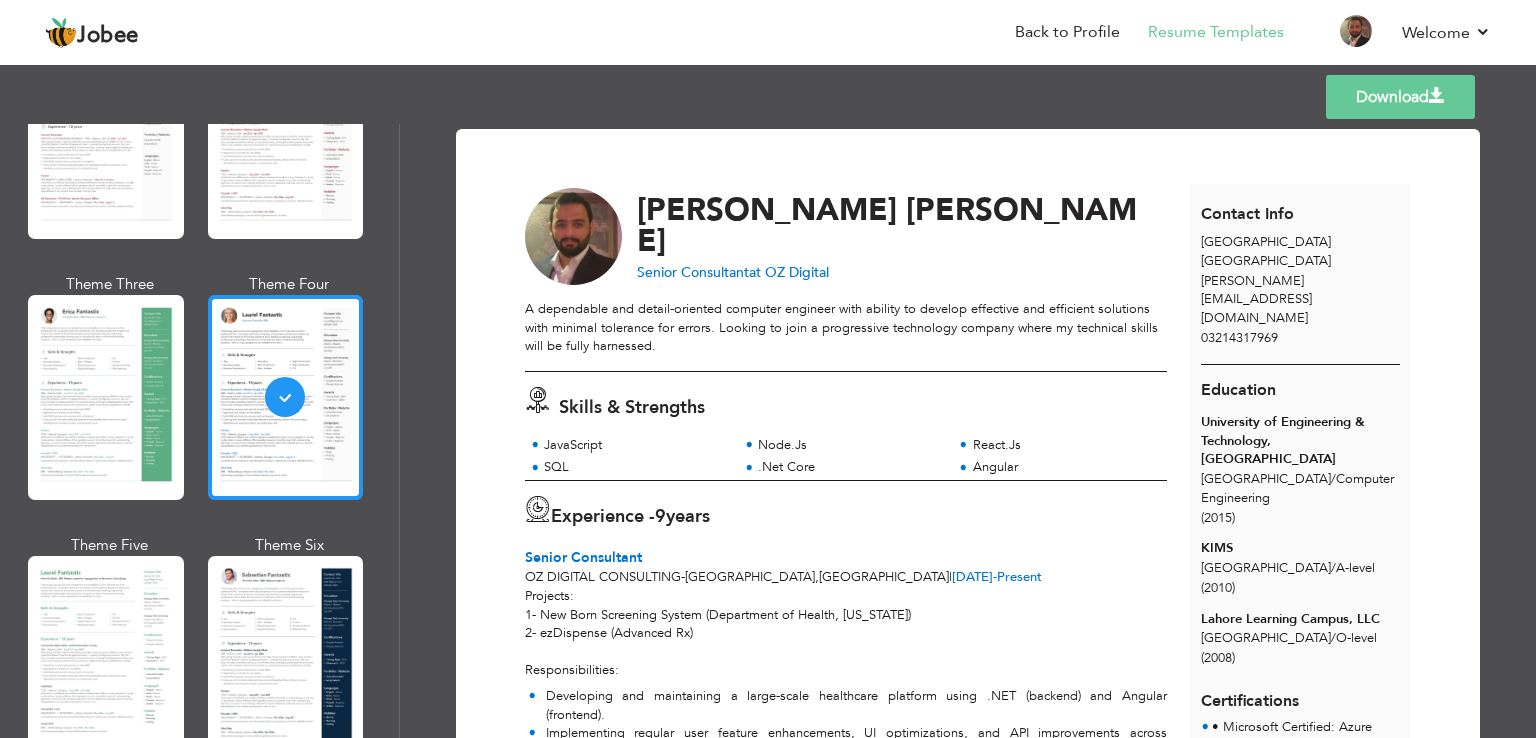 scroll, scrollTop: 243, scrollLeft: 0, axis: vertical 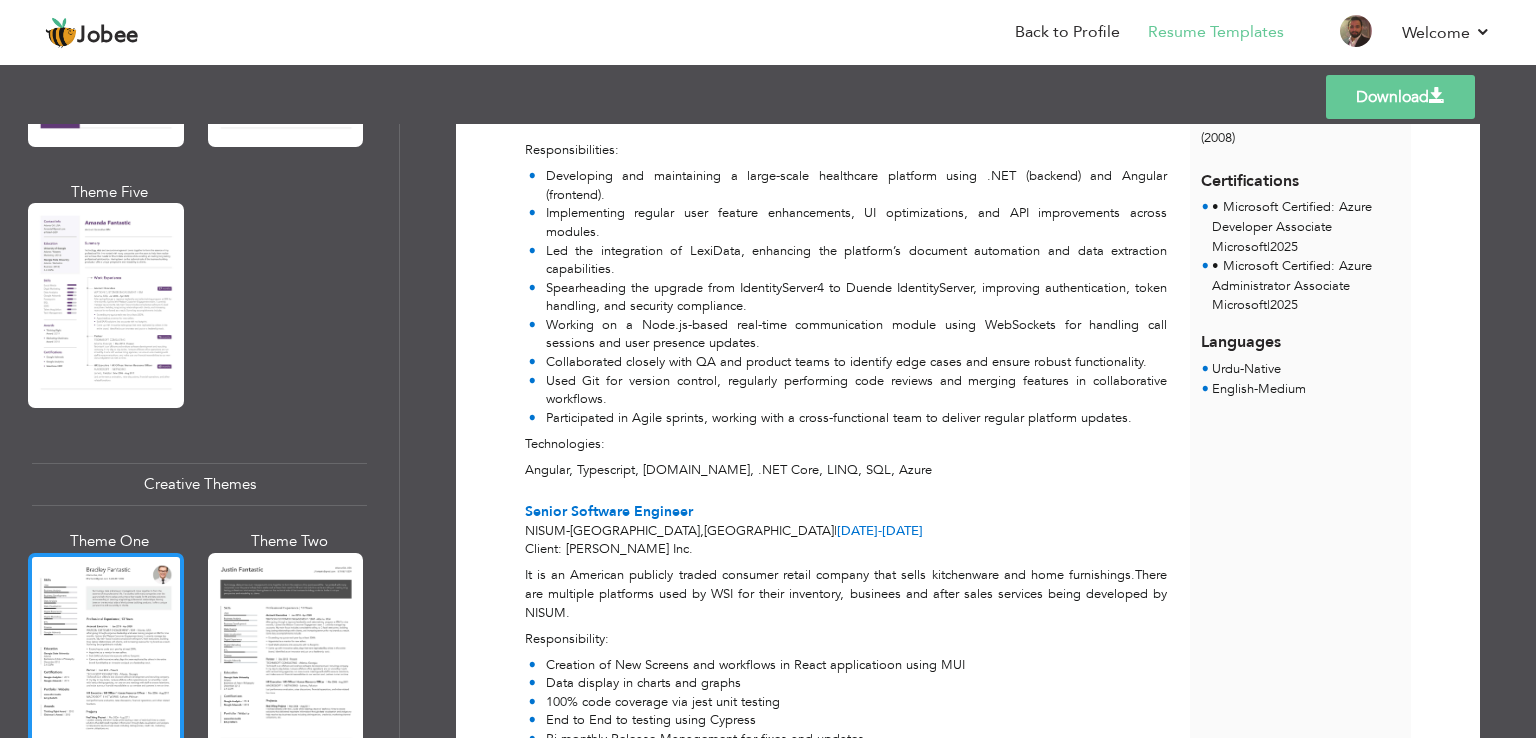 click at bounding box center [106, 655] 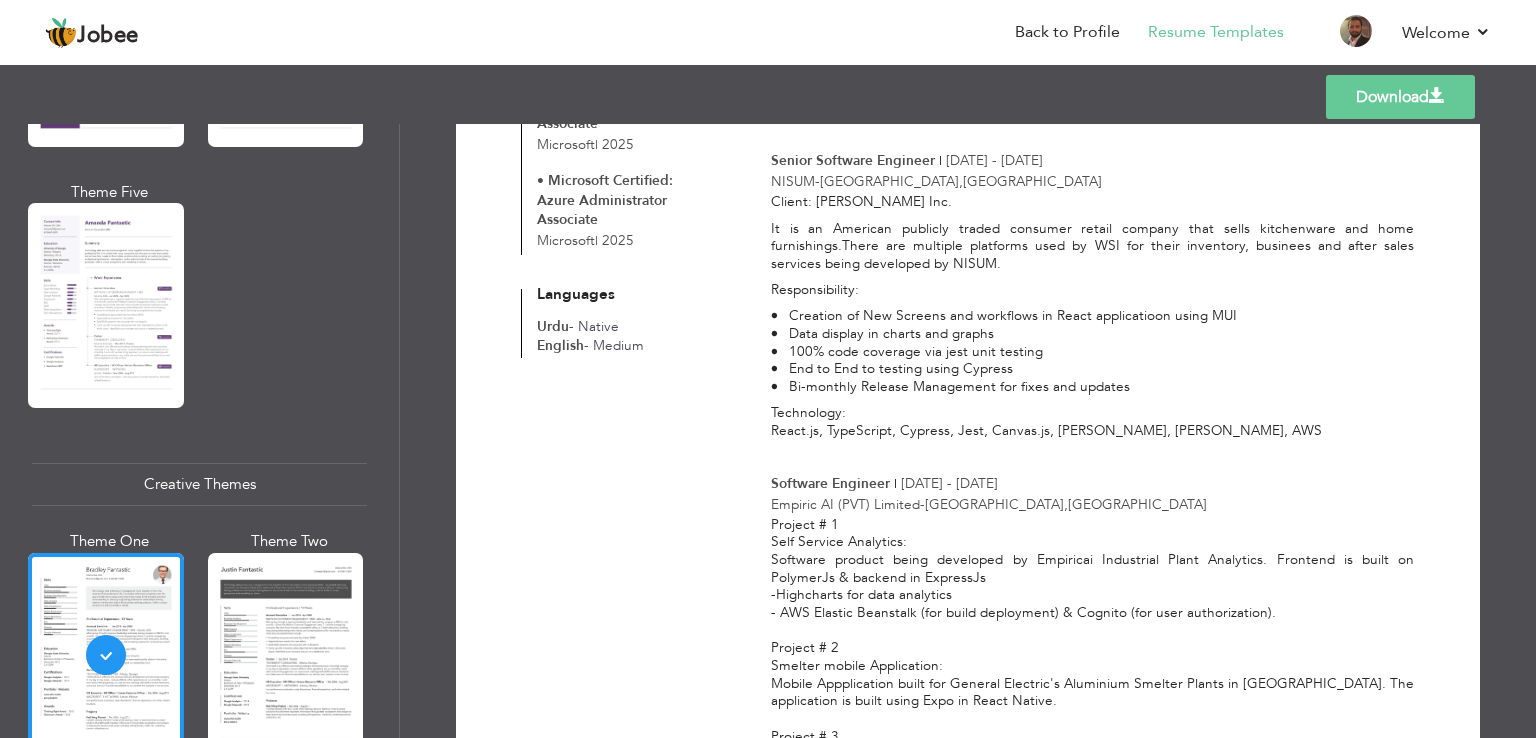 scroll, scrollTop: 837, scrollLeft: 0, axis: vertical 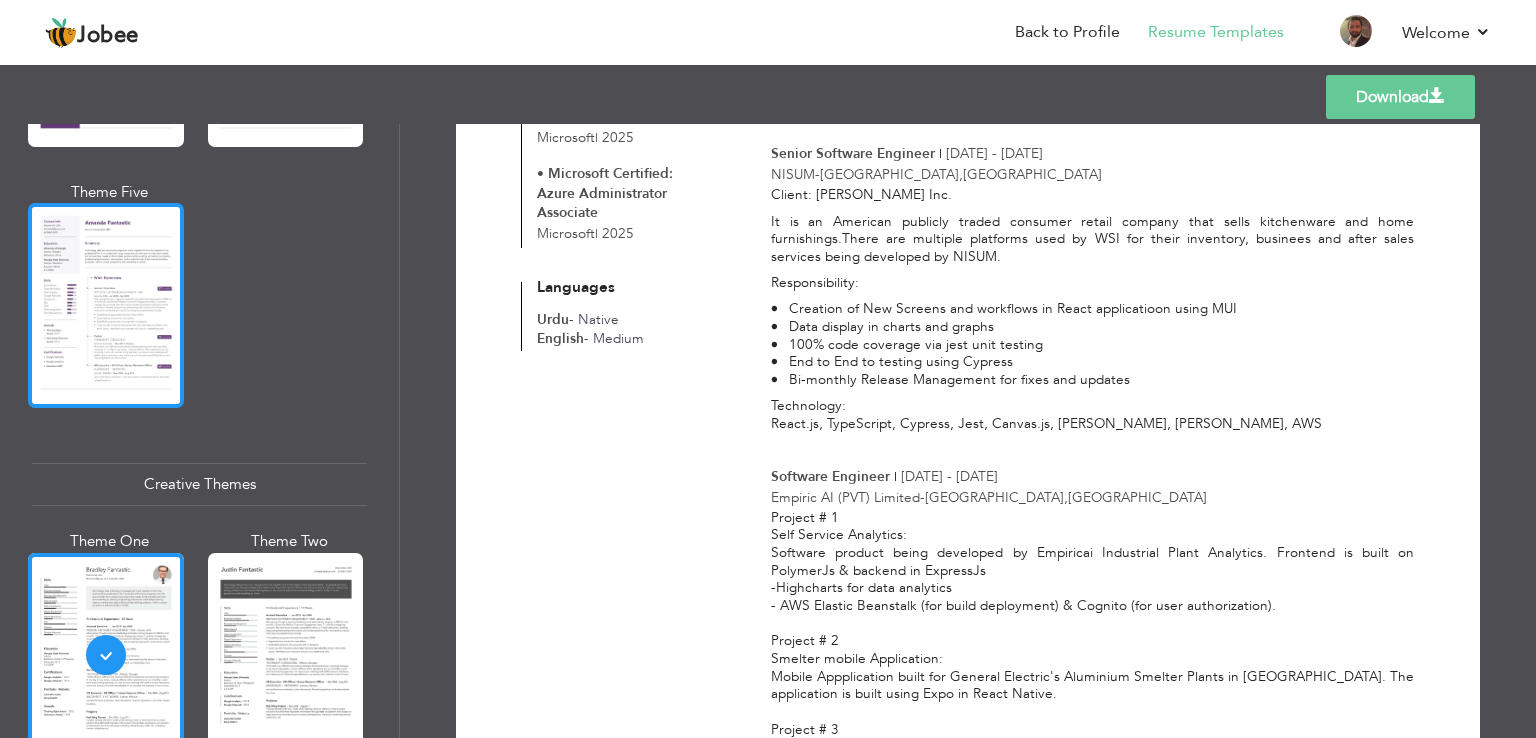 click at bounding box center [106, 305] 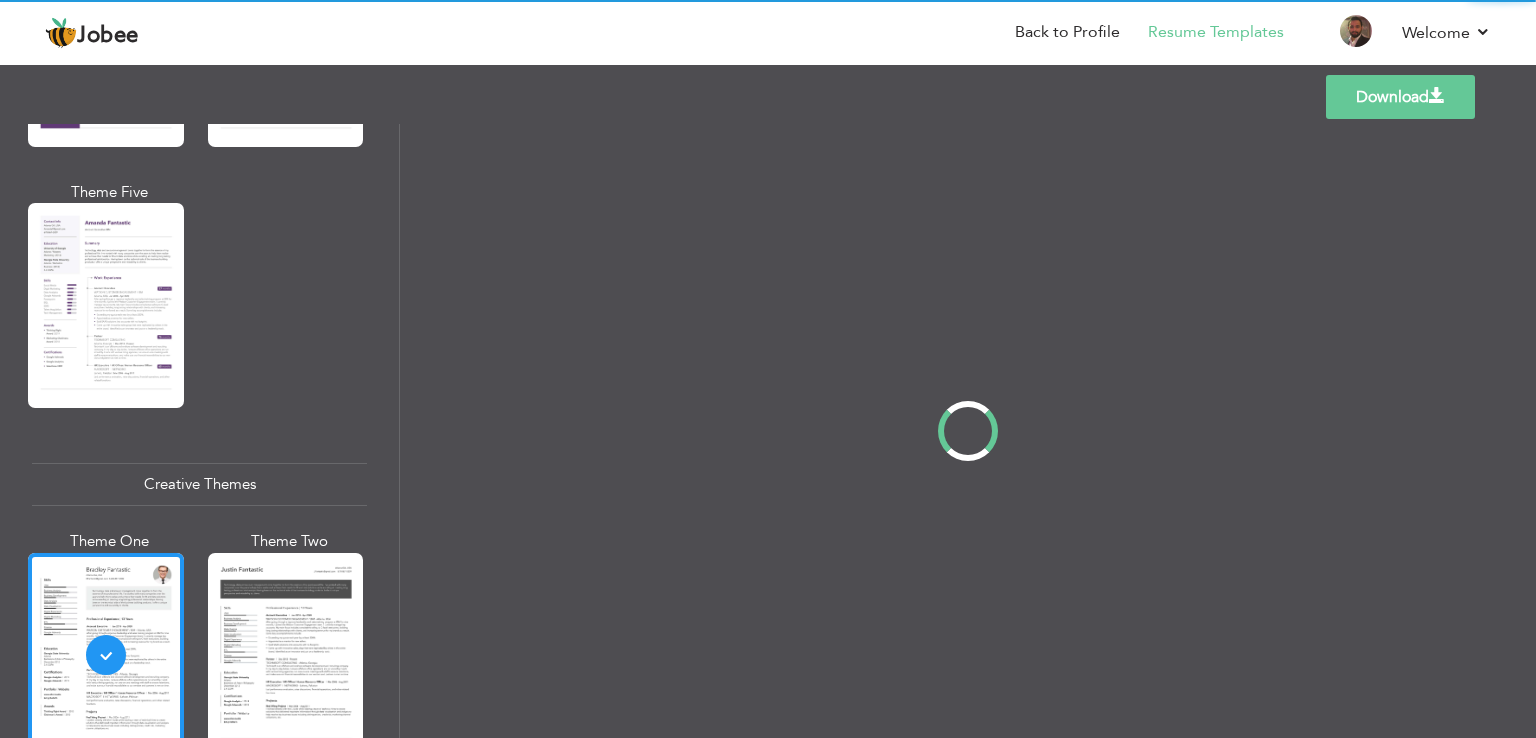 scroll, scrollTop: 0, scrollLeft: 0, axis: both 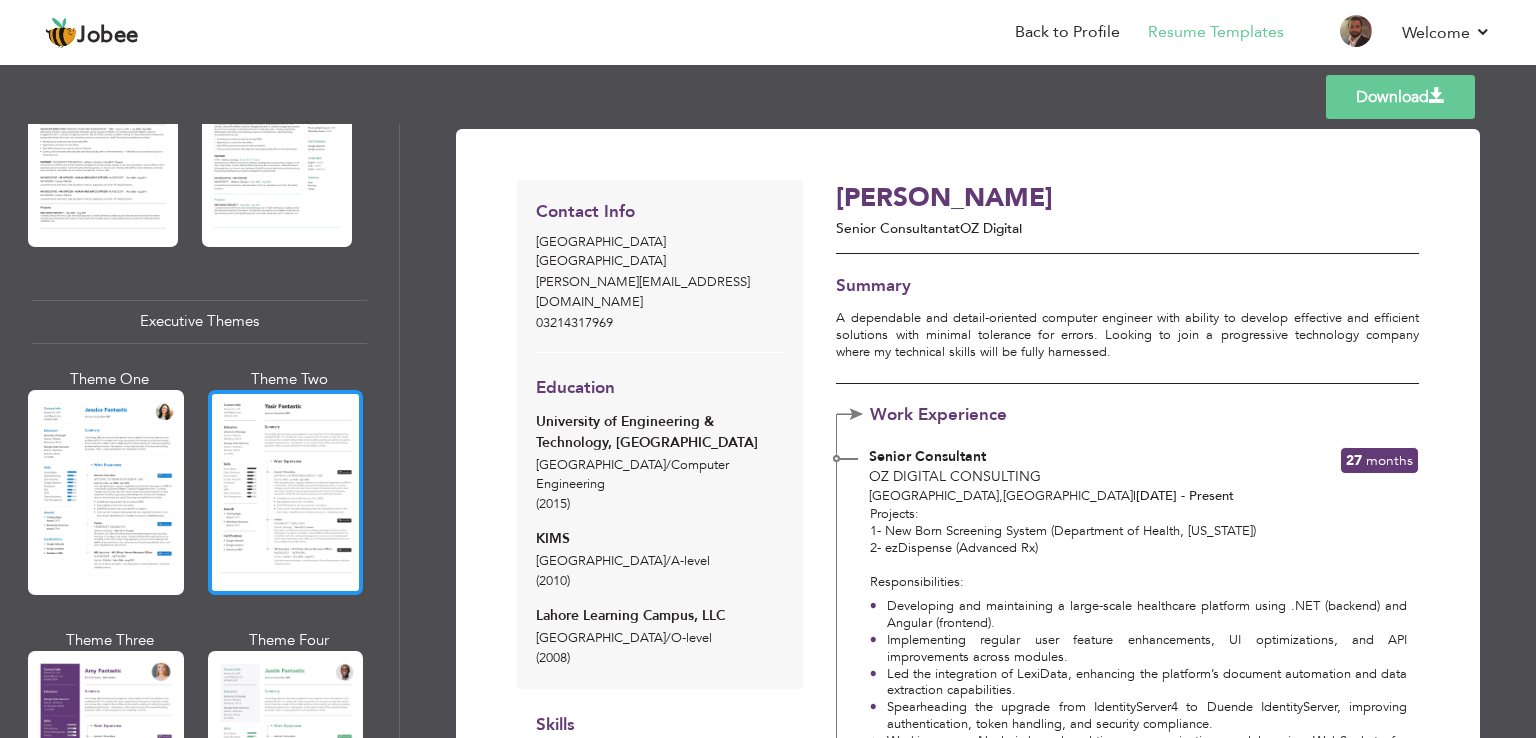 click at bounding box center [286, 492] 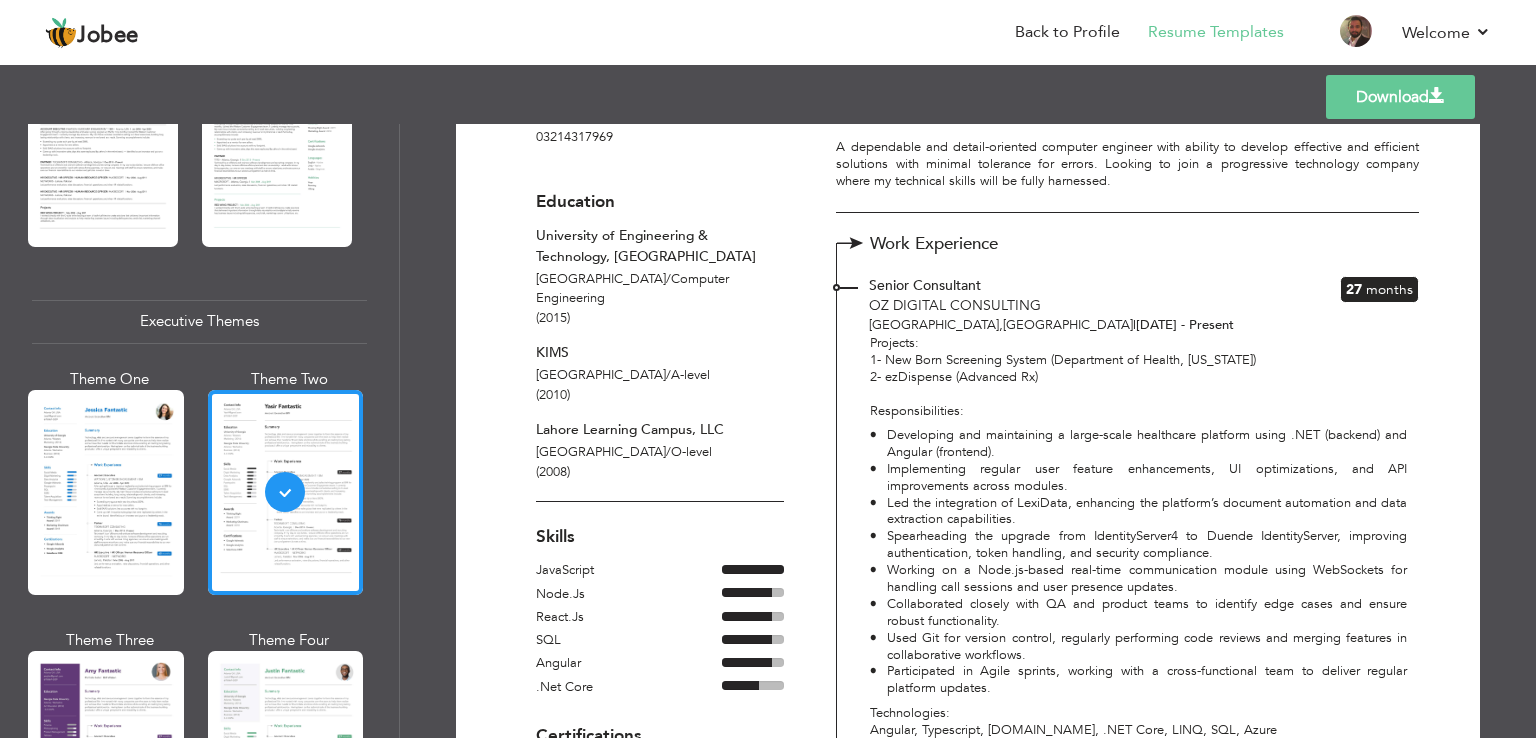 scroll, scrollTop: 170, scrollLeft: 0, axis: vertical 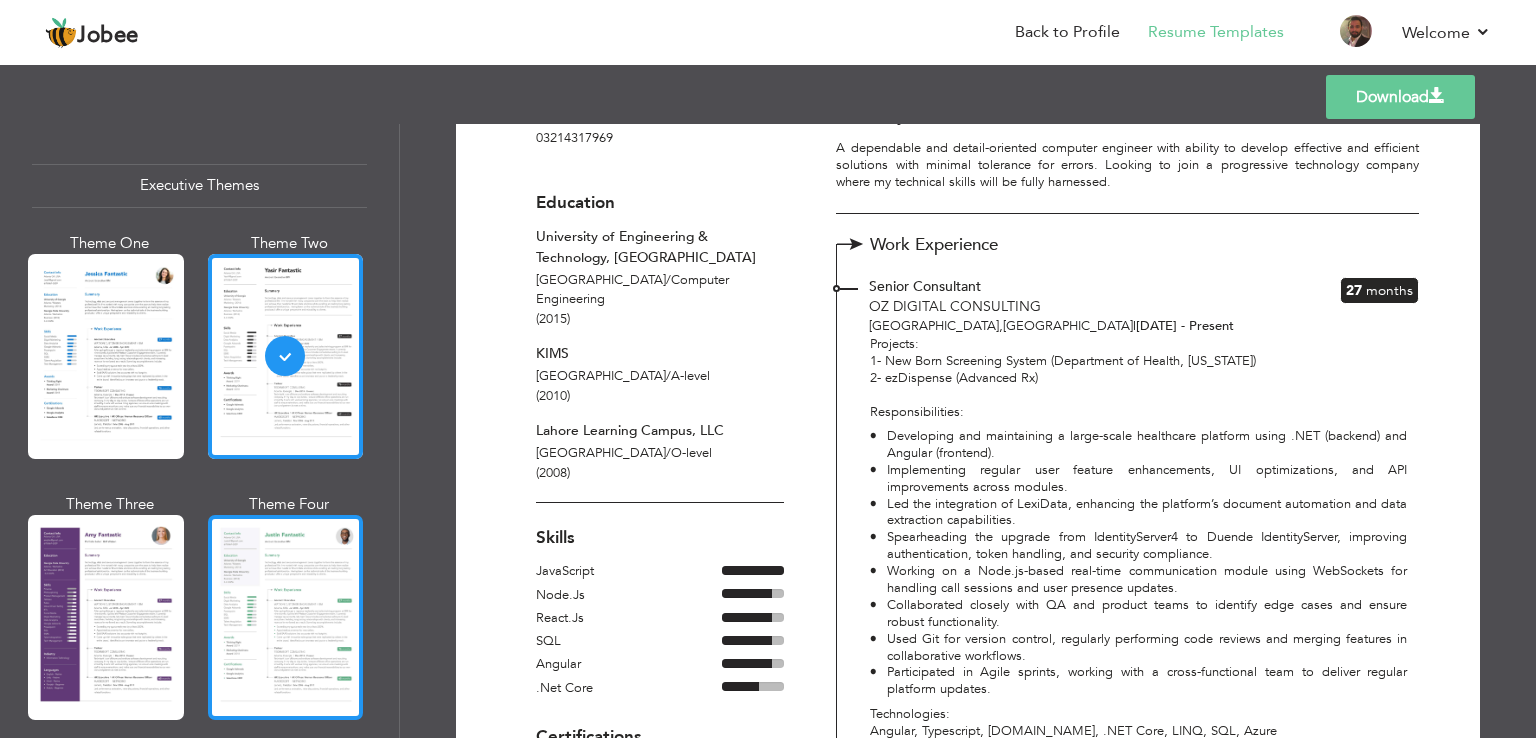 click at bounding box center (286, 617) 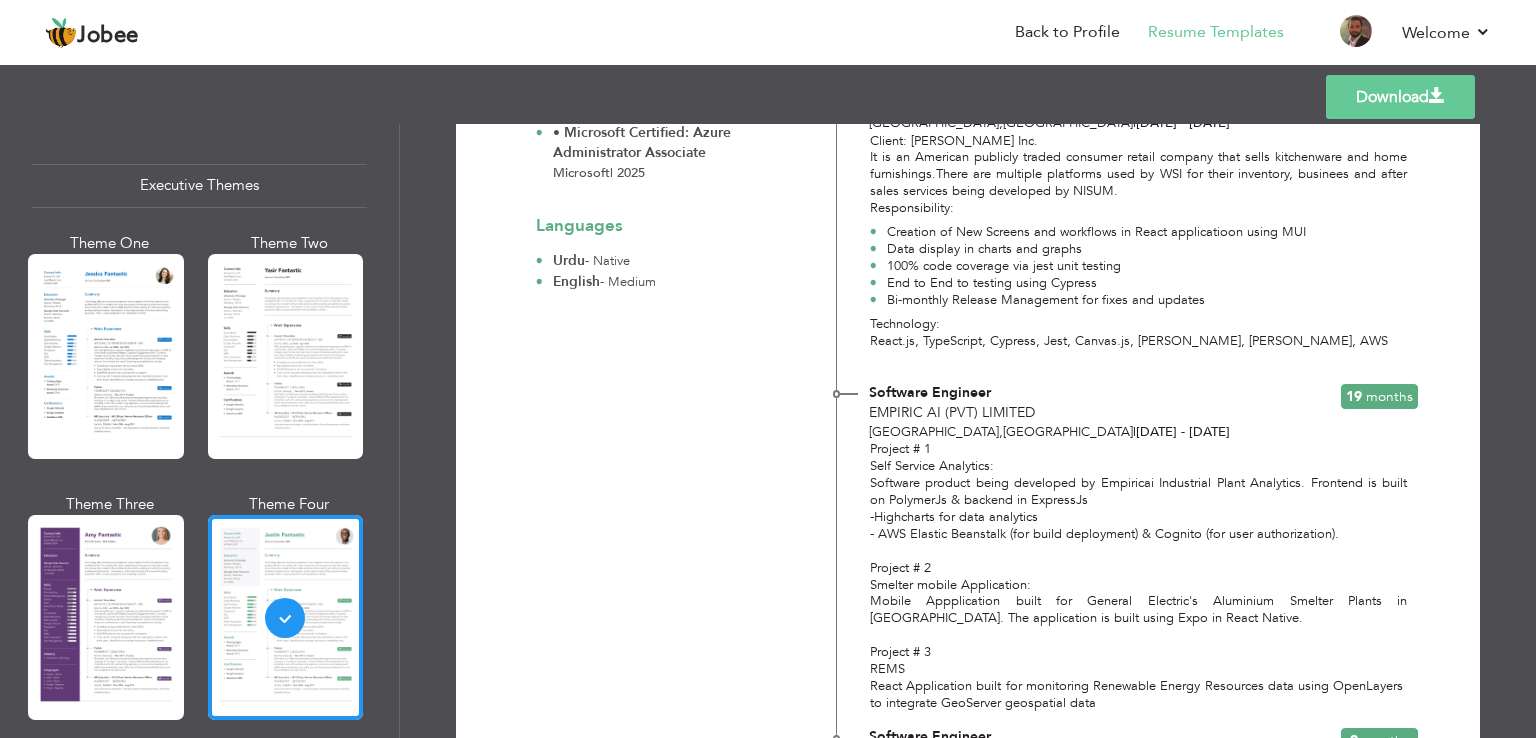 scroll, scrollTop: 895, scrollLeft: 0, axis: vertical 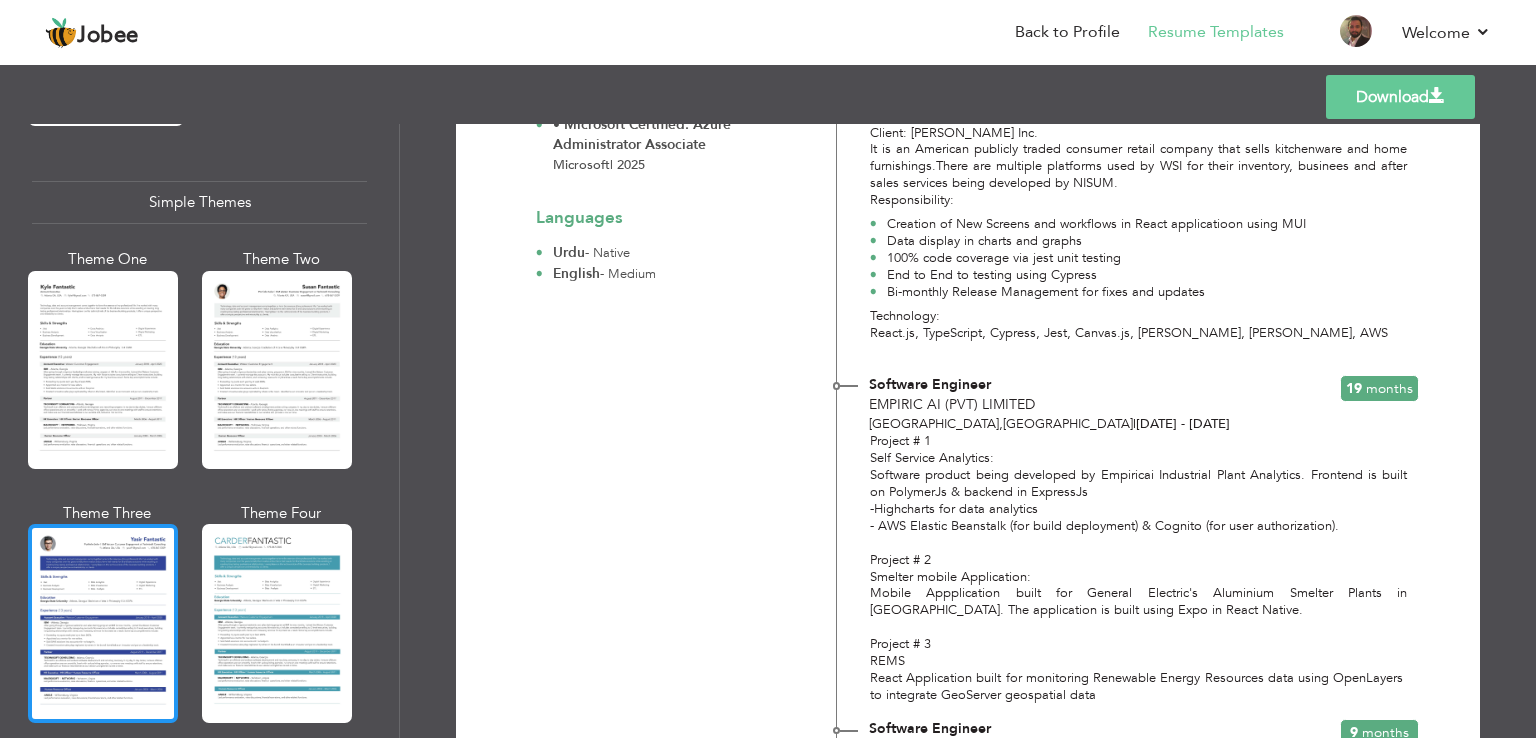 click at bounding box center (103, 623) 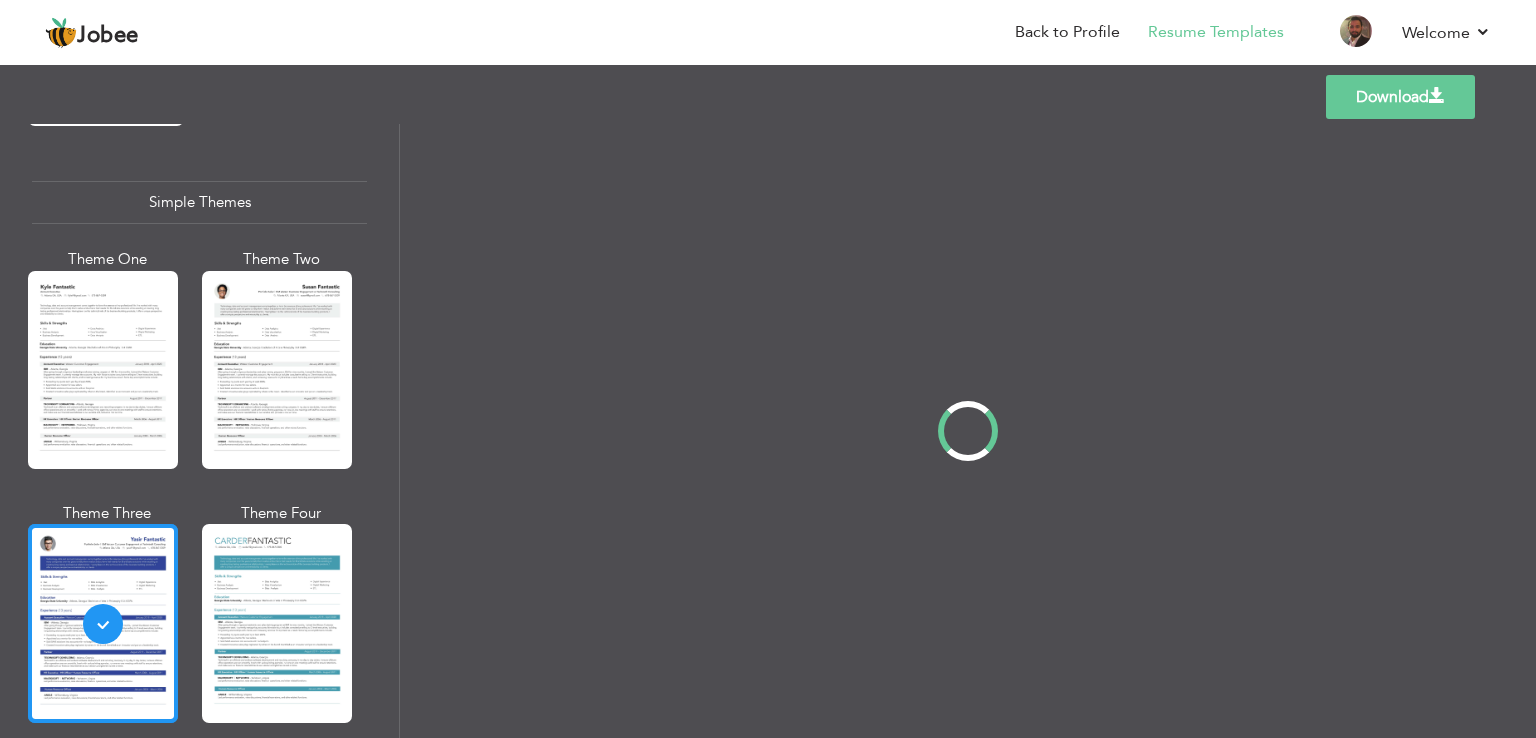 scroll, scrollTop: 0, scrollLeft: 0, axis: both 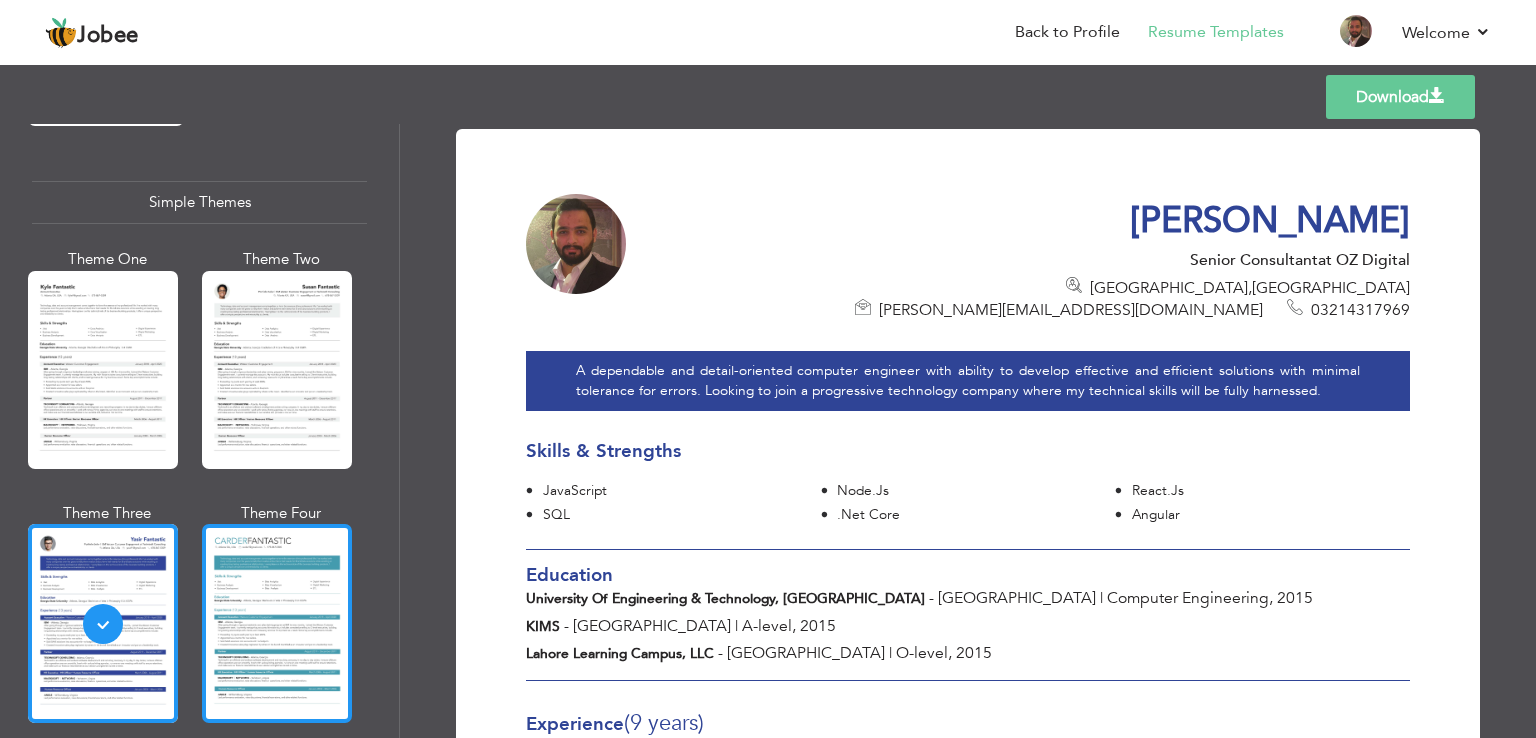click at bounding box center (277, 623) 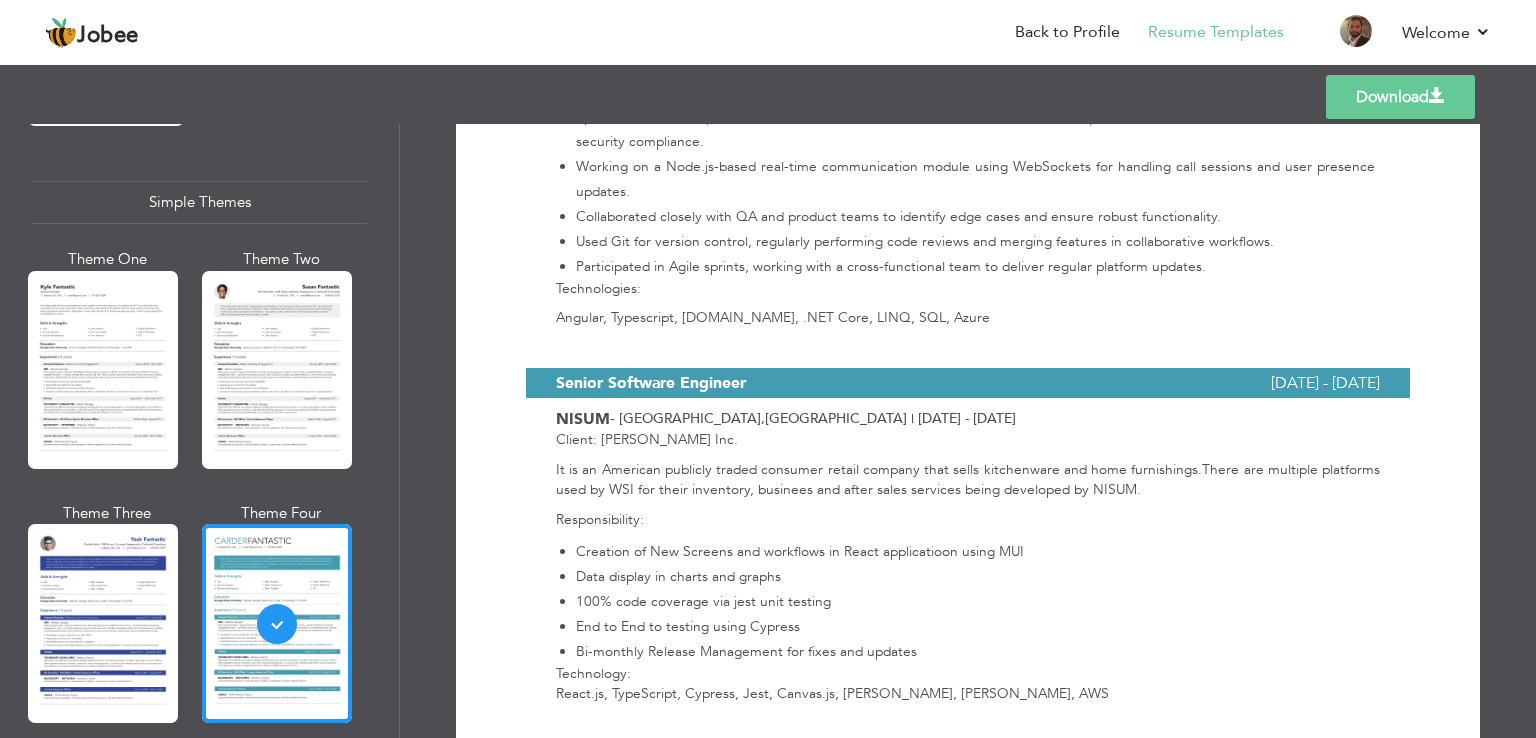 scroll, scrollTop: 943, scrollLeft: 0, axis: vertical 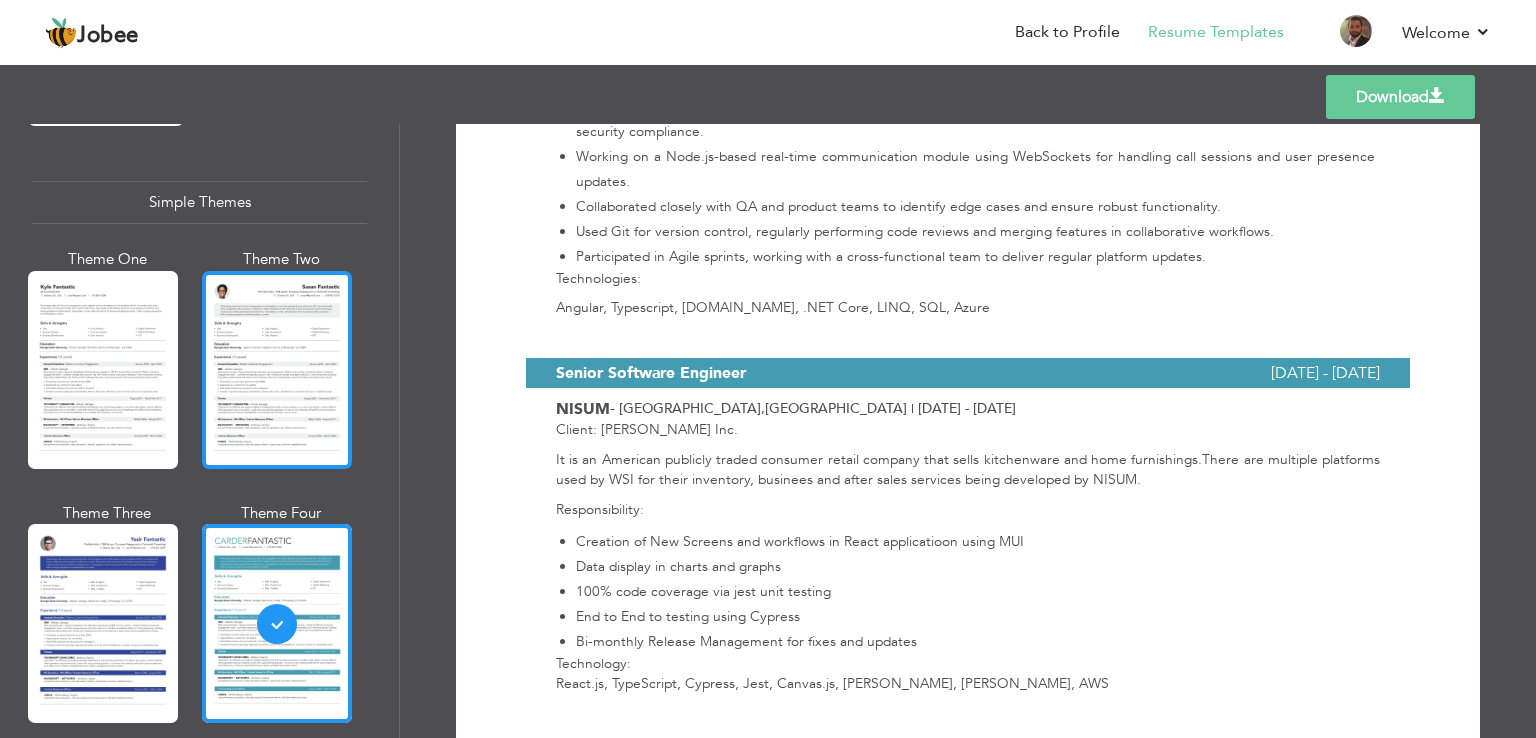 click at bounding box center [277, 370] 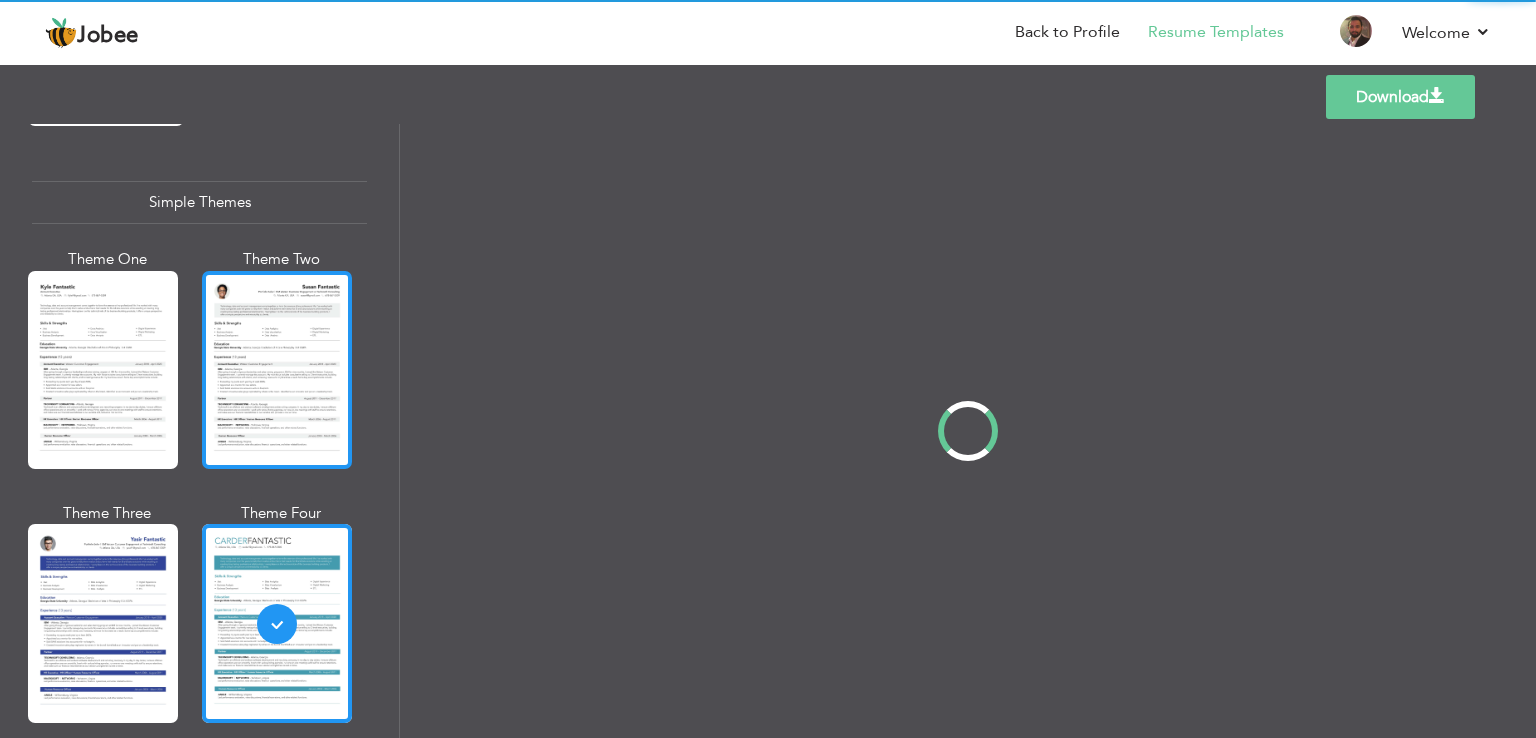 scroll, scrollTop: 0, scrollLeft: 0, axis: both 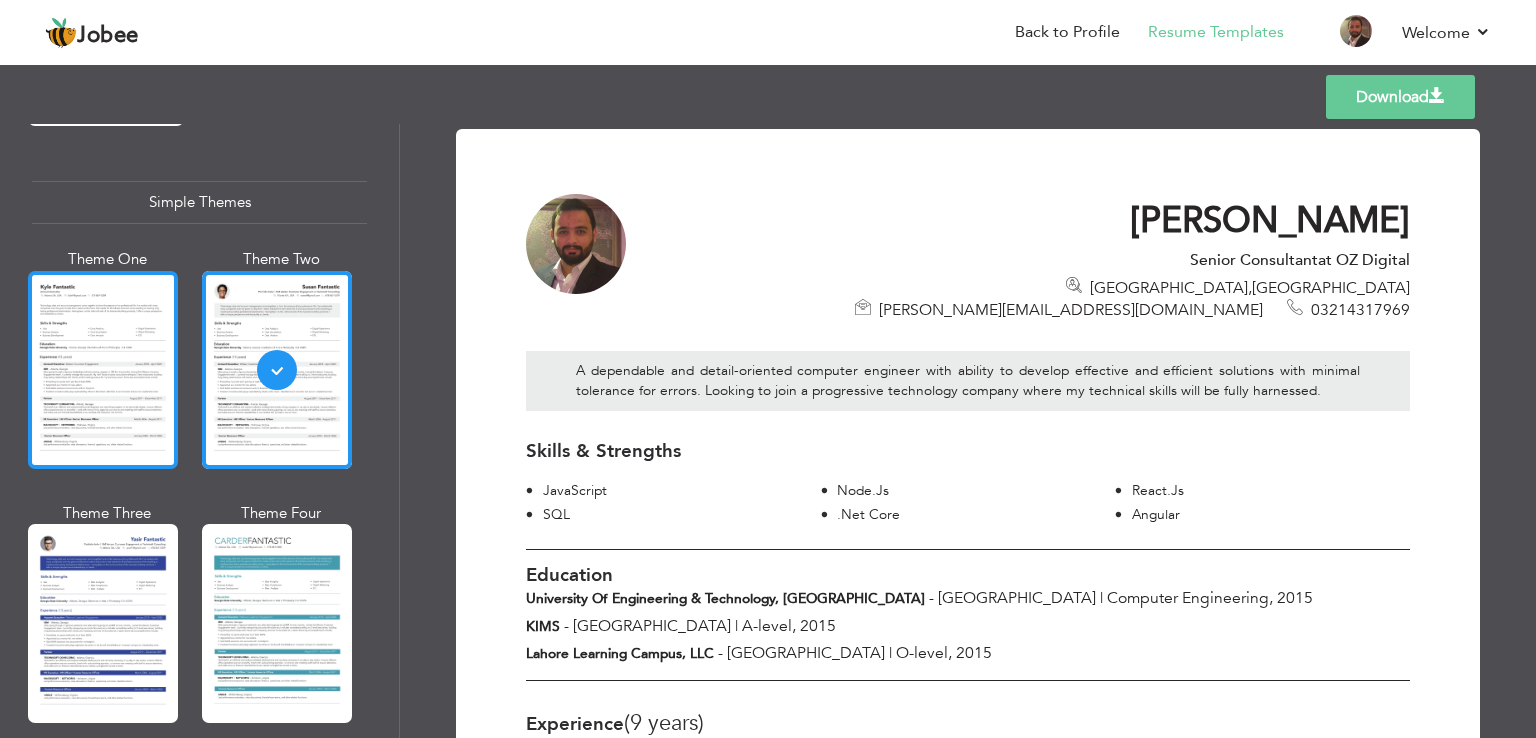 click at bounding box center (103, 370) 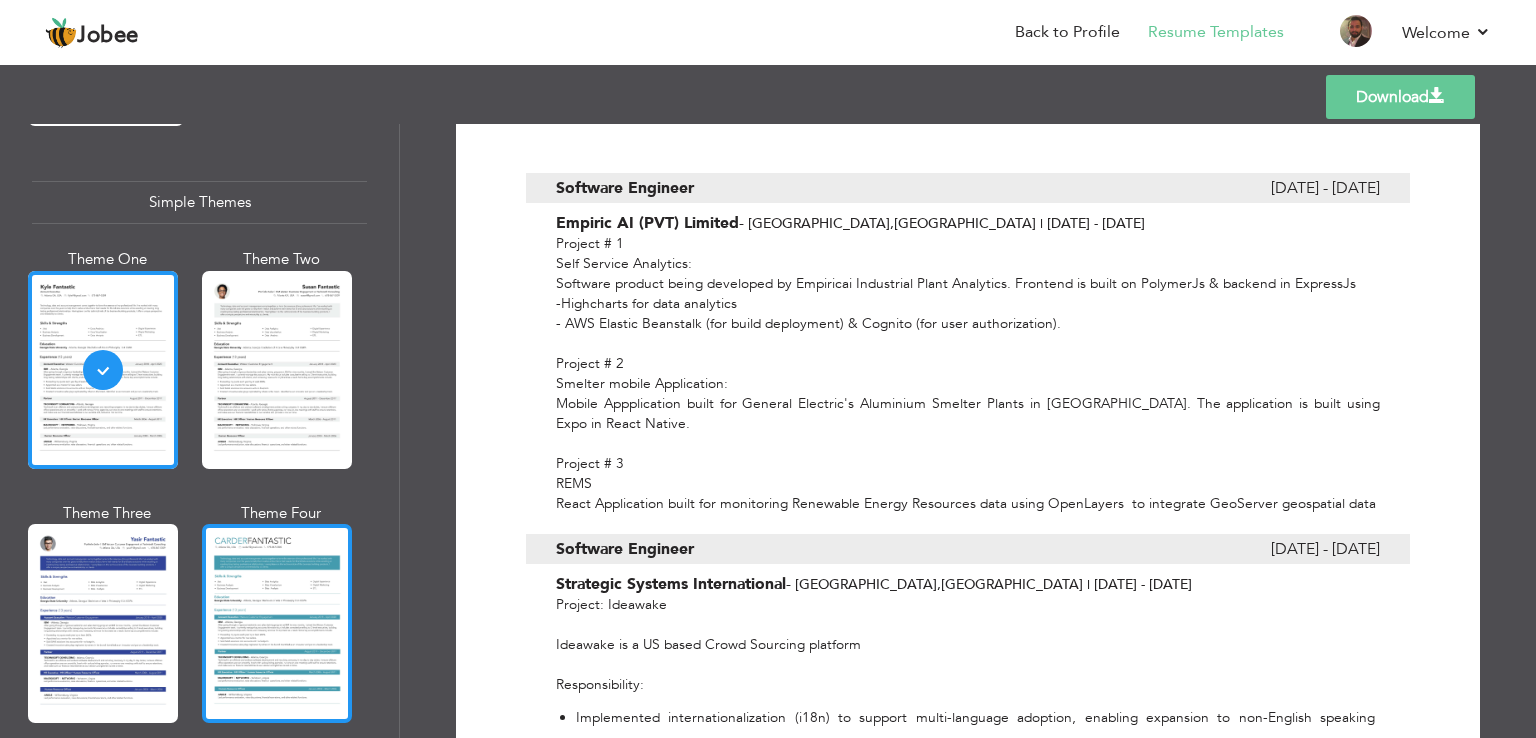 scroll, scrollTop: 1507, scrollLeft: 0, axis: vertical 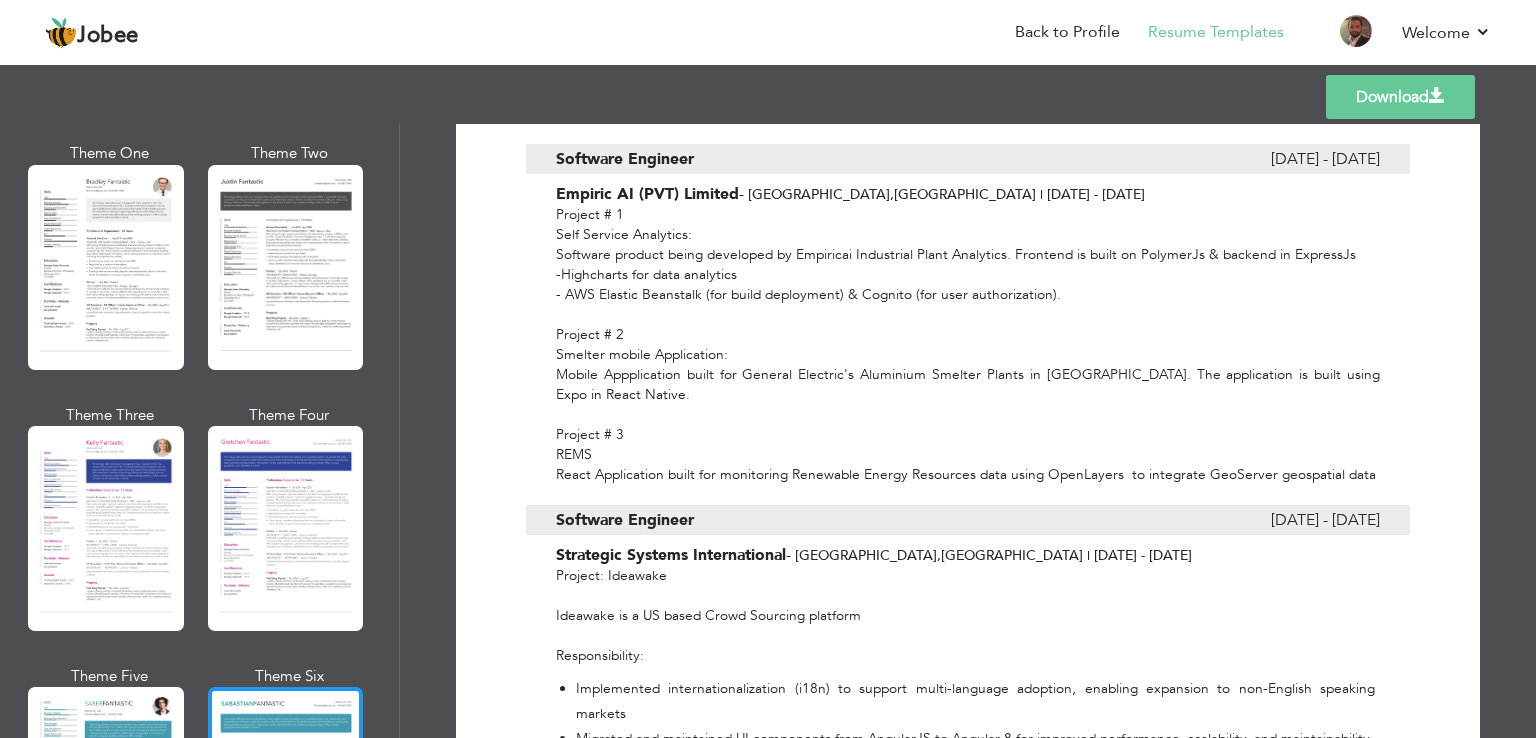 click at bounding box center (286, 789) 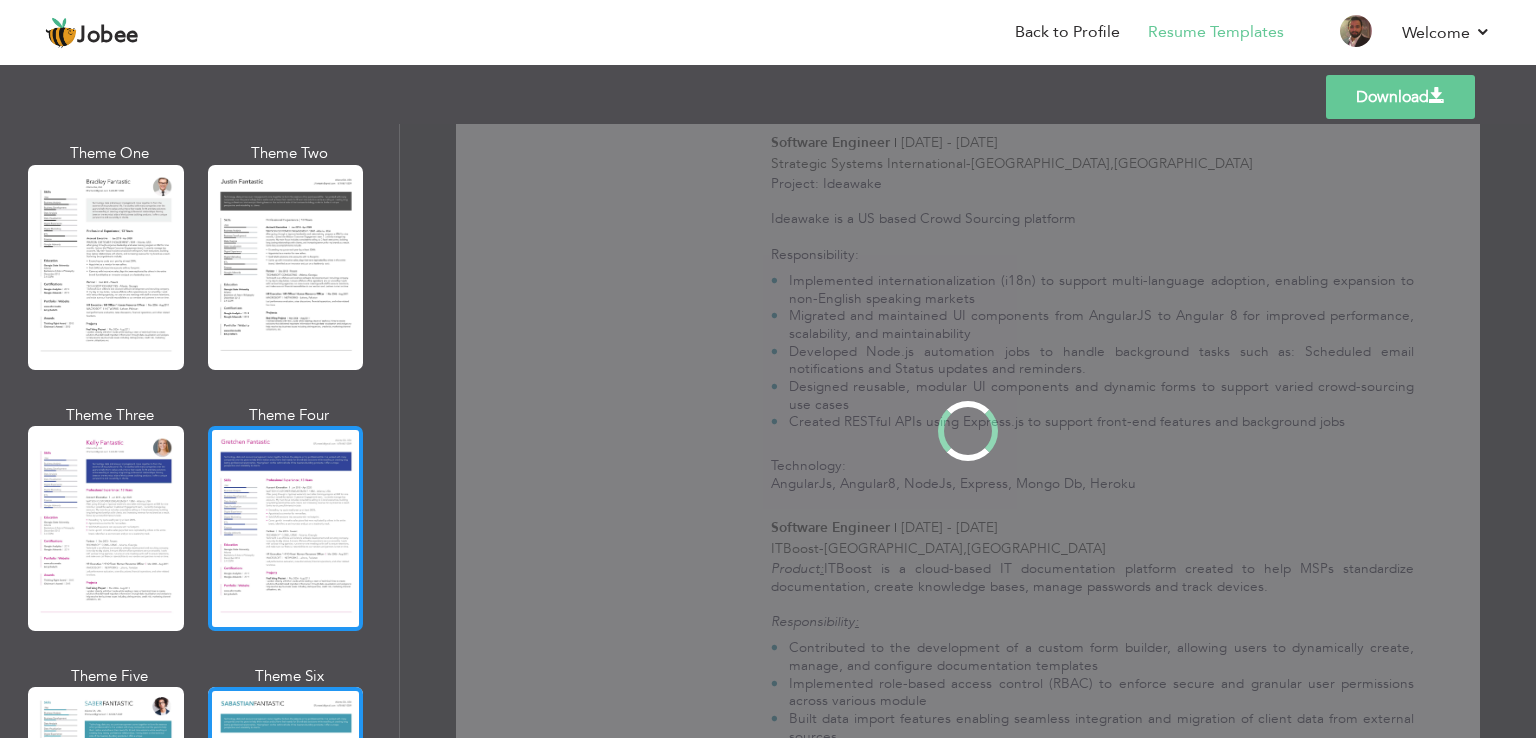 scroll, scrollTop: 0, scrollLeft: 0, axis: both 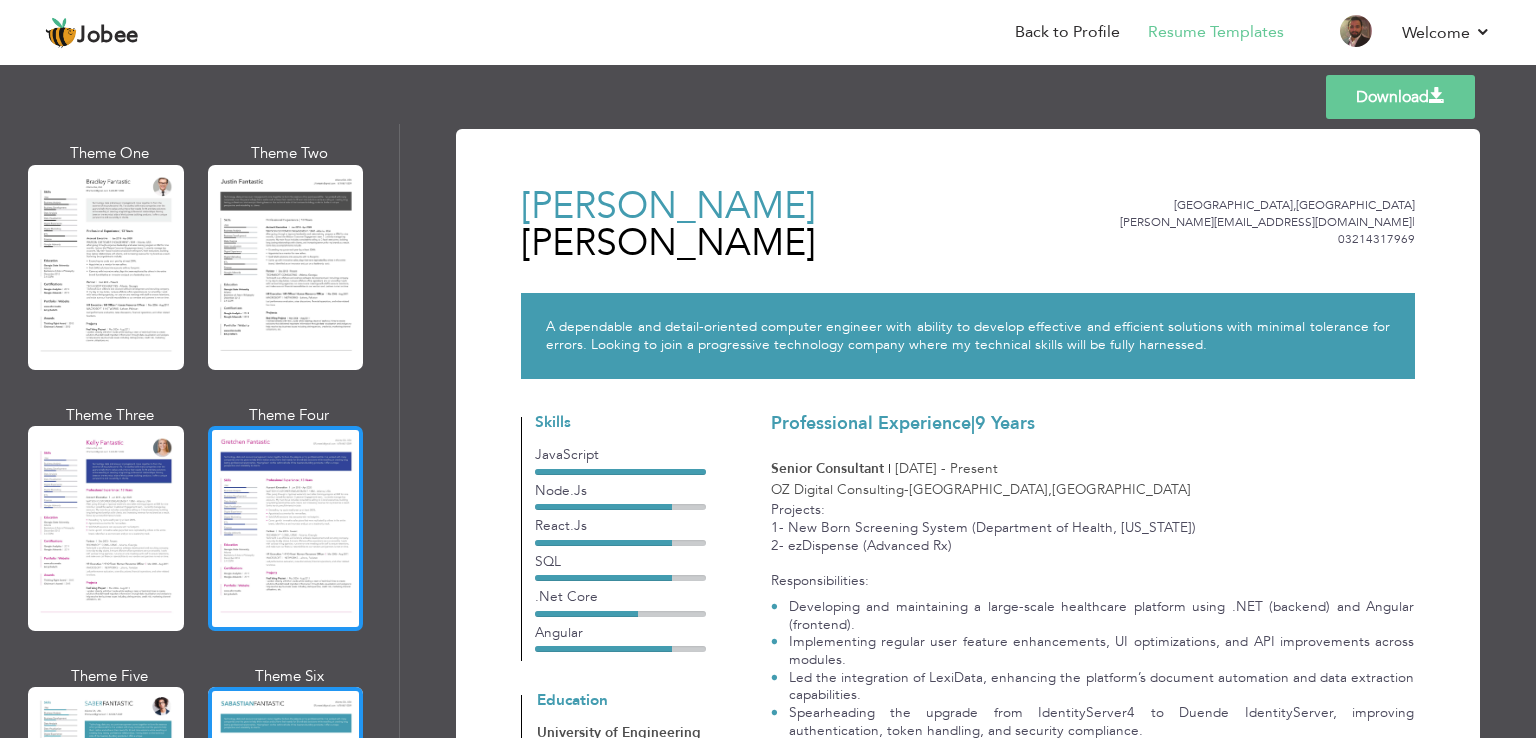 click at bounding box center (286, 528) 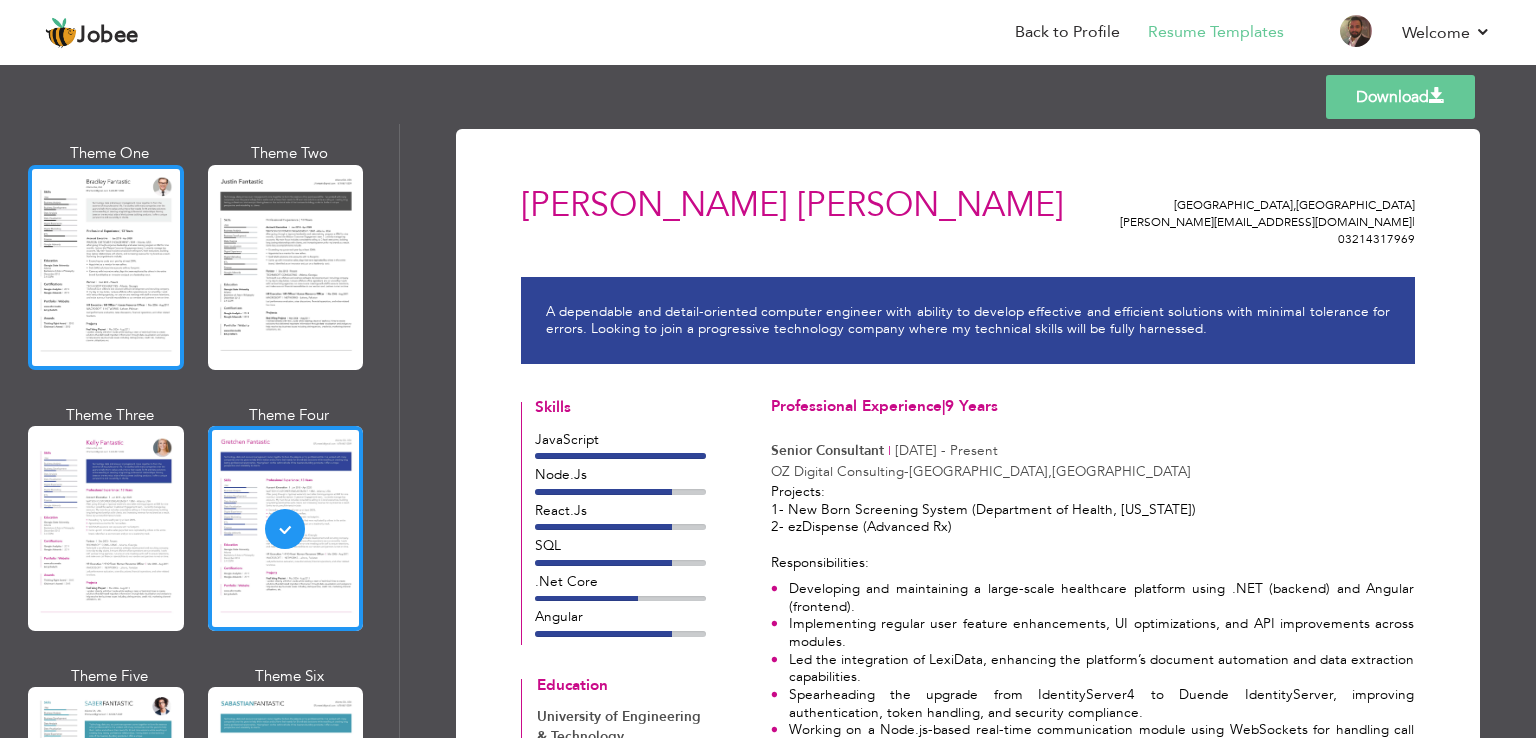 click at bounding box center (106, 267) 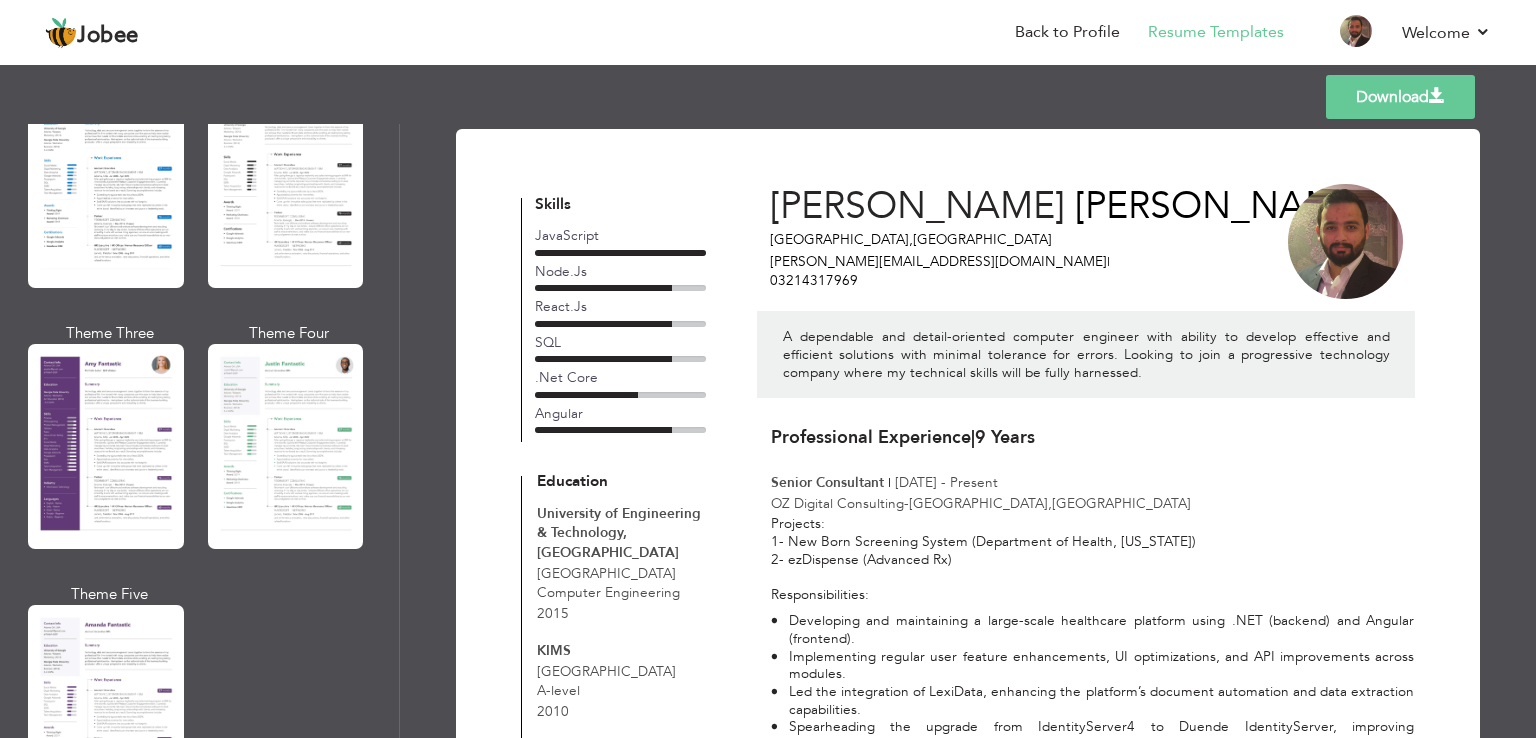 scroll, scrollTop: 1793, scrollLeft: 0, axis: vertical 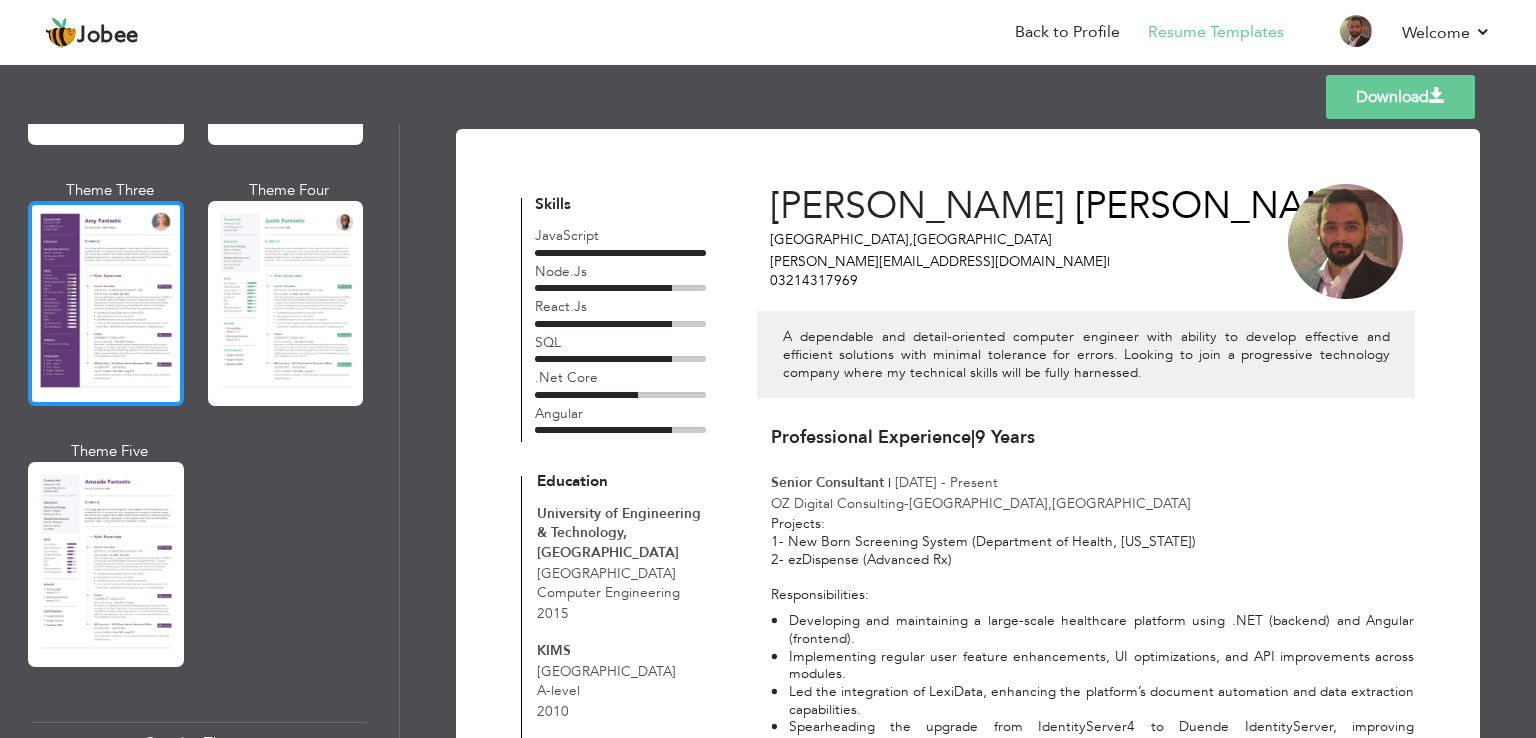 click at bounding box center (106, 303) 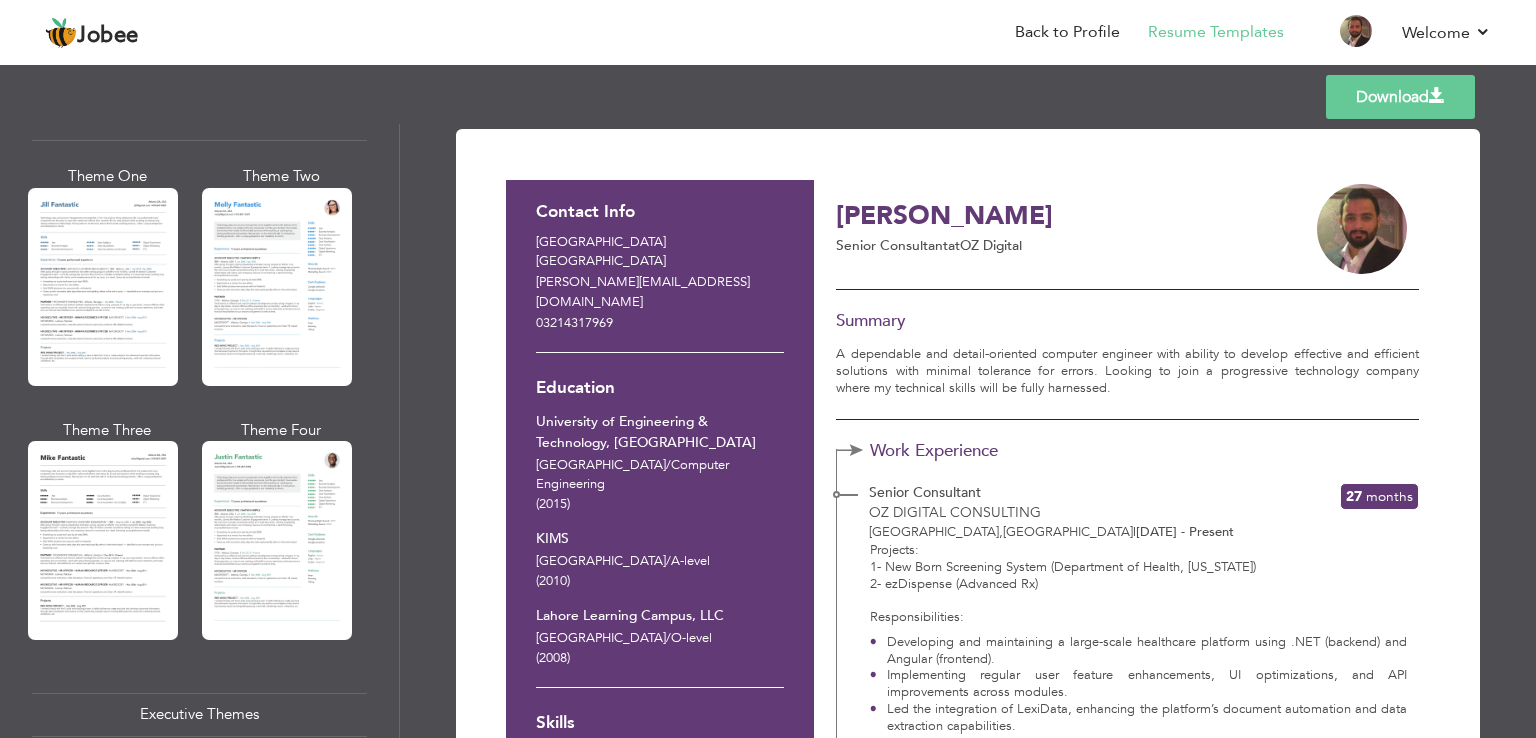 scroll, scrollTop: 925, scrollLeft: 0, axis: vertical 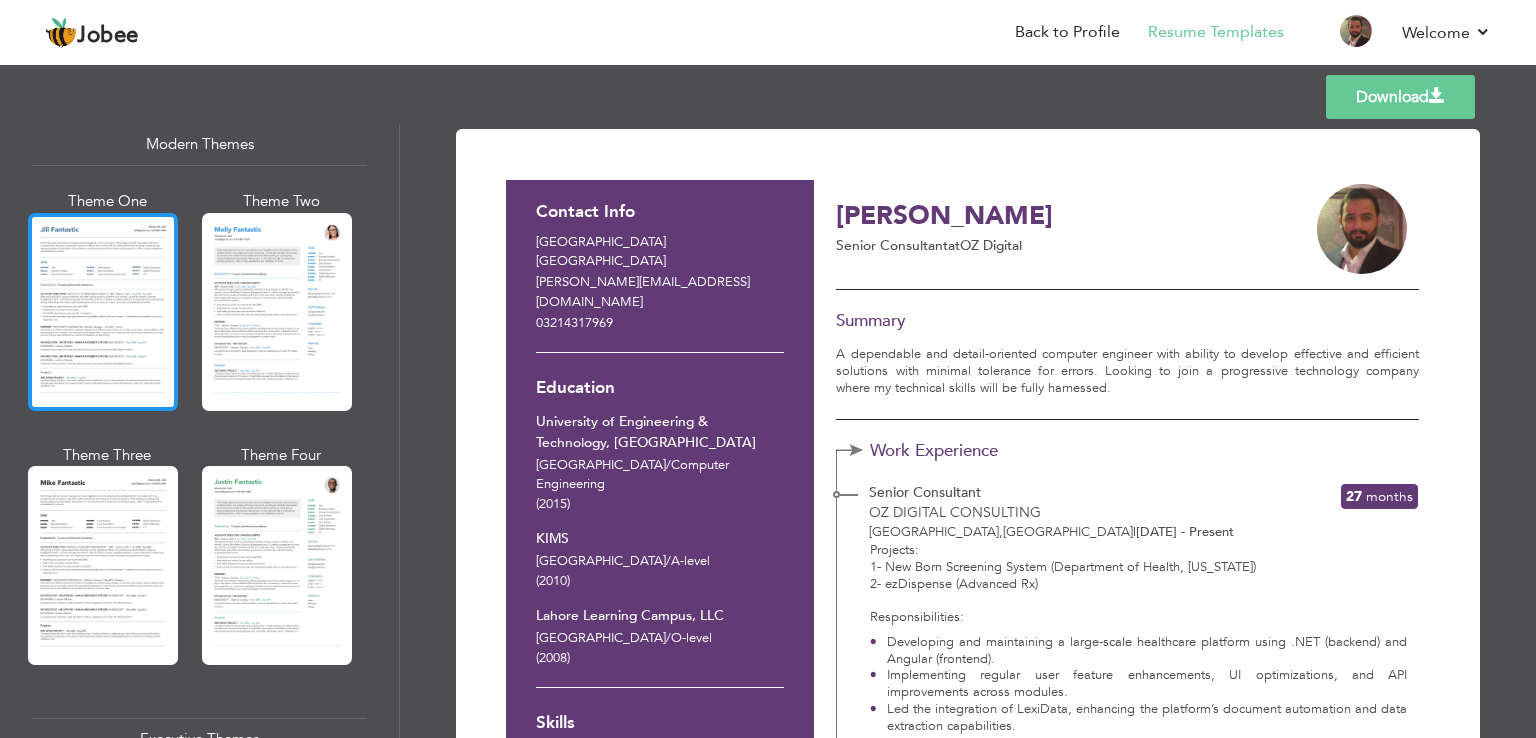 click at bounding box center (103, 312) 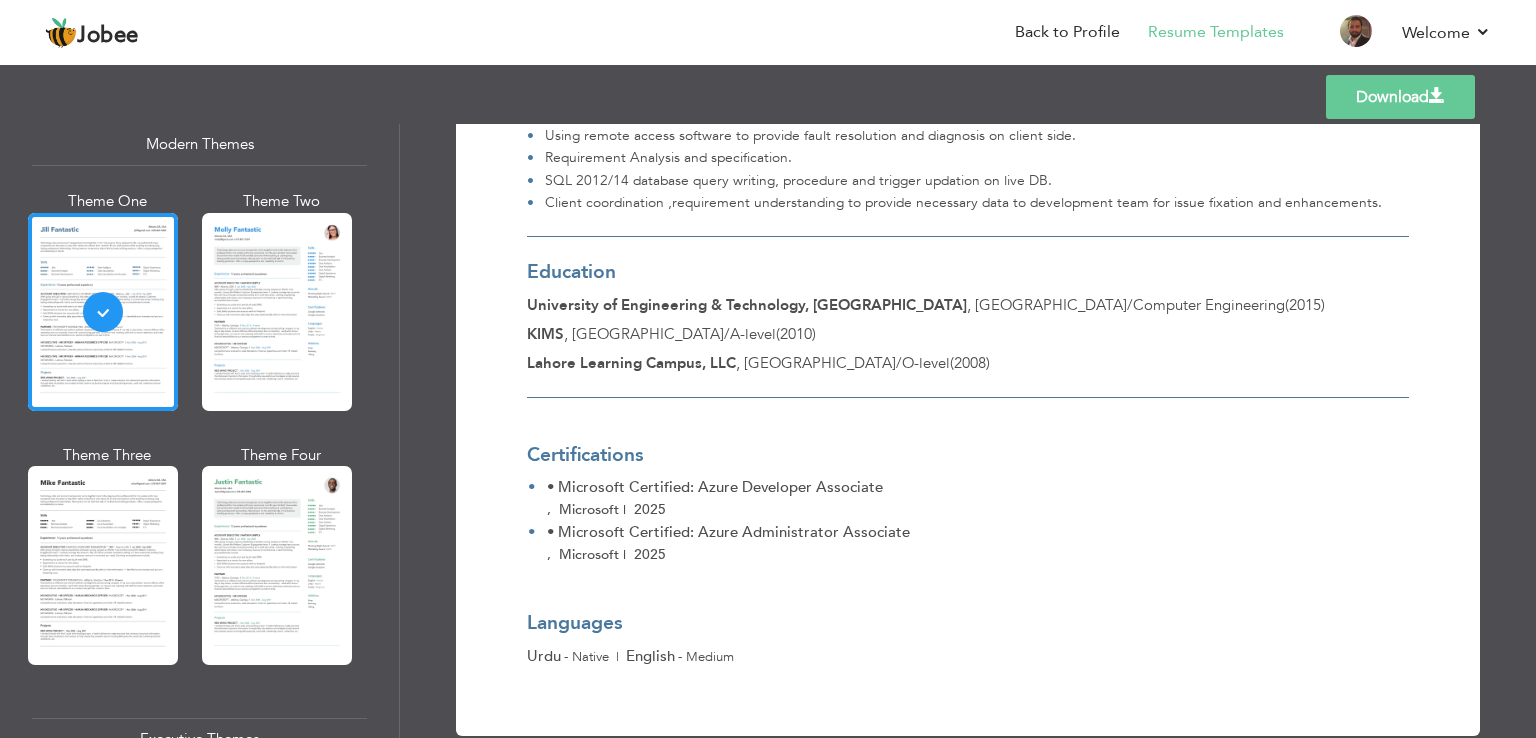 scroll, scrollTop: 2367, scrollLeft: 0, axis: vertical 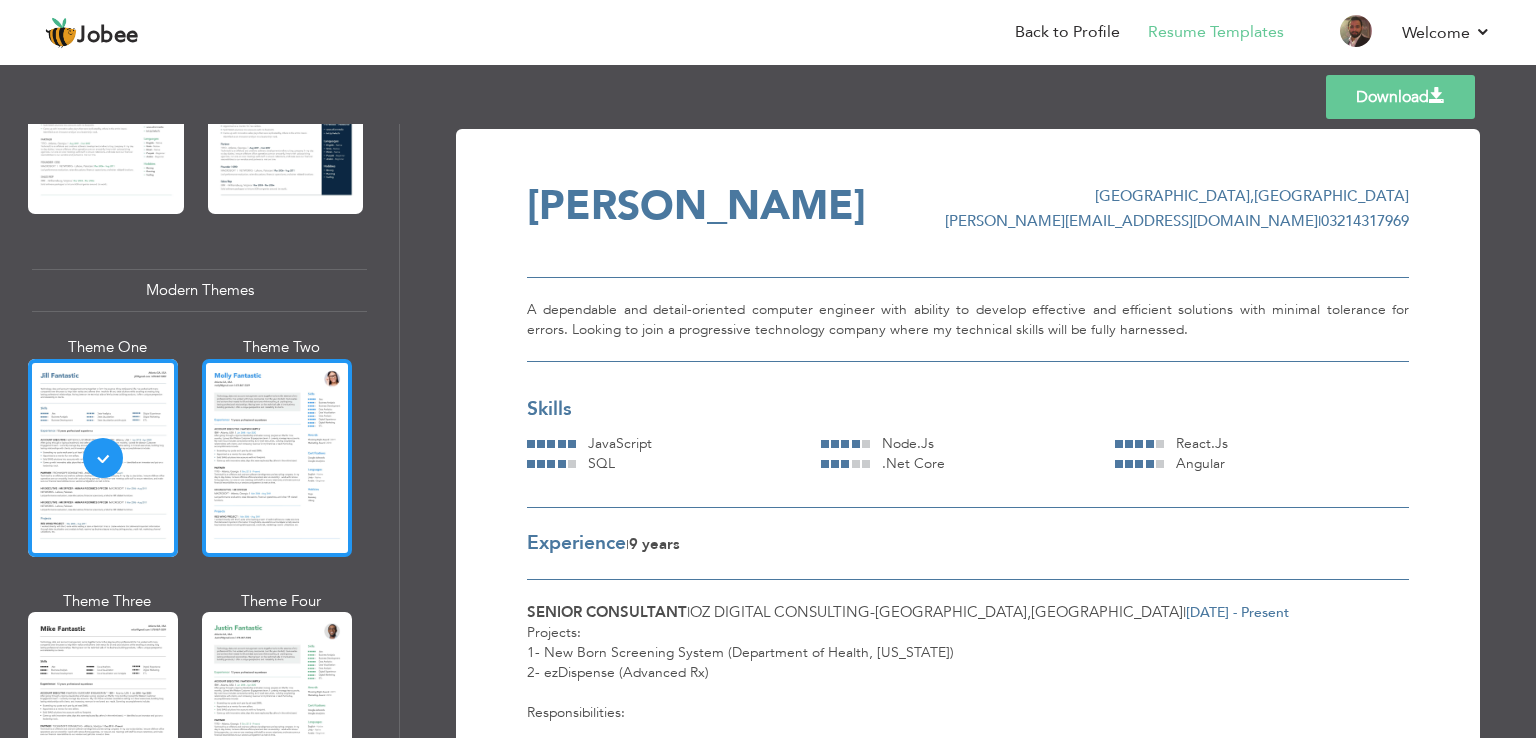 click at bounding box center (277, 458) 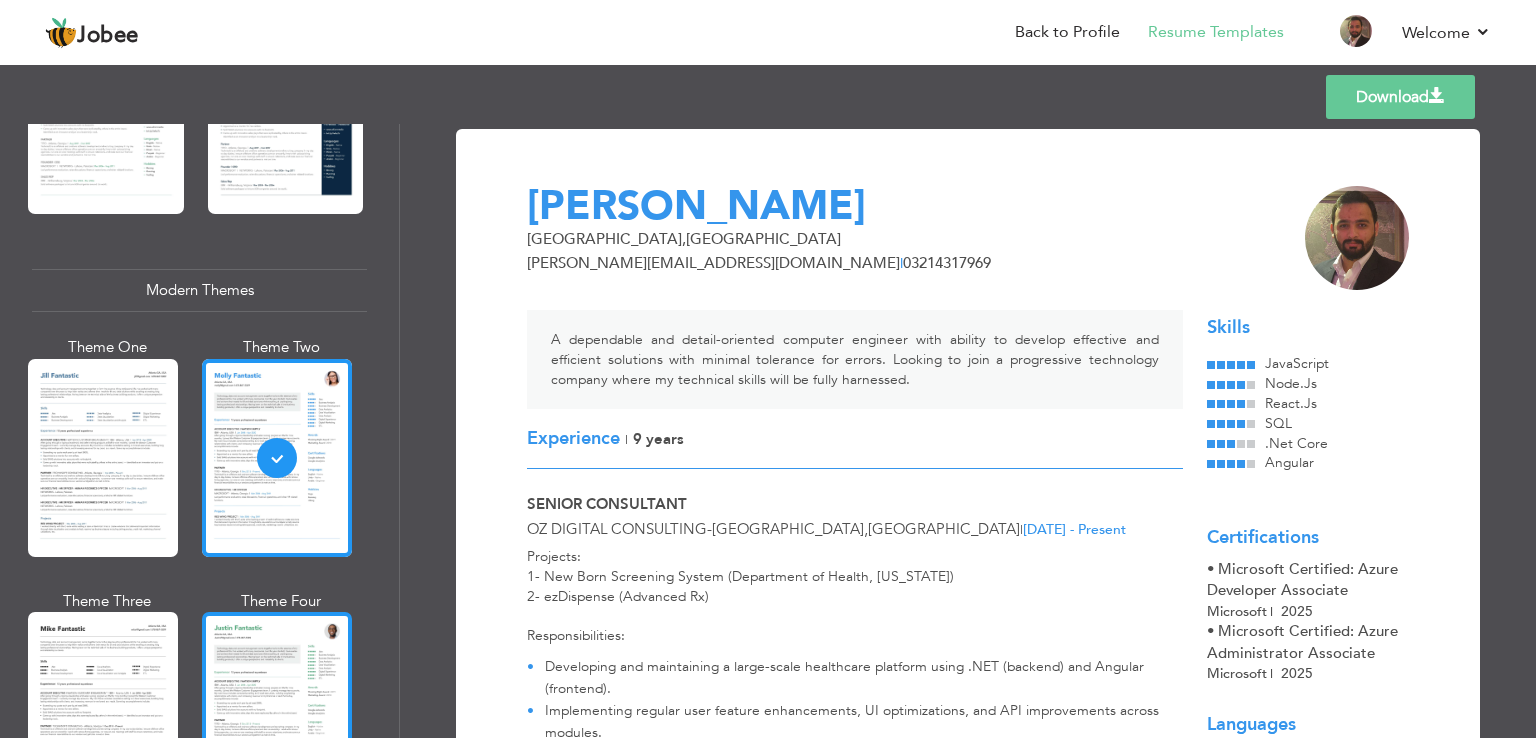 click at bounding box center [277, 711] 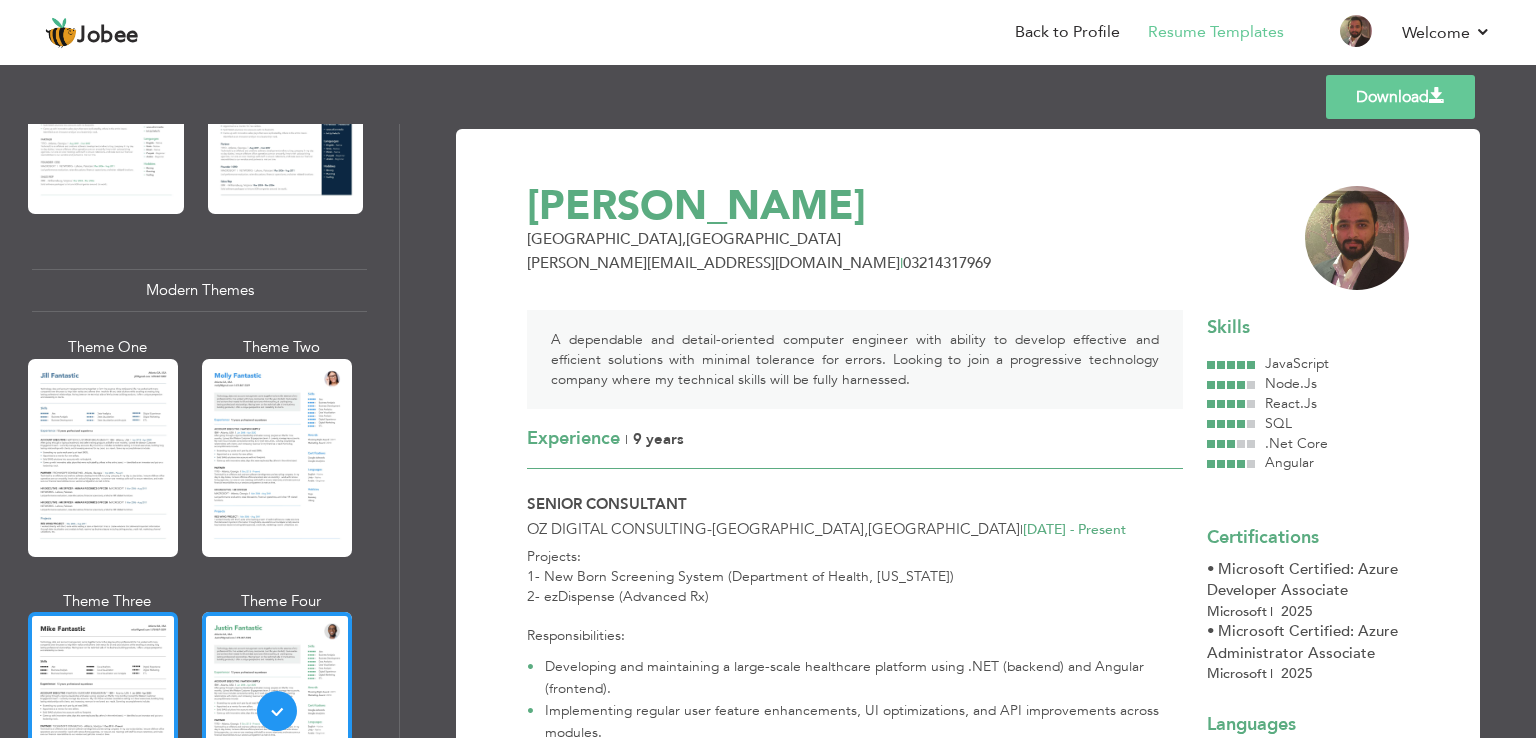 click at bounding box center (103, 711) 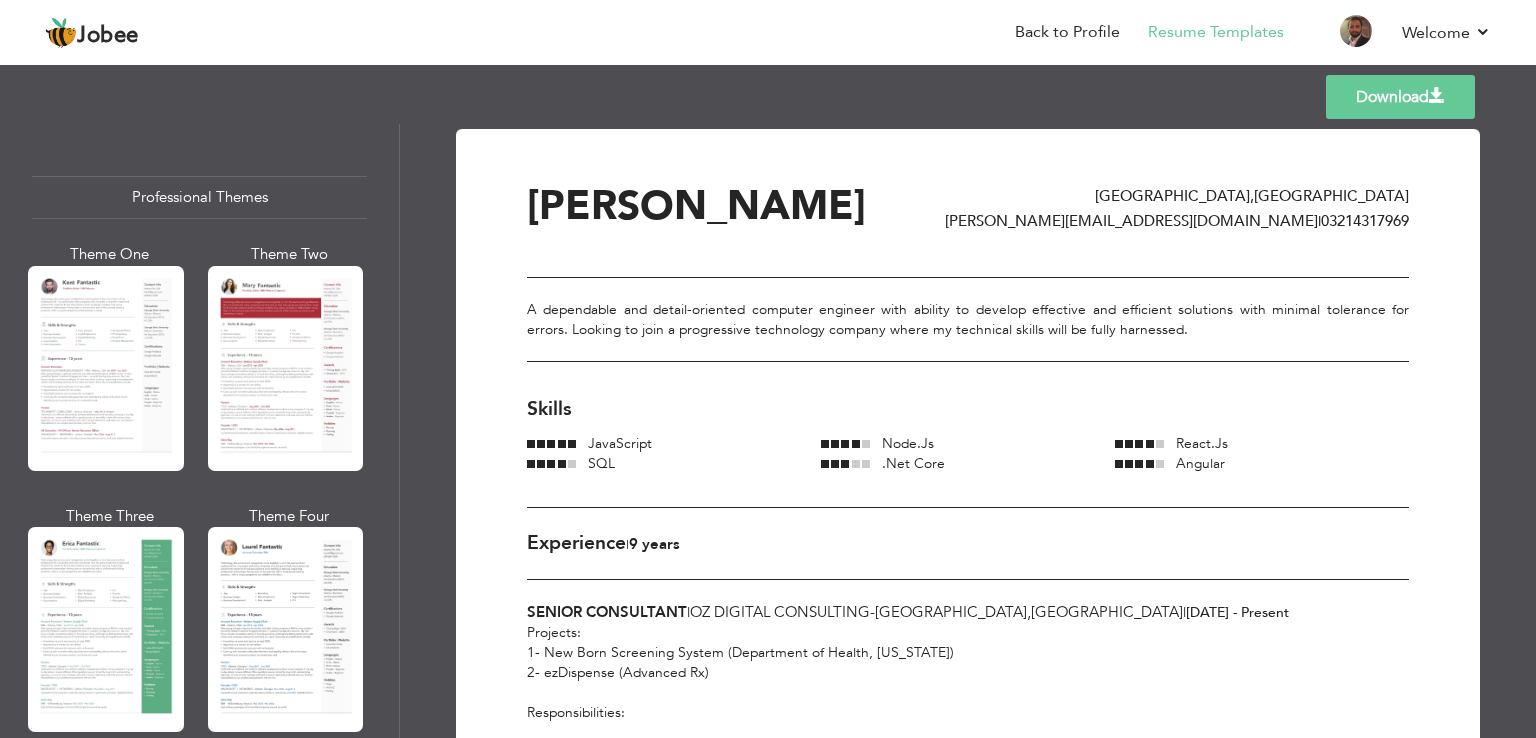 scroll, scrollTop: 0, scrollLeft: 0, axis: both 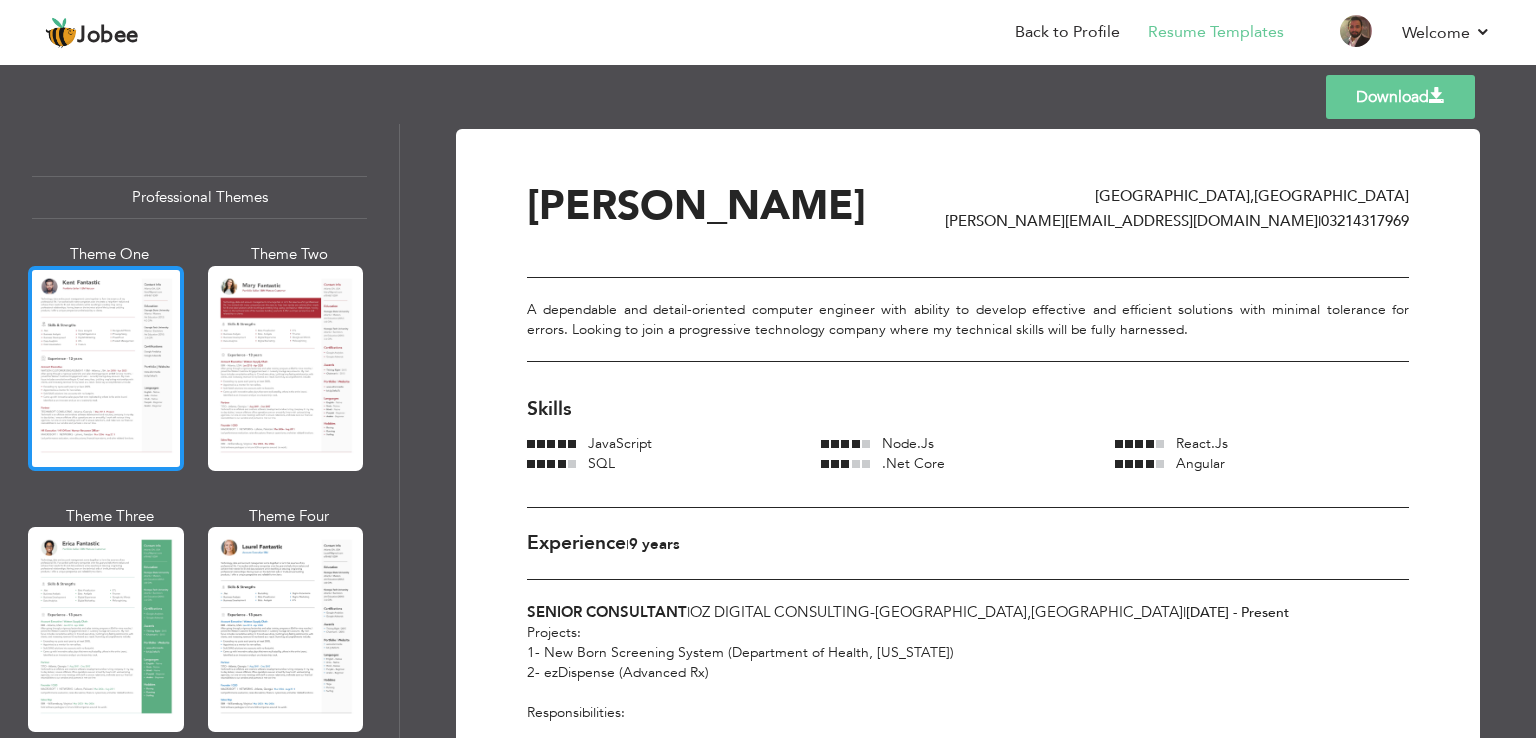 click at bounding box center [106, 368] 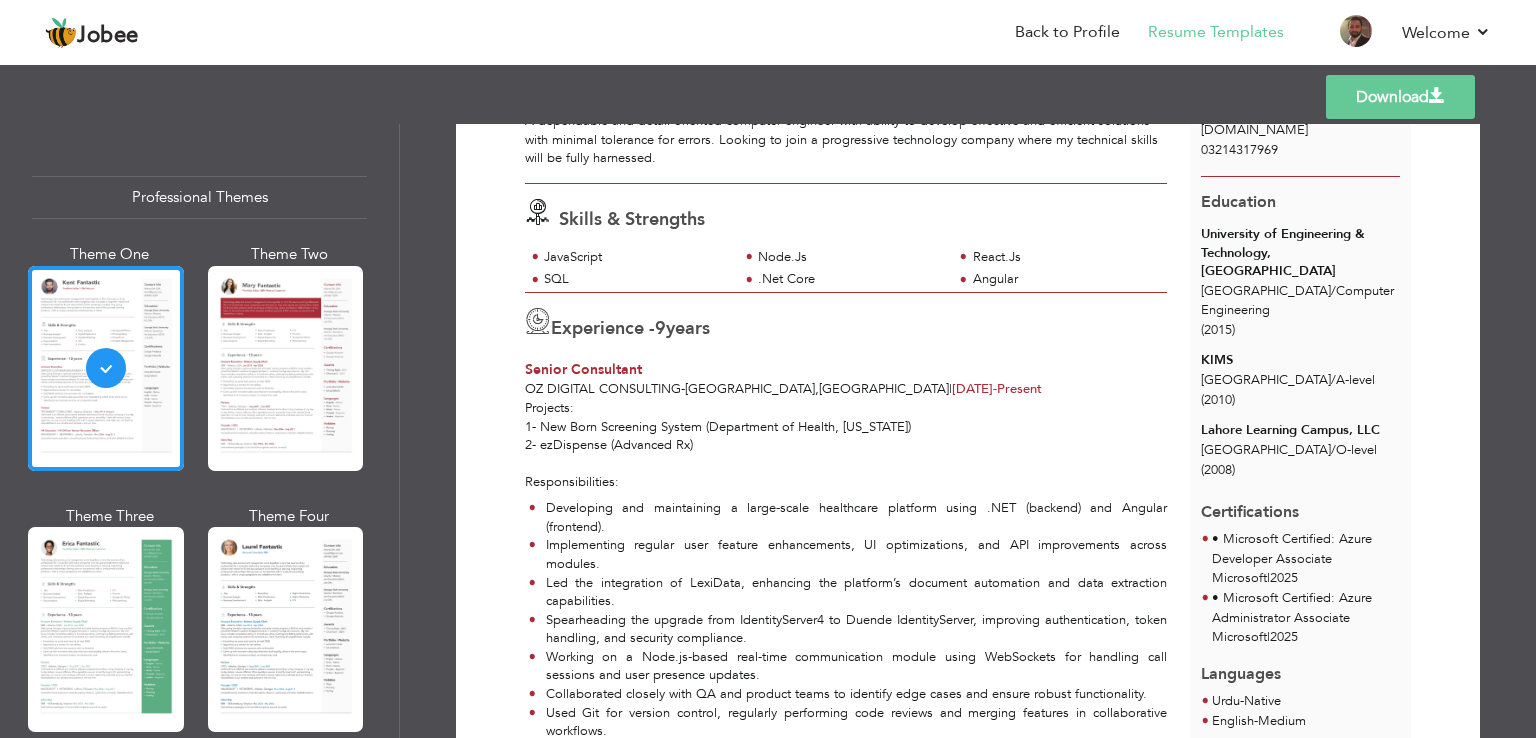 scroll, scrollTop: 0, scrollLeft: 0, axis: both 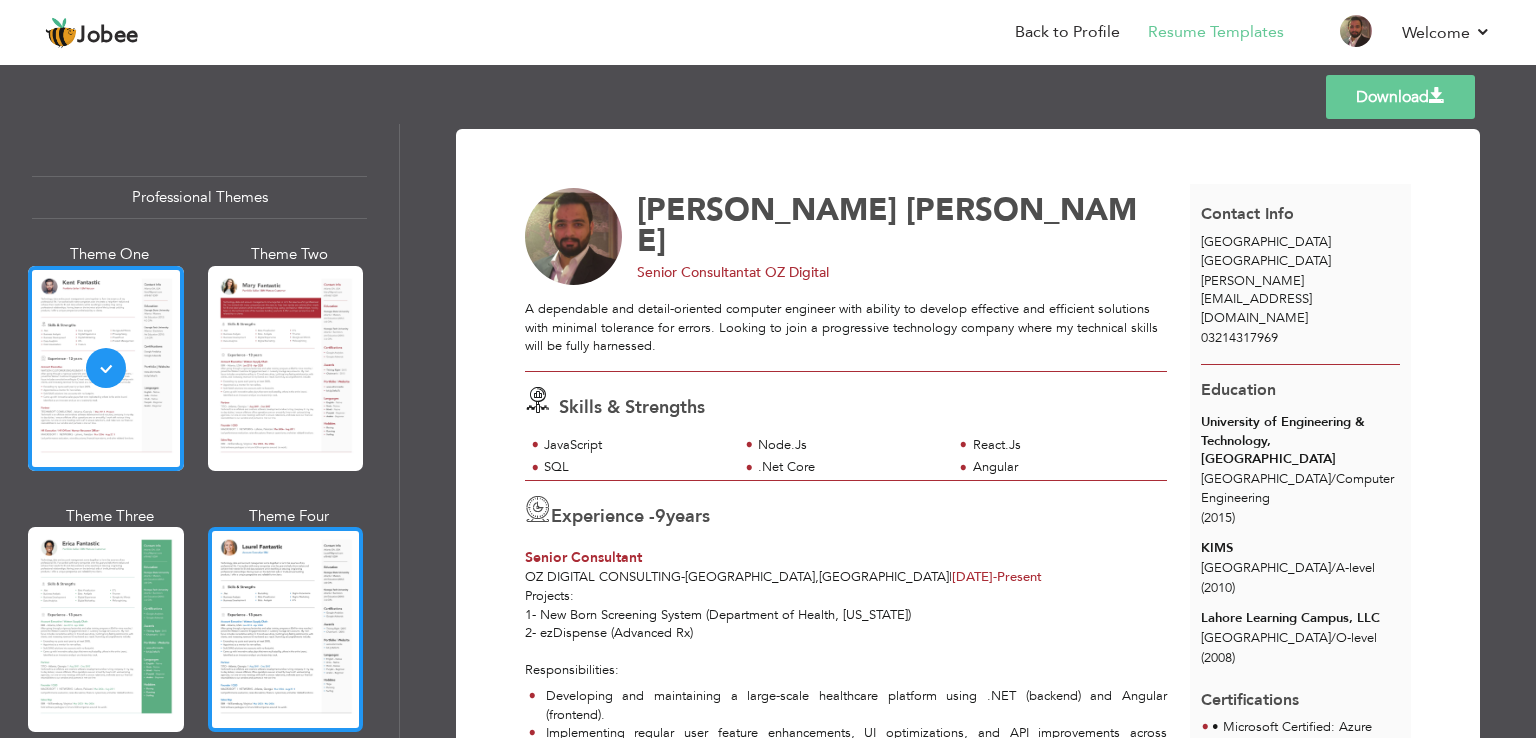 click at bounding box center (286, 629) 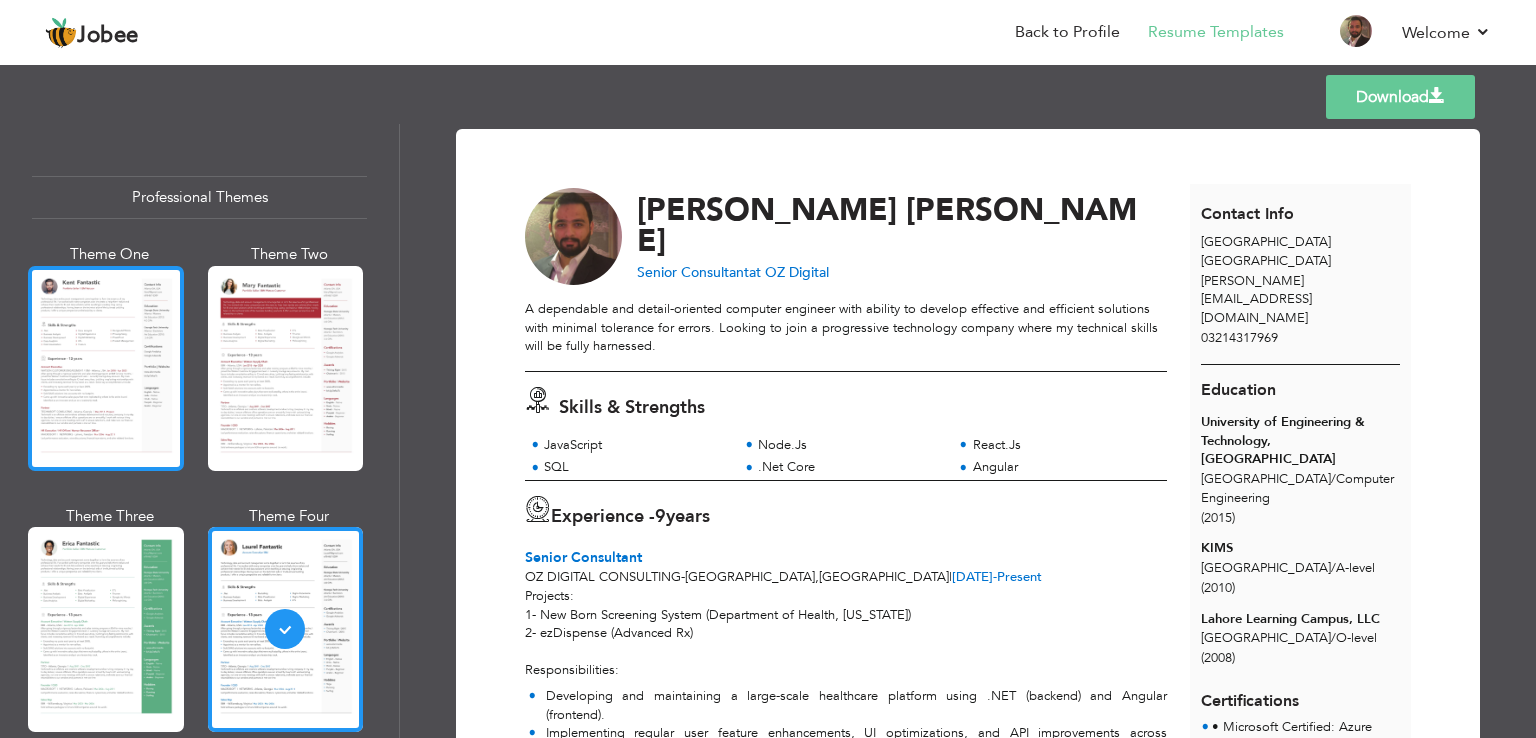 click at bounding box center (106, 368) 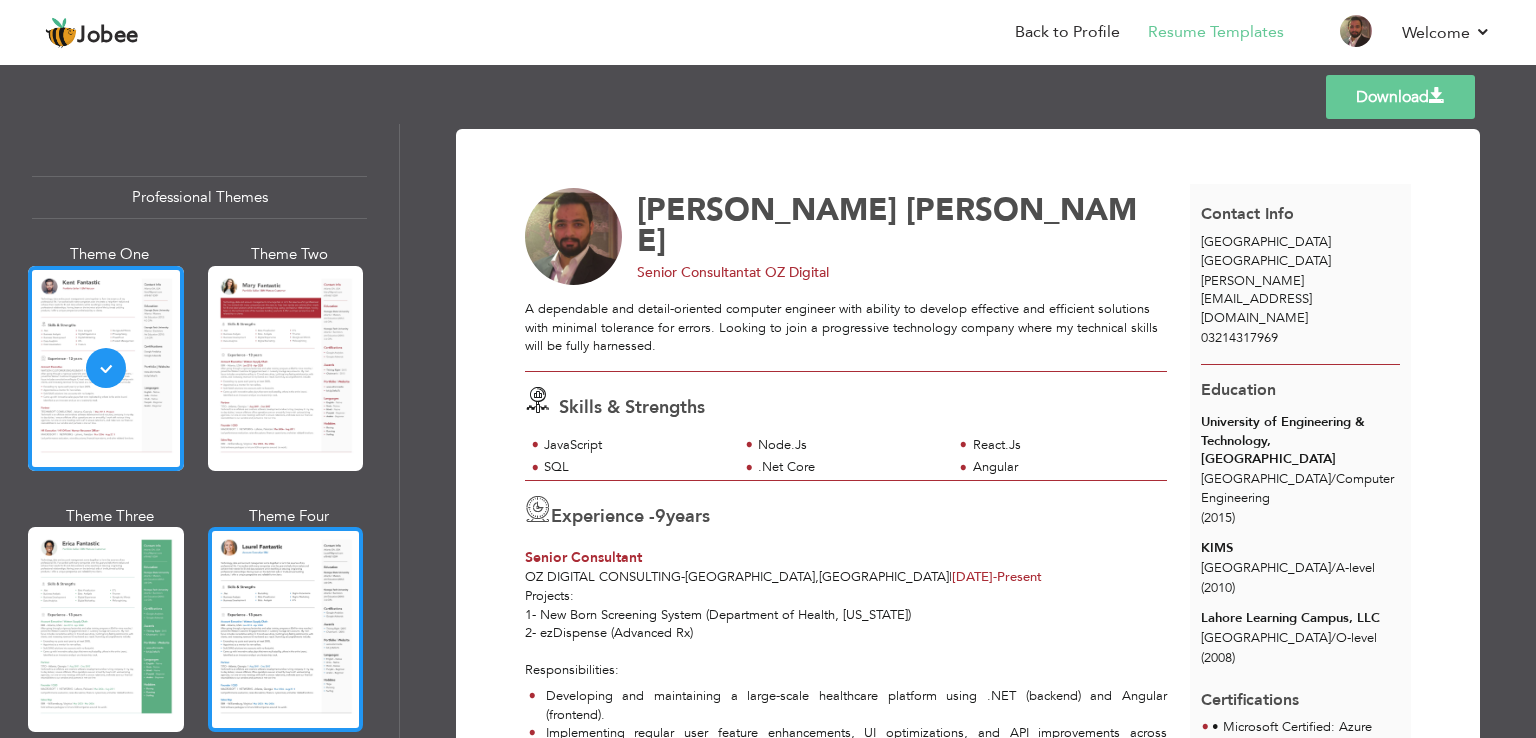 click at bounding box center (286, 629) 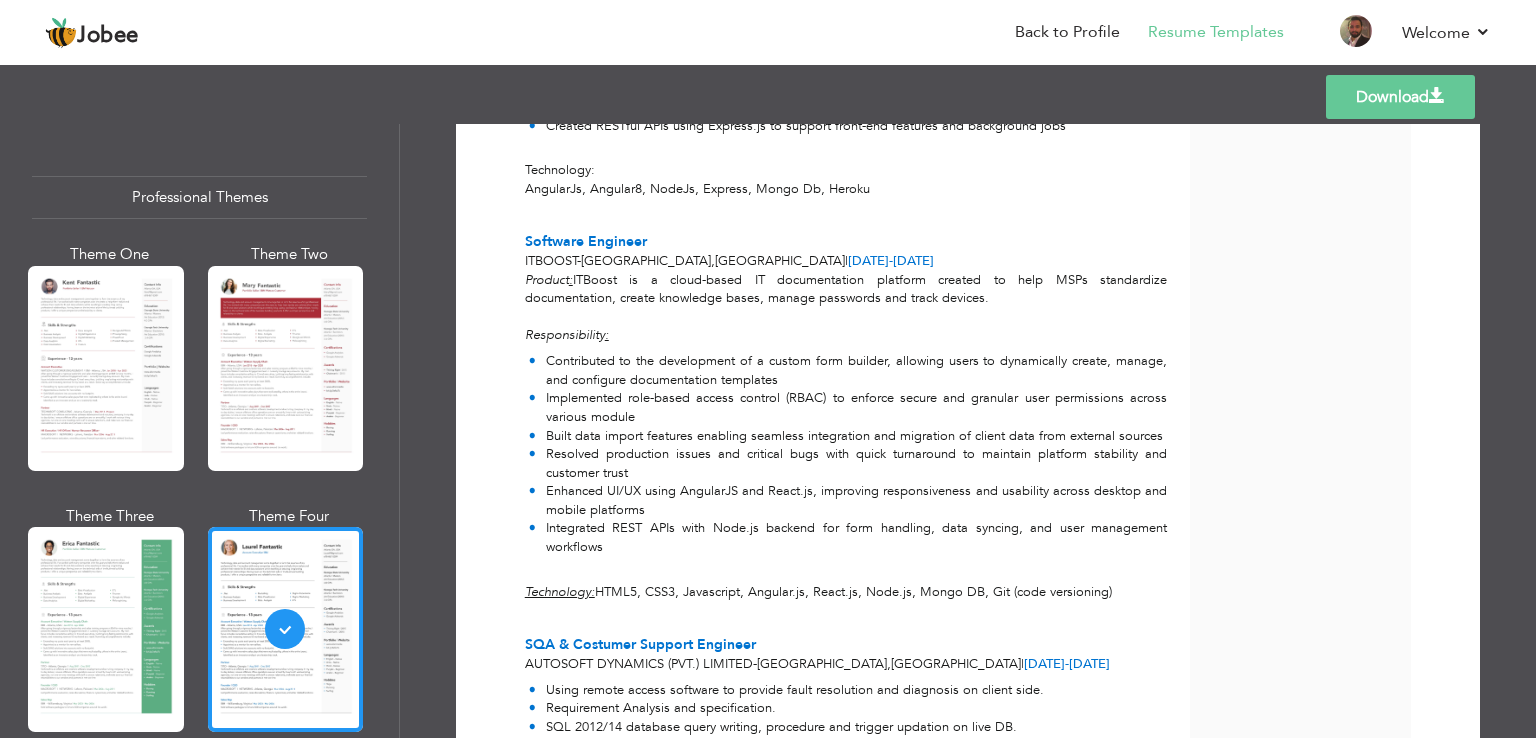 scroll, scrollTop: 2020, scrollLeft: 0, axis: vertical 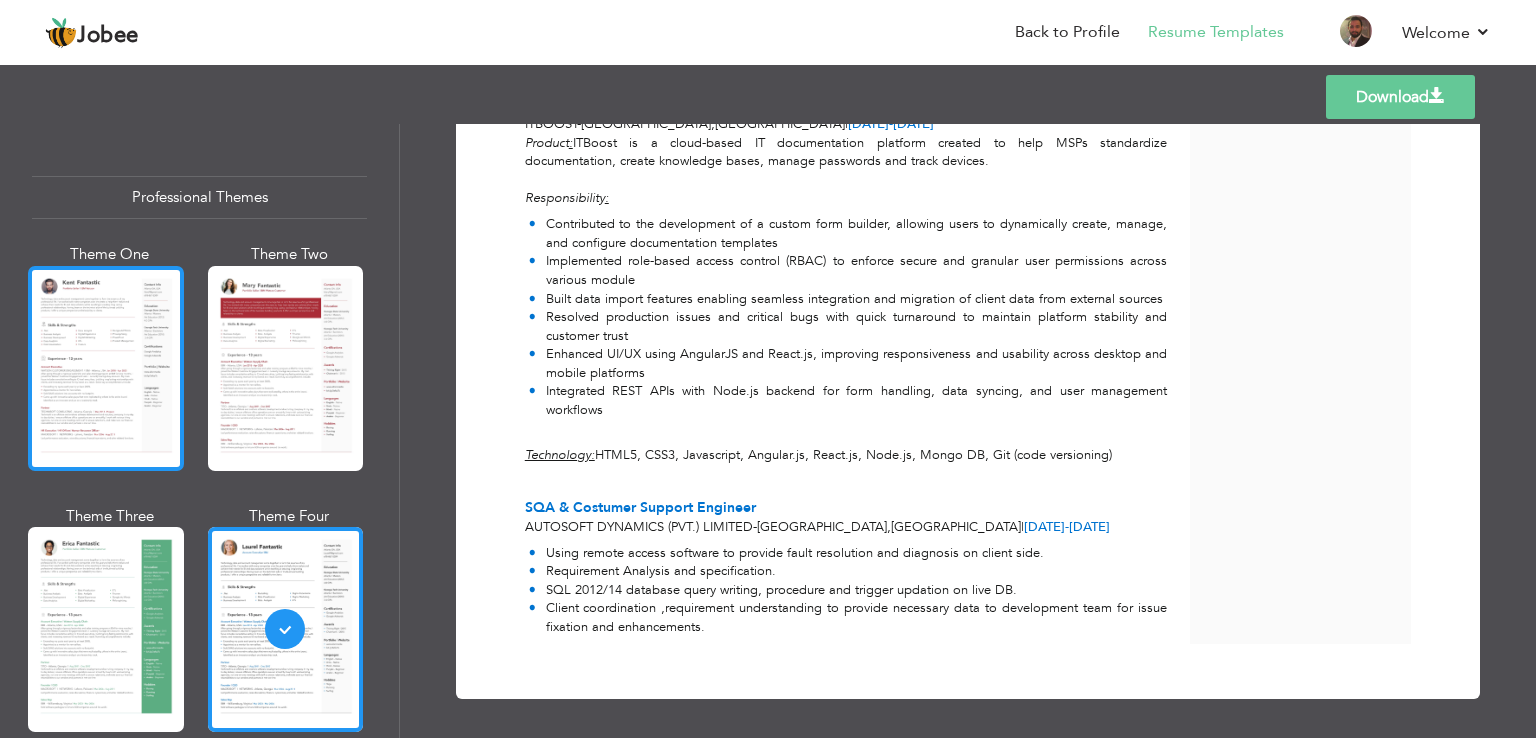 click at bounding box center [106, 368] 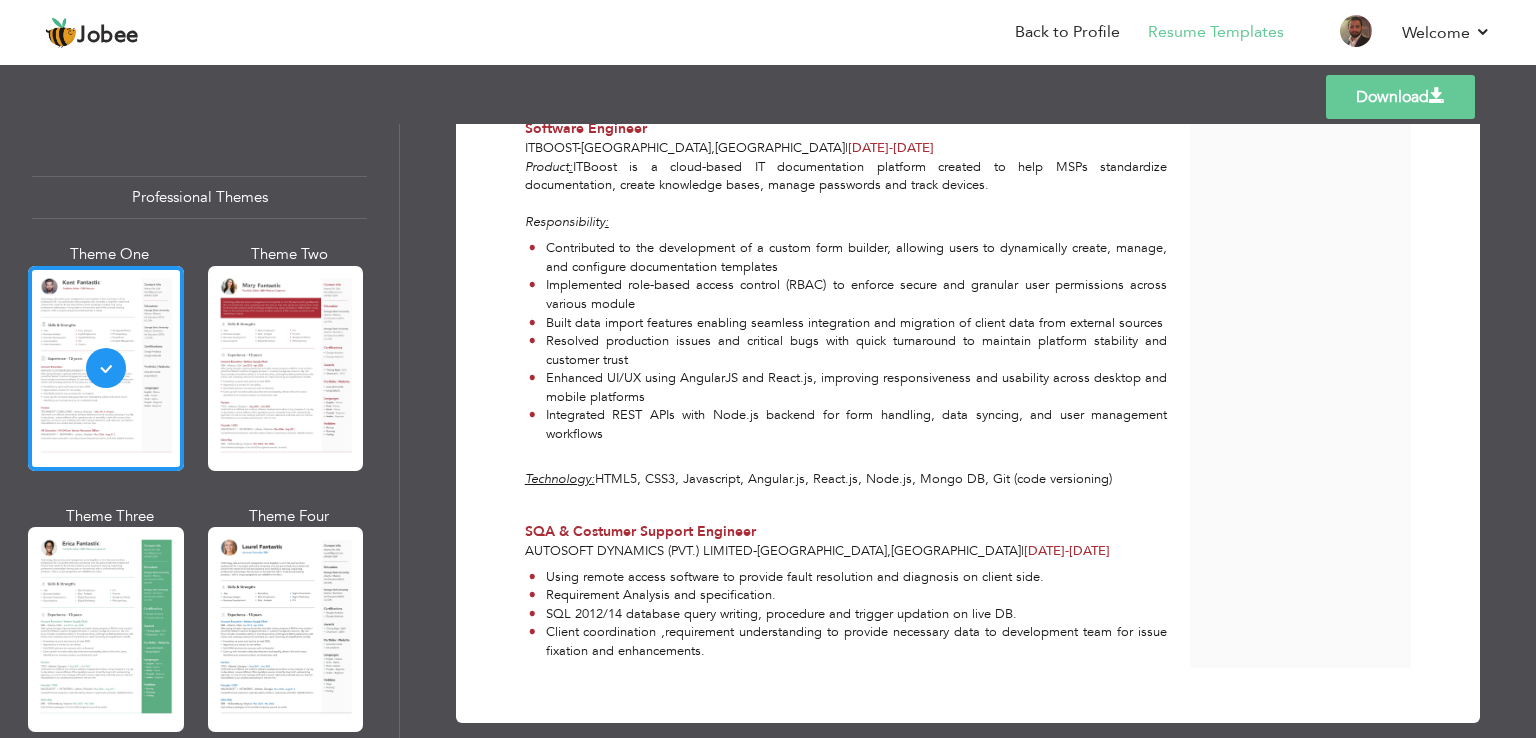 scroll, scrollTop: 2020, scrollLeft: 0, axis: vertical 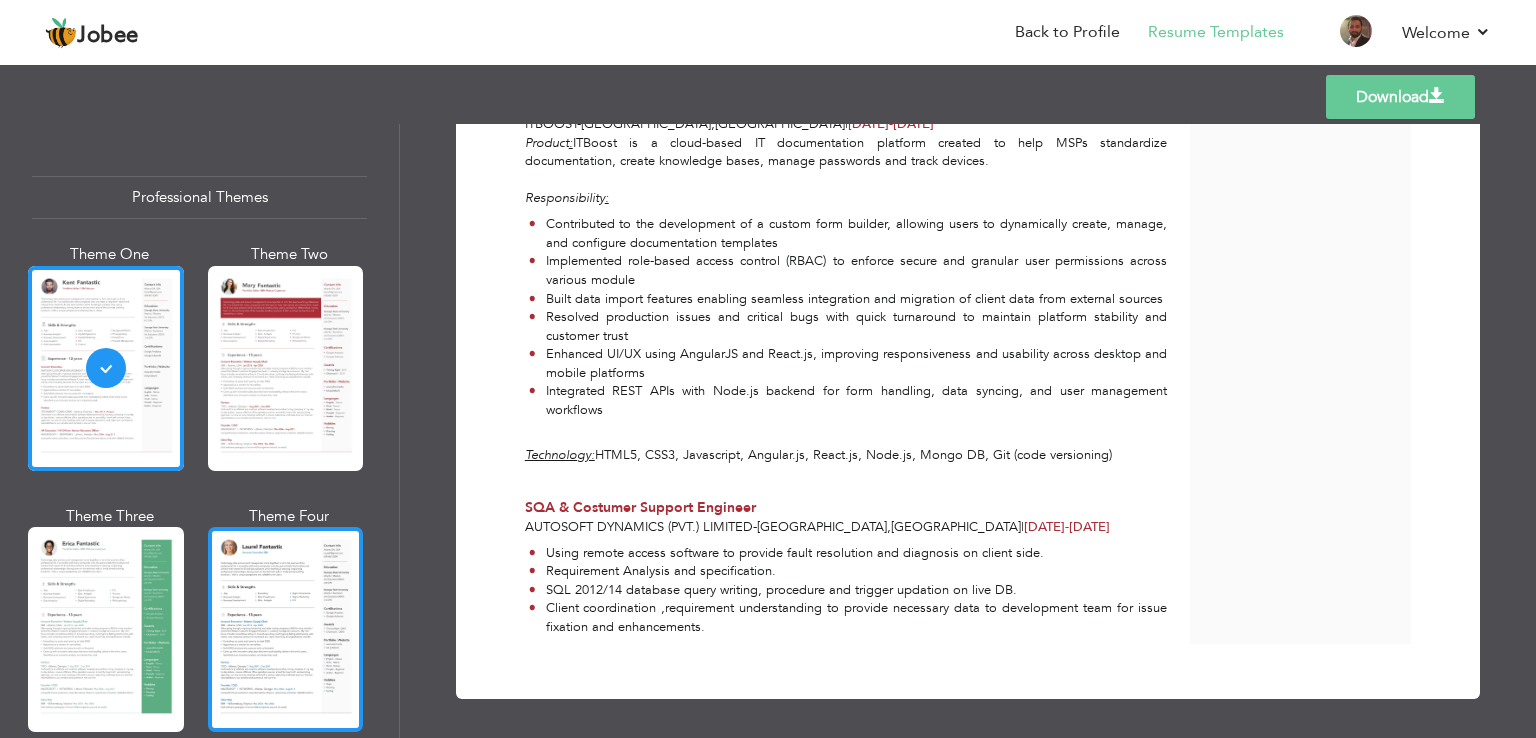 click at bounding box center (286, 629) 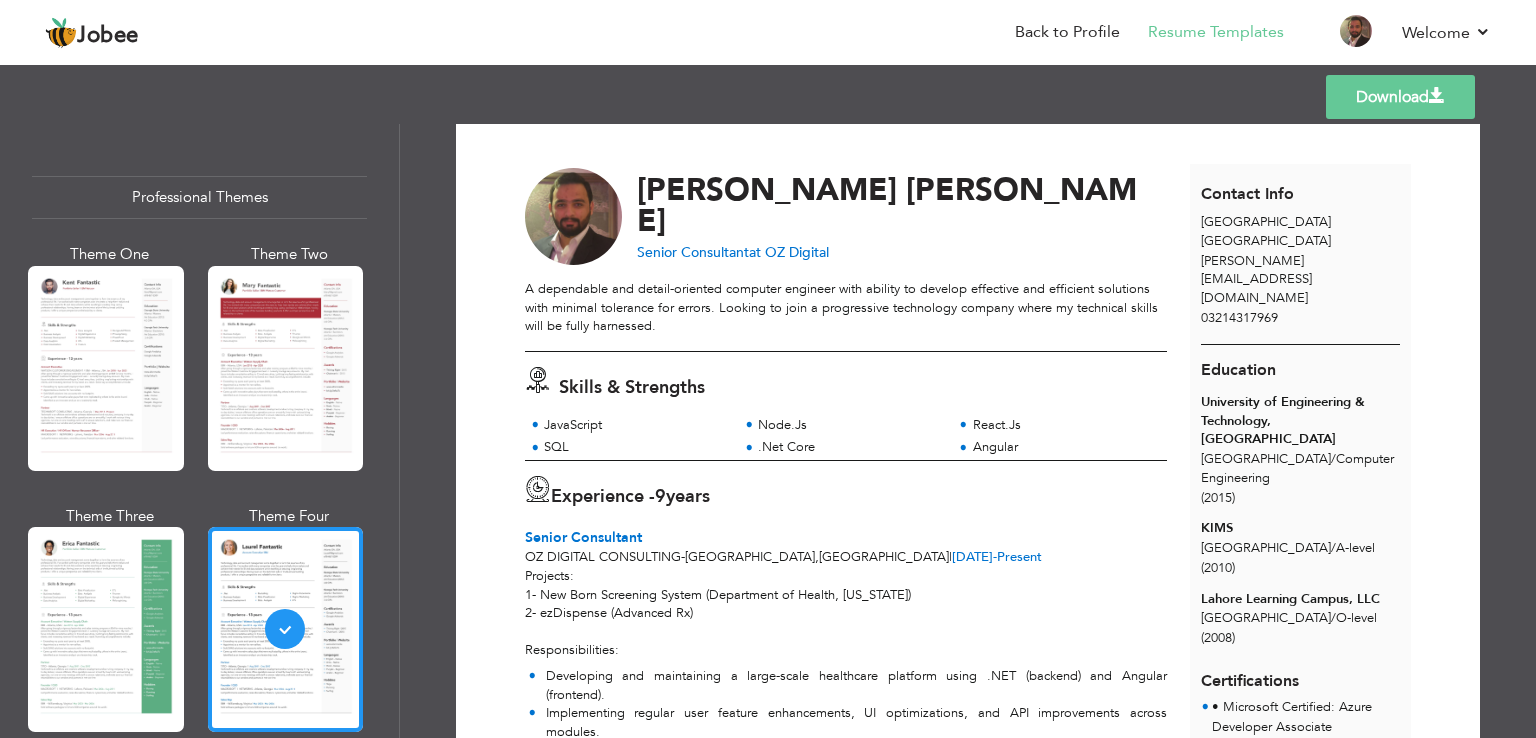 scroll, scrollTop: 0, scrollLeft: 0, axis: both 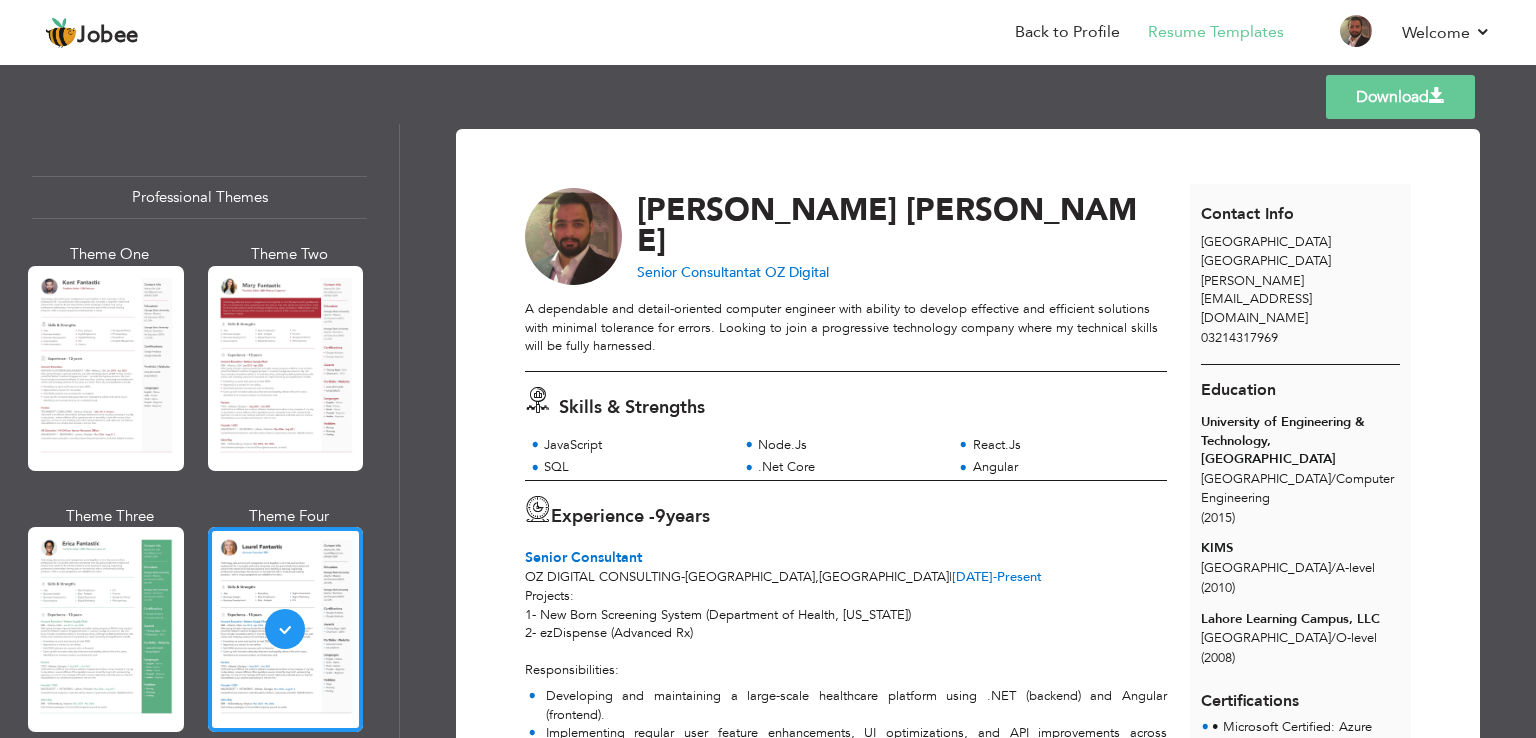 click on "Download" at bounding box center (1400, 97) 